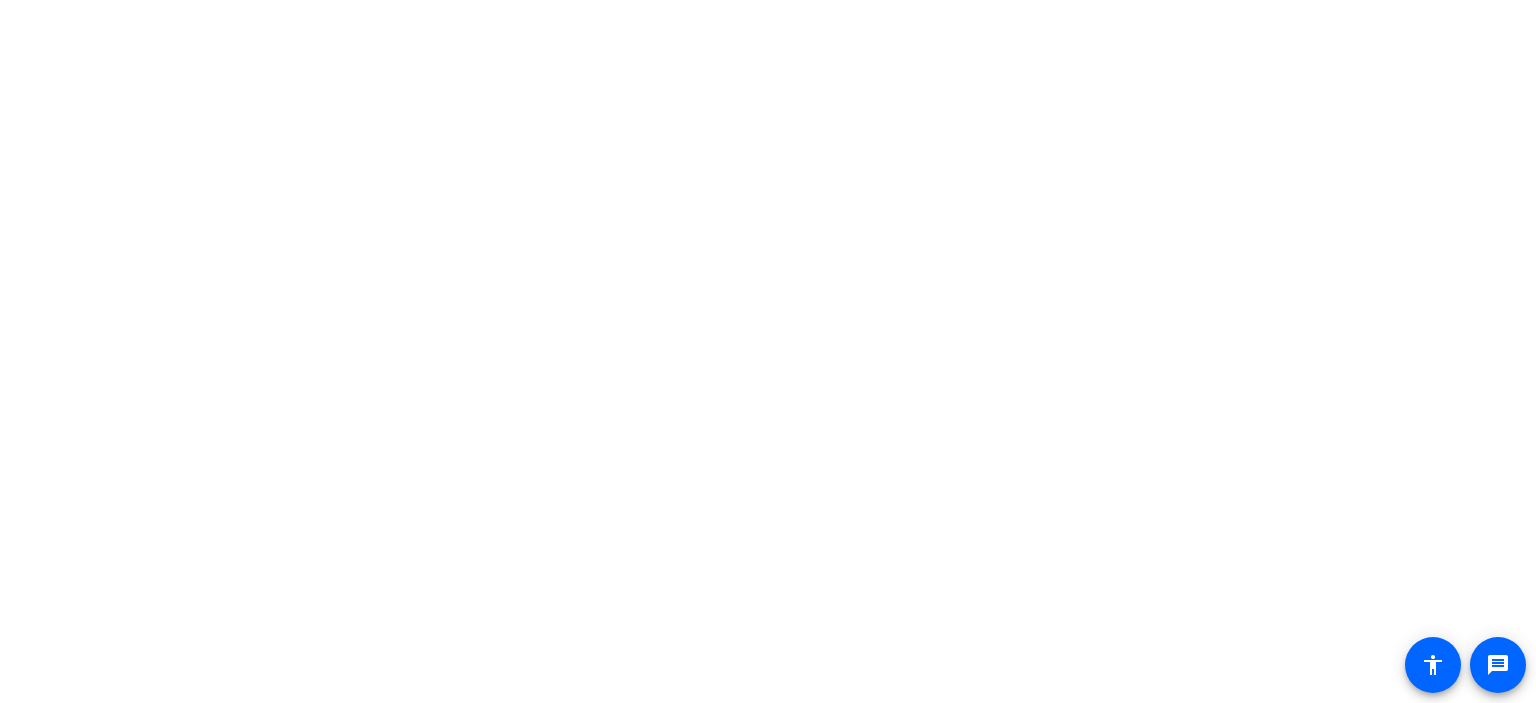 scroll, scrollTop: 0, scrollLeft: 0, axis: both 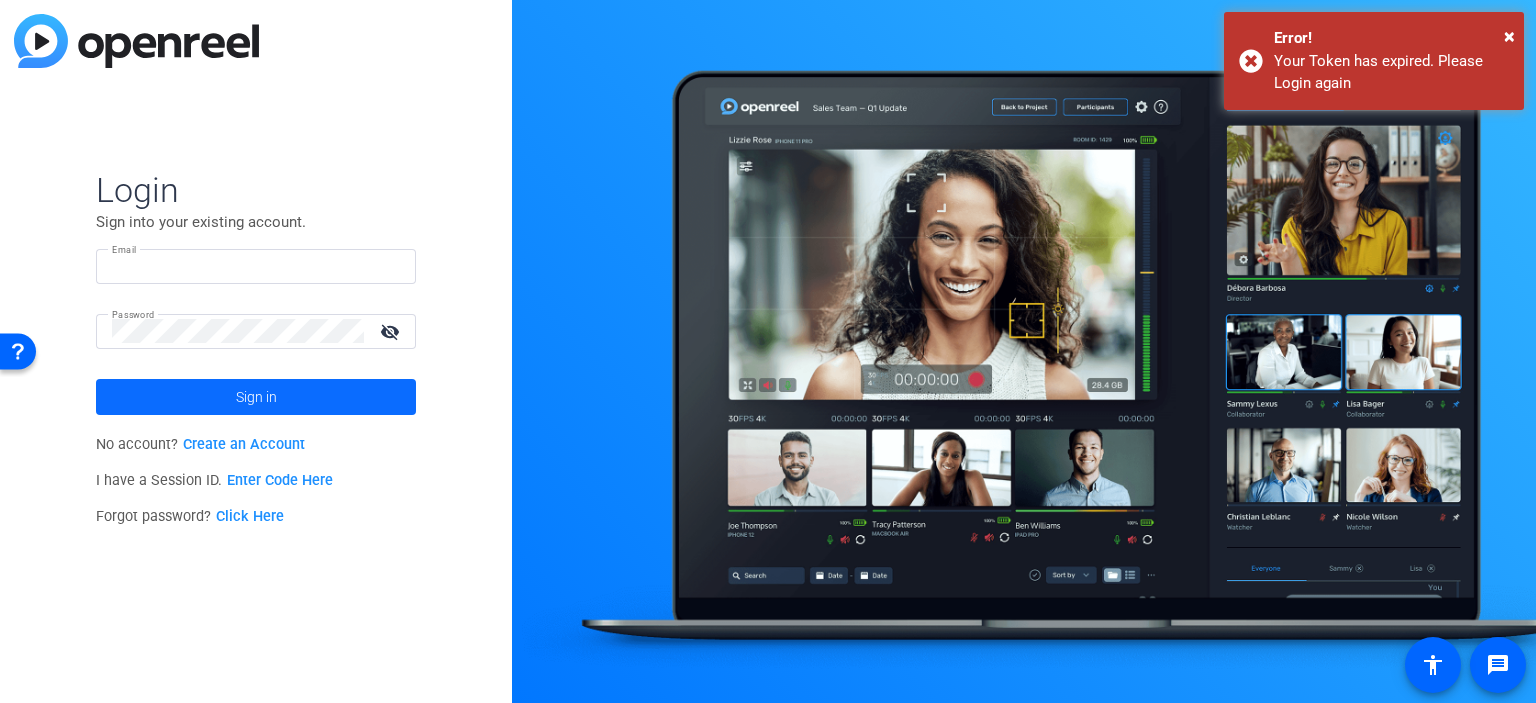 type on "[PERSON_NAME][EMAIL_ADDRESS][DOMAIN_NAME]" 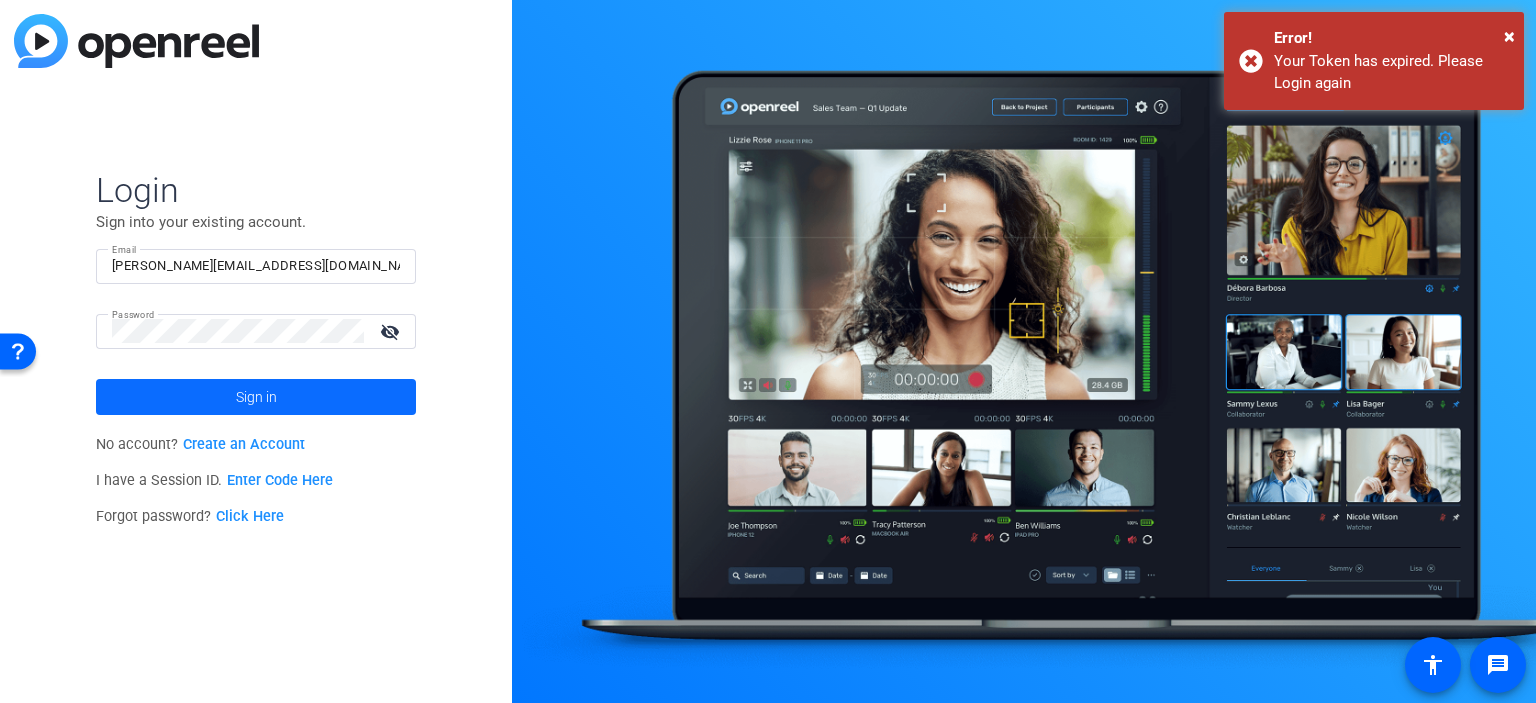 click on "Sign in" 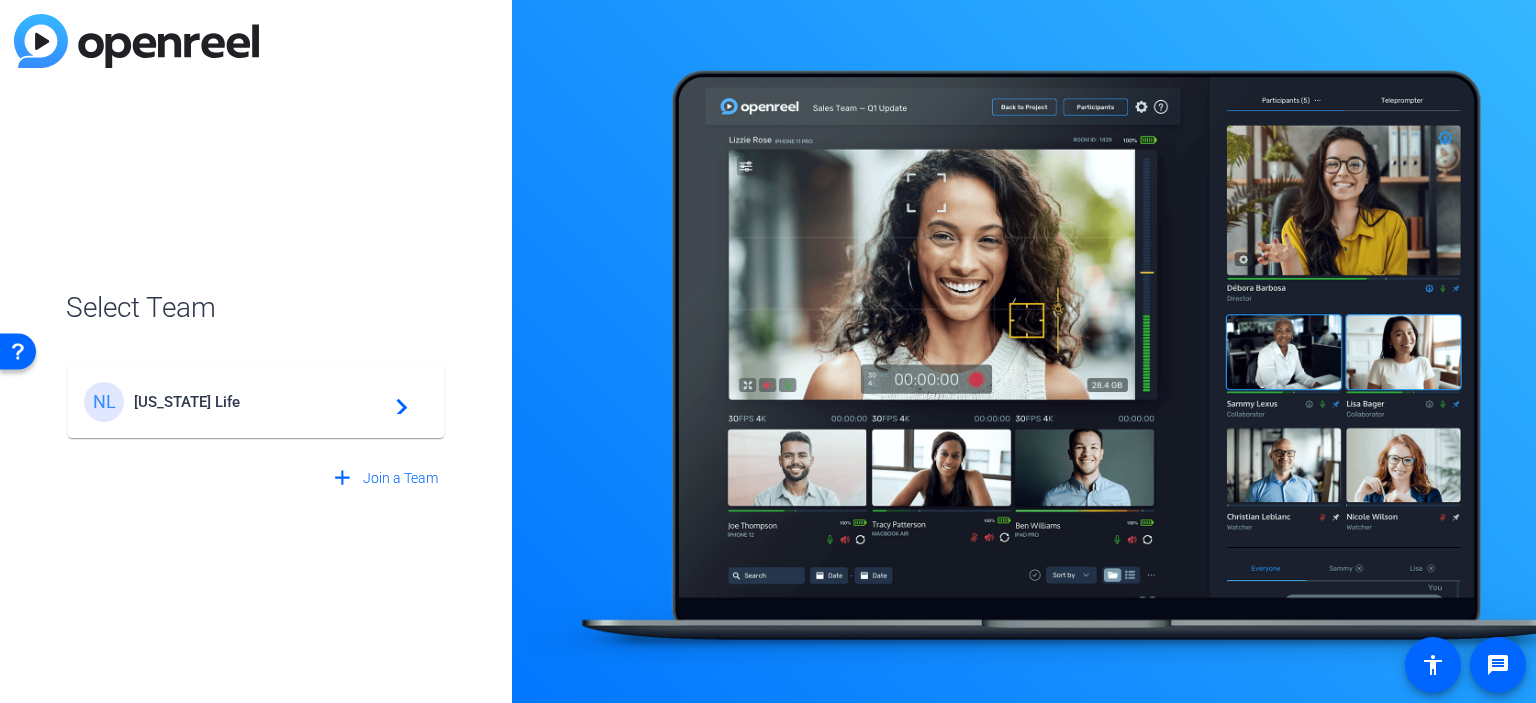 click on "New York Life" 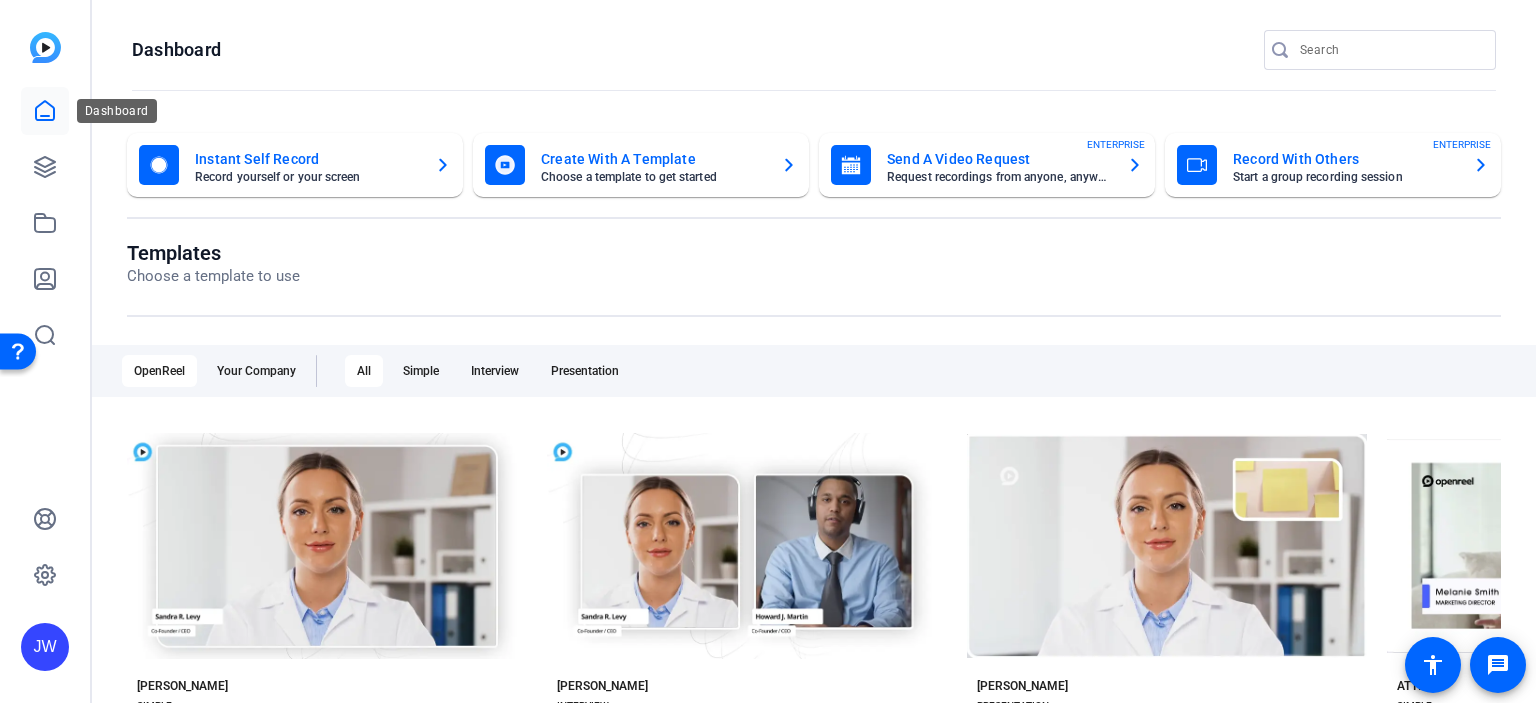 click 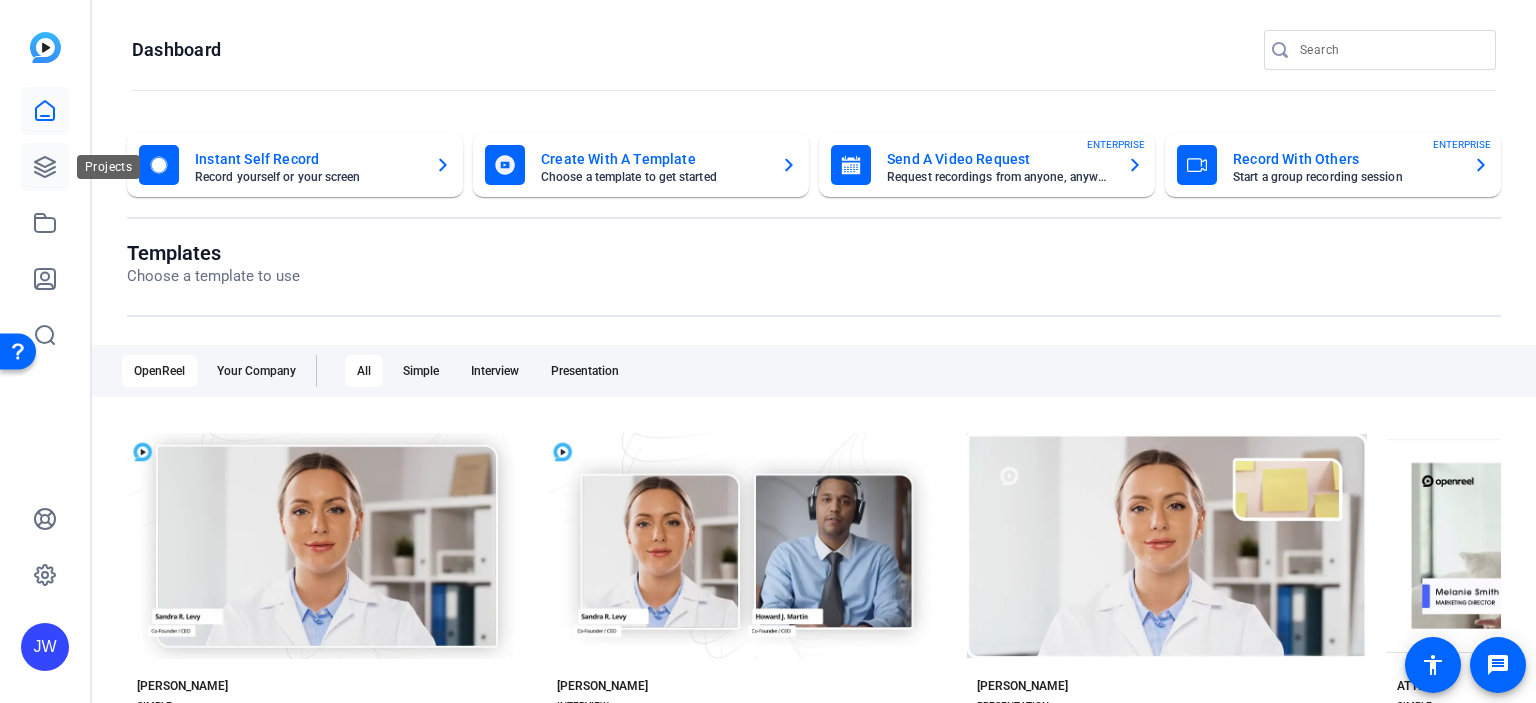 click 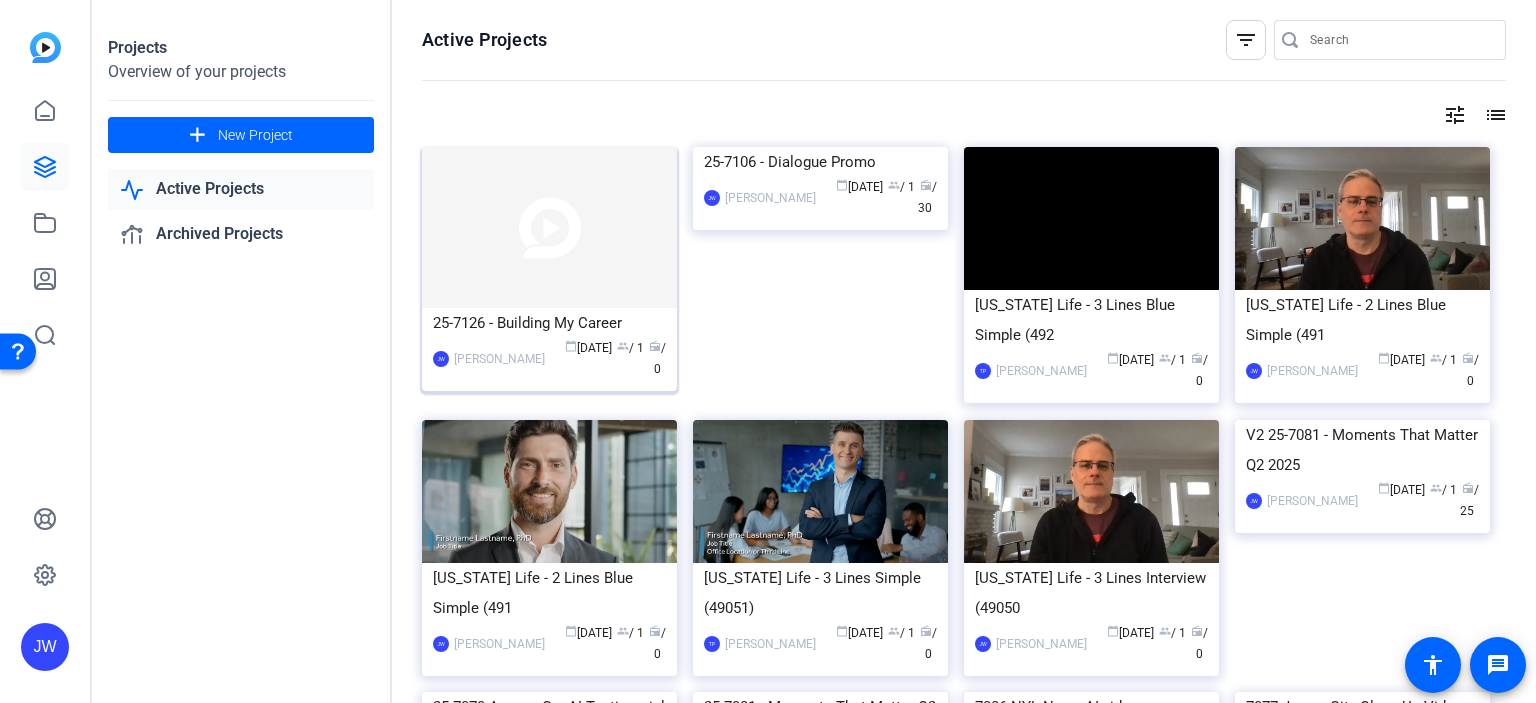click on "25-7126 - Building My Career" 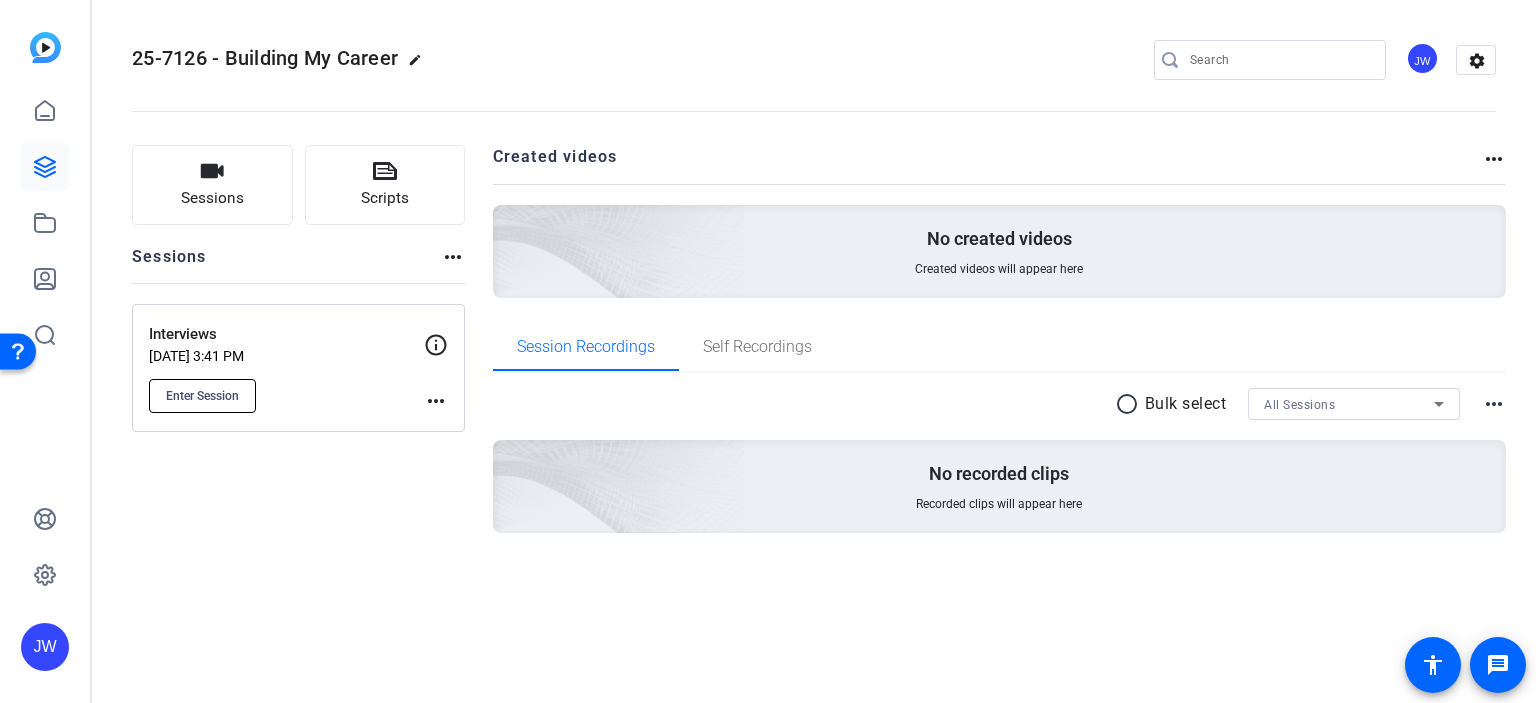 click on "Enter Session" 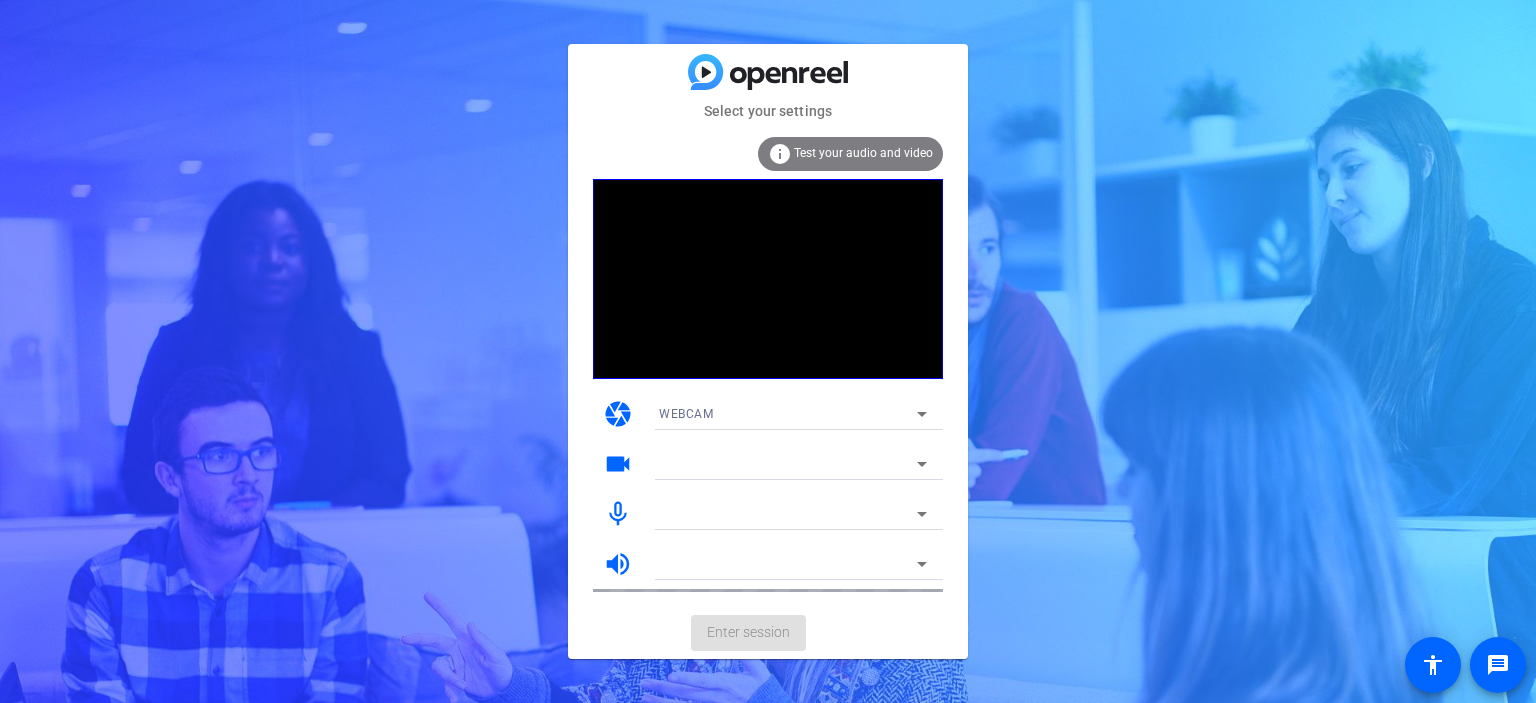 scroll, scrollTop: 0, scrollLeft: 0, axis: both 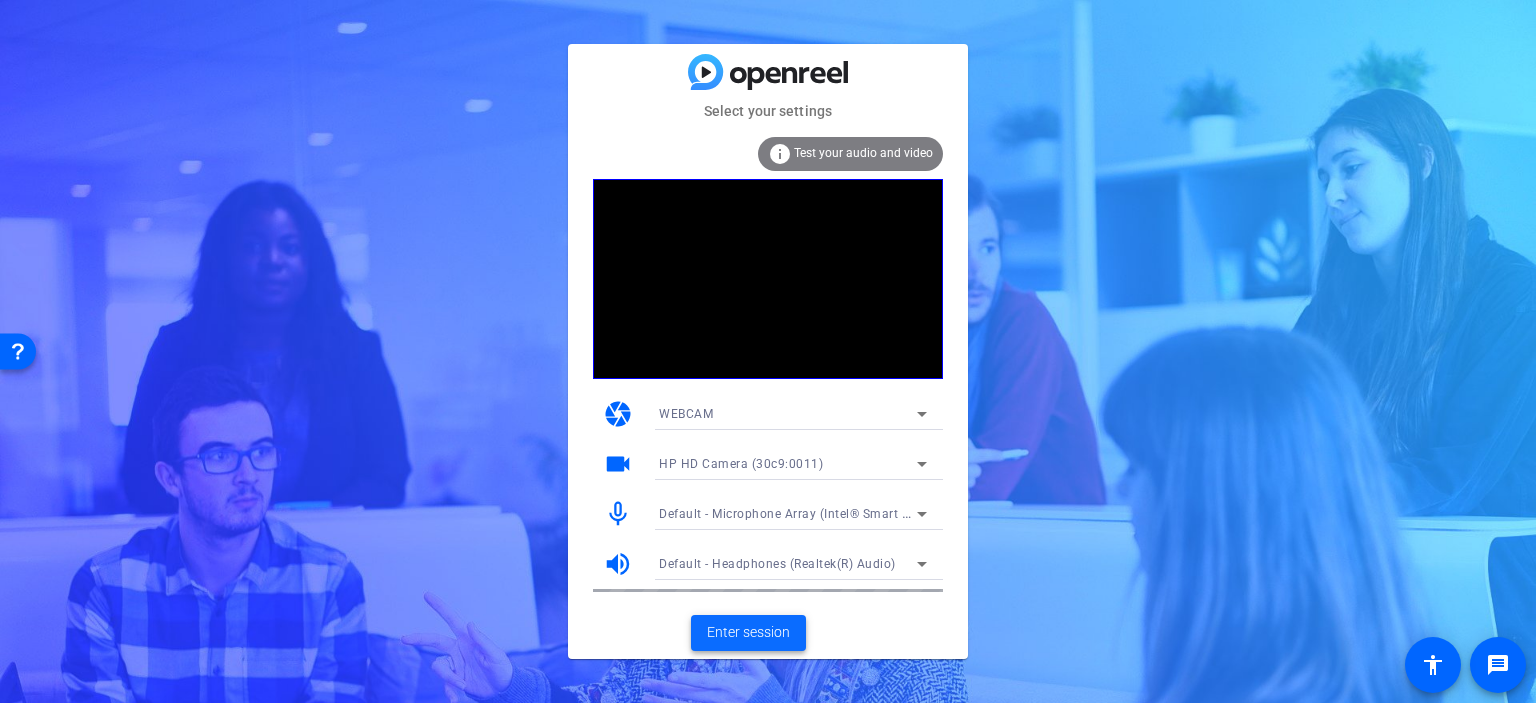 click on "Enter session" 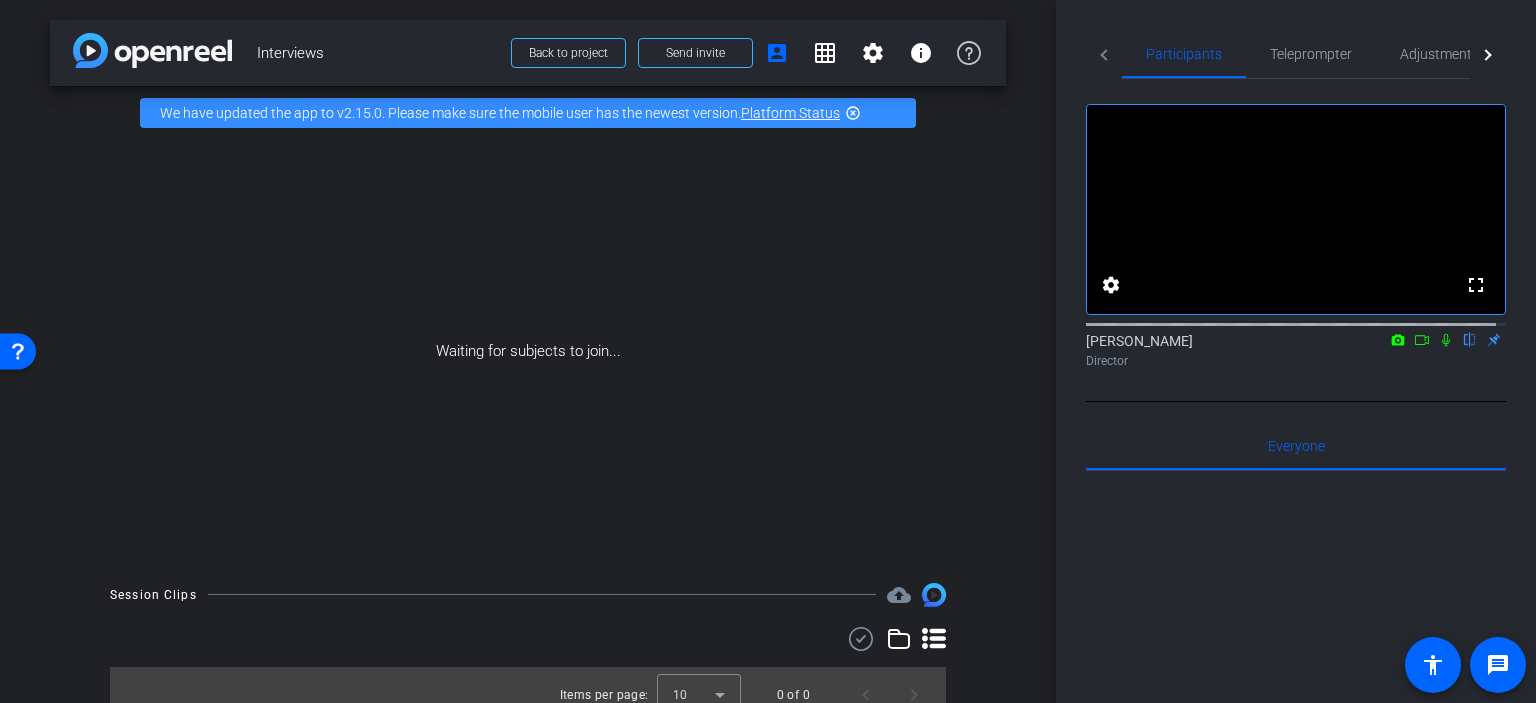 click on "Waiting for subjects to join..." at bounding box center (528, 351) 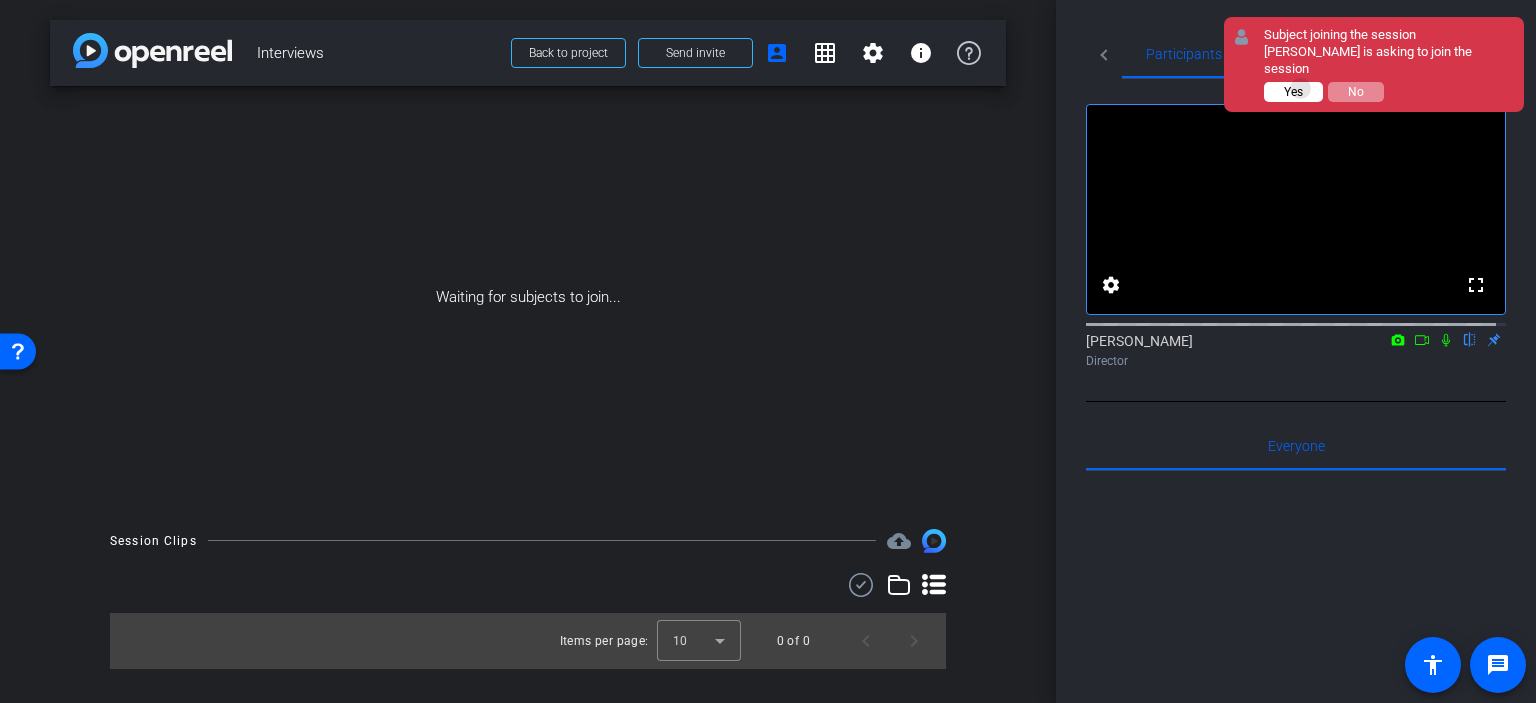click on "Yes" at bounding box center (1293, 92) 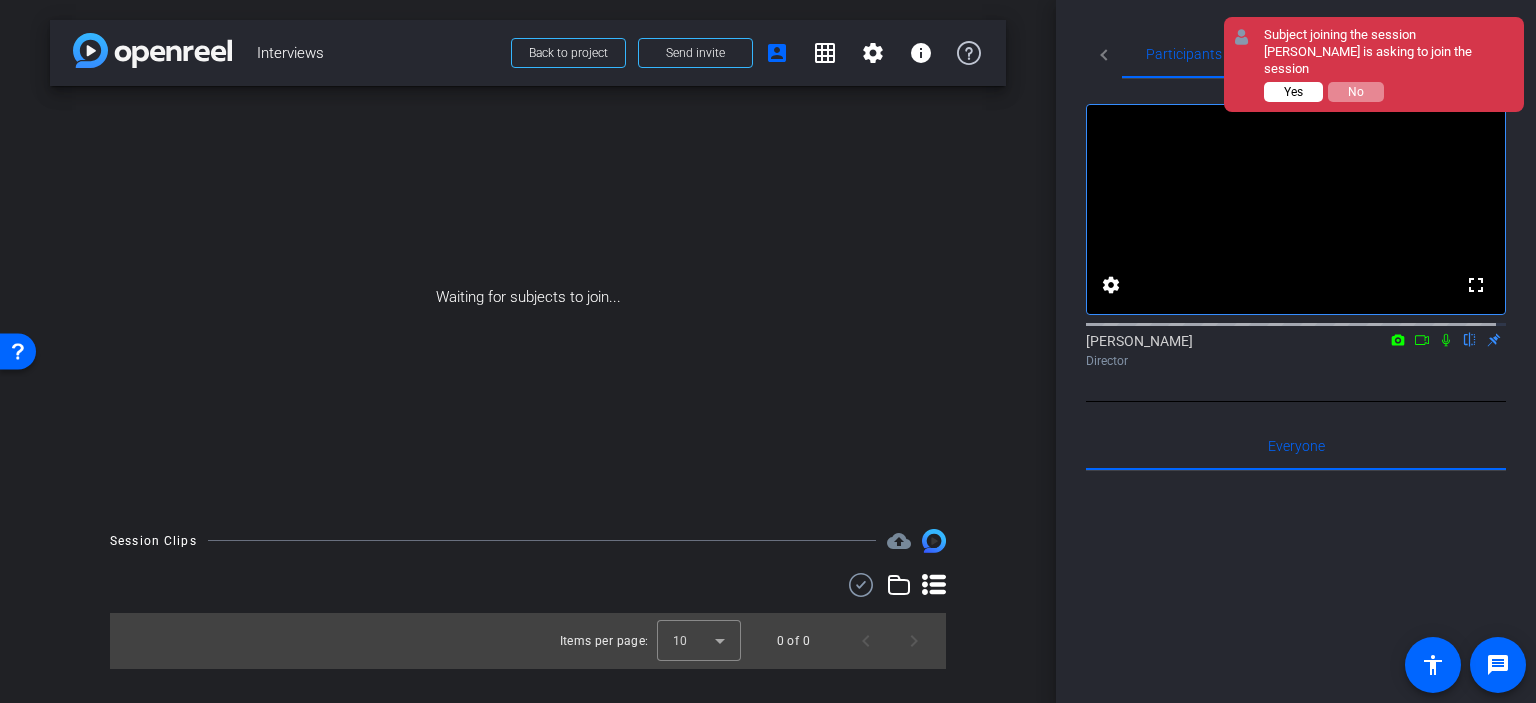 click on "Yes" at bounding box center (1293, 92) 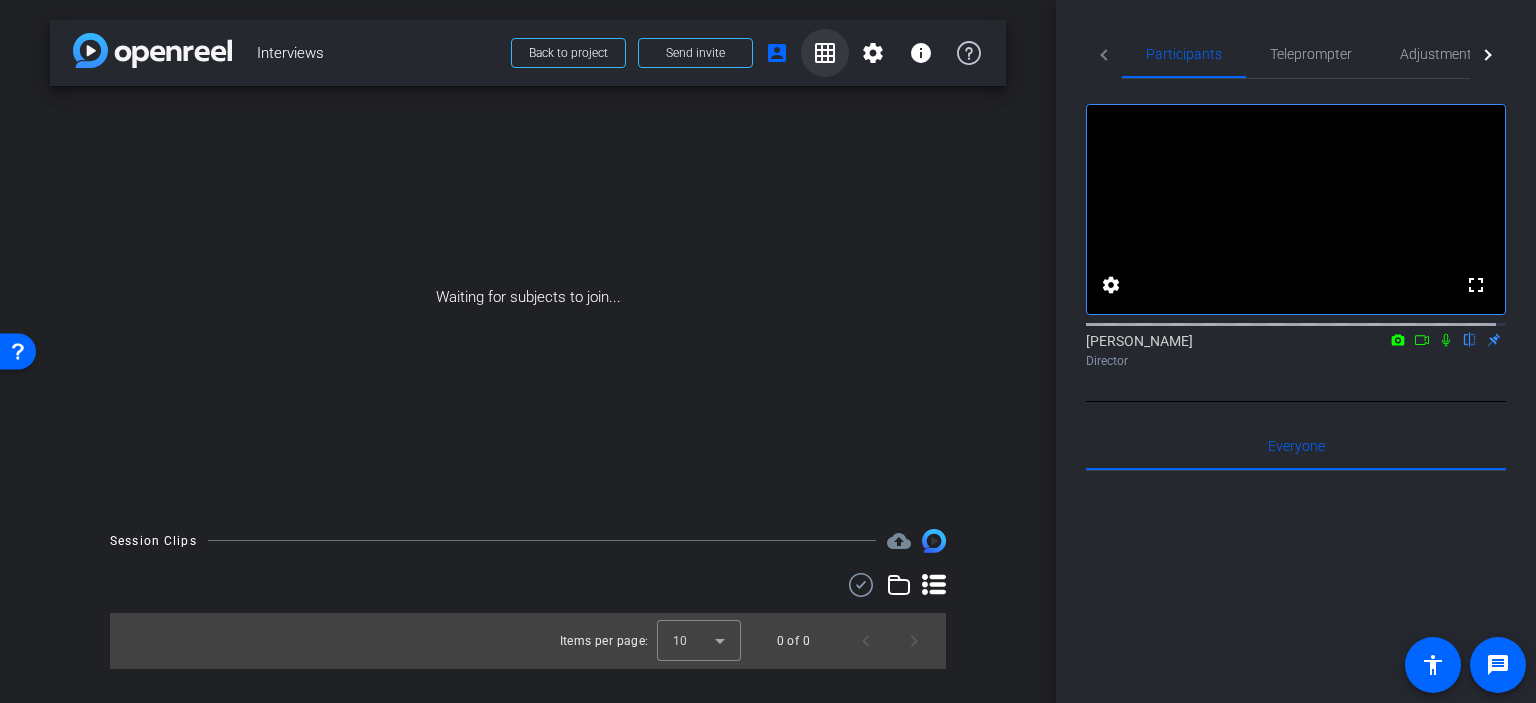 click on "grid_on" at bounding box center (825, 53) 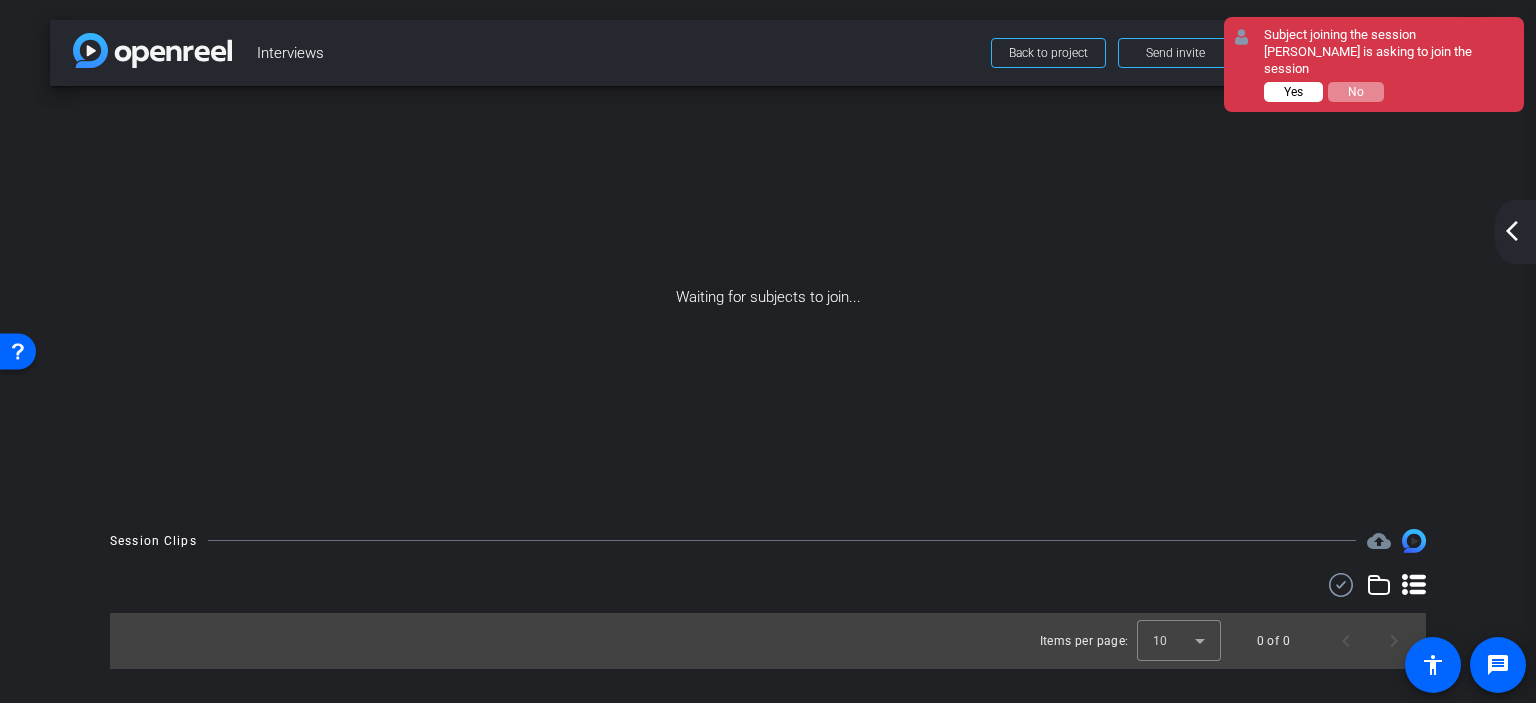 click on "Yes" at bounding box center (1293, 92) 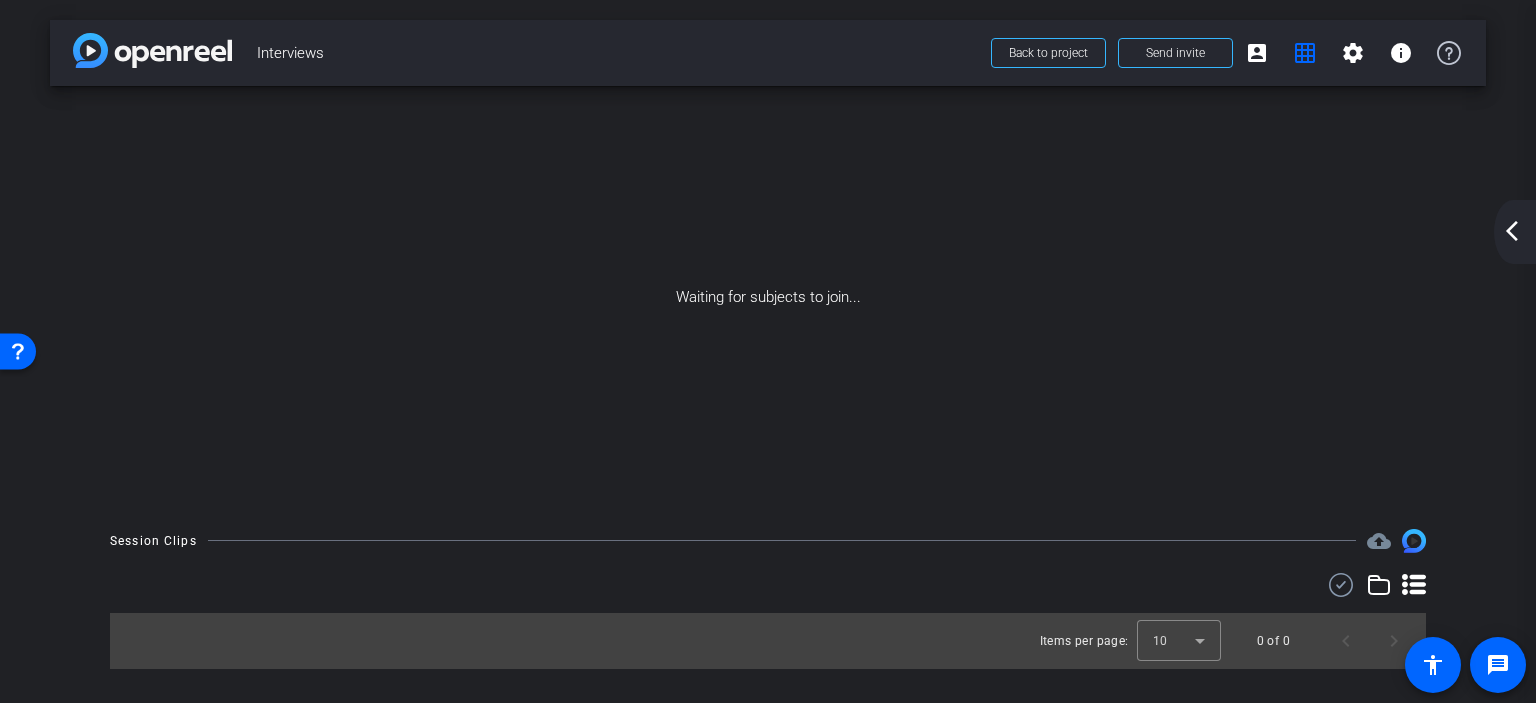 click 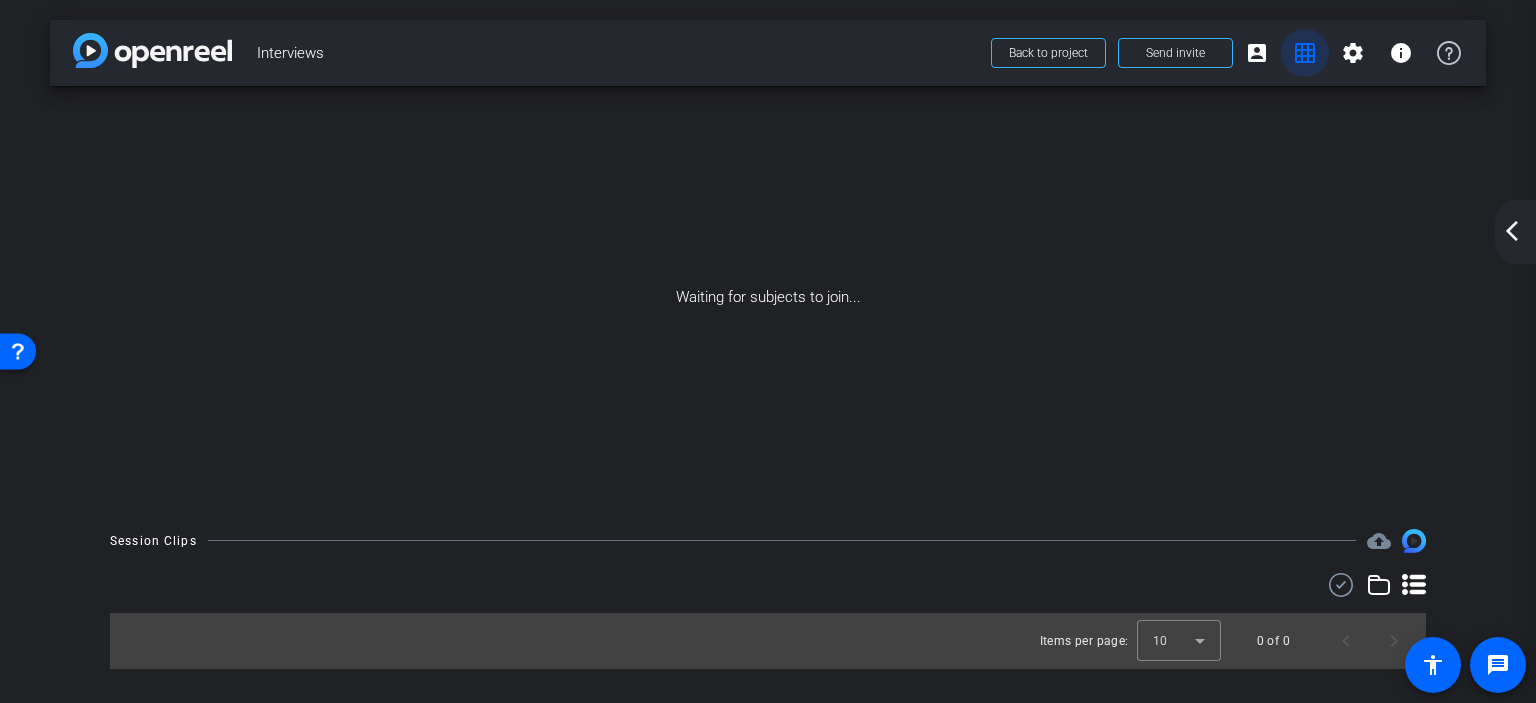 click on "grid_on" at bounding box center (1305, 53) 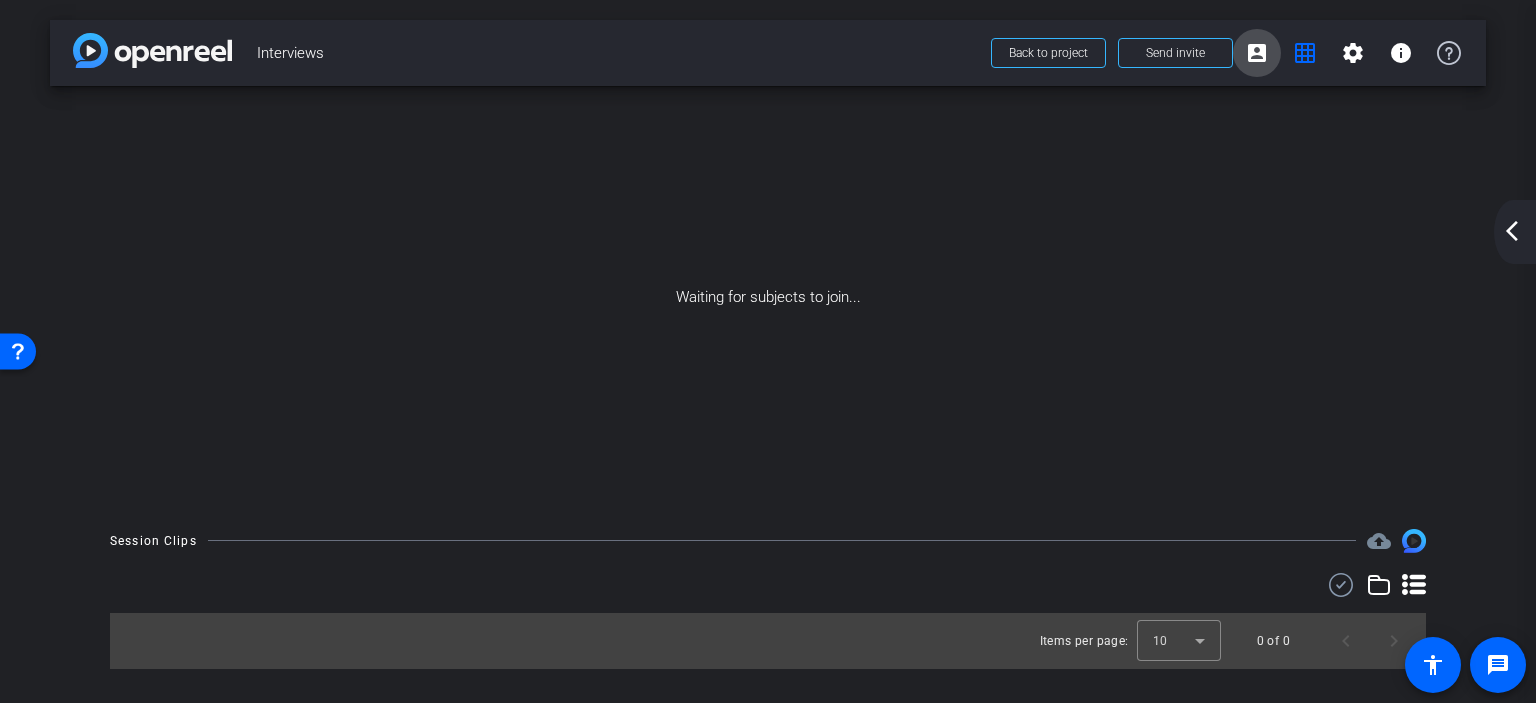 click on "account_box" at bounding box center (1257, 53) 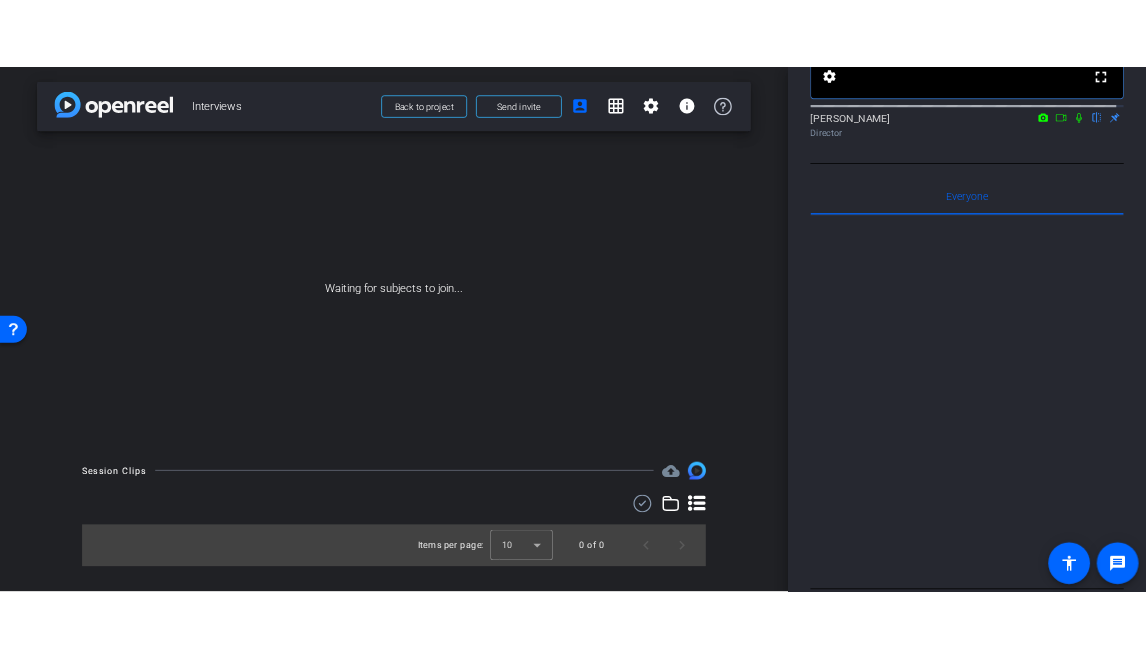 scroll, scrollTop: 30, scrollLeft: 0, axis: vertical 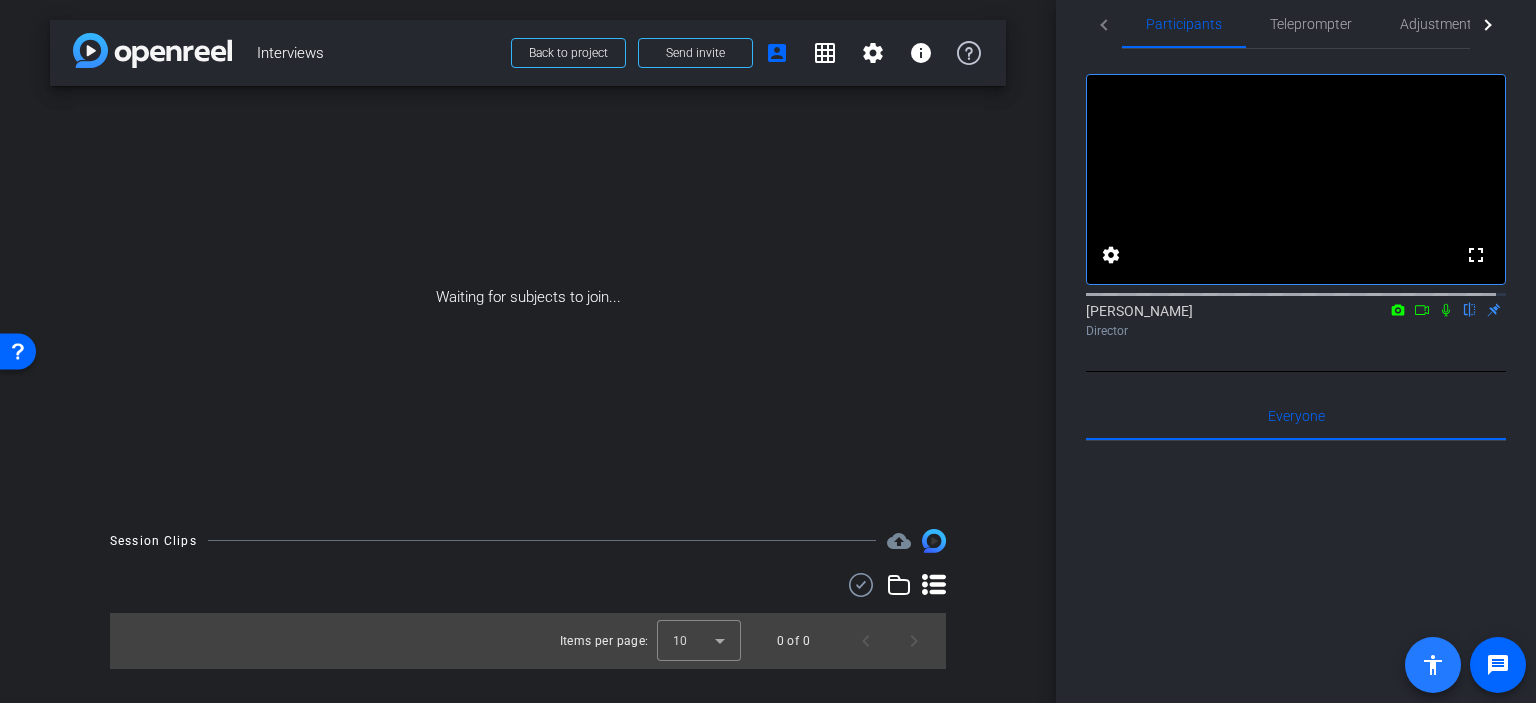 click on "accessibility" 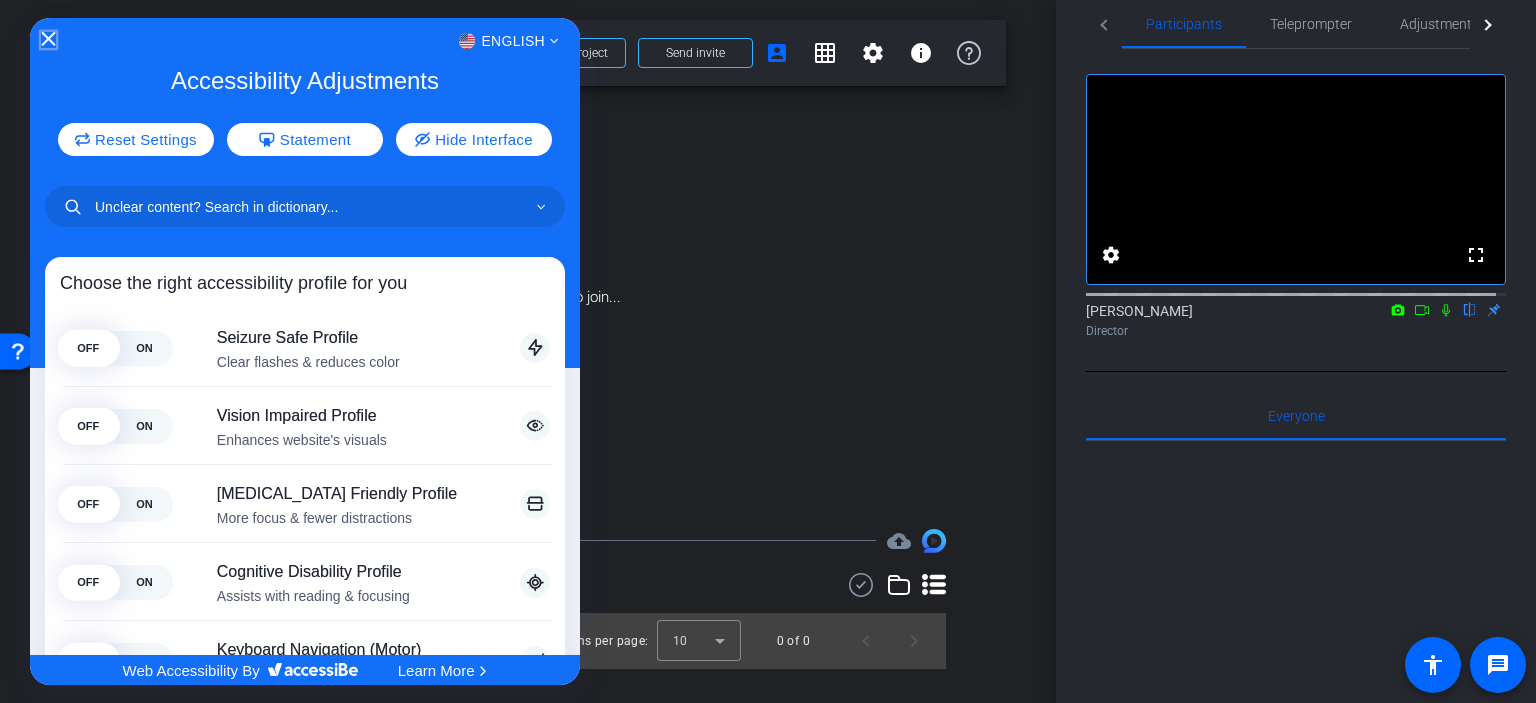 click 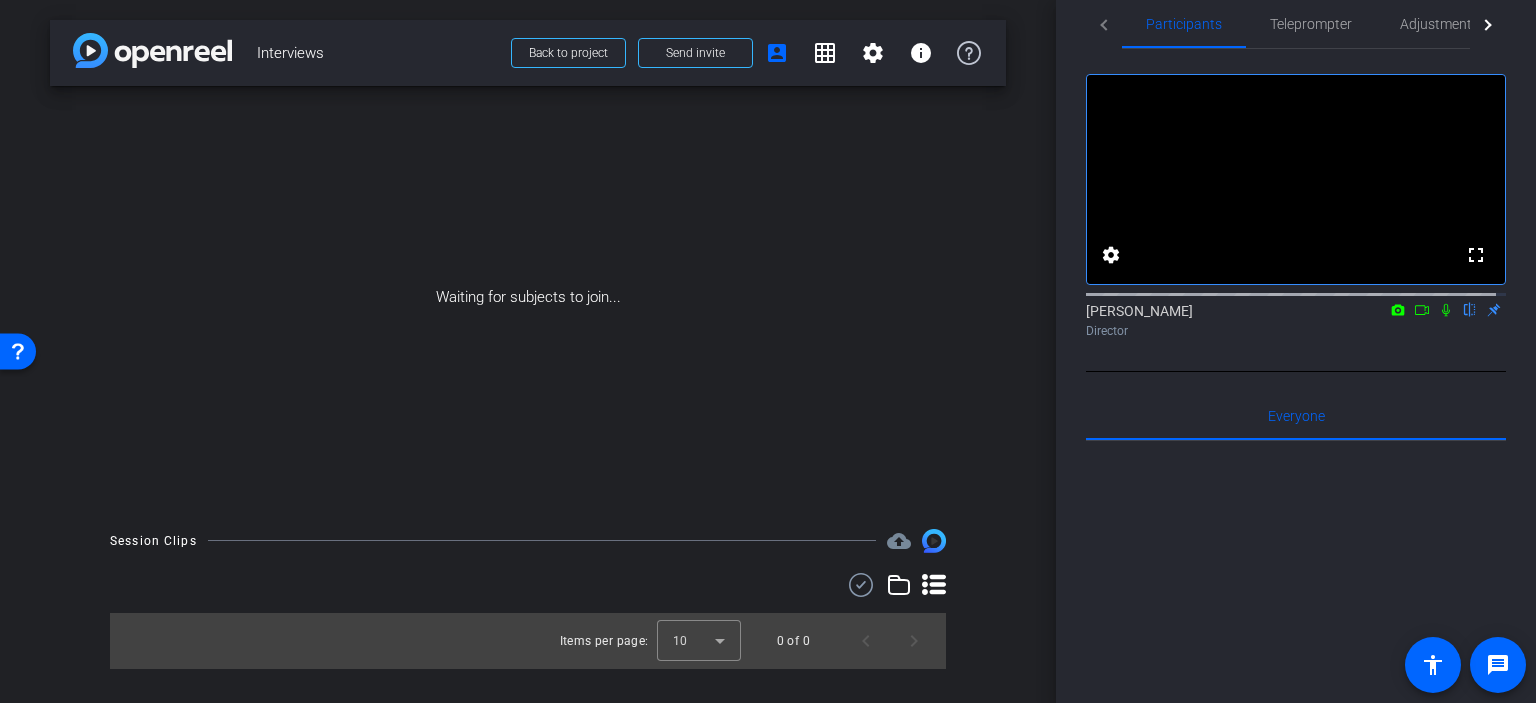 click on "message" 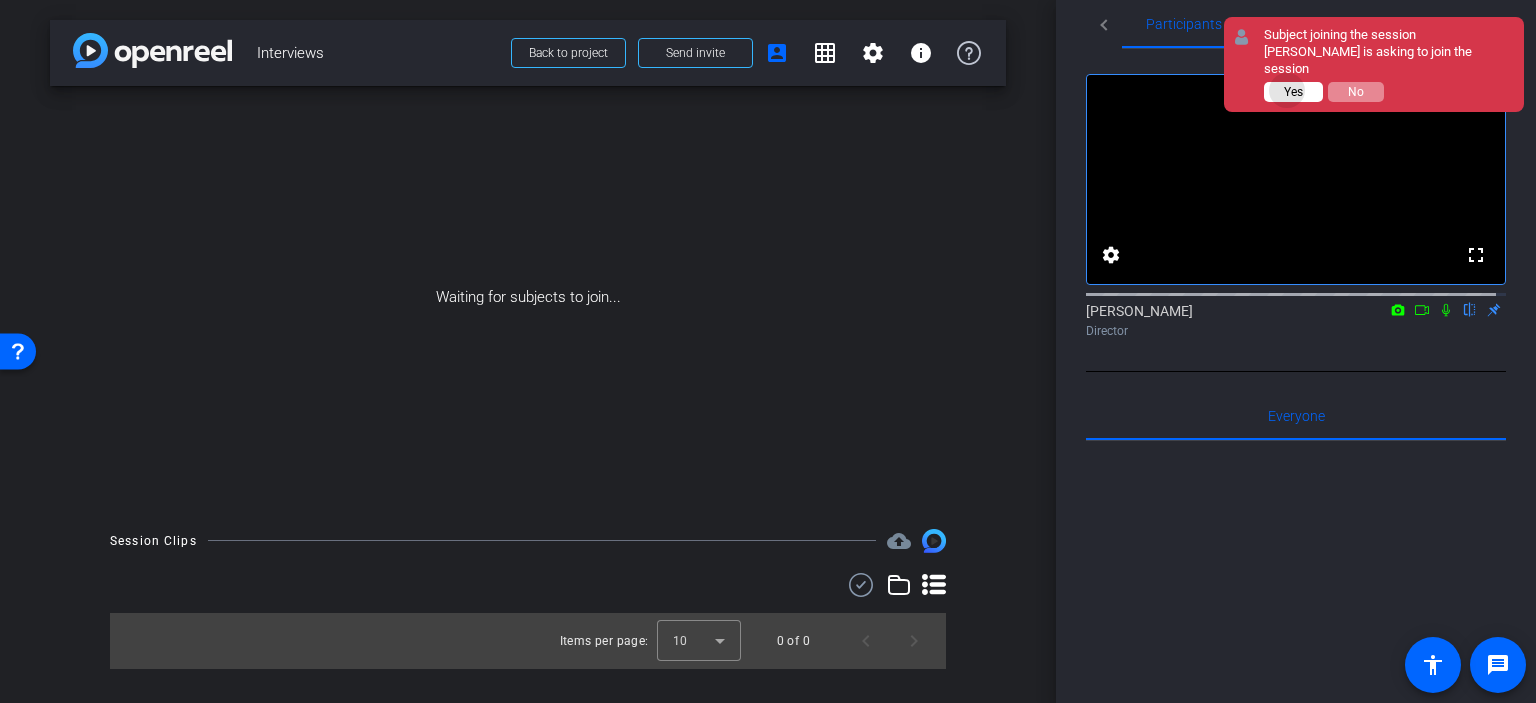 click on "Yes" at bounding box center (1293, 92) 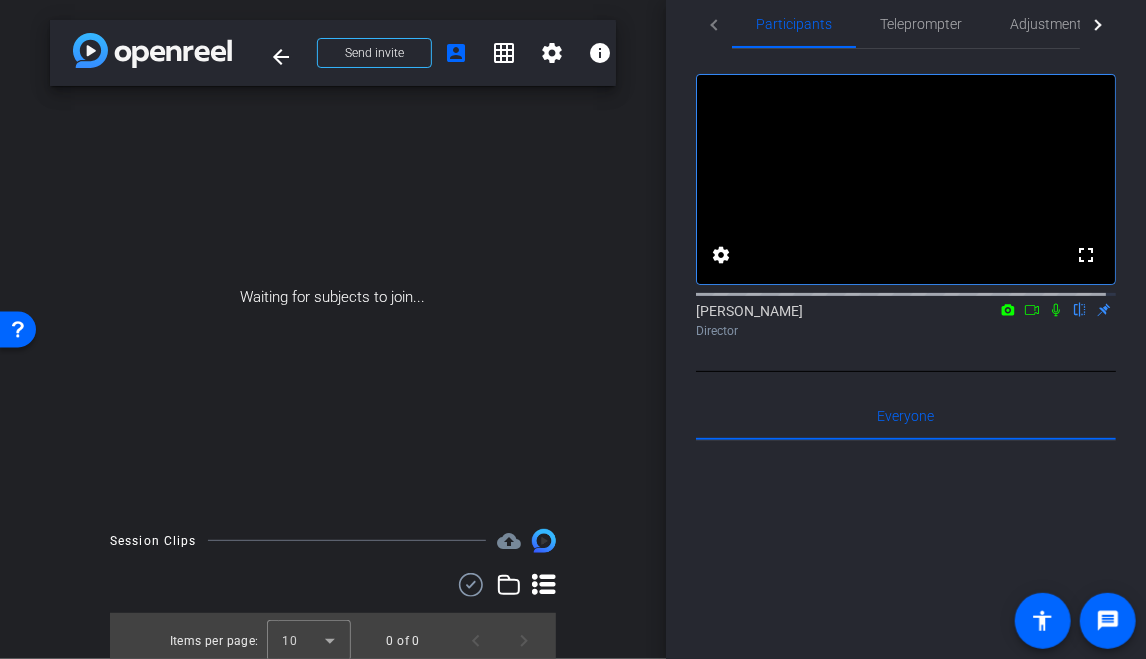 click on "Participants Teleprompter Adjustments Live fullscreen settings  Jon Williams
flip
Director   Everyone  0 Mark all read To: Everyone Mark all read Select Source Teleprompter Speed 3X (130 words/minute) Font Size 30px Screen Setup Teleprompter Top Background White - text in black  Script  0 Words
Create new script               Play        Play from this location               Play Selected        Play and display the selected text only Bold Italic Enter script here...
Play
Restart" 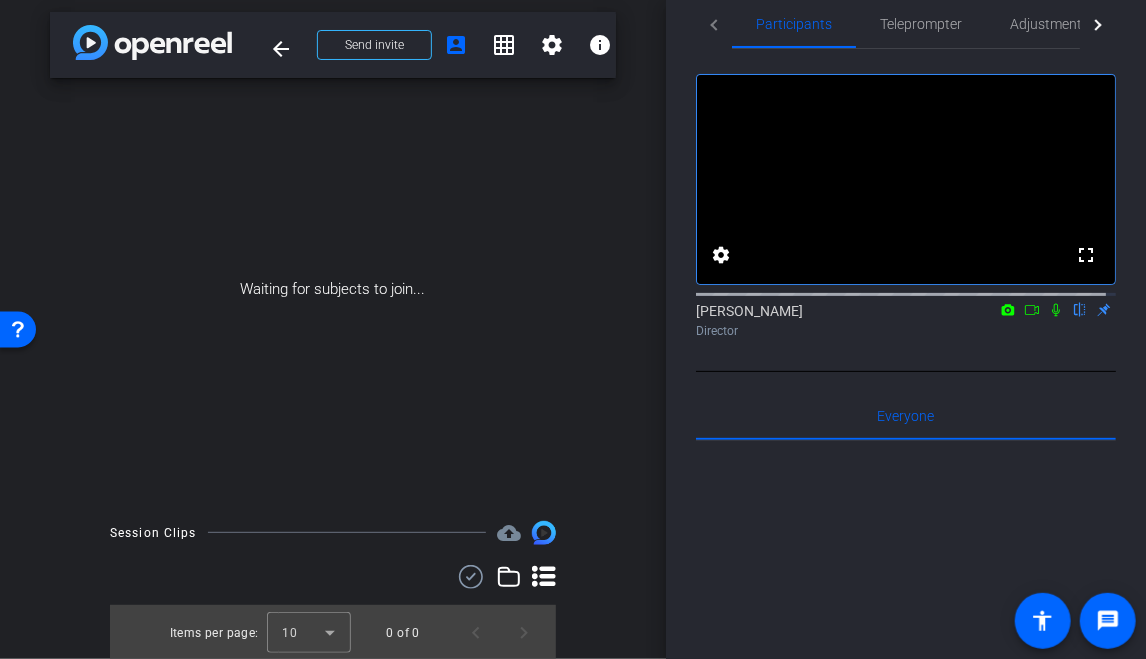 scroll, scrollTop: 9, scrollLeft: 0, axis: vertical 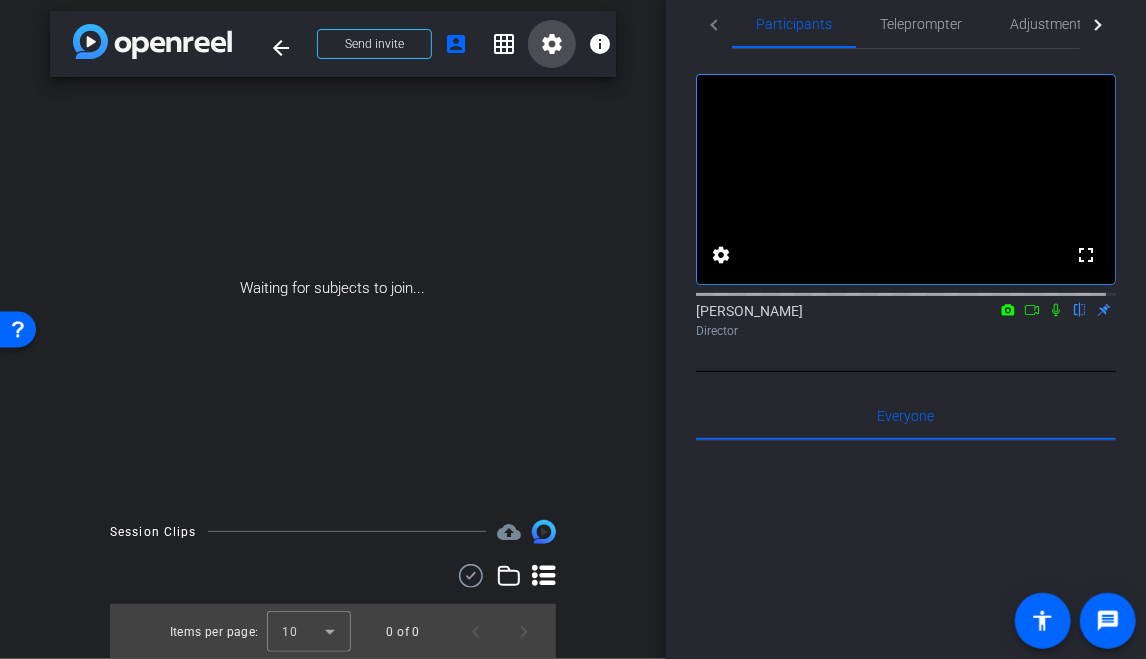 click on "settings" at bounding box center (552, 44) 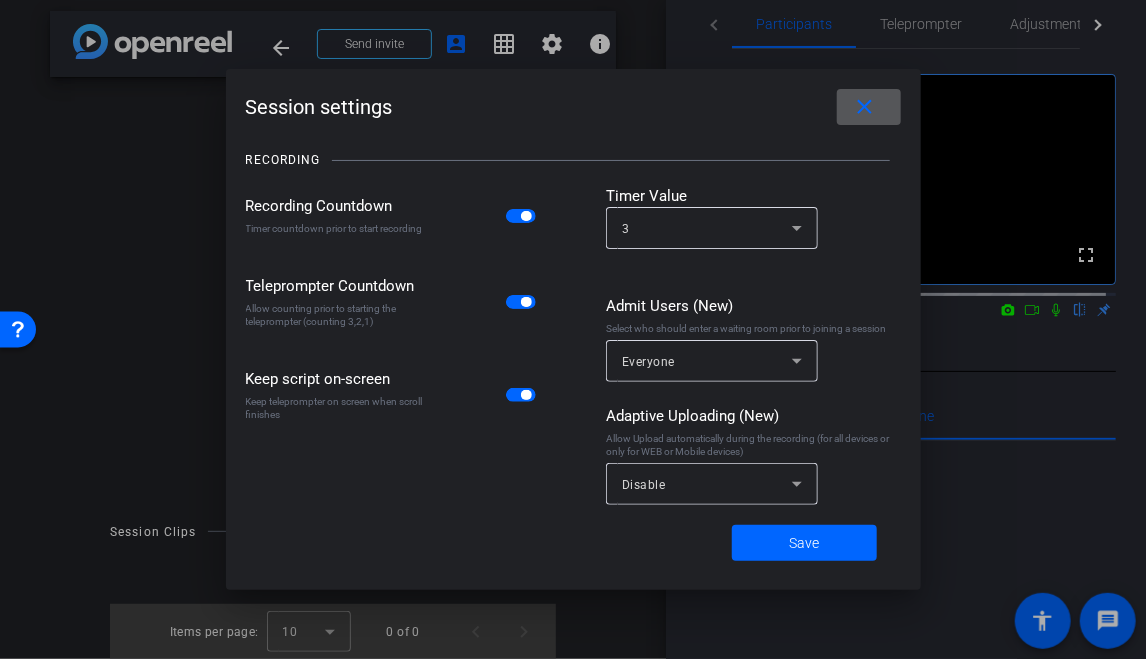 drag, startPoint x: 863, startPoint y: 109, endPoint x: 753, endPoint y: 109, distance: 110 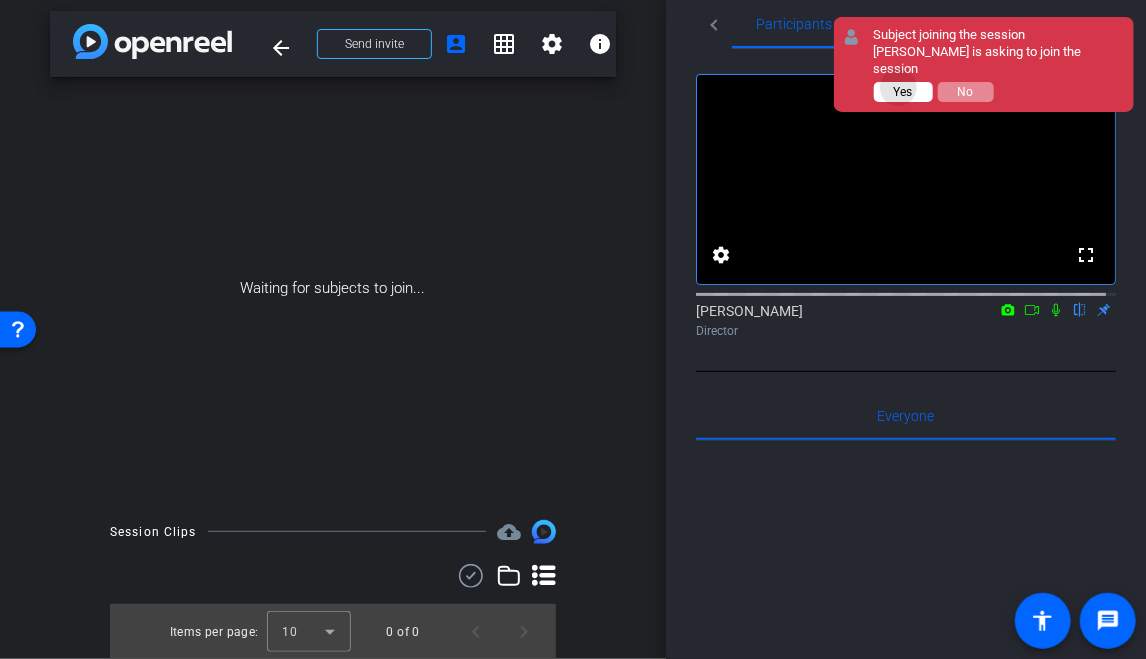 click on "Yes" at bounding box center [903, 92] 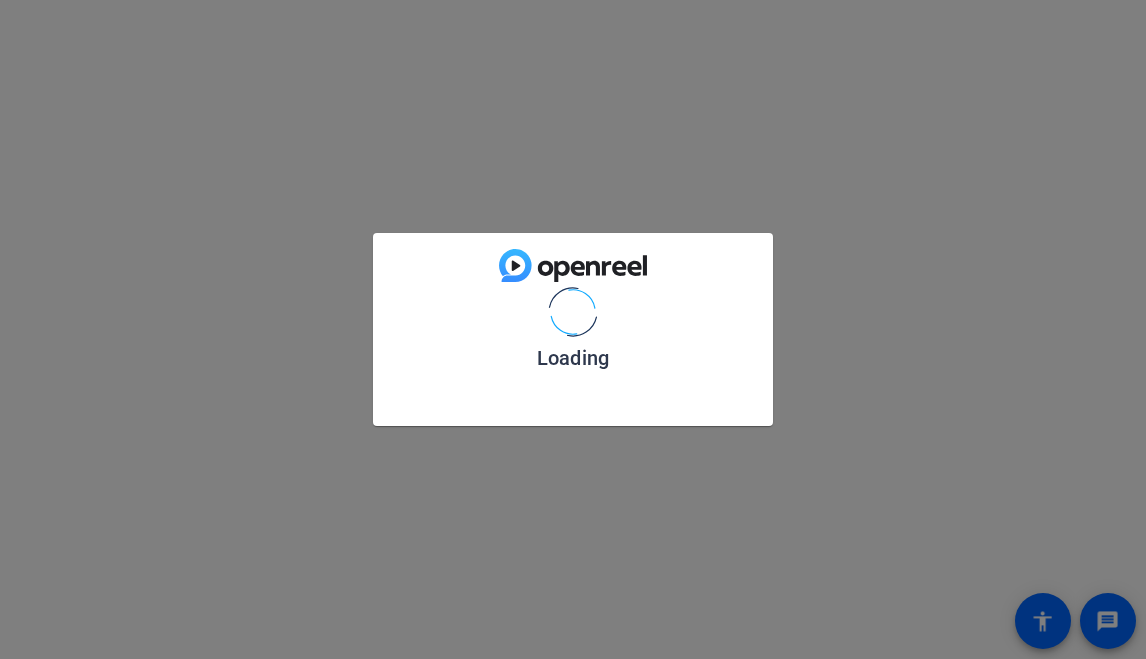 scroll, scrollTop: 0, scrollLeft: 0, axis: both 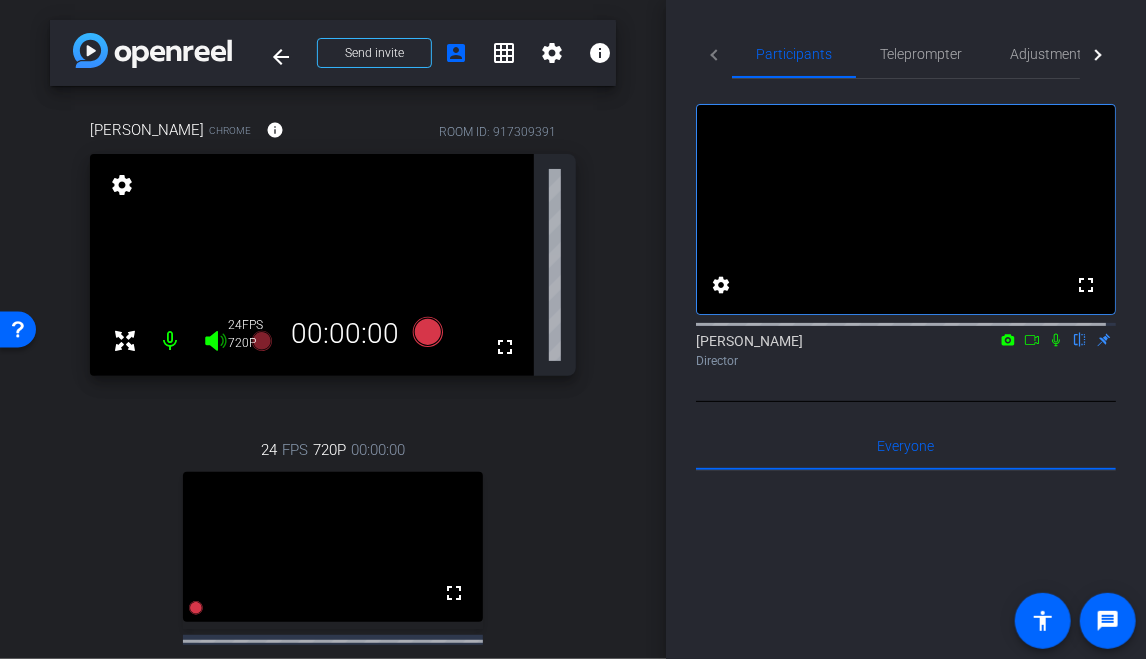 click on "arrow_back  Interviews   Back to project   Send invite  account_box grid_on settings info
Melody Malone Bogan Chrome info ROOM ID: 917309391 fullscreen settings
24 FPS  720P   00:00:00
24 FPS 720P  00:00:00  fullscreen
Kelly Kunder Subject   -  Chrome
settings  Session Clips   cloud_upload" at bounding box center (333, 329) 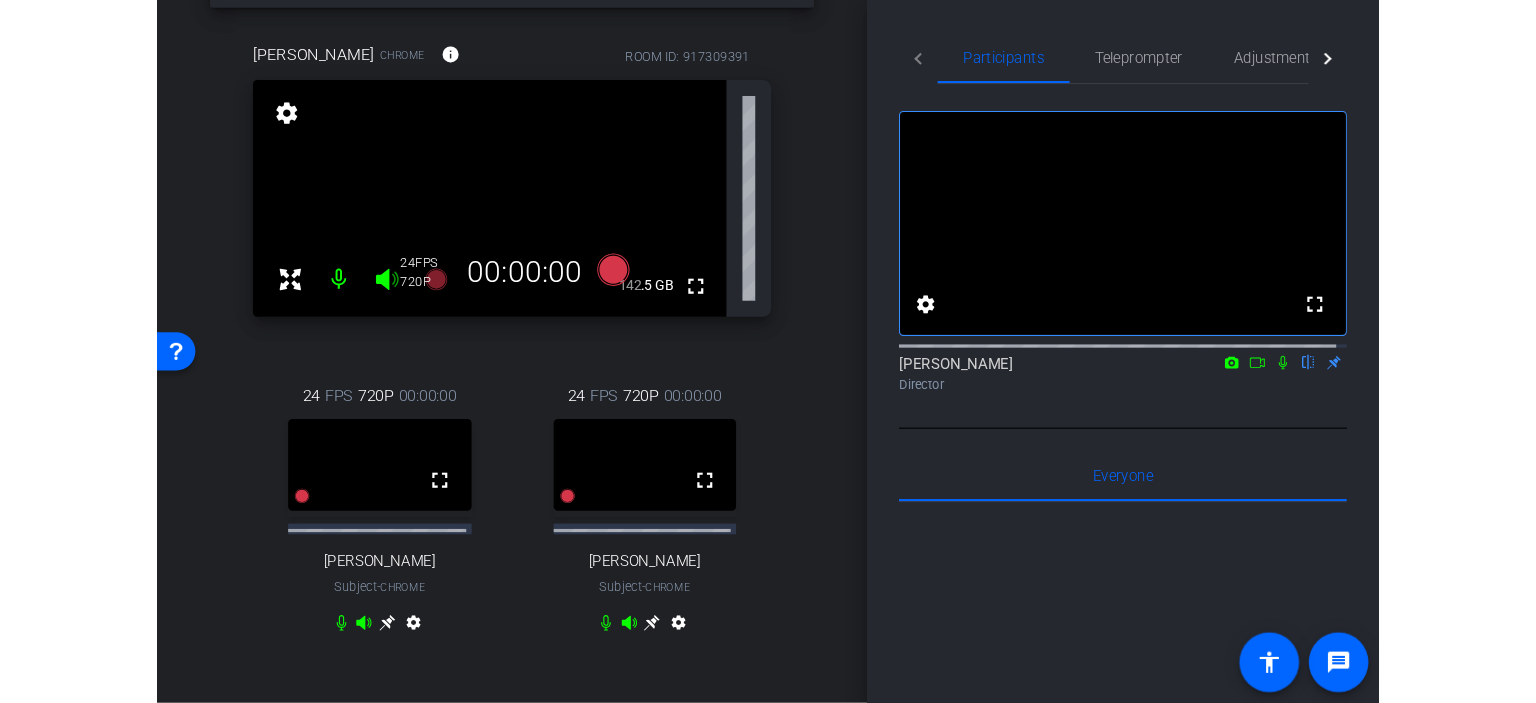 scroll, scrollTop: 100, scrollLeft: 0, axis: vertical 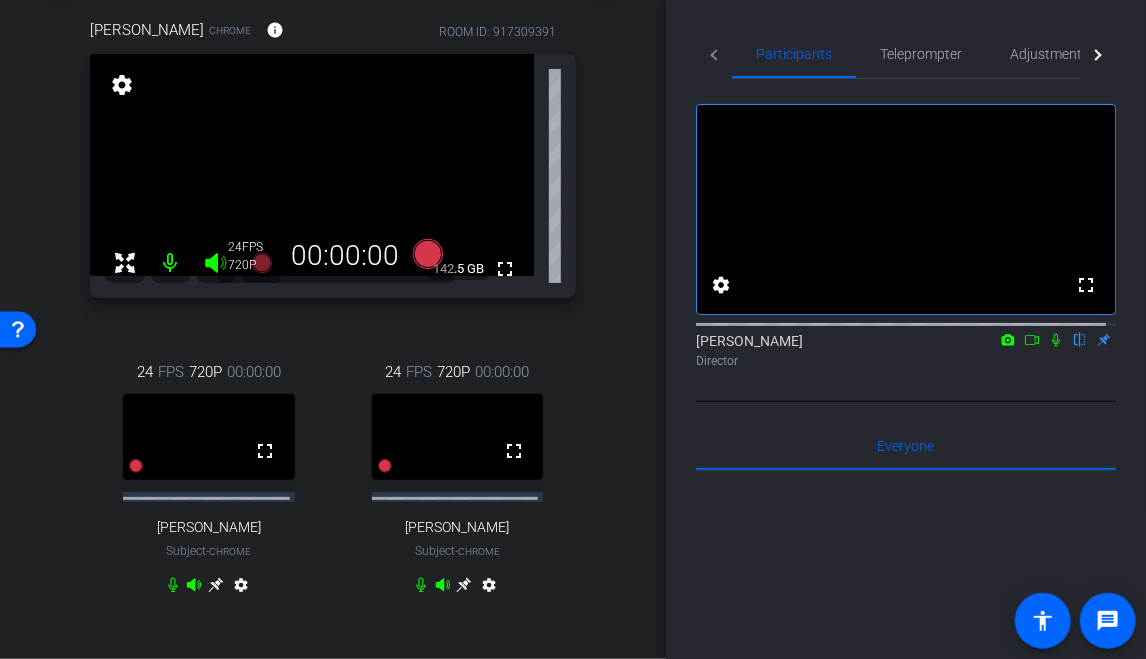 click on "Subject   -  Chrome" at bounding box center [457, 551] 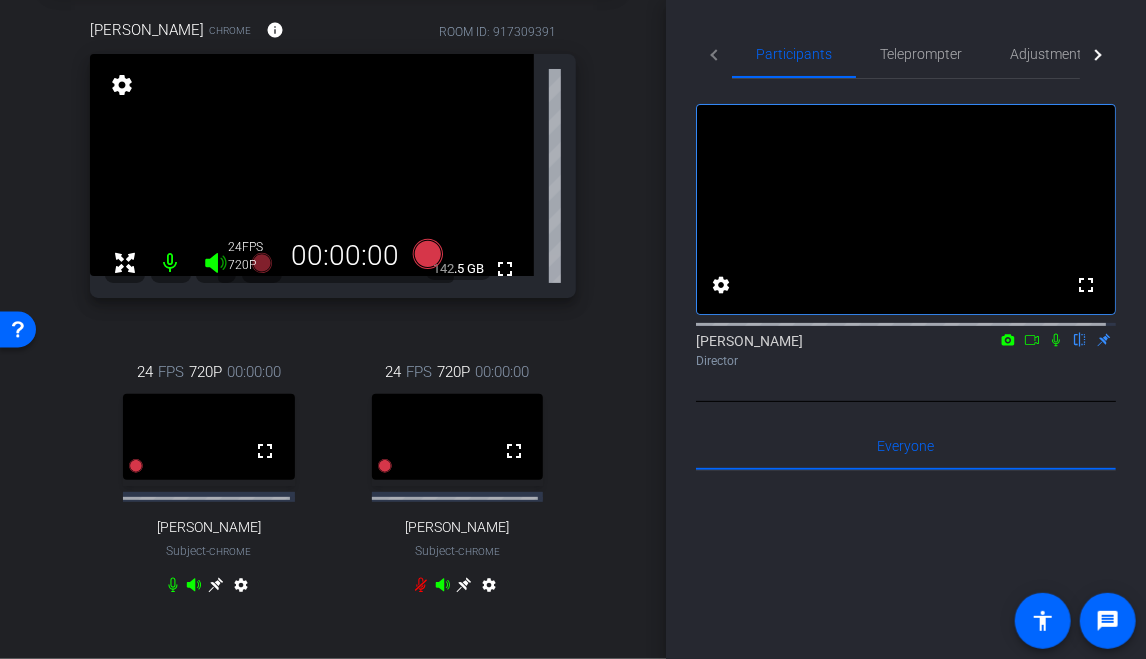 click on "Melody Malone Bogan Chrome info ROOM ID: 917309391 fullscreen settings  142.5 GB
24 FPS  720P   00:00:00
24 FPS 720P  00:00:00  fullscreen
Kelly Kunder Subject   -  Chrome
settings 24 FPS 720P  00:00:00  fullscreen
Bruce Robertson Subject   -  Chrome" at bounding box center (333, 320) 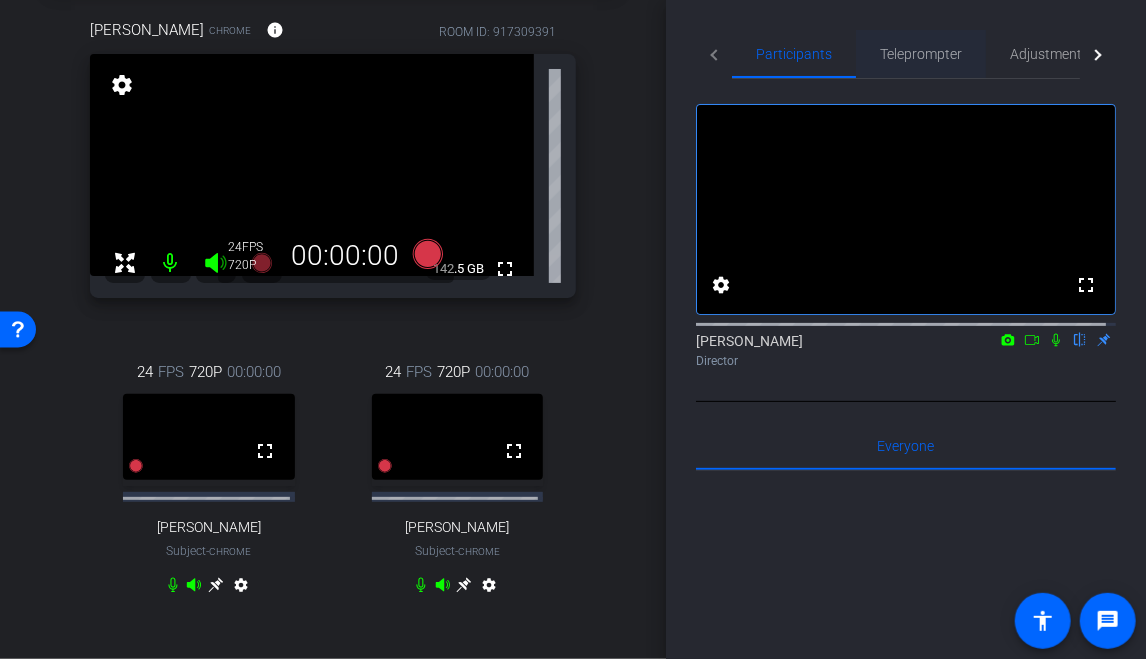 click on "Teleprompter" at bounding box center (921, 54) 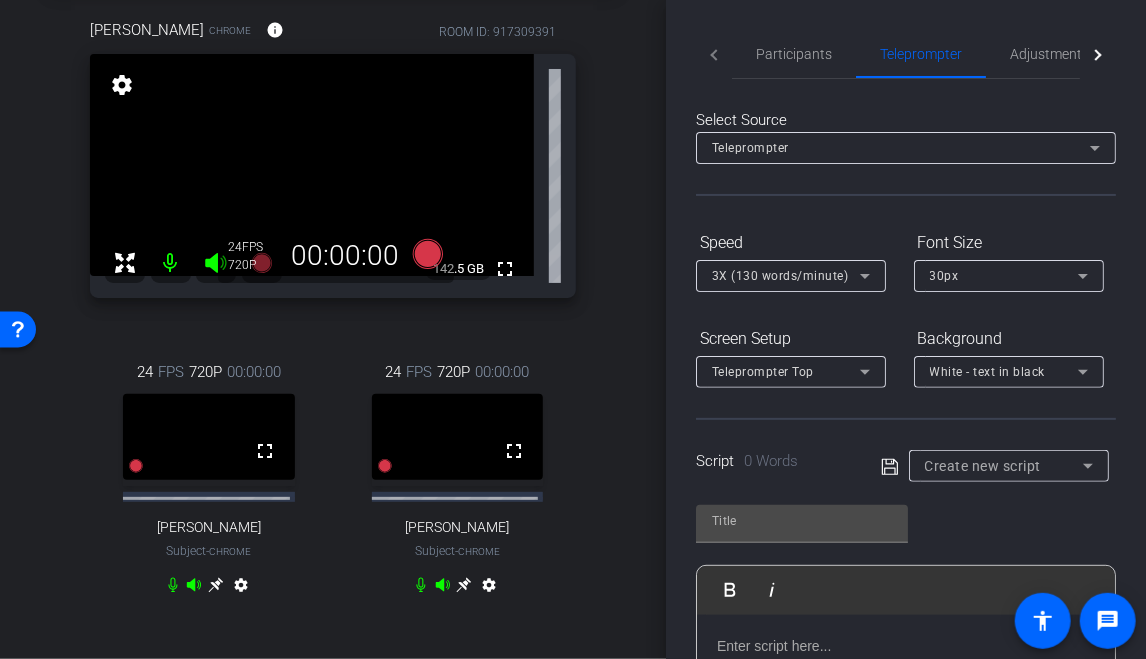 click 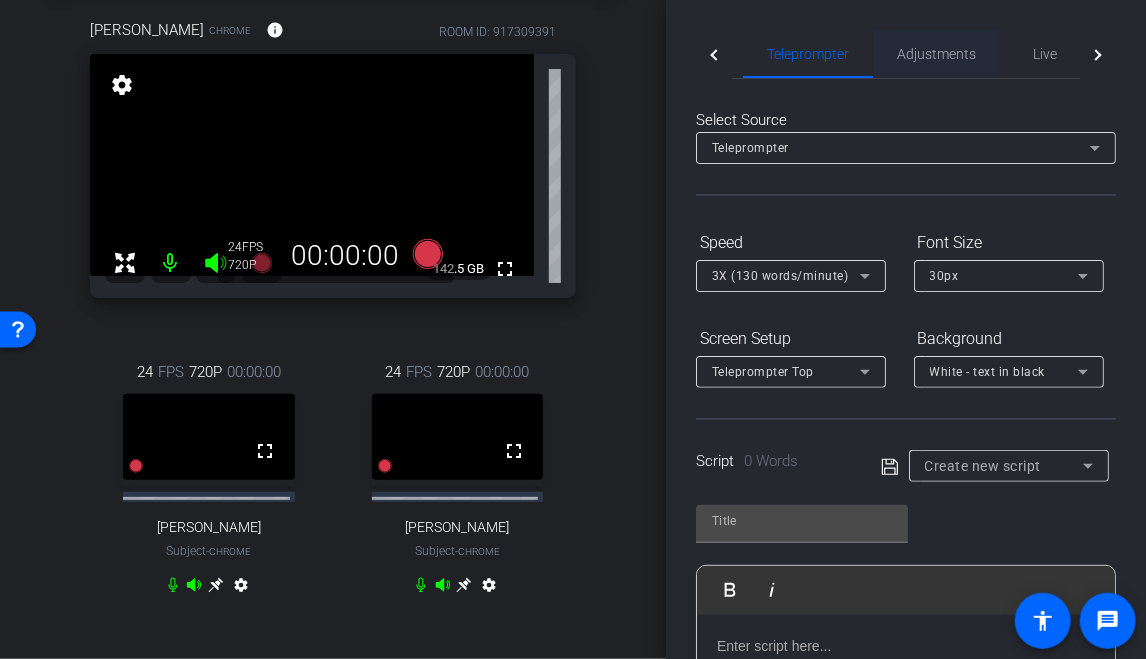 click on "Adjustments" at bounding box center [936, 54] 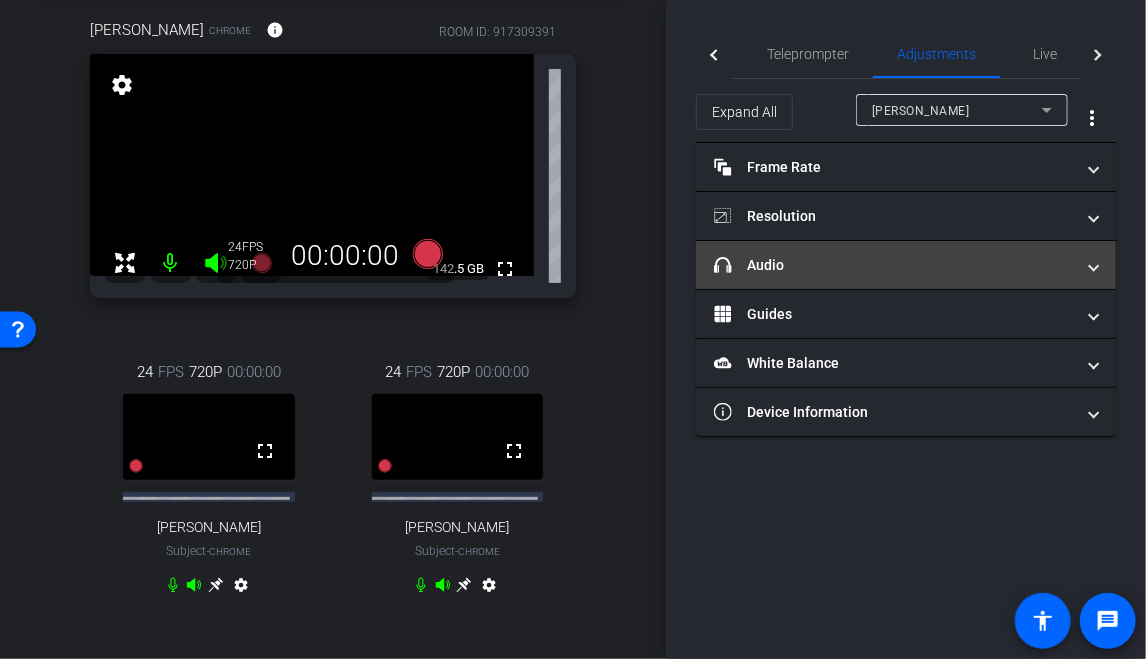 click on "headphone icon
Audio" at bounding box center (906, 265) 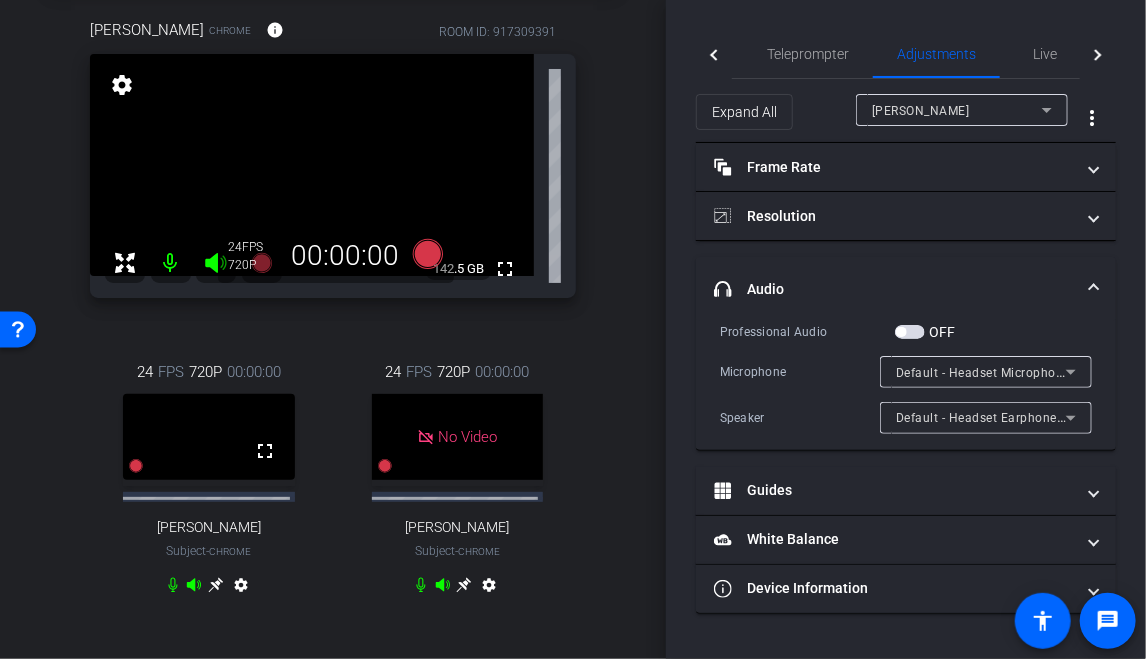 click on "Melody Malone Bogan Chrome info ROOM ID: 917309391 fullscreen settings  142.5 GB
24 FPS  720P   00:00:00
24 FPS 720P  00:00:00  fullscreen
Kelly Kunder Subject   -  Chrome
settings 24 FPS 720P  00:00:00   No Video
Bruce Robertson Subject   -  Chrome" at bounding box center [333, 320] 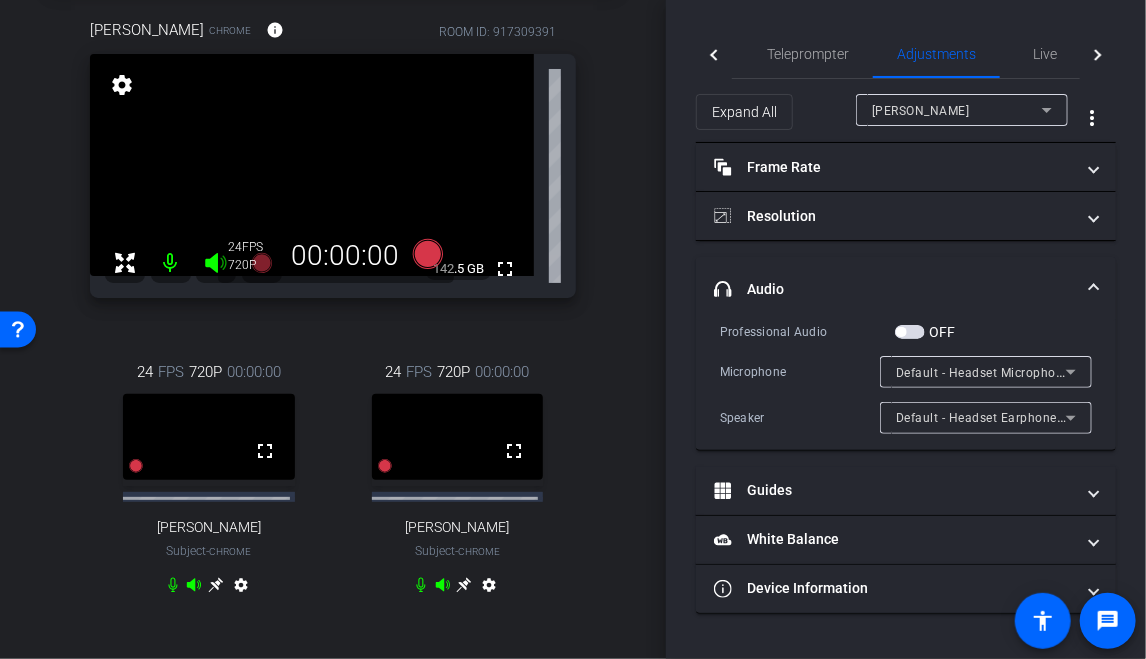 click on "settings" at bounding box center (241, 589) 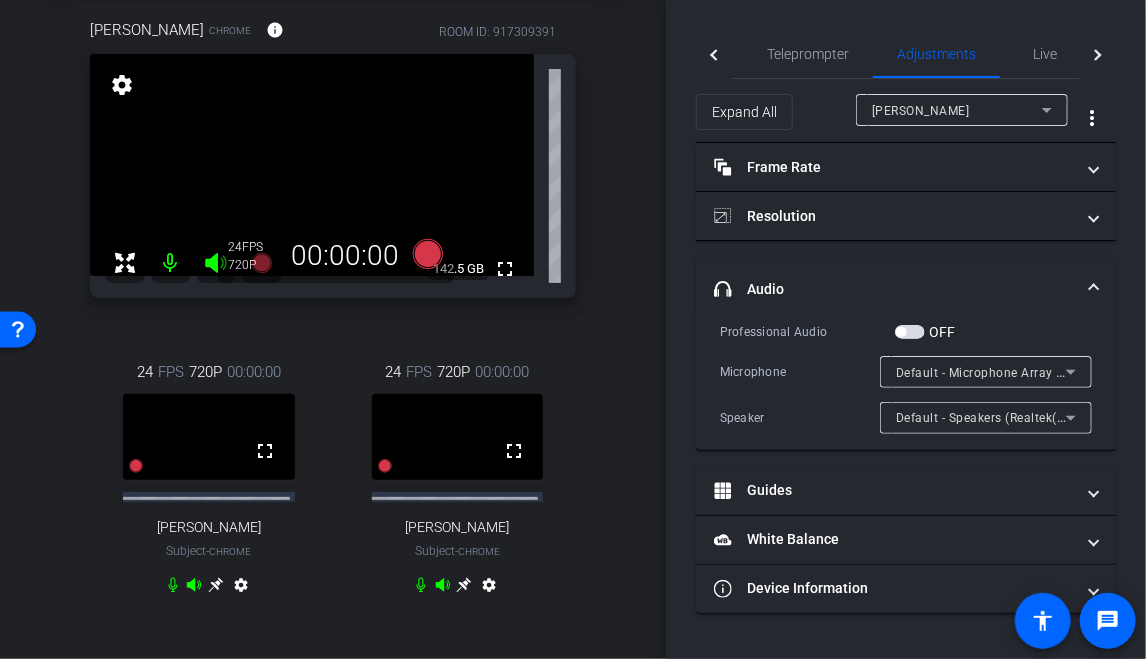 drag, startPoint x: 292, startPoint y: 579, endPoint x: 378, endPoint y: 551, distance: 90.44335 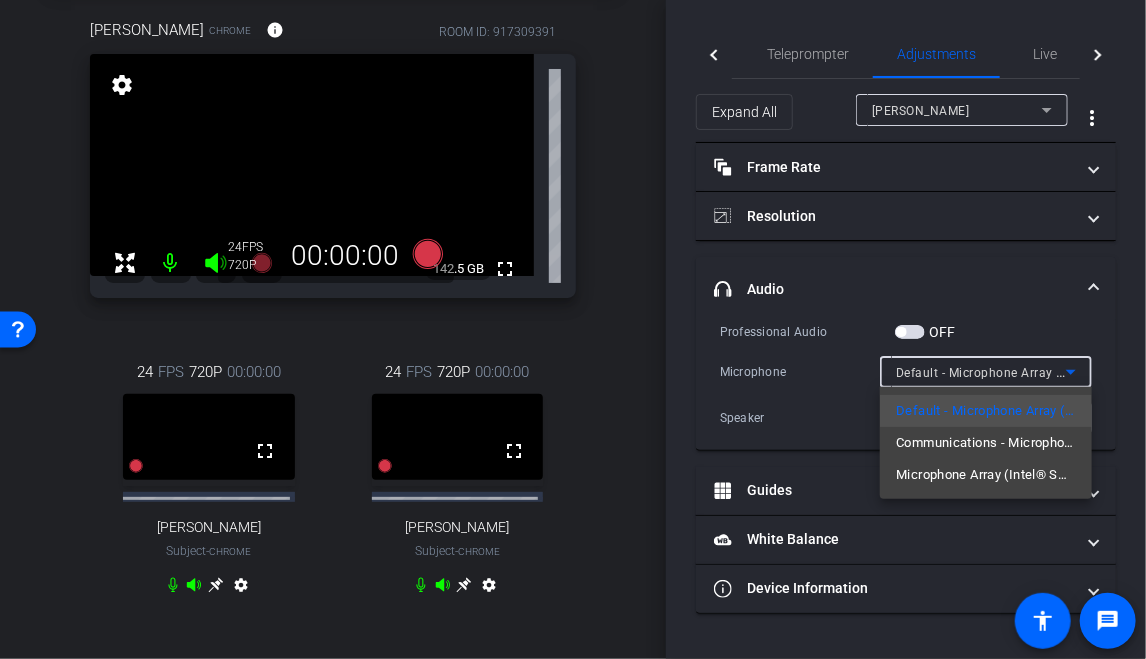 click on "Microphone Array (Intel® Smart Sound Technology for Digital Microphones)" at bounding box center (986, 475) 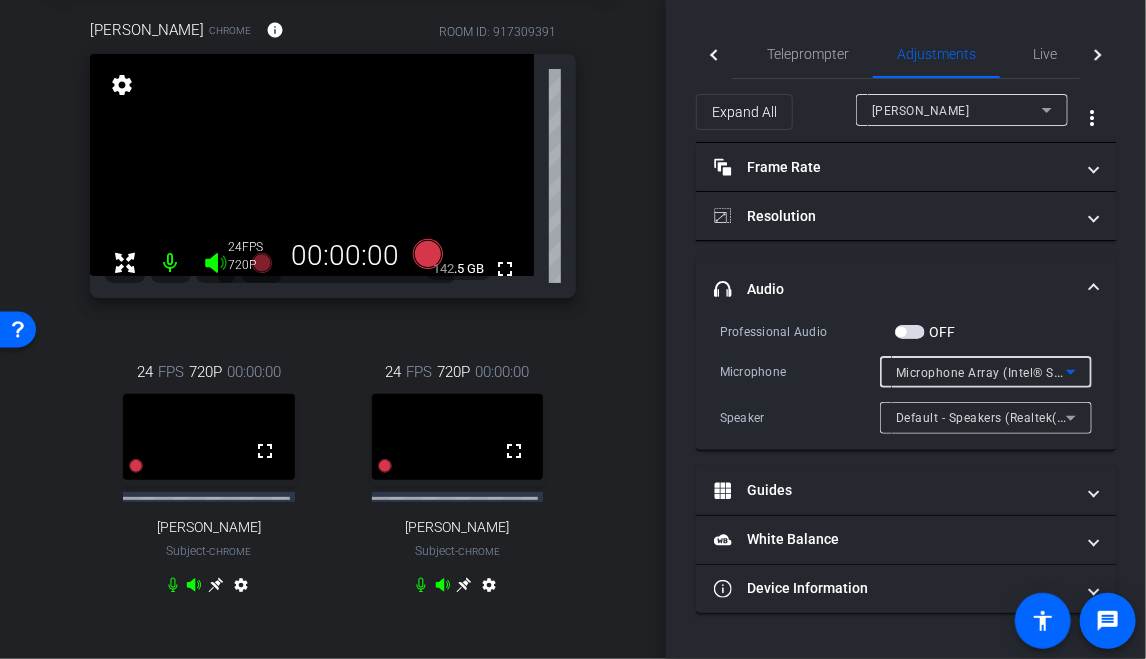 click on "Microphone Array (Intel® Smart Sound Technology for Digital Microphones)" at bounding box center [1117, 372] 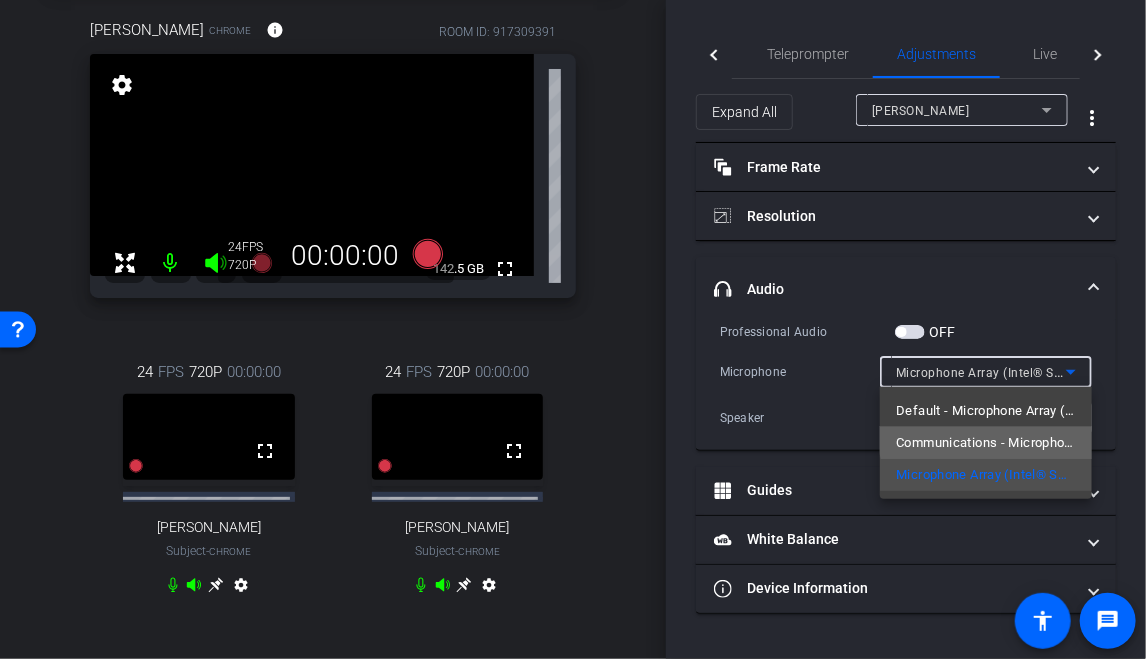 click on "Communications - Microphone Array (Intel® Smart Sound Technology for Digital Microphones)" at bounding box center (986, 443) 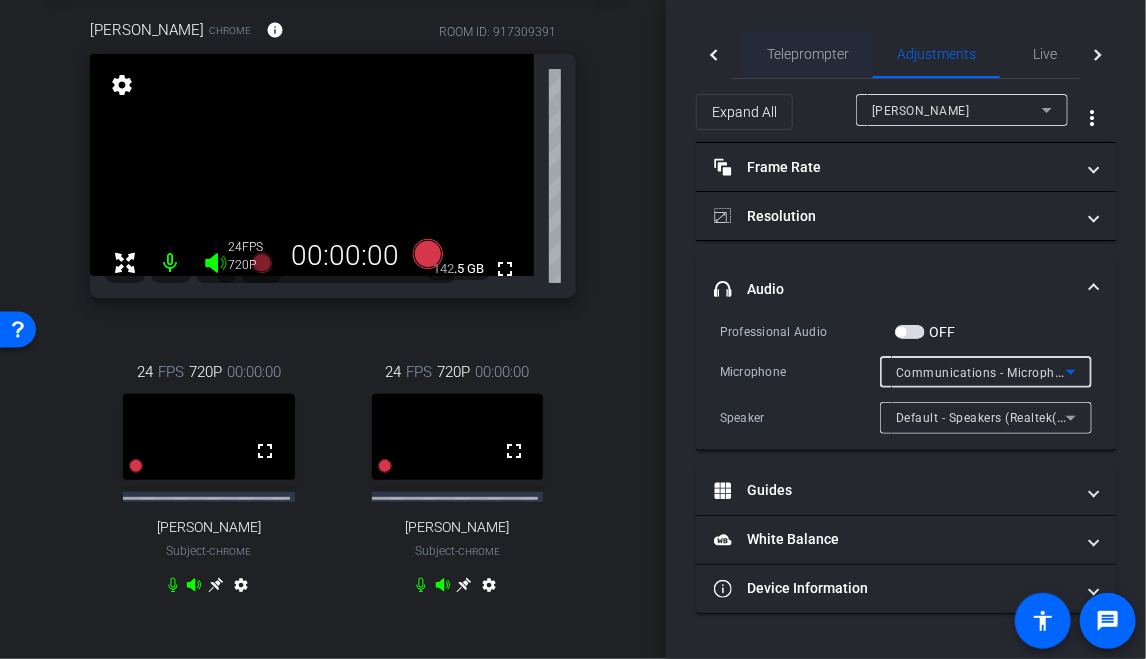 click on "Teleprompter" at bounding box center (808, 54) 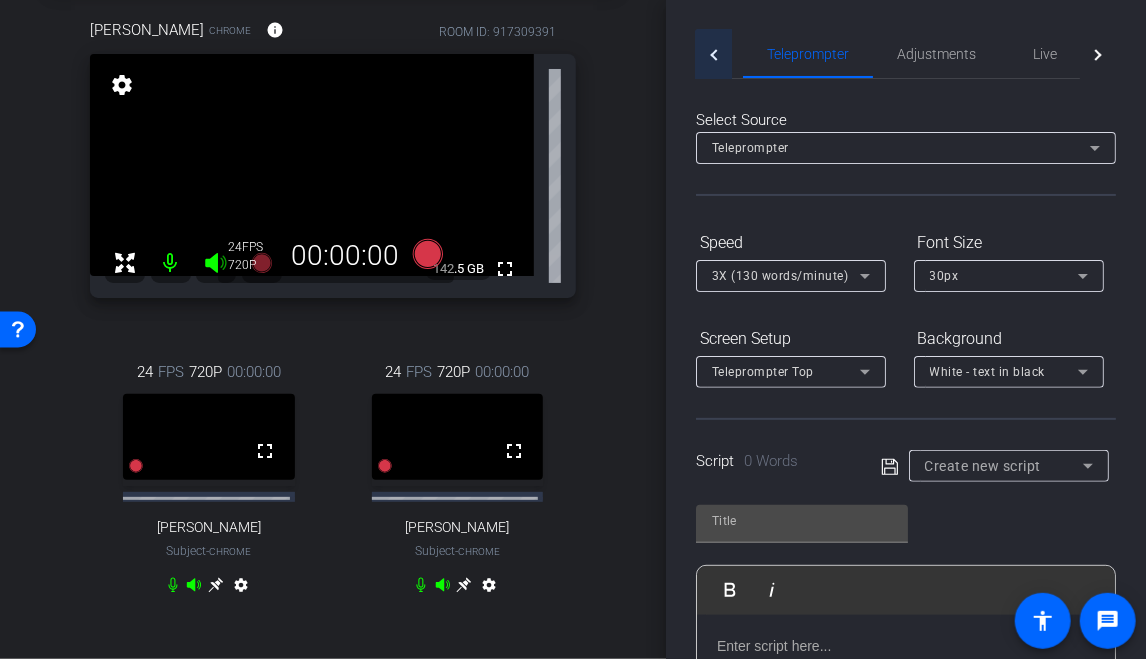 click 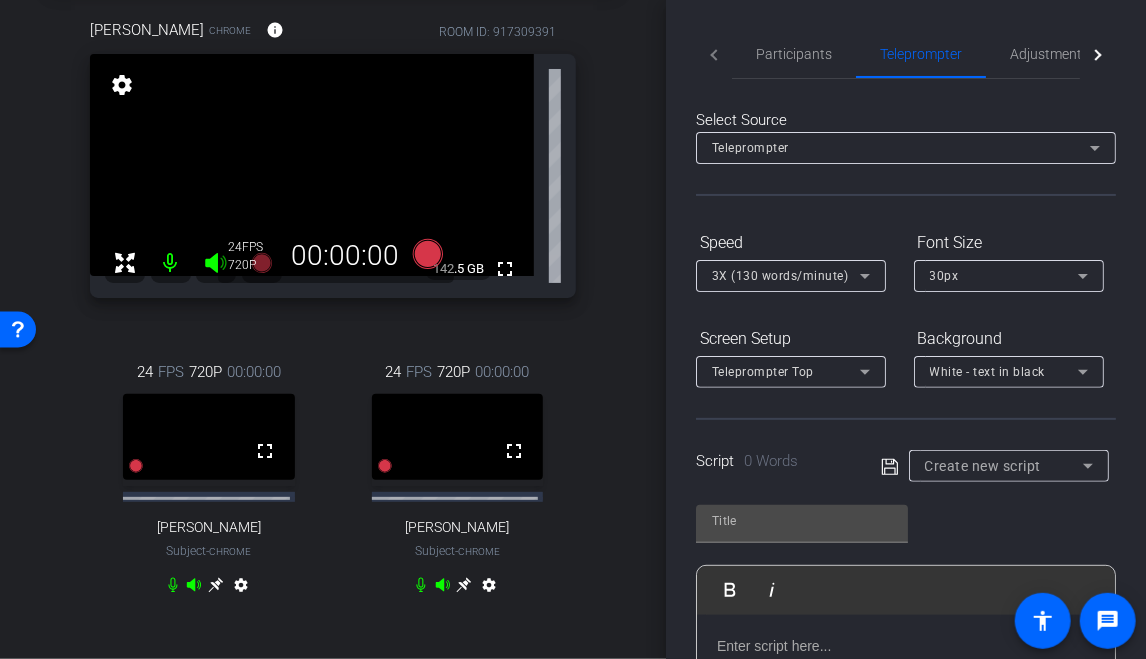 click on "Participants Teleprompter Adjustments Live" 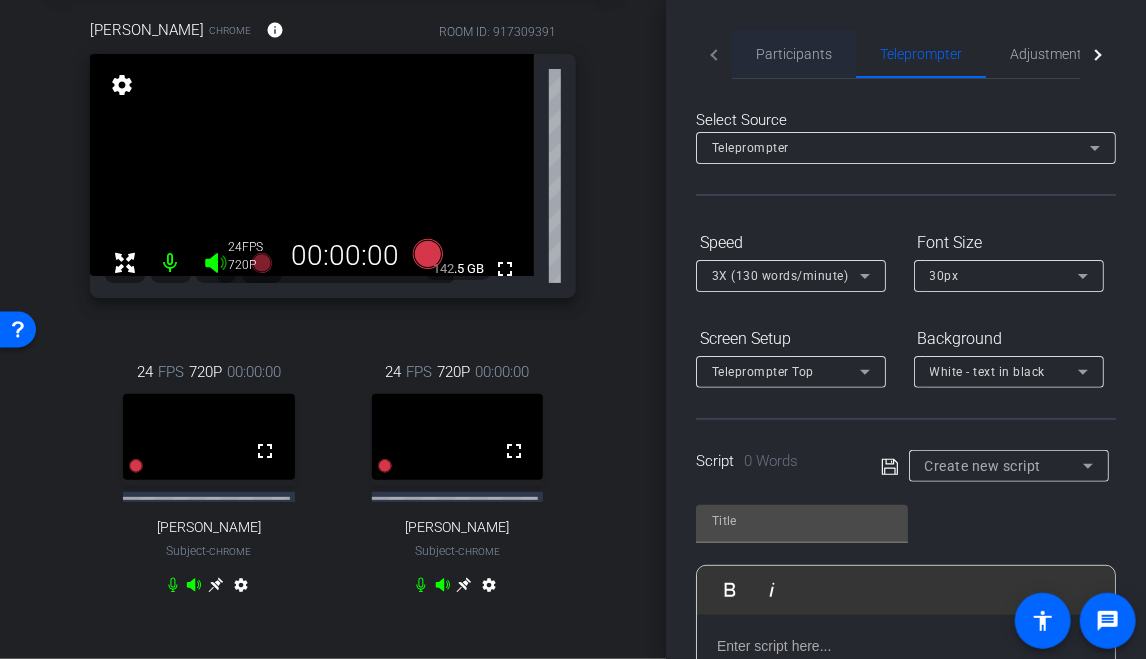 click on "Participants" at bounding box center (794, 54) 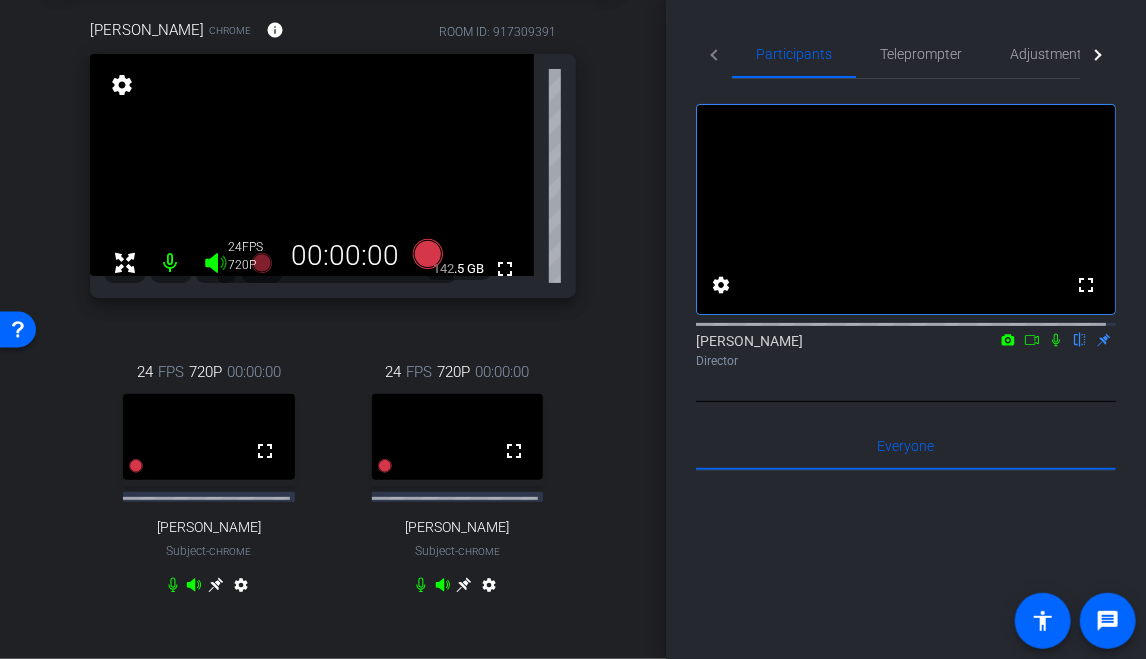 click on "arrow_back  Interviews   Back to project   Send invite  account_box grid_on settings info
Melody Malone Bogan Chrome info ROOM ID: 917309391 fullscreen settings  142.5 GB
24 FPS  720P   00:00:00
24 FPS 720P  00:00:00  fullscreen
Kelly Kunder Subject   -  Chrome
settings 24 FPS 720P  00:00:00  fullscreen
-" at bounding box center [333, 229] 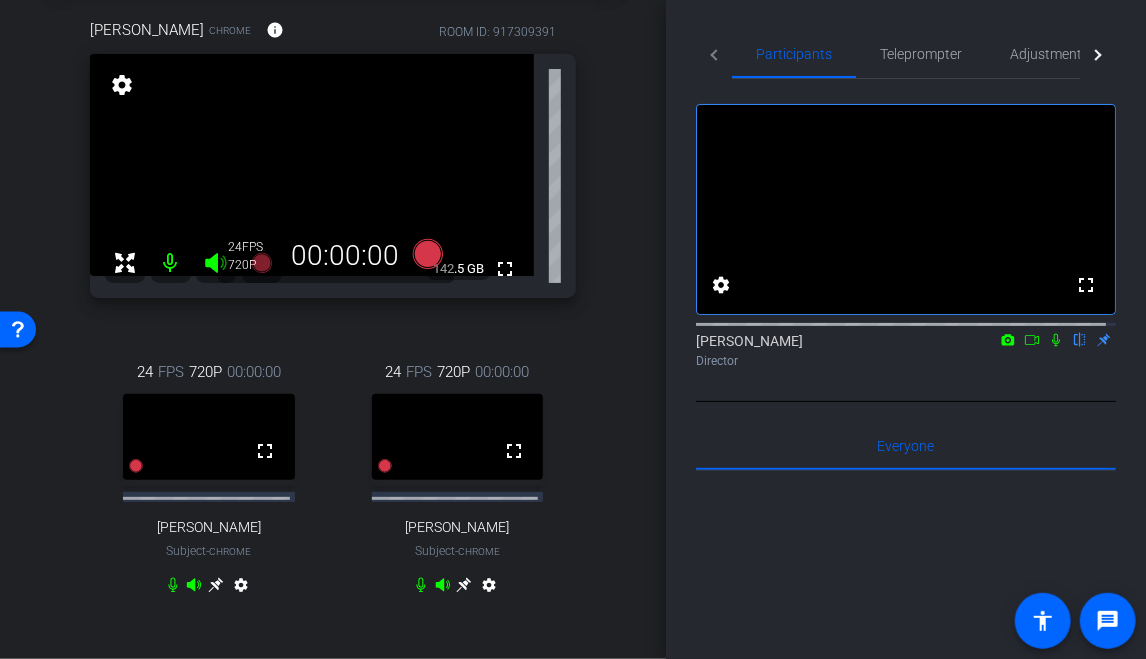 drag, startPoint x: 1096, startPoint y: 51, endPoint x: 1082, endPoint y: 51, distance: 14 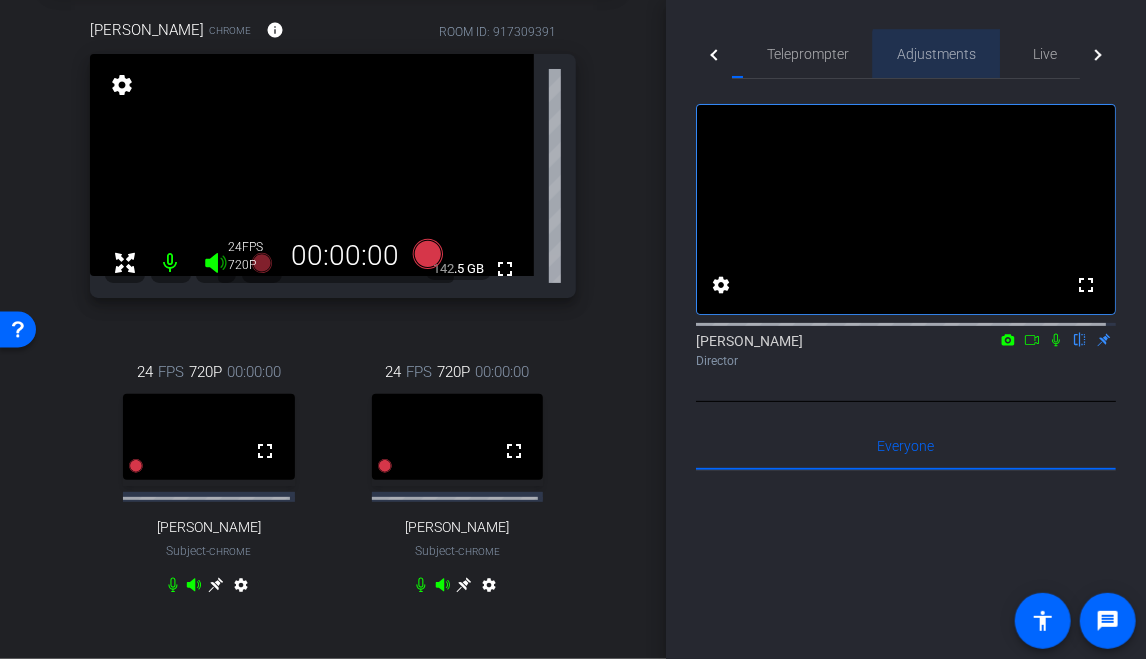 click on "Adjustments" at bounding box center [936, 54] 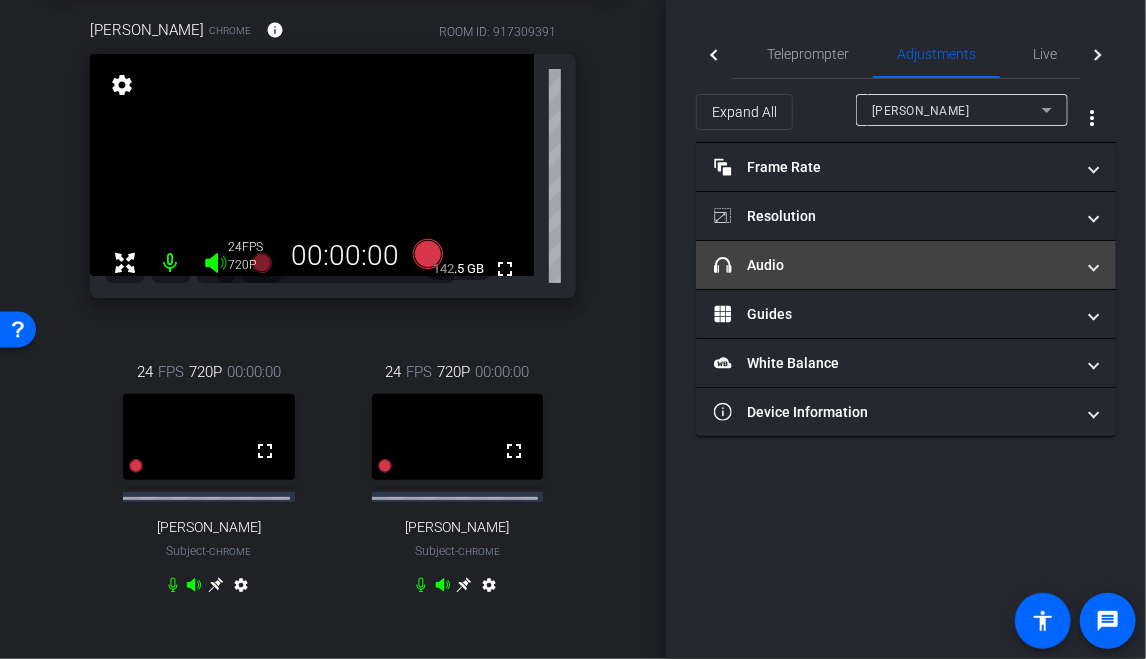 click on "headphone icon
Audio" at bounding box center [906, 265] 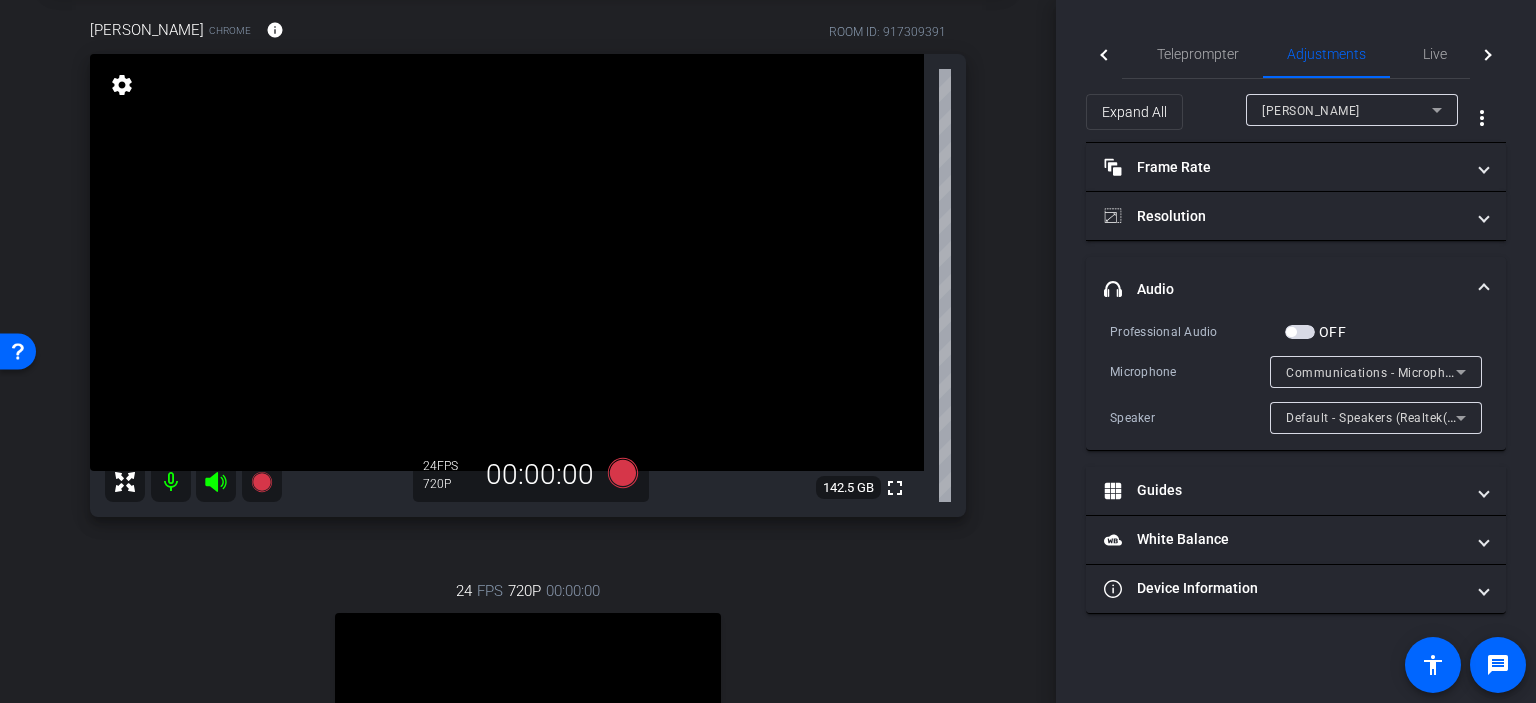 click on "arrow_back  Interviews   Back to project   Send invite  account_box grid_on settings info
Kelly Kunder Chrome info ROOM ID: 917309391 fullscreen settings  142.5 GB
24 FPS  720P   00:00:00
24 FPS 720P  00:00:00  fullscreen
Bruce Robertson Subject   -  Chrome
settings  Session Clips   cloud_upload" at bounding box center (528, 251) 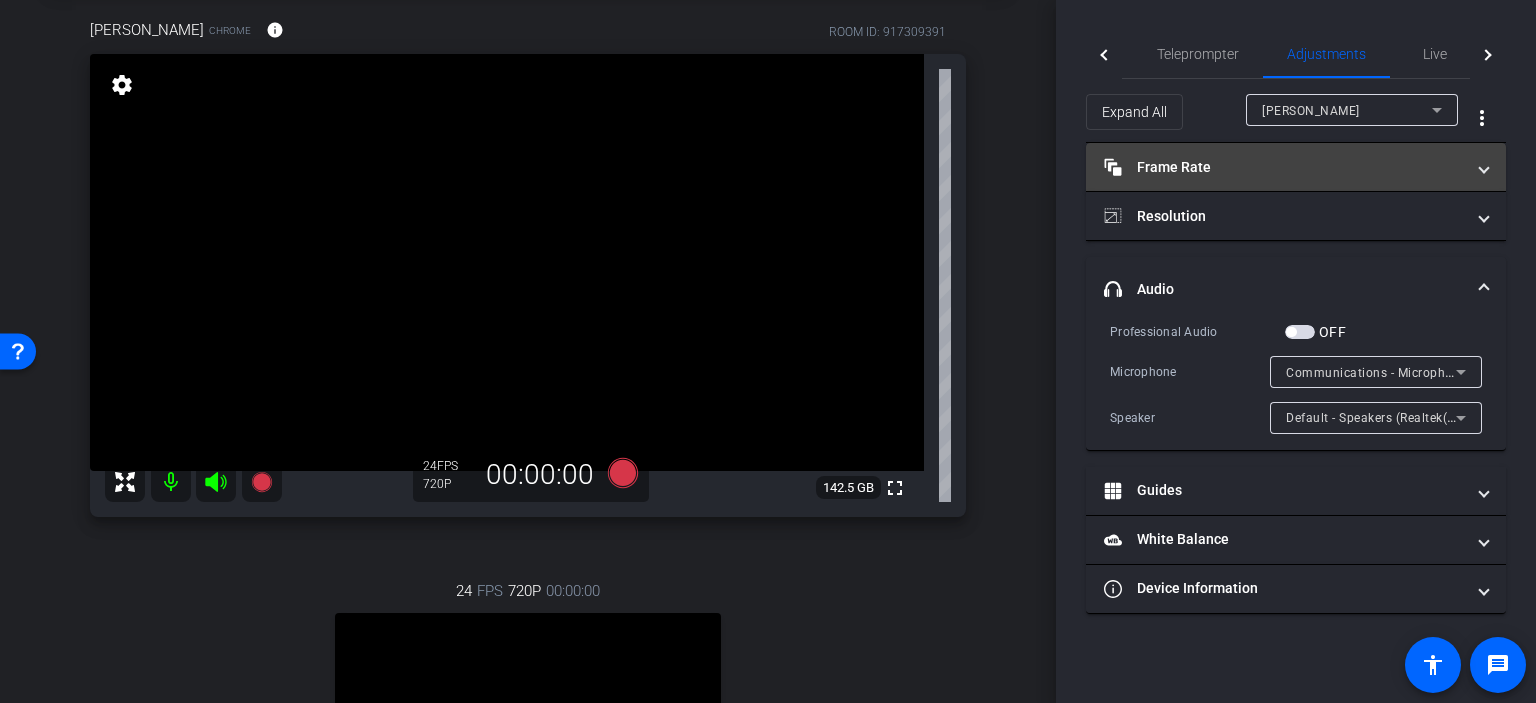 click on "Frame Rate
Frame Rate" at bounding box center (1284, 167) 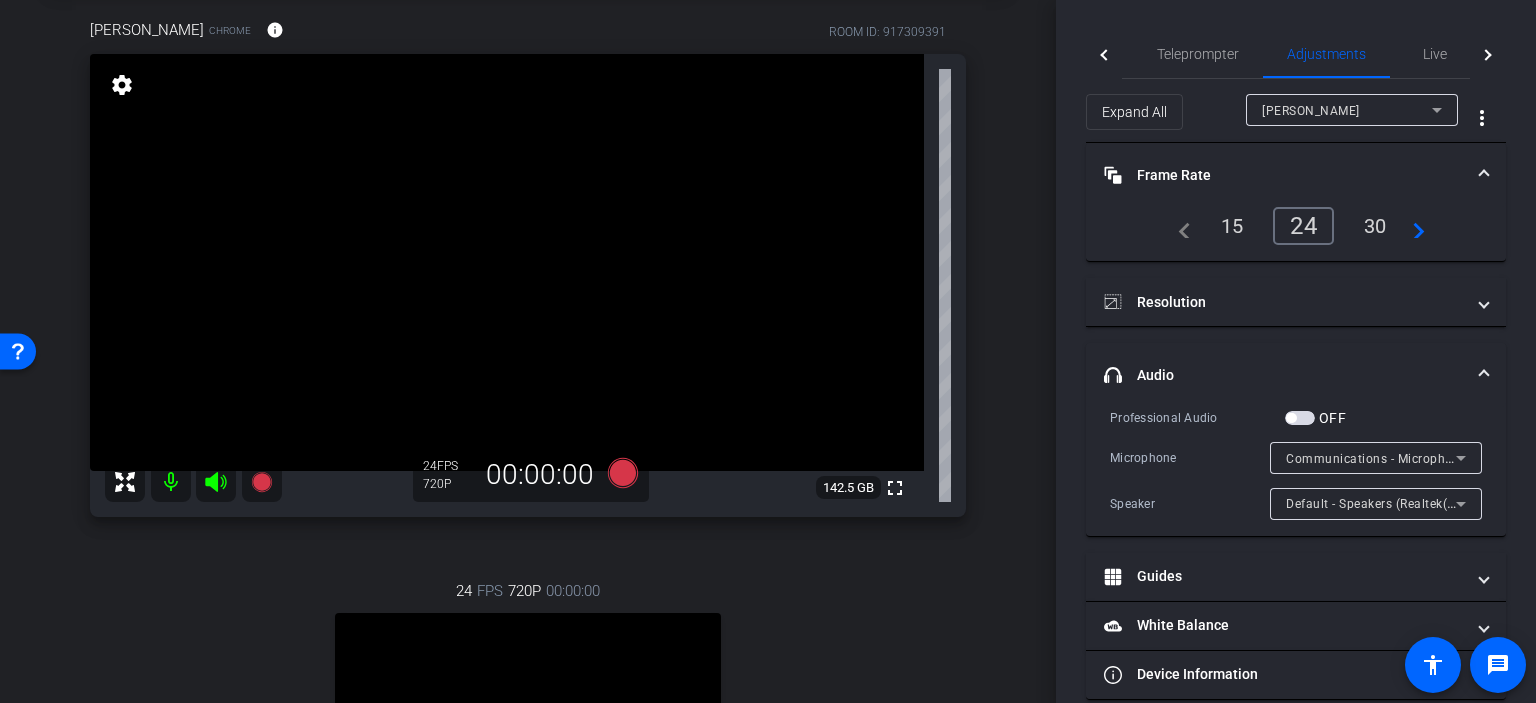 click on "30" at bounding box center [1375, 226] 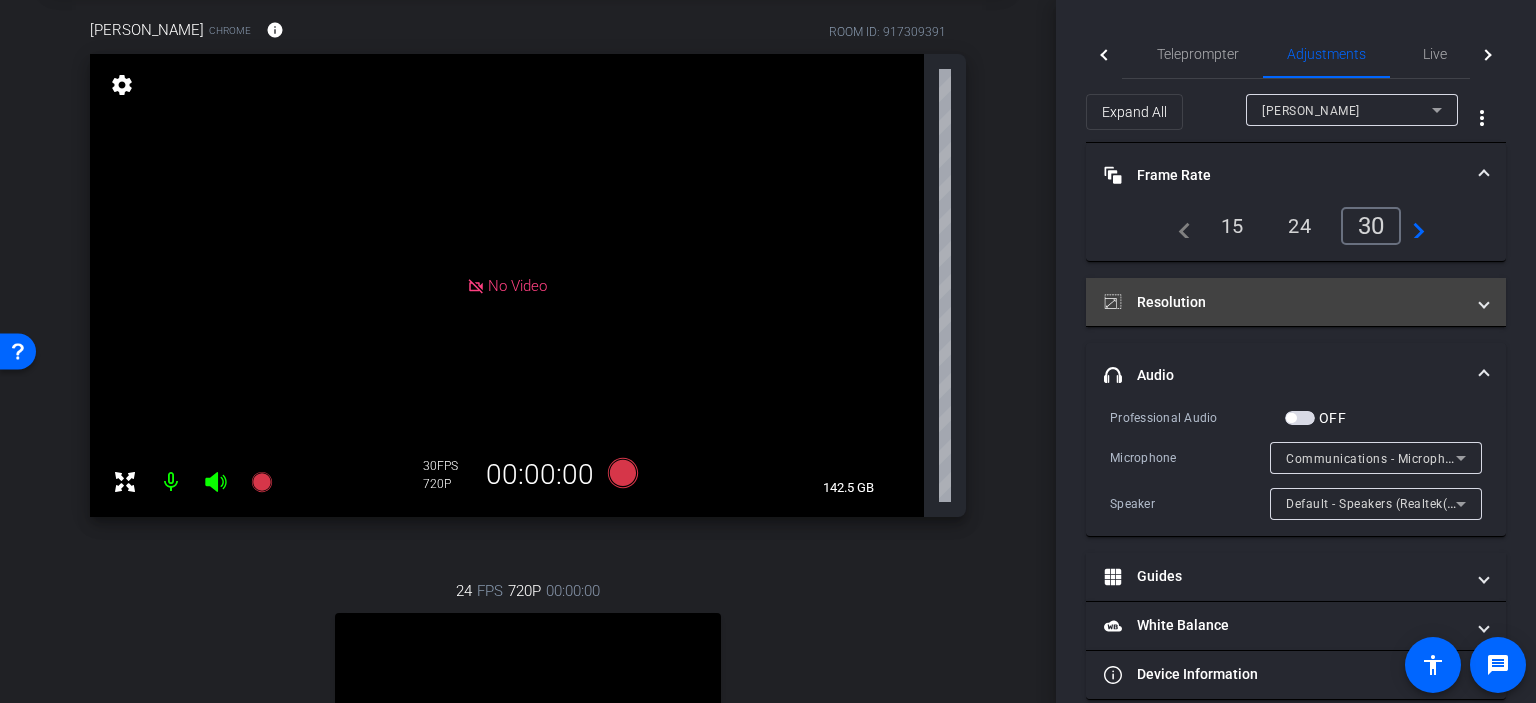 click on "Resolution" at bounding box center (1284, 302) 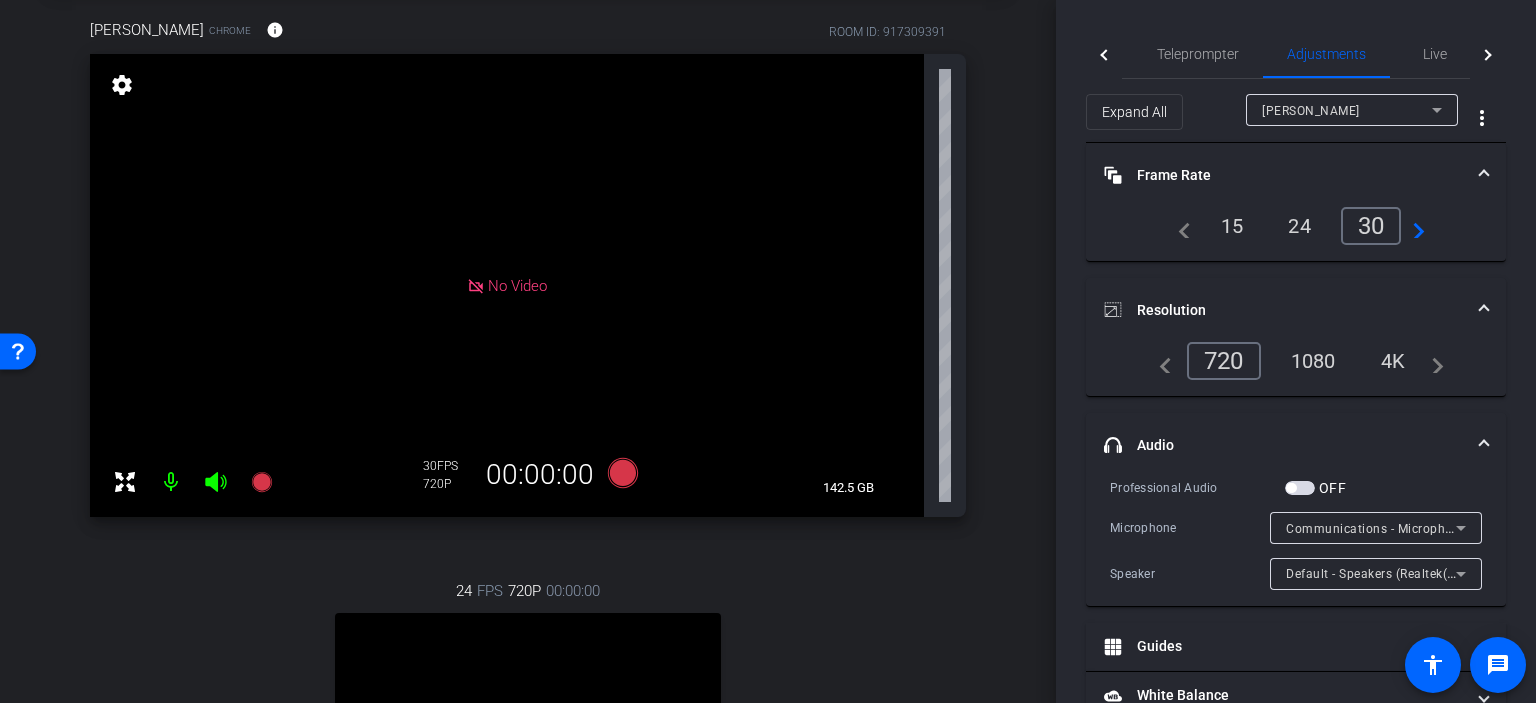 click on "4K" at bounding box center (1393, 361) 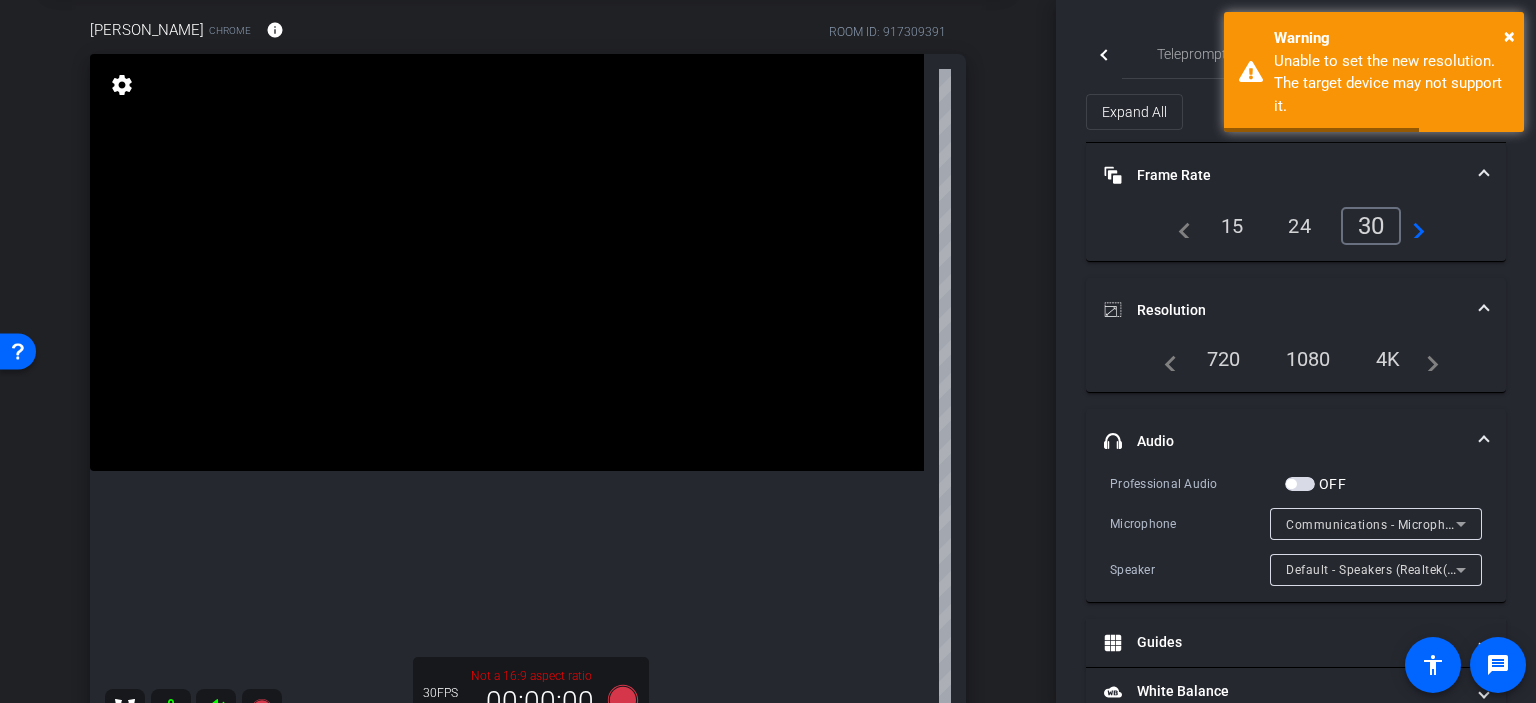 click on "1080" at bounding box center [1308, 359] 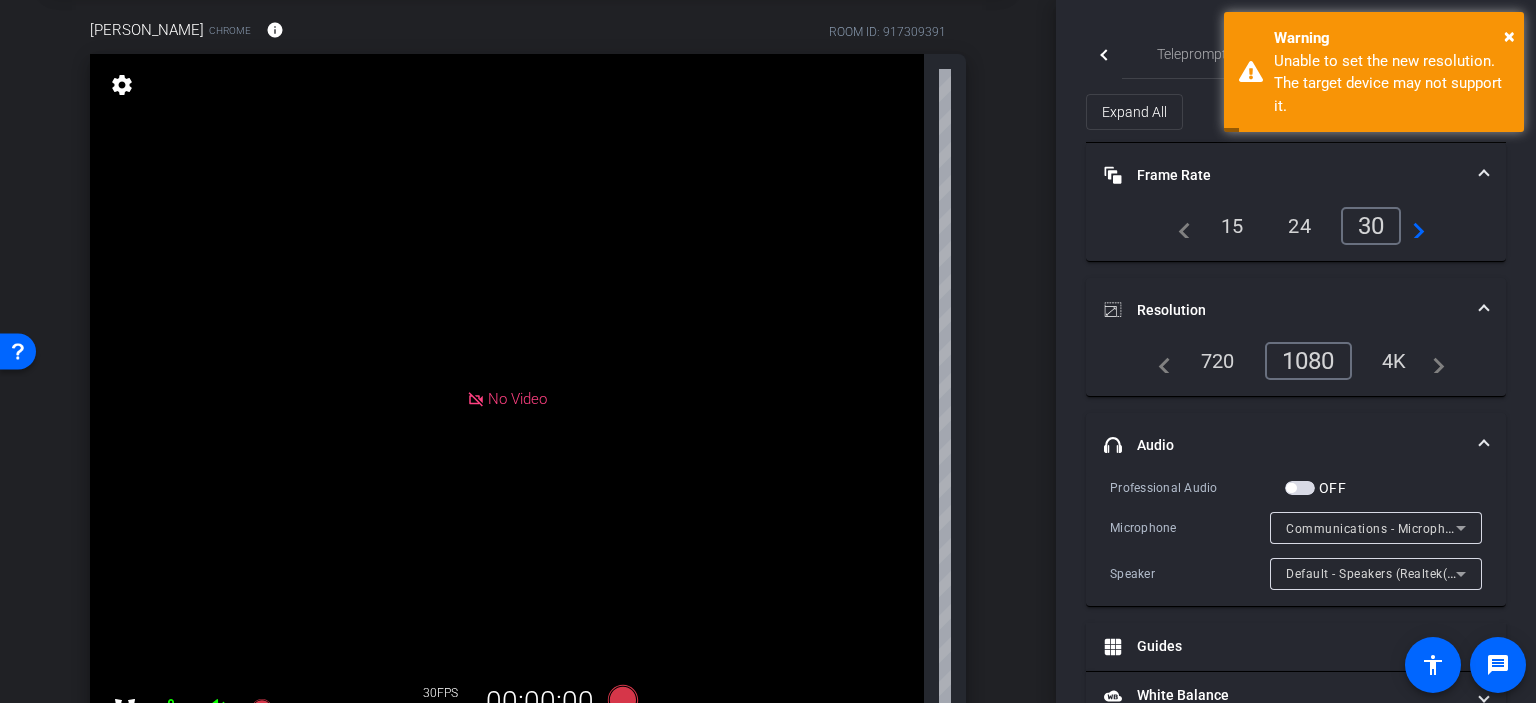 click on "Kelly Kunder Chrome info ROOM ID: 917309391  No Video settings  142.5 GB
30 FPS  1080P   00:00:00
24 FPS 720P  00:00:00  fullscreen
Bruce Robertson Subject   -  Chrome
settings" at bounding box center [528, 596] 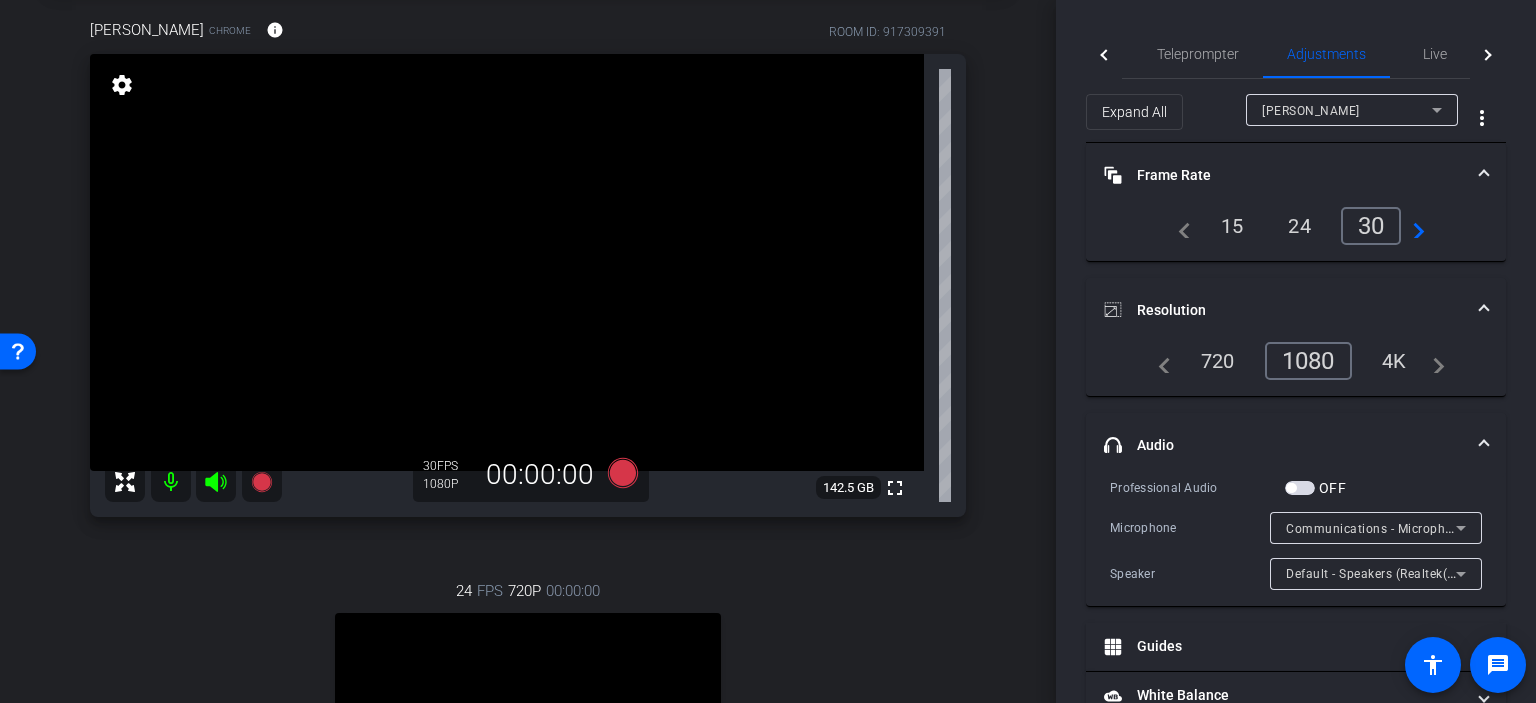 click on "Frame Rate
Frame Rate" at bounding box center [1292, 175] 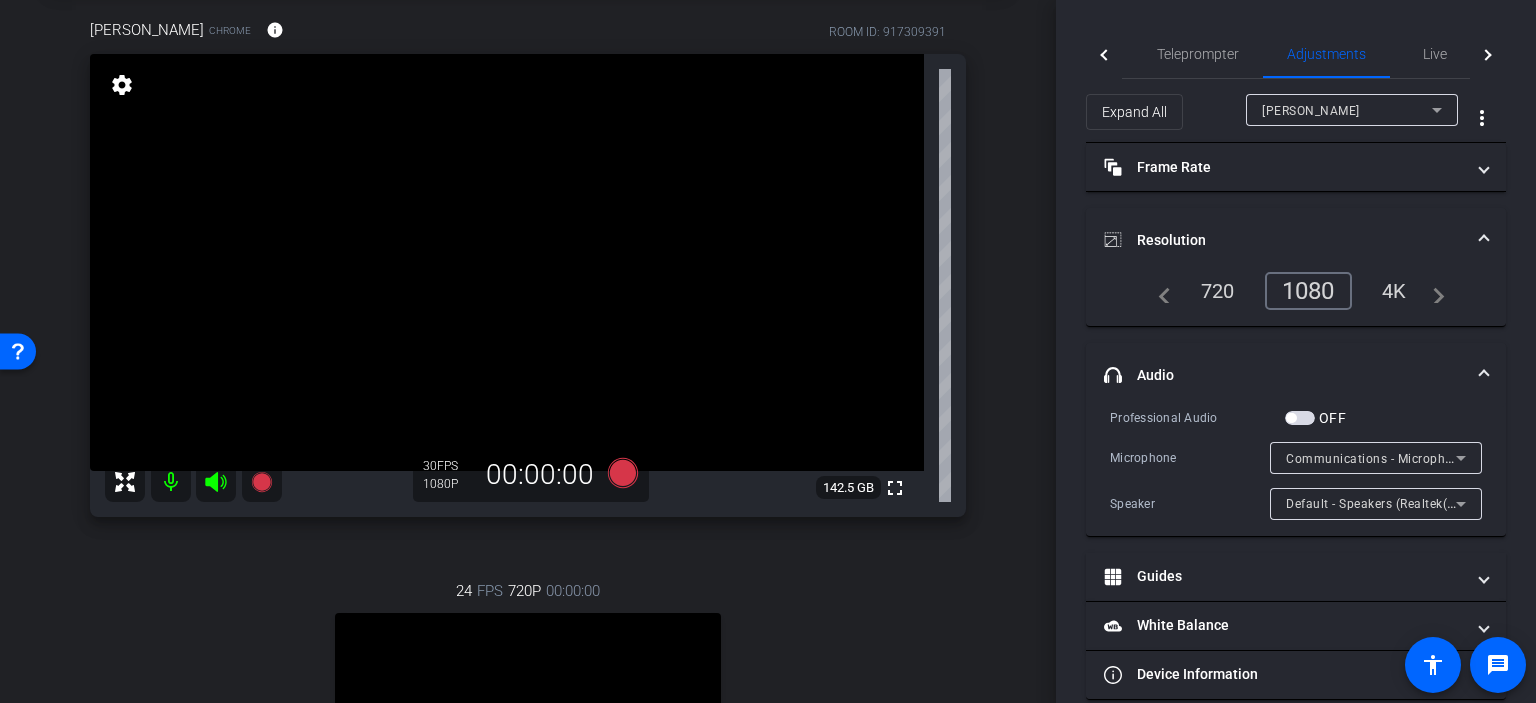 click on "Resolution" at bounding box center (1296, 240) 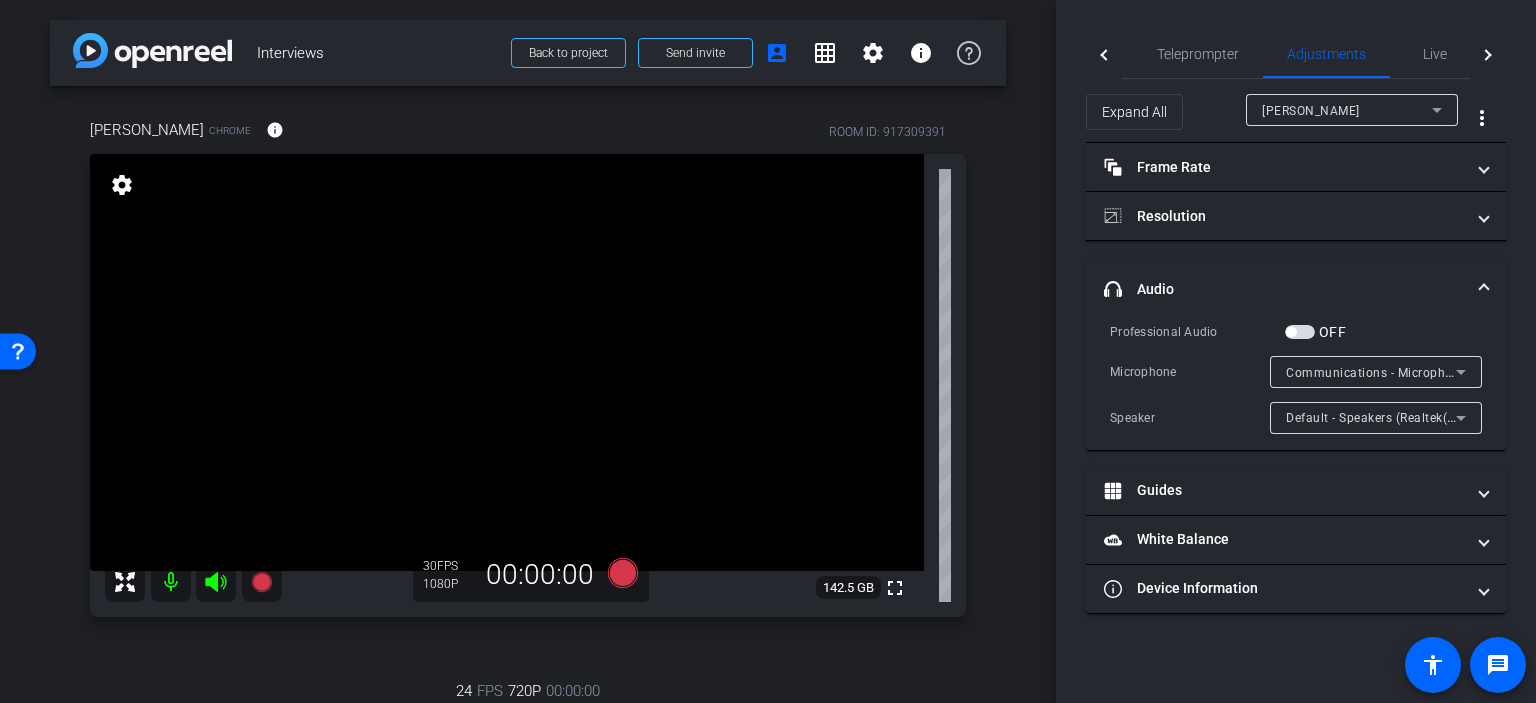 scroll, scrollTop: 0, scrollLeft: 0, axis: both 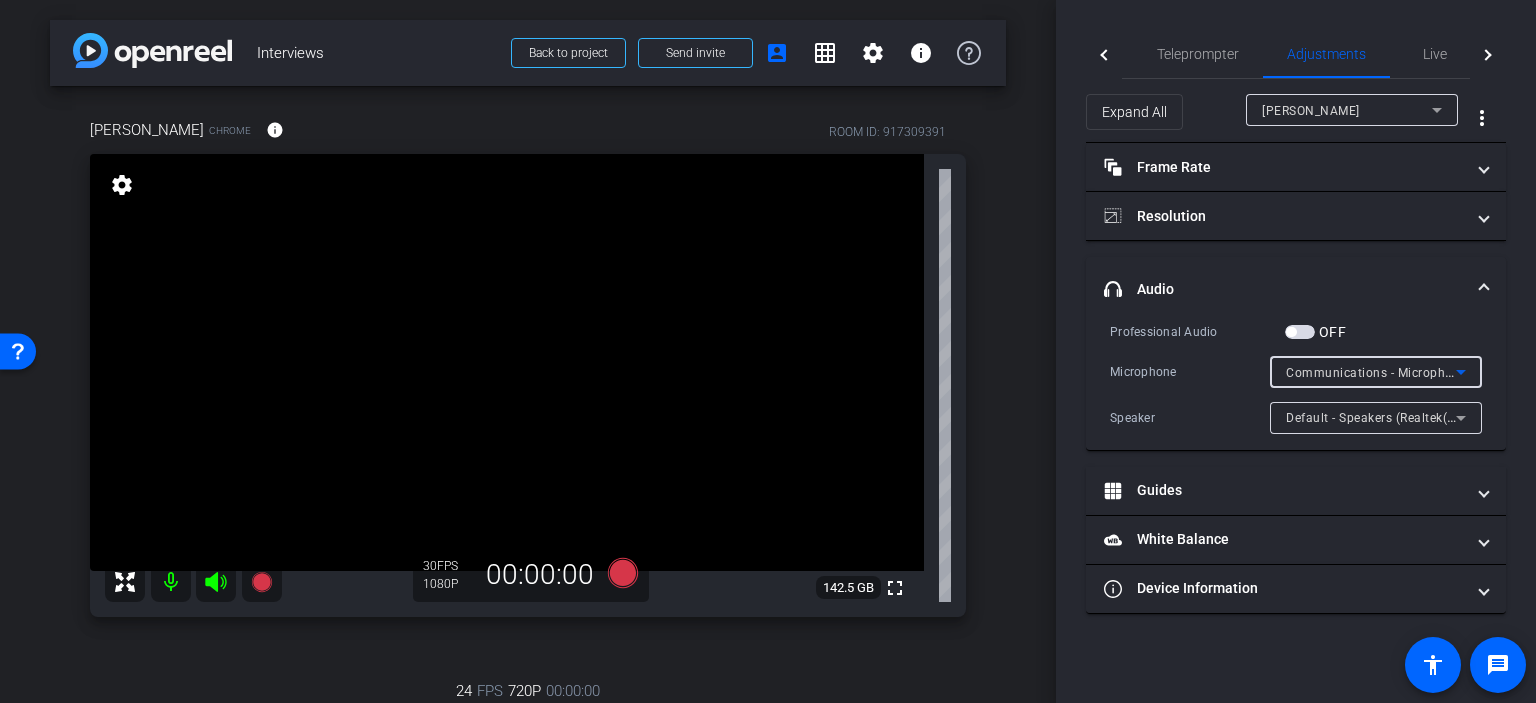 click on "Communications - Microphone Array (Intel® Smart Sound Technology for Digital Microphones)" at bounding box center (1563, 372) 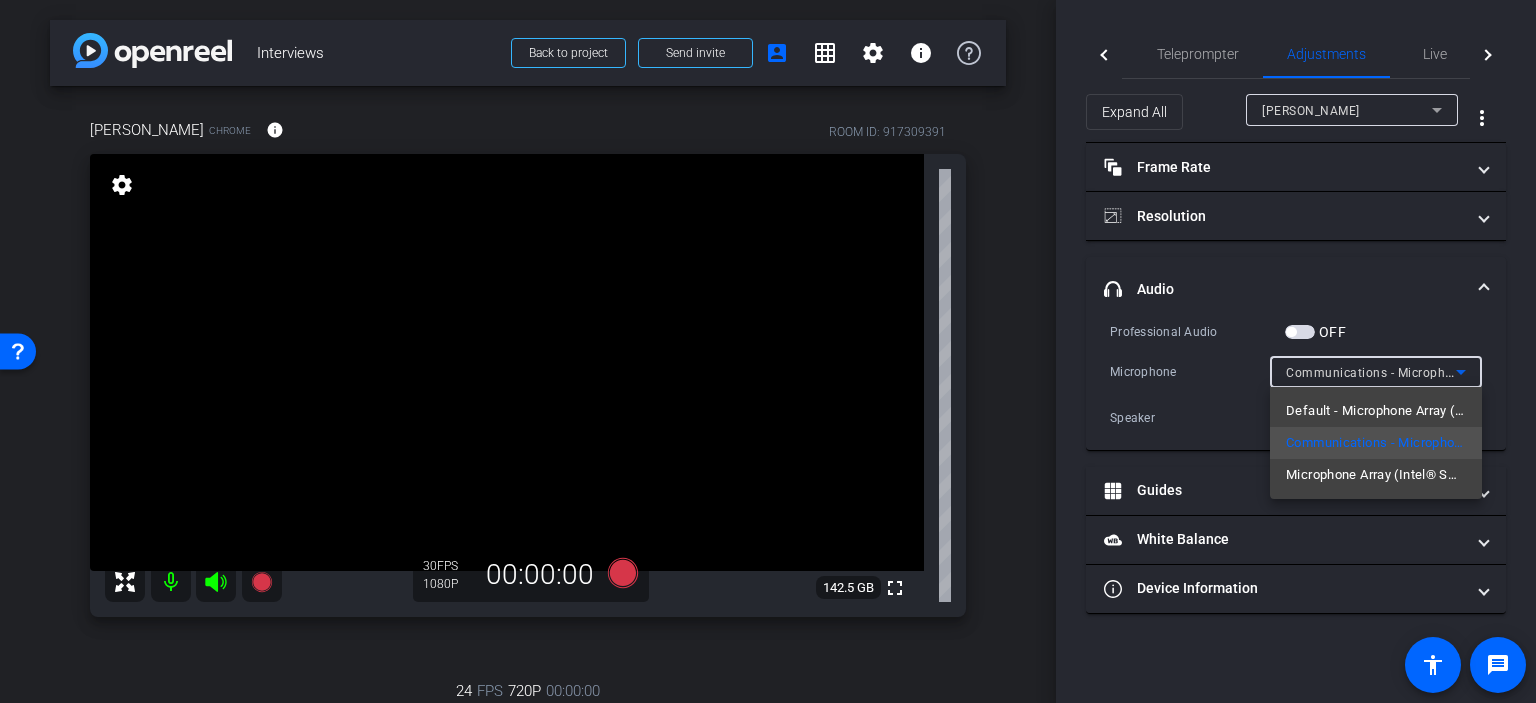 click at bounding box center [768, 351] 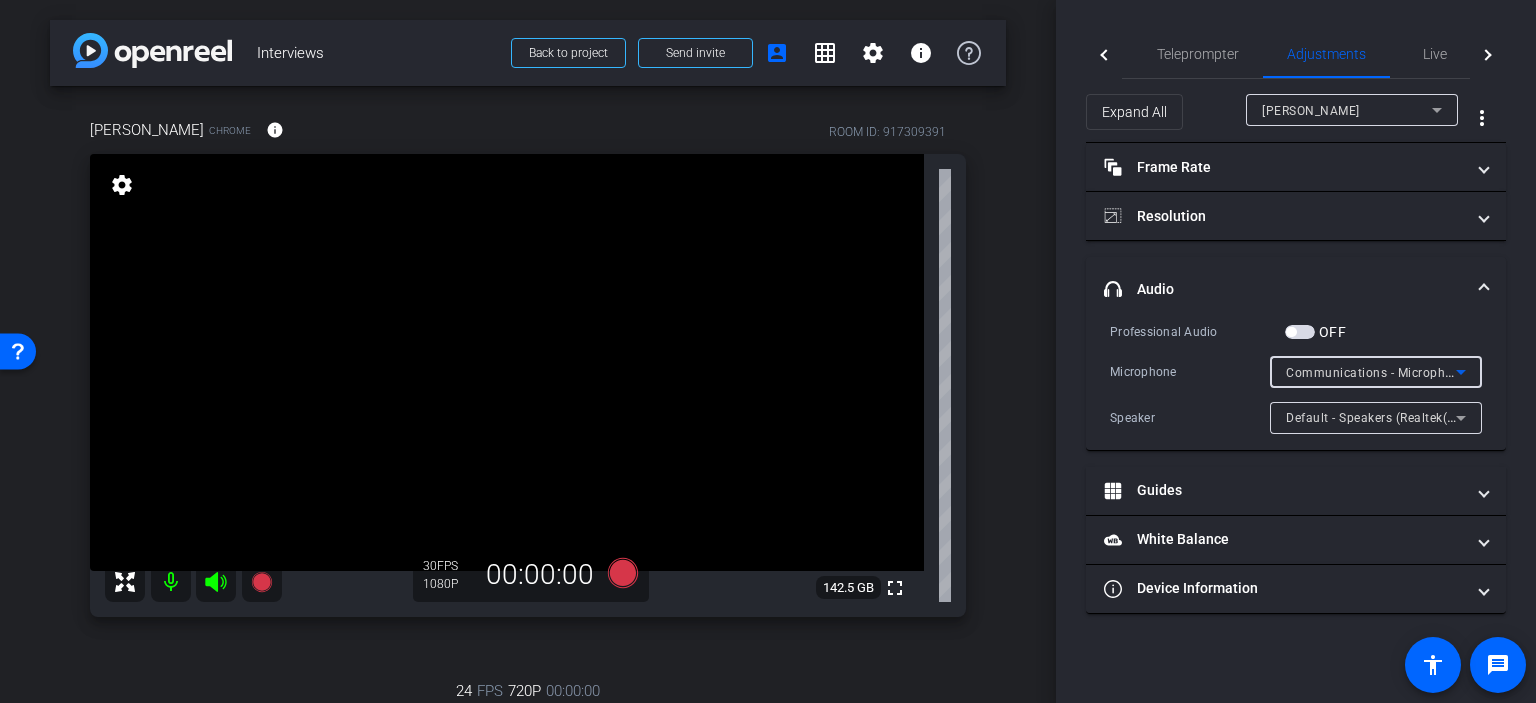 click on "Communications - Microphone Array (Intel® Smart Sound Technology for Digital Microphones)" at bounding box center [1563, 372] 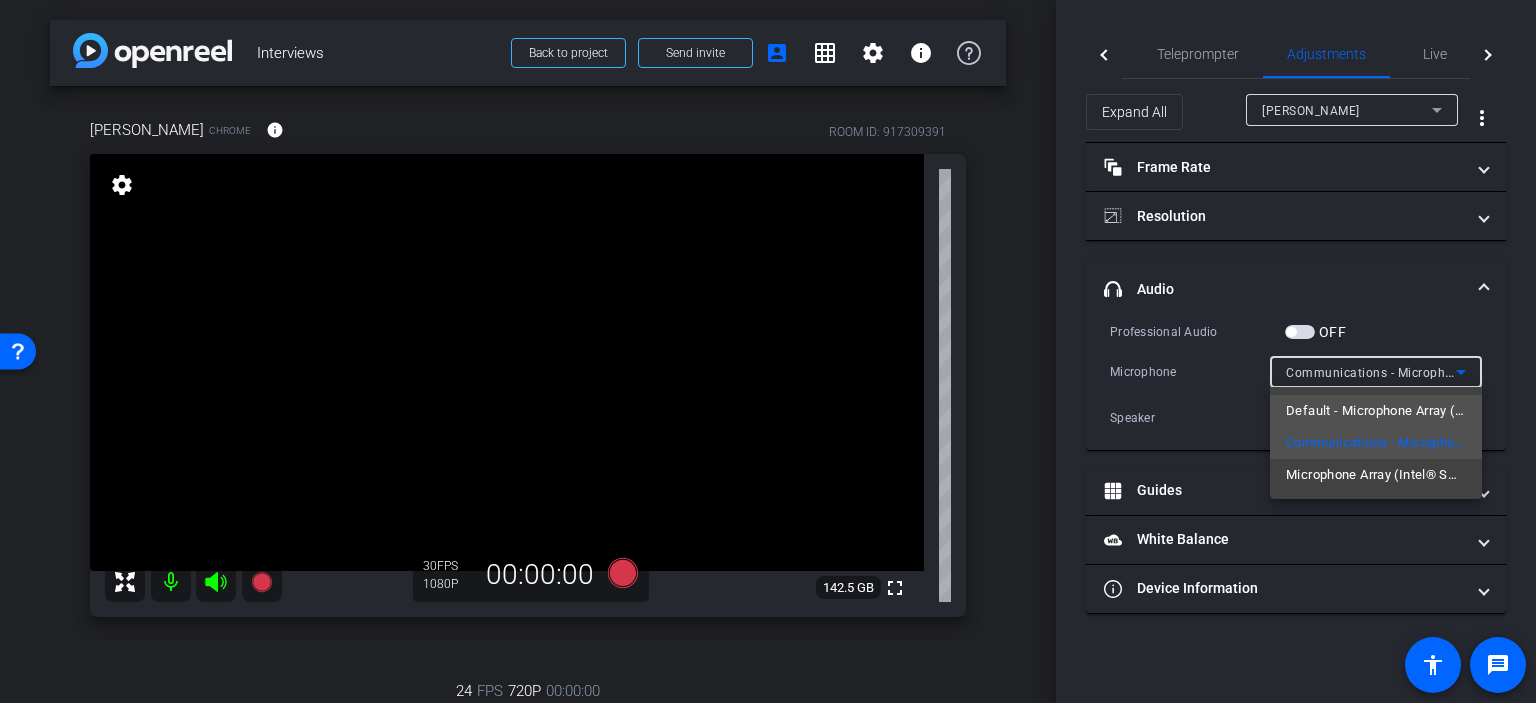 click on "Default - Microphone Array (Intel® Smart Sound Technology for Digital Microphones)" at bounding box center (1376, 411) 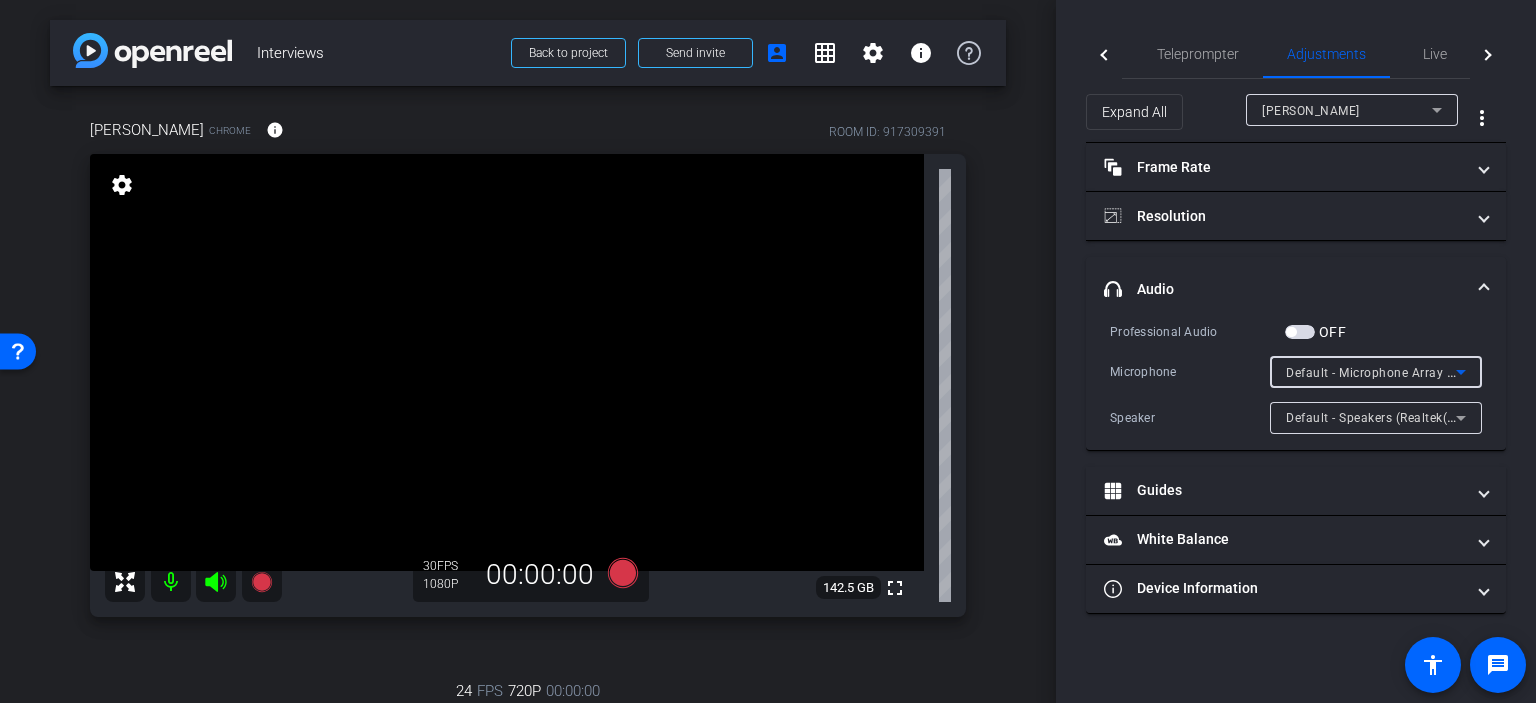 click on "Default - Microphone Array (Intel® Smart Sound Technology for Digital Microphones)" at bounding box center (1534, 372) 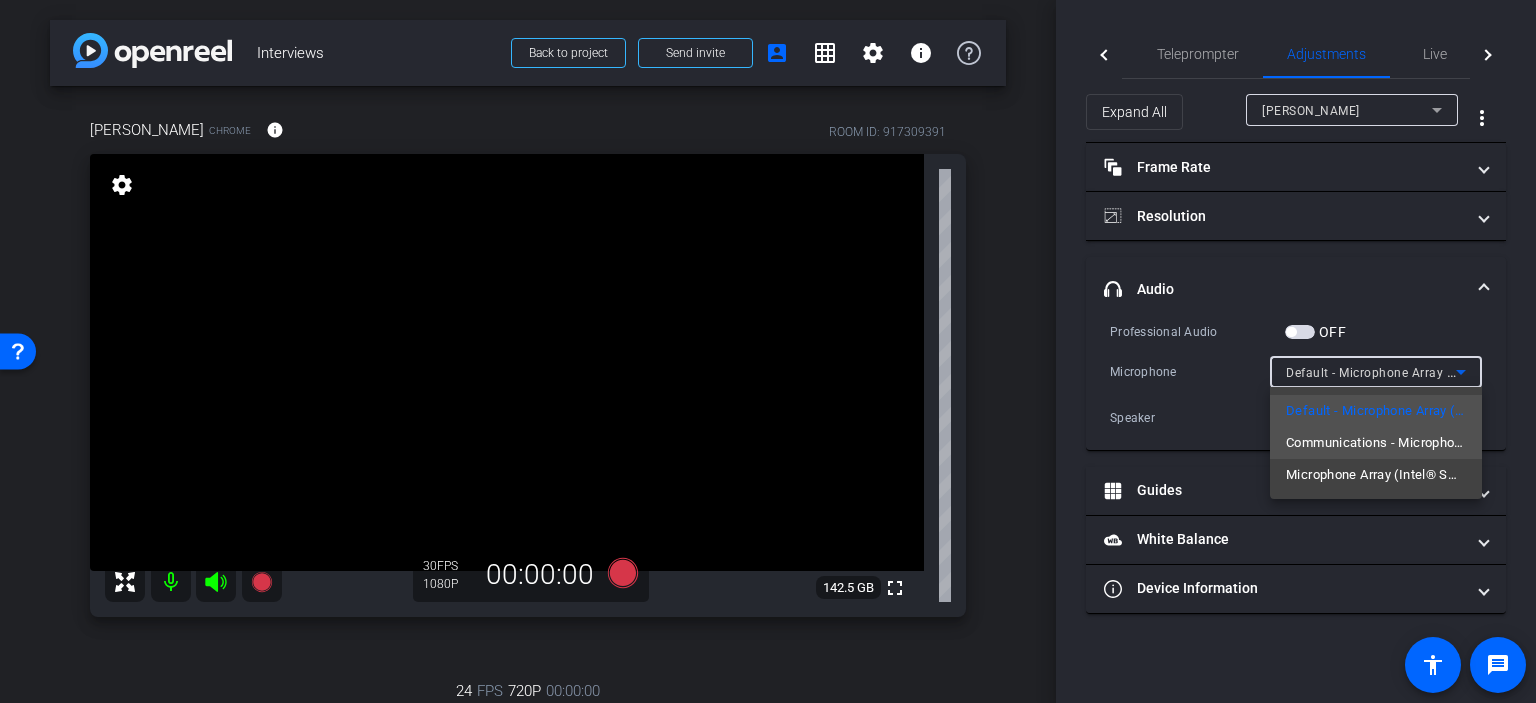 click on "Communications - Microphone Array (Intel® Smart Sound Technology for Digital Microphones)" at bounding box center [1376, 443] 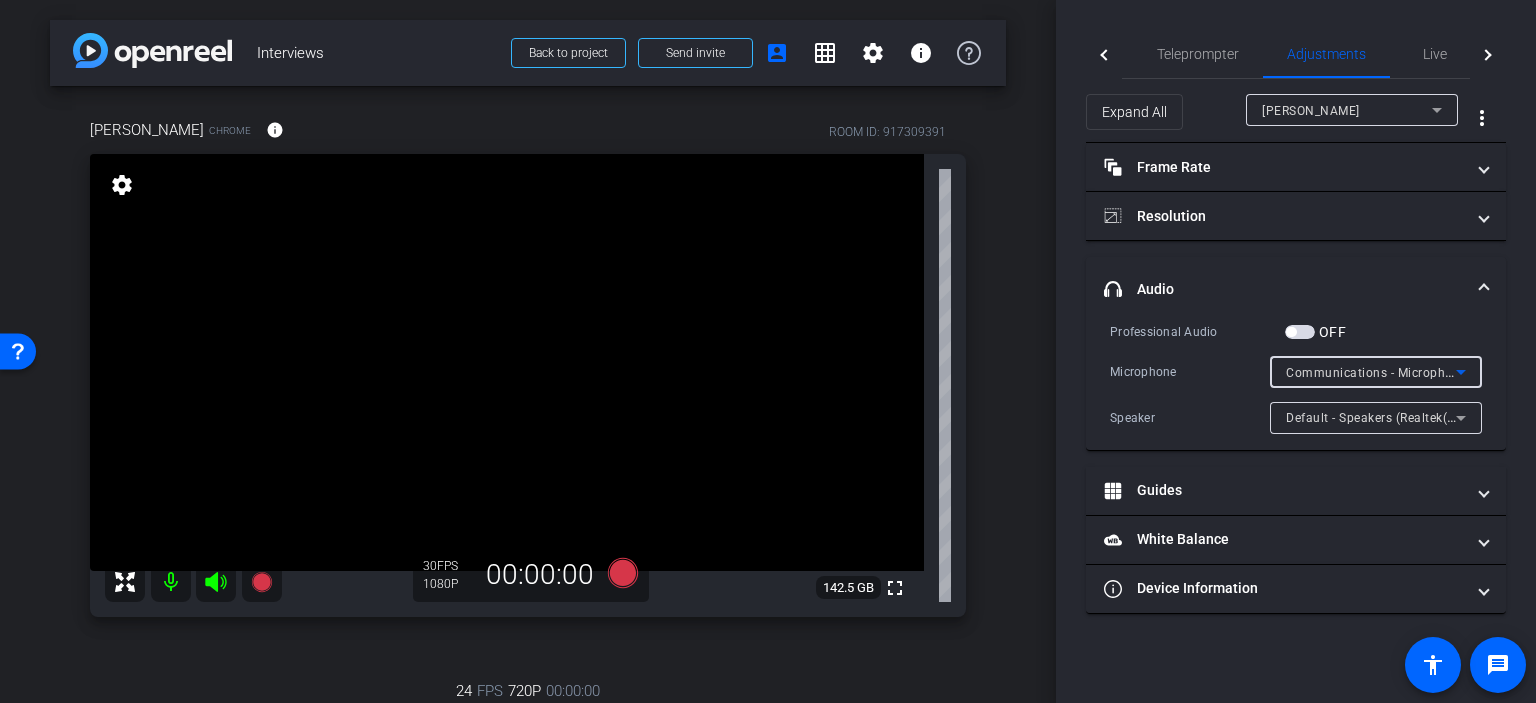 click on "Default - Speakers (Realtek(R) Audio)" at bounding box center [1394, 417] 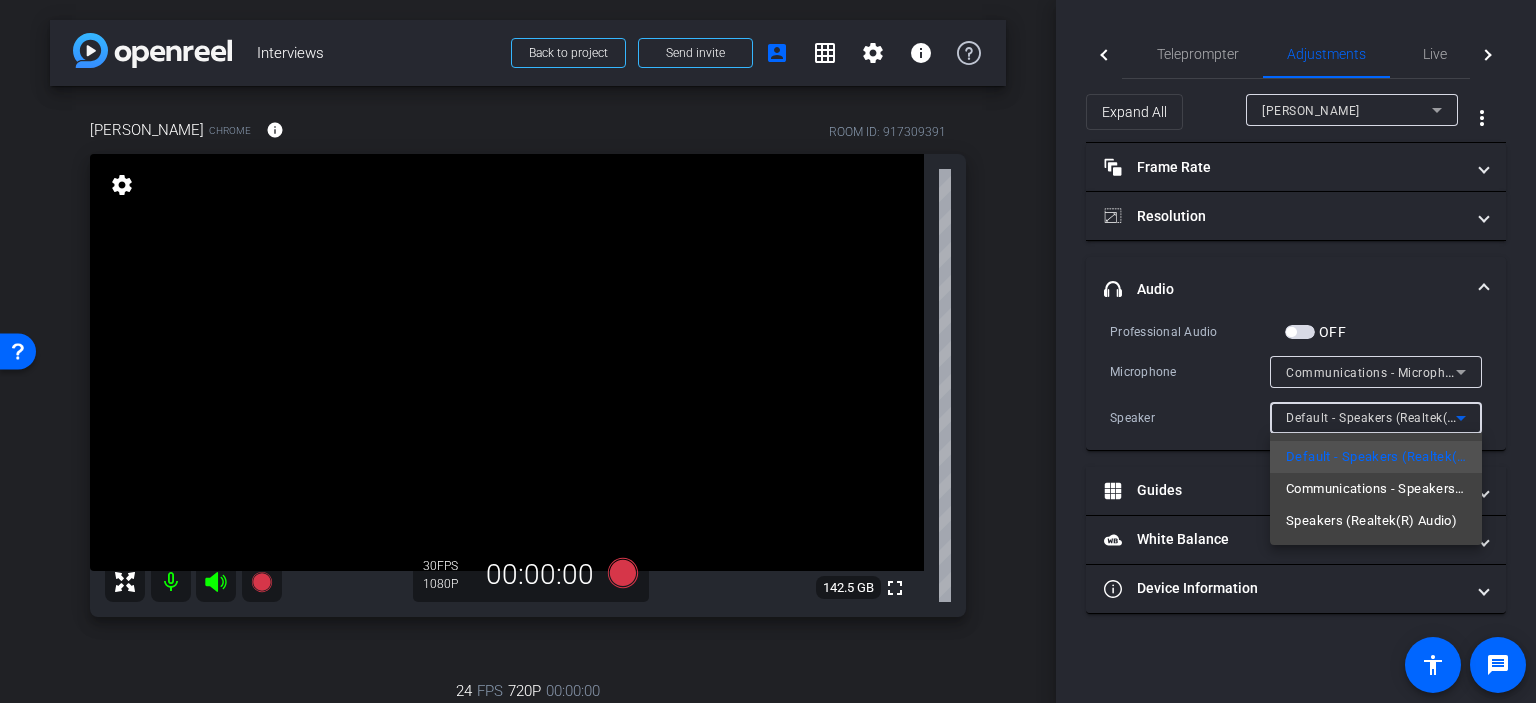 click at bounding box center [768, 351] 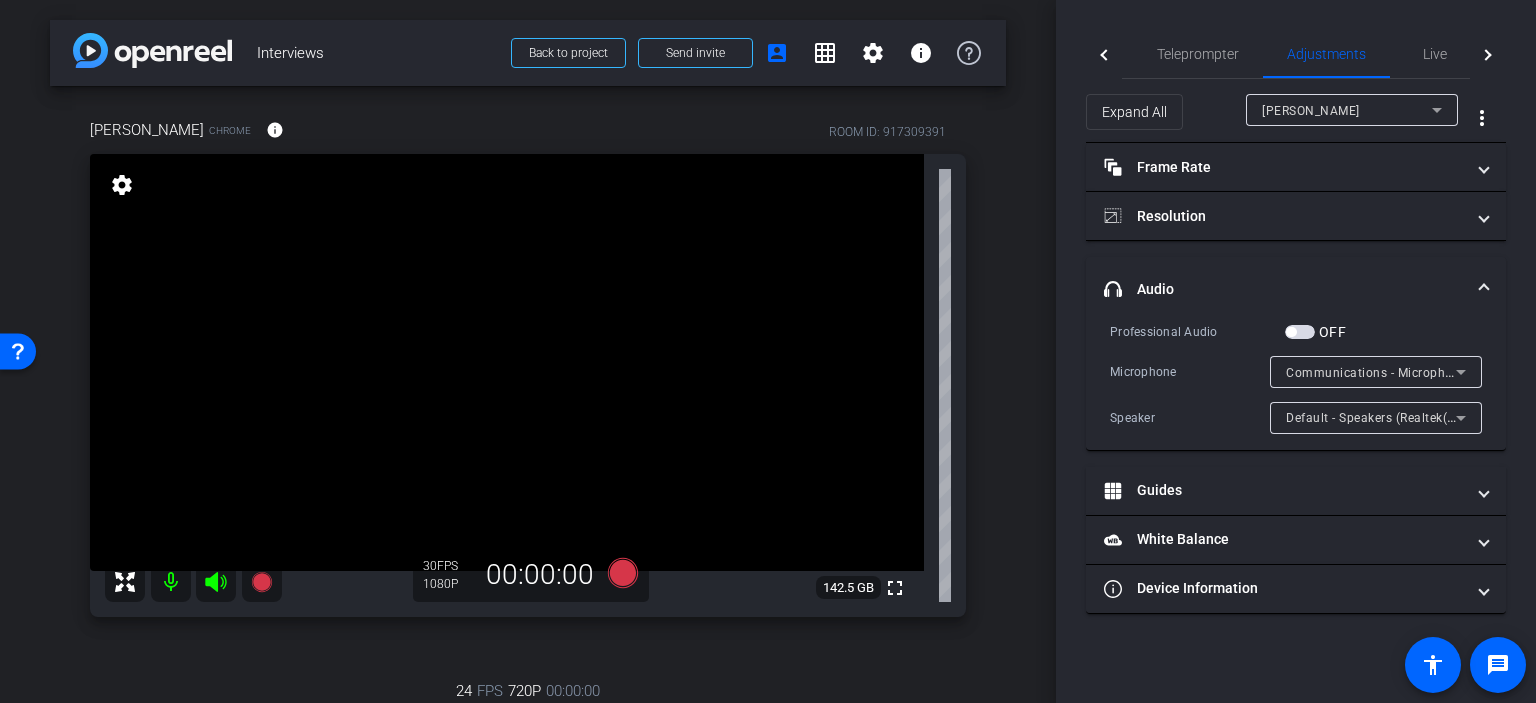 click on "Communications - Microphone Array (Intel® Smart Sound Technology for Digital Microphones)" at bounding box center [1563, 372] 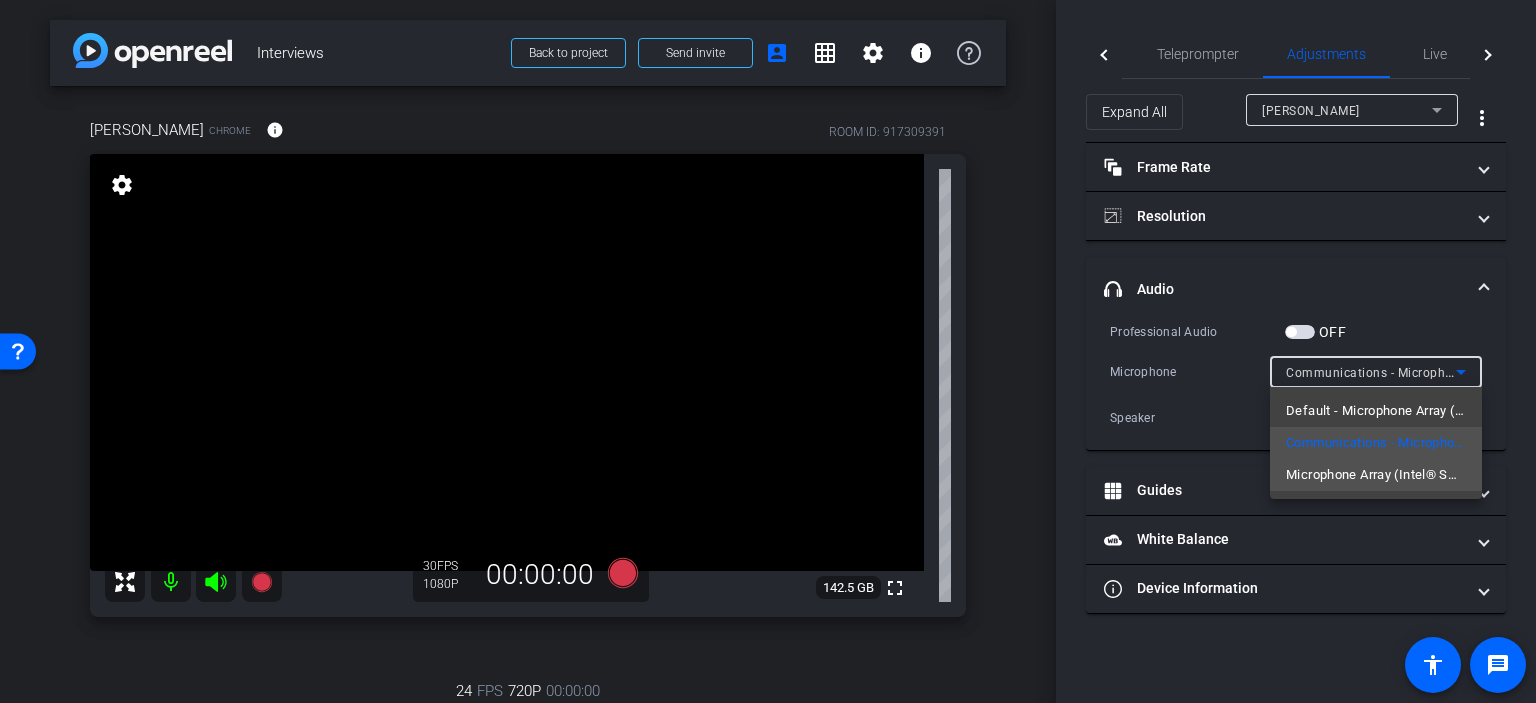 click on "Microphone Array (Intel® Smart Sound Technology for Digital Microphones)" at bounding box center [1376, 475] 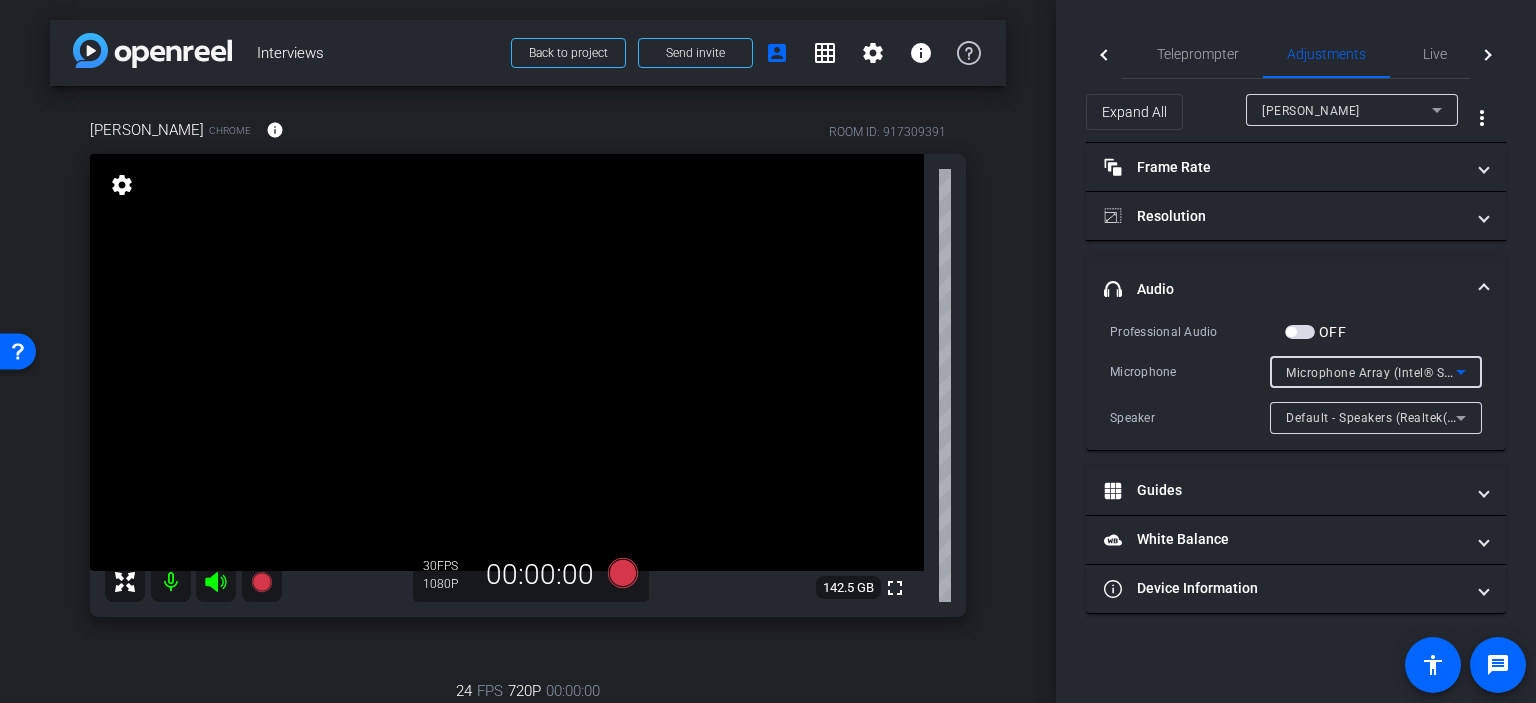 click on "arrow_back  Interviews   Back to project   Send invite  account_box grid_on settings info
Kelly Kunder Chrome info ROOM ID: 917309391 fullscreen settings  142.5 GB
30 FPS  1080P   00:00:00
24 FPS 720P  00:00:00  fullscreen
Bruce Robertson Subject   -  Chrome
settings  Session Clips   cloud_upload" at bounding box center [528, 351] 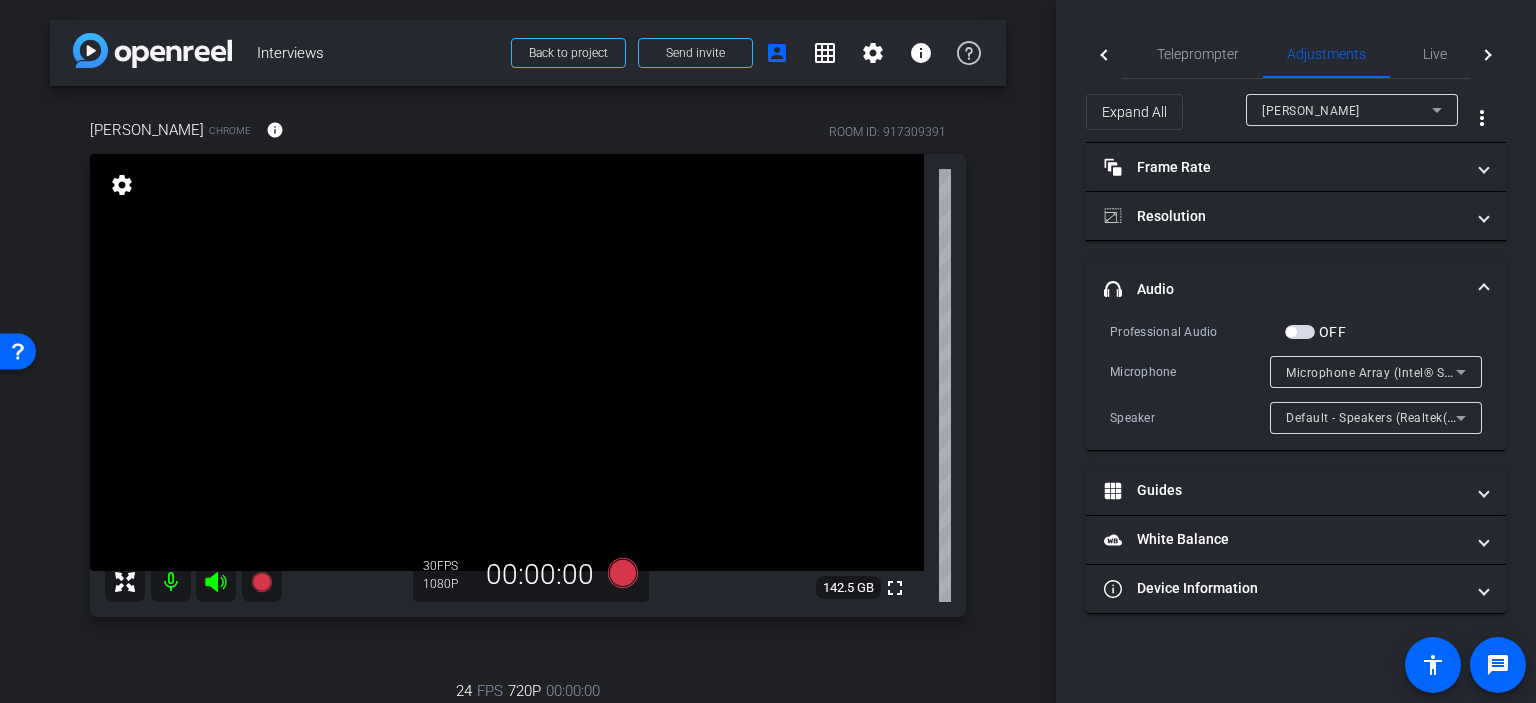 click on "arrow_back  Interviews   Back to project   Send invite  account_box grid_on settings info
Kelly Kunder Chrome info ROOM ID: 917309391 fullscreen settings  142.5 GB
30 FPS  1080P   00:00:00
24 FPS 720P  00:00:00  fullscreen
Bruce Robertson Subject   -  Chrome
settings  Session Clips   cloud_upload" at bounding box center (528, 351) 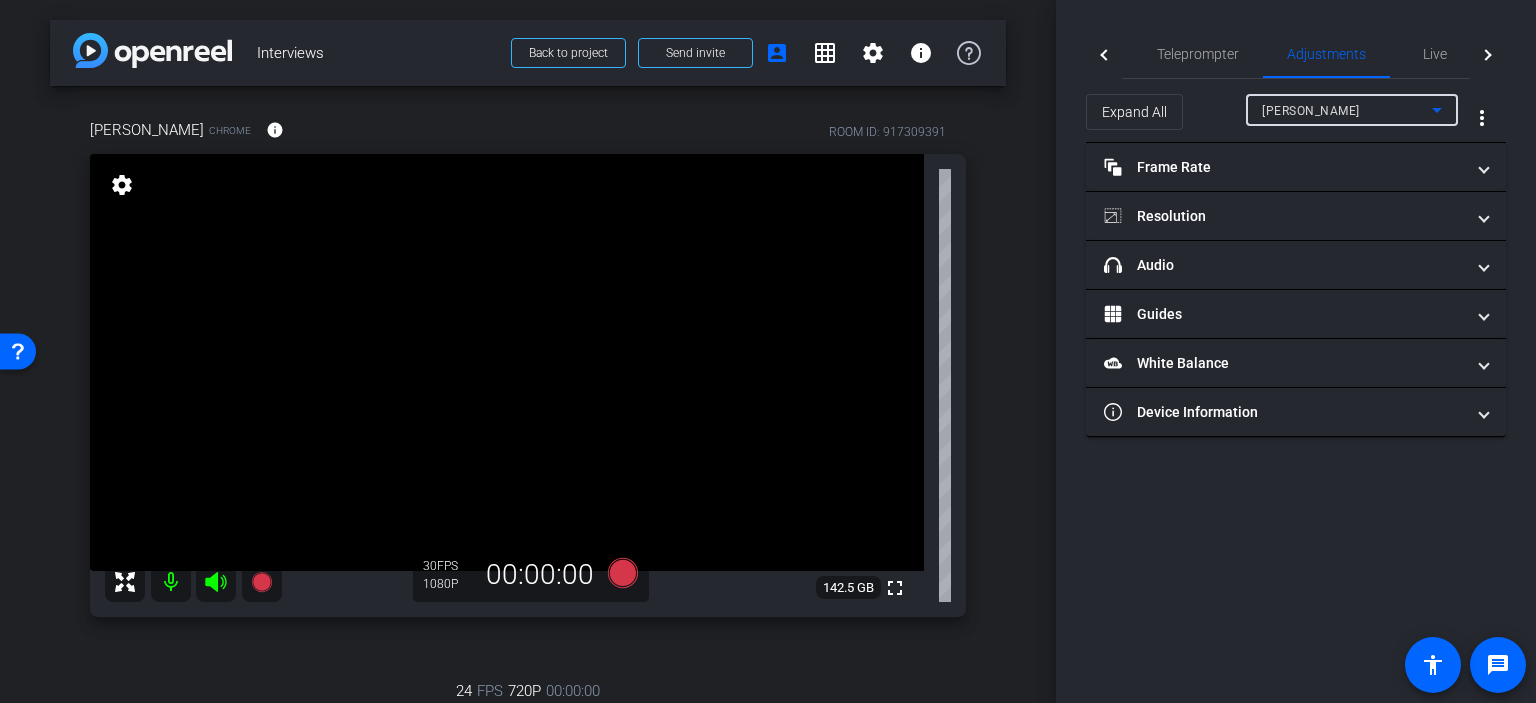 click on "Kelly Kunder" at bounding box center [1347, 110] 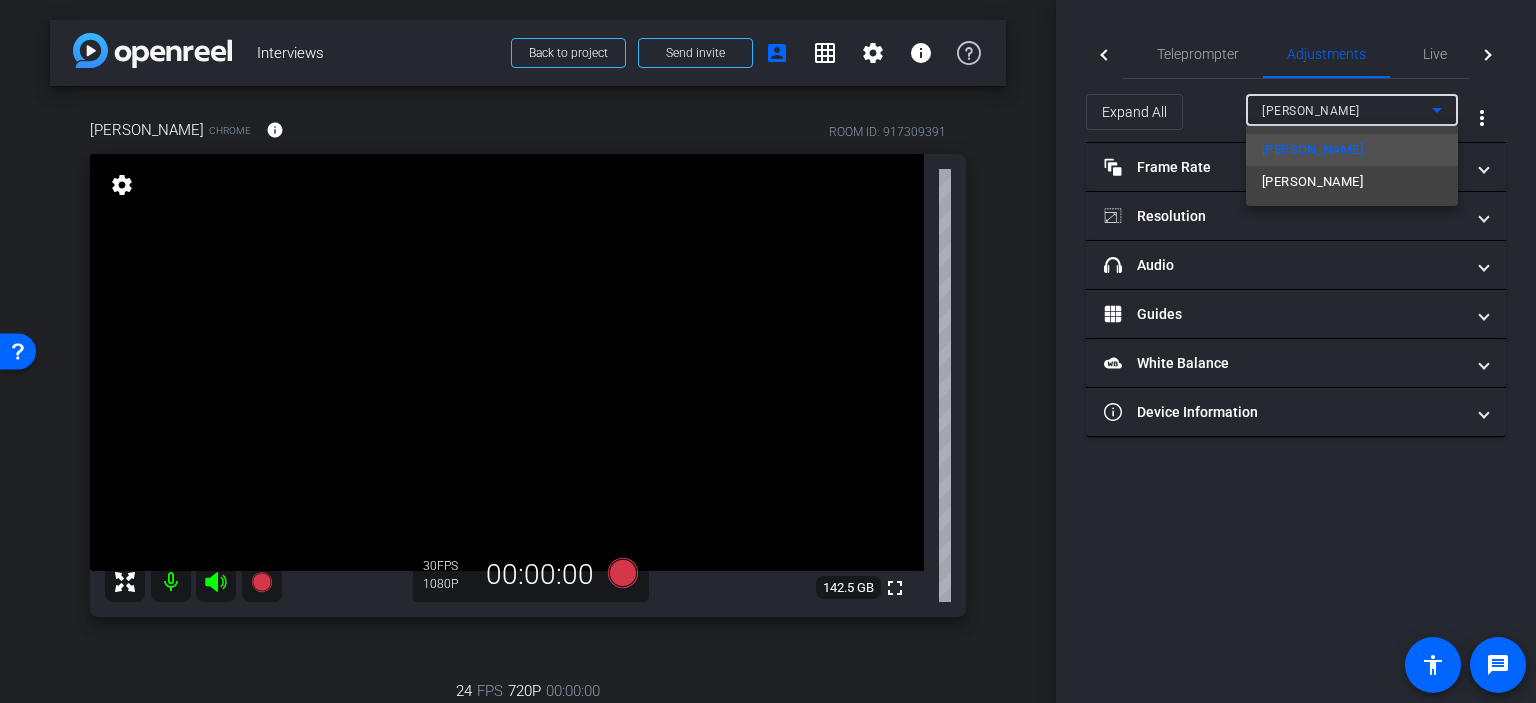 click at bounding box center [768, 351] 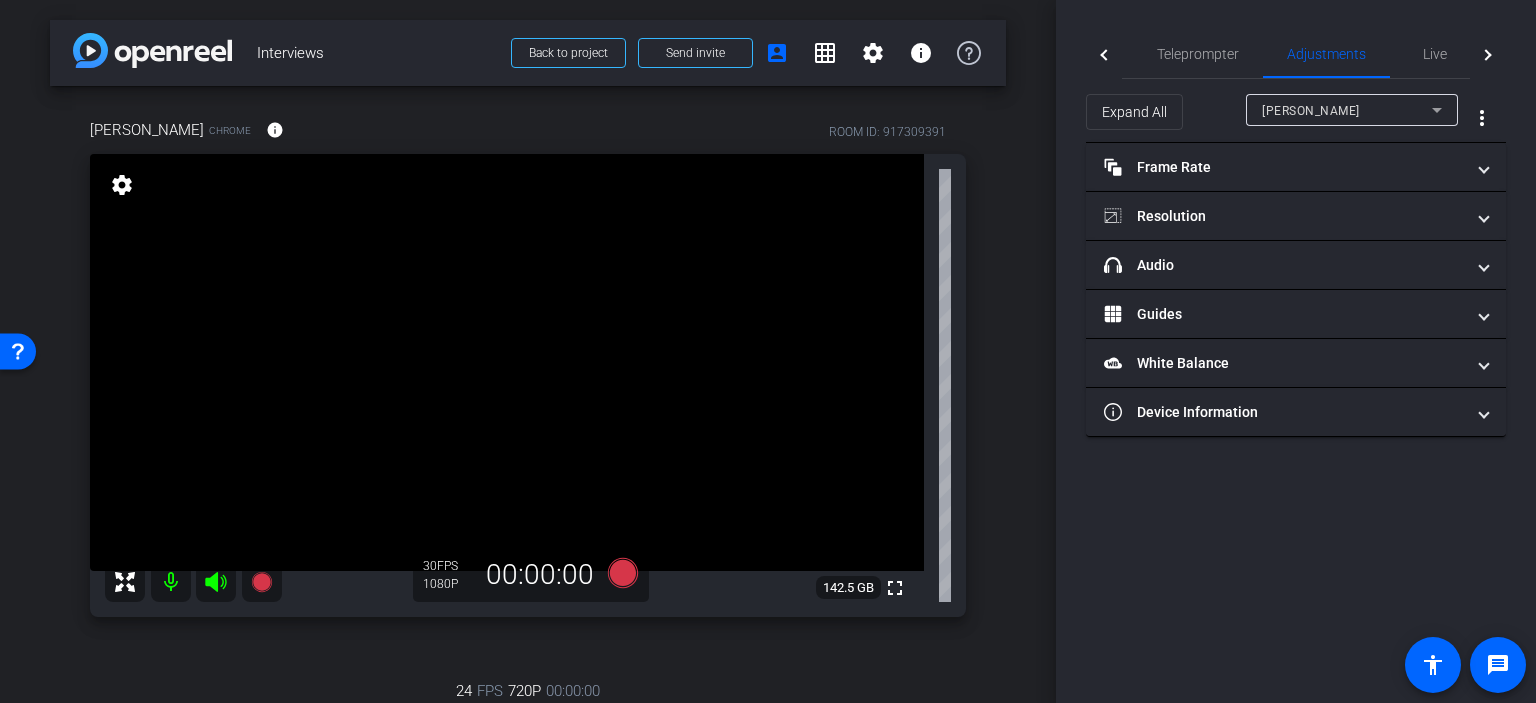click on "arrow_back  Interviews   Back to project   Send invite  account_box grid_on settings info
Kelly Kunder Chrome info ROOM ID: 917309391 fullscreen settings  142.5 GB
30 FPS  1080P   00:00:00
24 FPS 720P  00:00:00  fullscreen
Bruce Robertson Subject   -  Chrome
settings  Session Clips   cloud_upload" at bounding box center [528, 351] 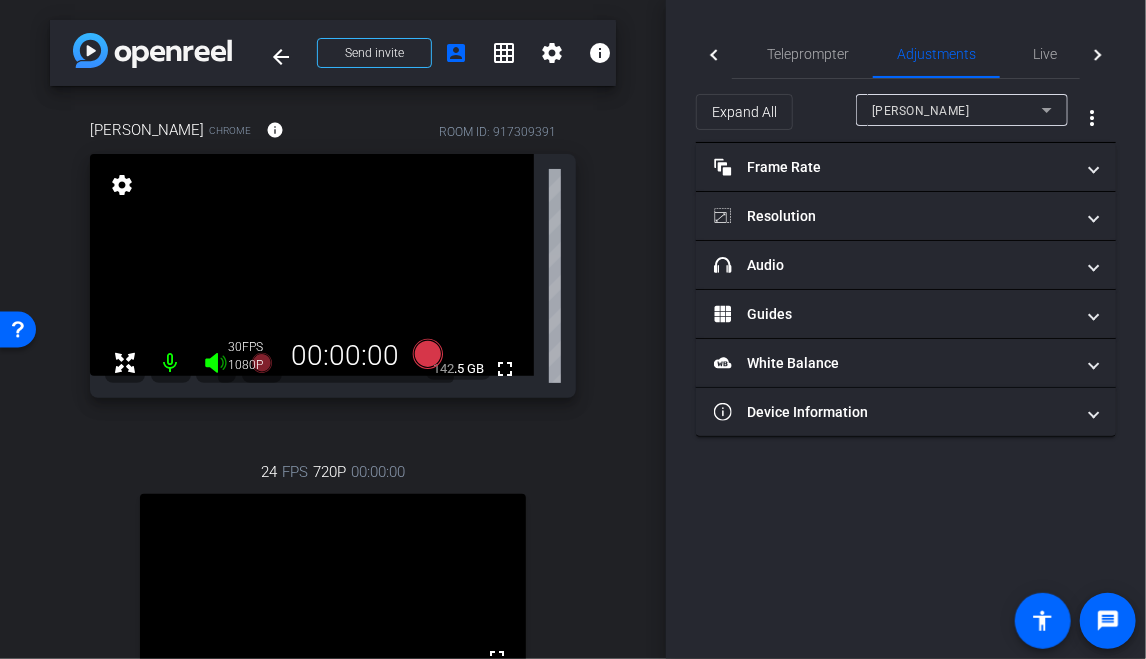 click on "Kelly Kunder Chrome info ROOM ID: 917309391 fullscreen settings  142.5 GB
30 FPS  1080P   00:00:00
24 FPS 720P  00:00:00  fullscreen
Bruce Robertson Subject   -  Chrome
settings" at bounding box center (333, 473) 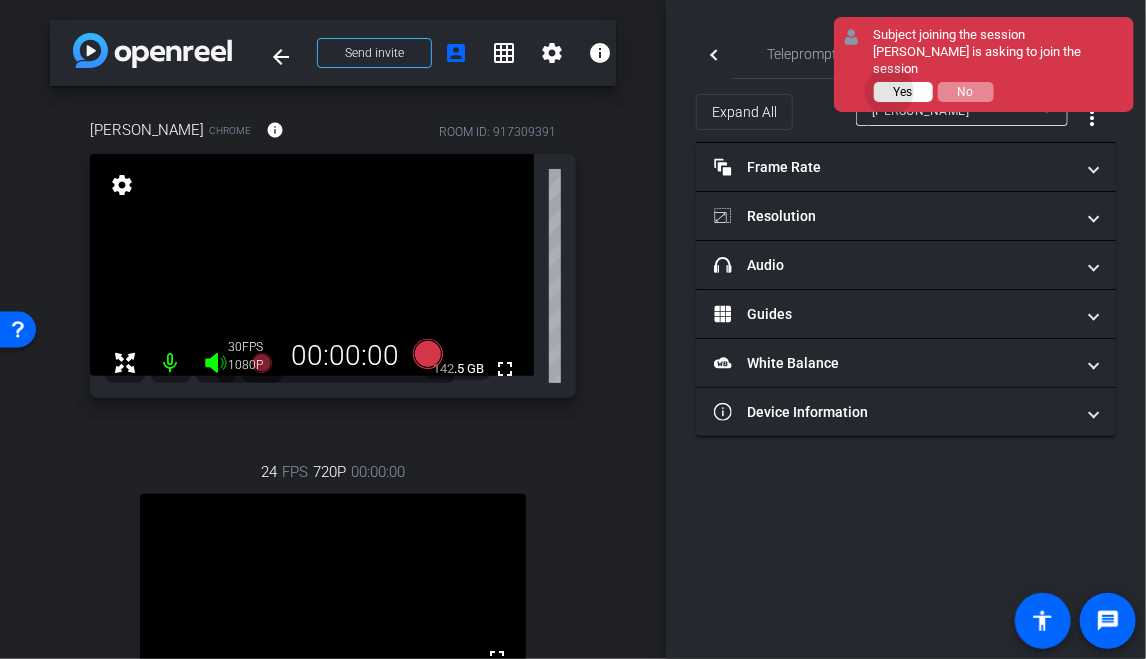 click on "Yes" at bounding box center [903, 92] 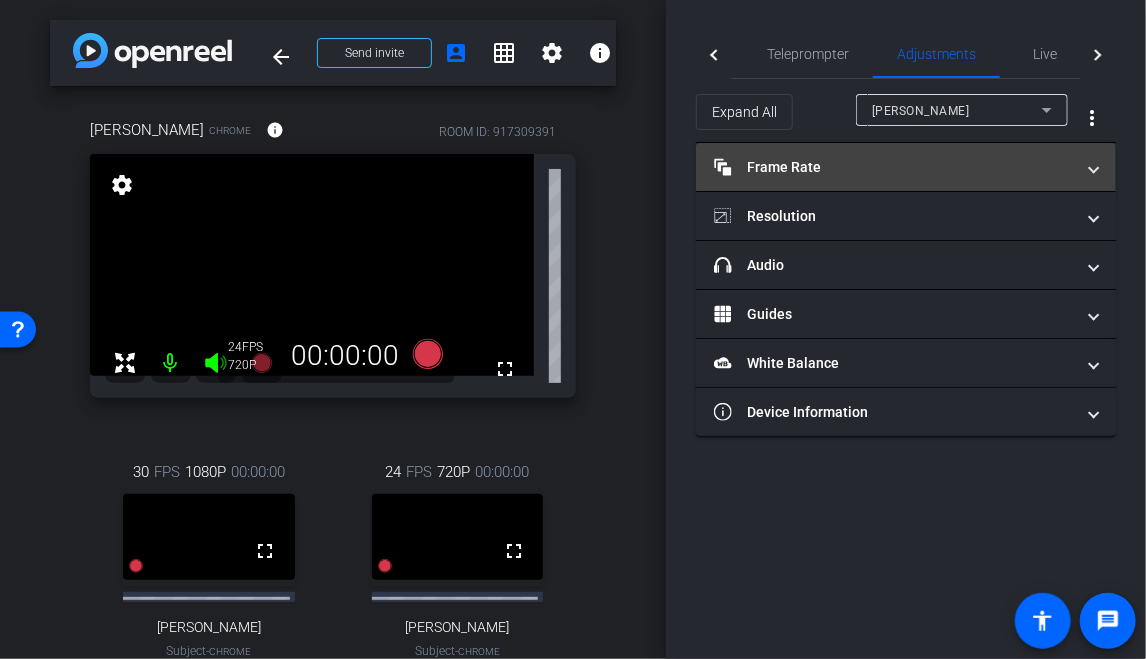 drag, startPoint x: 620, startPoint y: 307, endPoint x: 736, endPoint y: 162, distance: 185.6906 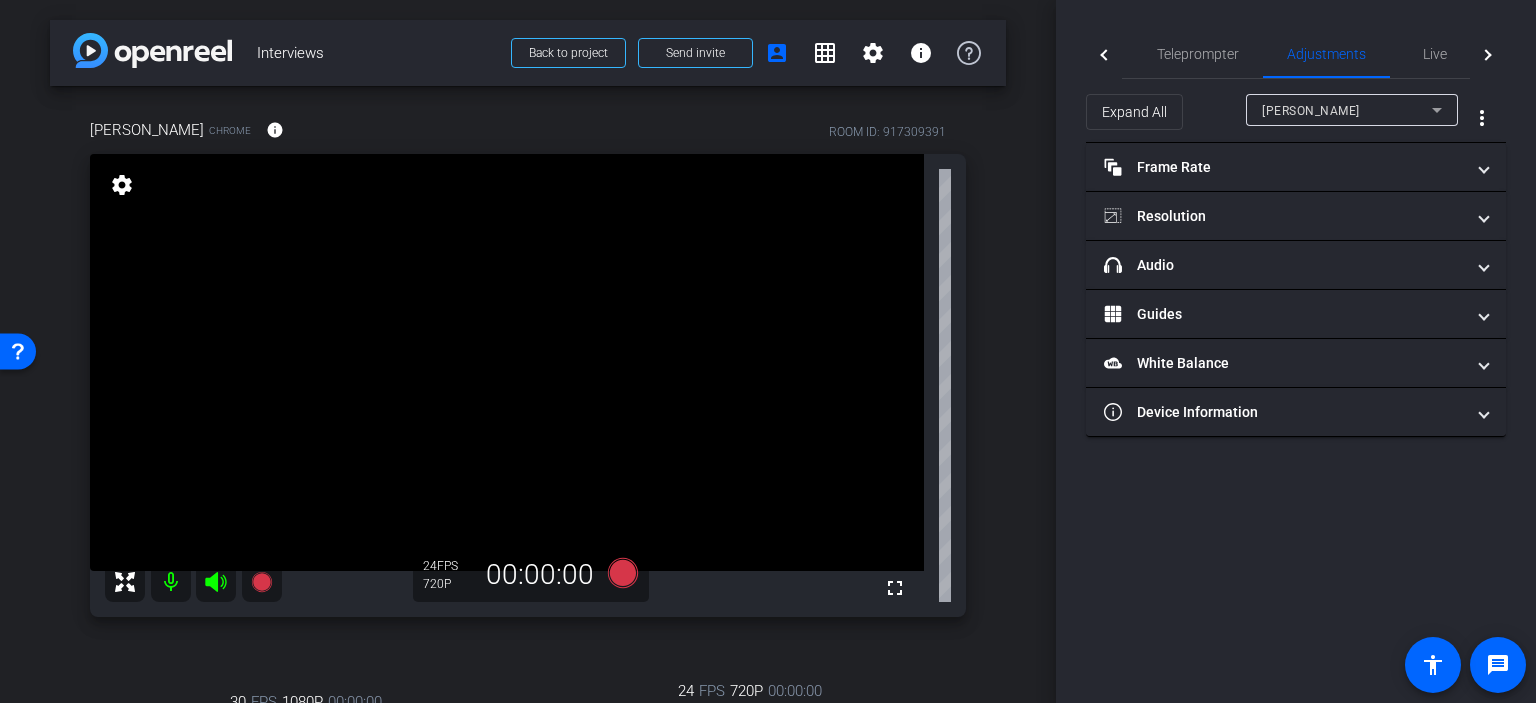 click on "Kelly Kunder" at bounding box center [1347, 110] 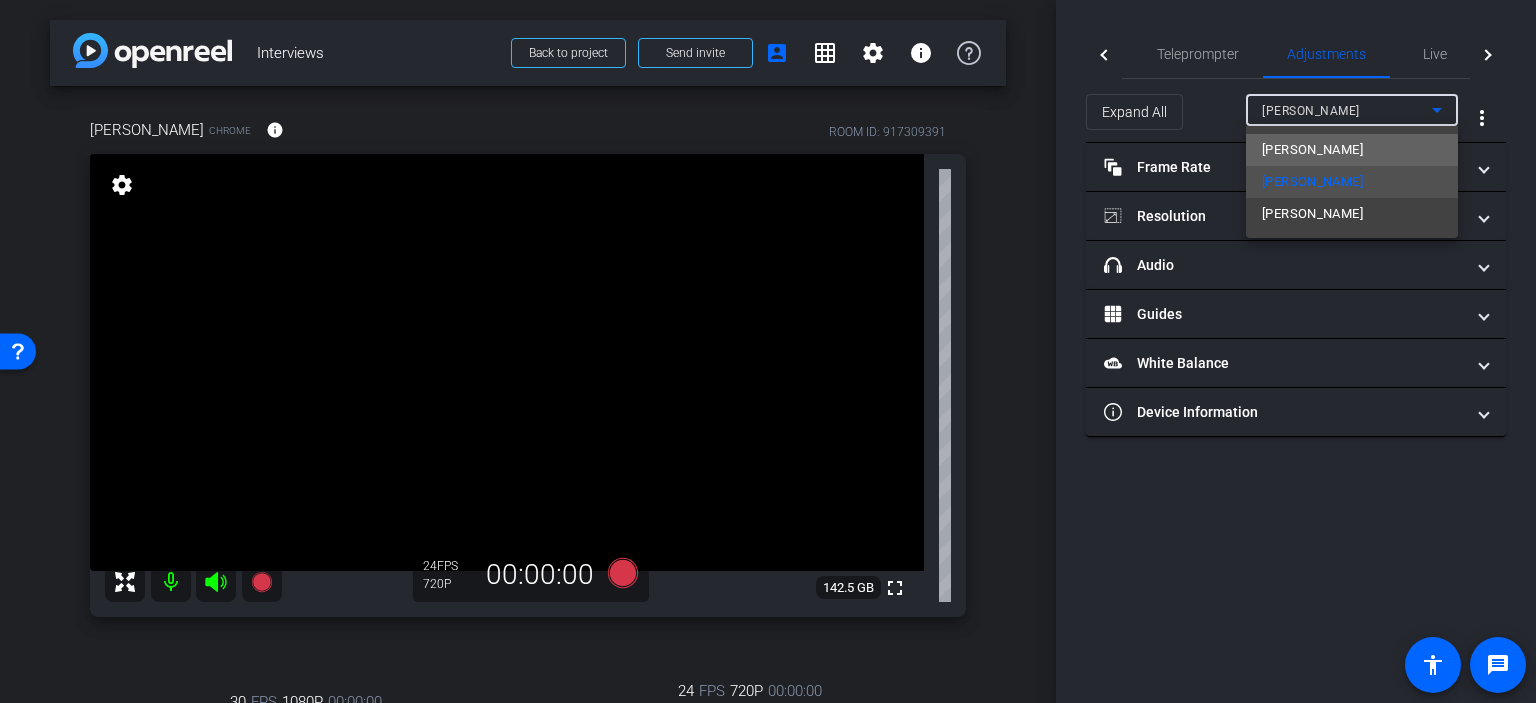 click on "Melody Malone Bogan" at bounding box center [1312, 150] 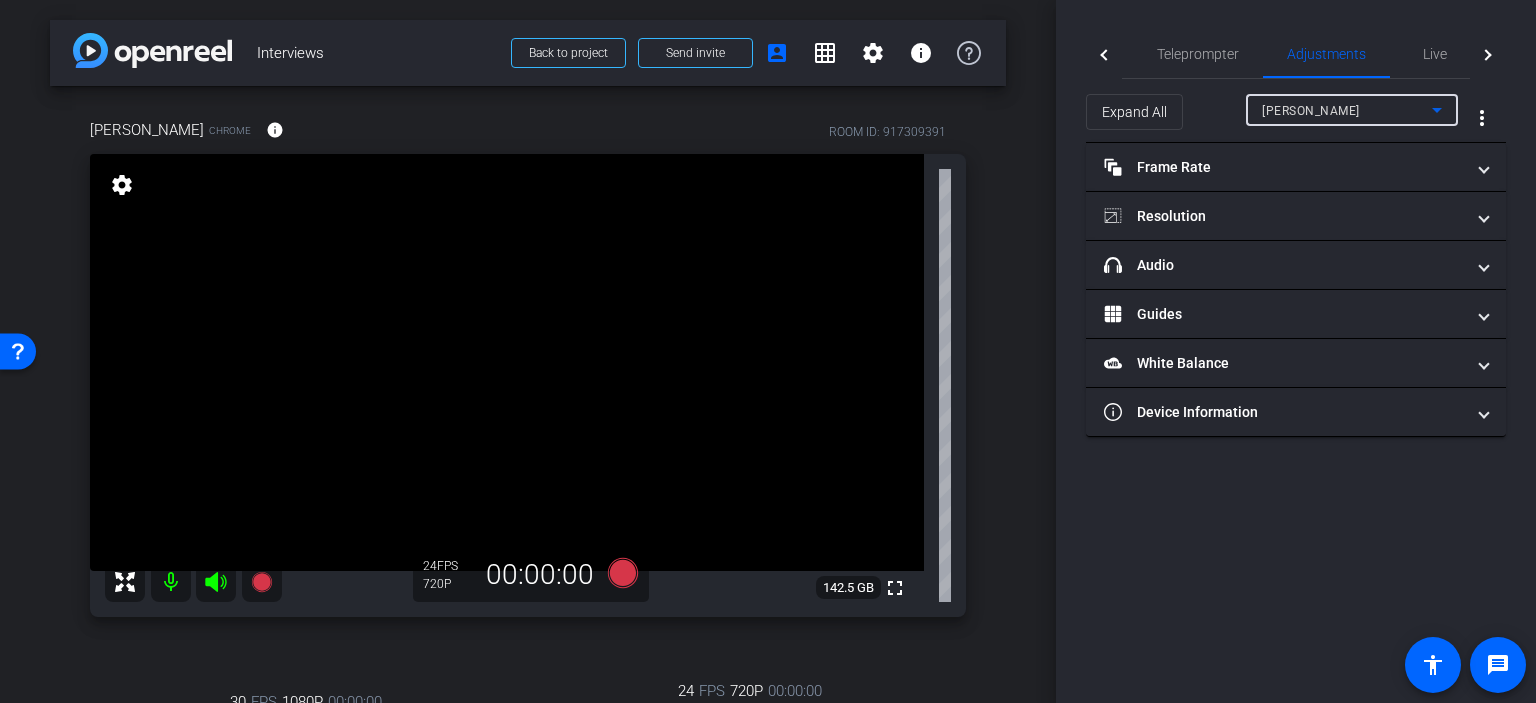 click on "arrow_back  Interviews   Back to project   Send invite  account_box grid_on settings info
Melody Malone Bogan Chrome info ROOM ID: 917309391 fullscreen settings  142.5 GB
24 FPS  720P   00:00:00
30 FPS 1080P  00:00:00  fullscreen
Kelly Kunder Subject   -  Chrome
settings 24 FPS 720P  00:00:00  fullscreen
-" at bounding box center (528, 351) 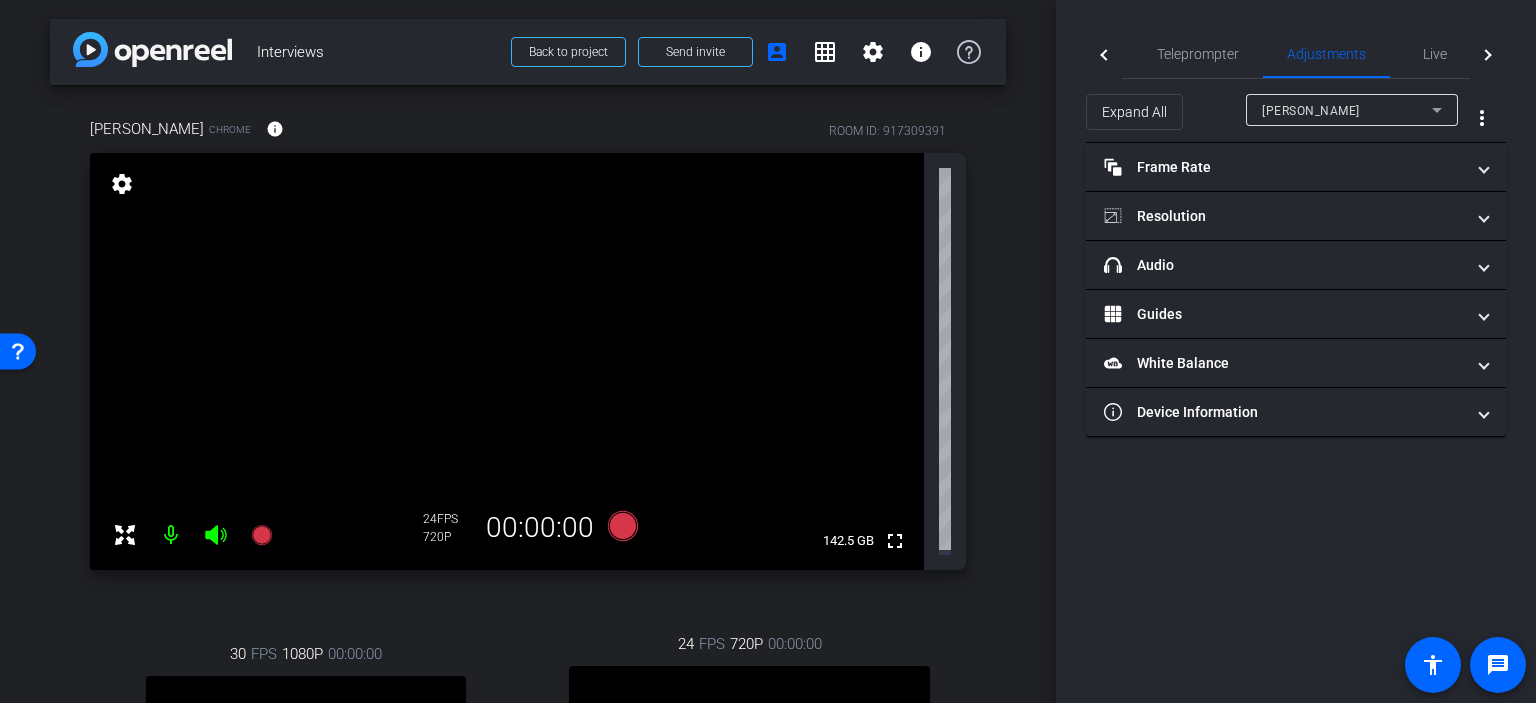 scroll, scrollTop: 0, scrollLeft: 0, axis: both 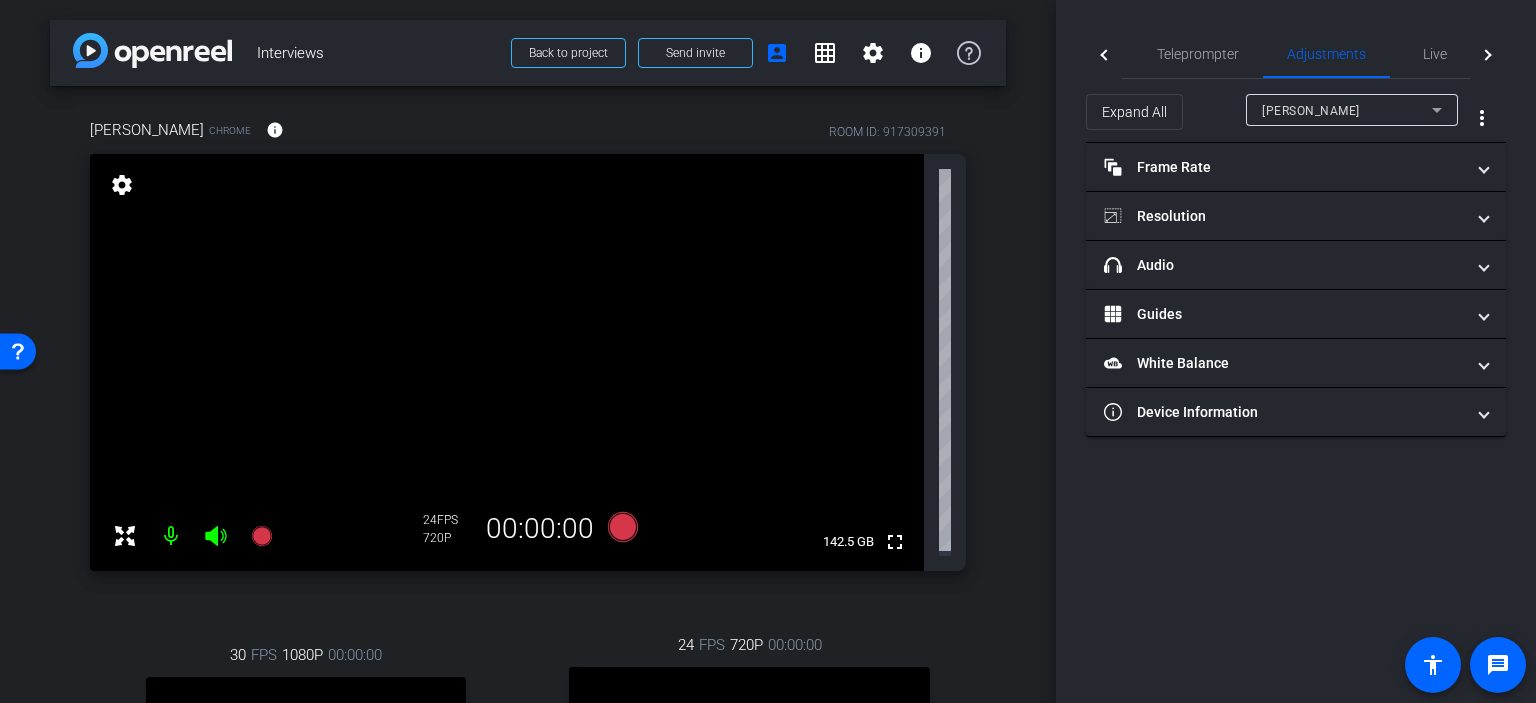 click on "arrow_back  Interviews   Back to project   Send invite  account_box grid_on settings info
Melody Malone Bogan Chrome info ROOM ID: 917309391 fullscreen settings  142.5 GB
24 FPS  720P   00:00:00
30 FPS 1080P  00:00:00  fullscreen
Kelly Kunder Subject   -  Chrome
settings 24 FPS 720P  00:00:00  fullscreen
-" at bounding box center [528, 351] 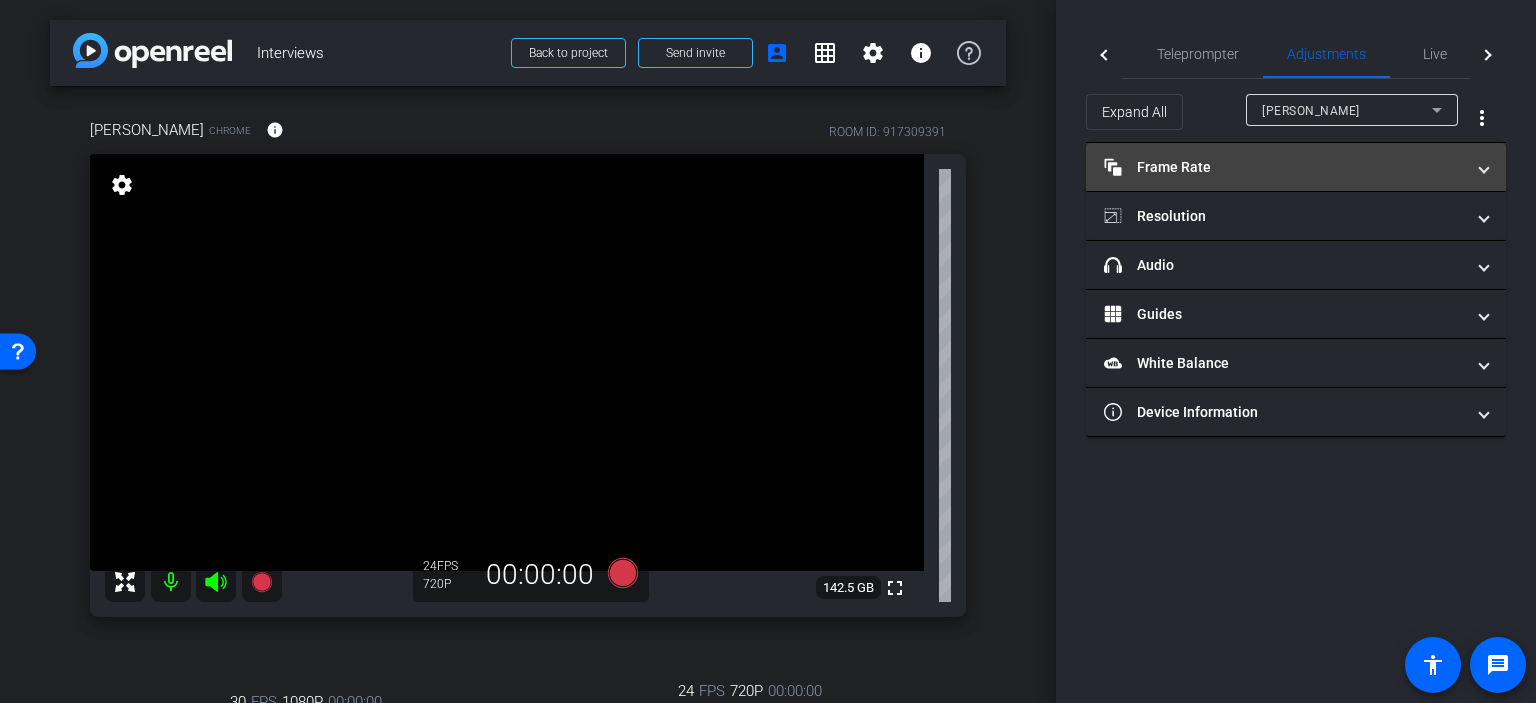 click on "Frame Rate
Frame Rate" at bounding box center (1284, 167) 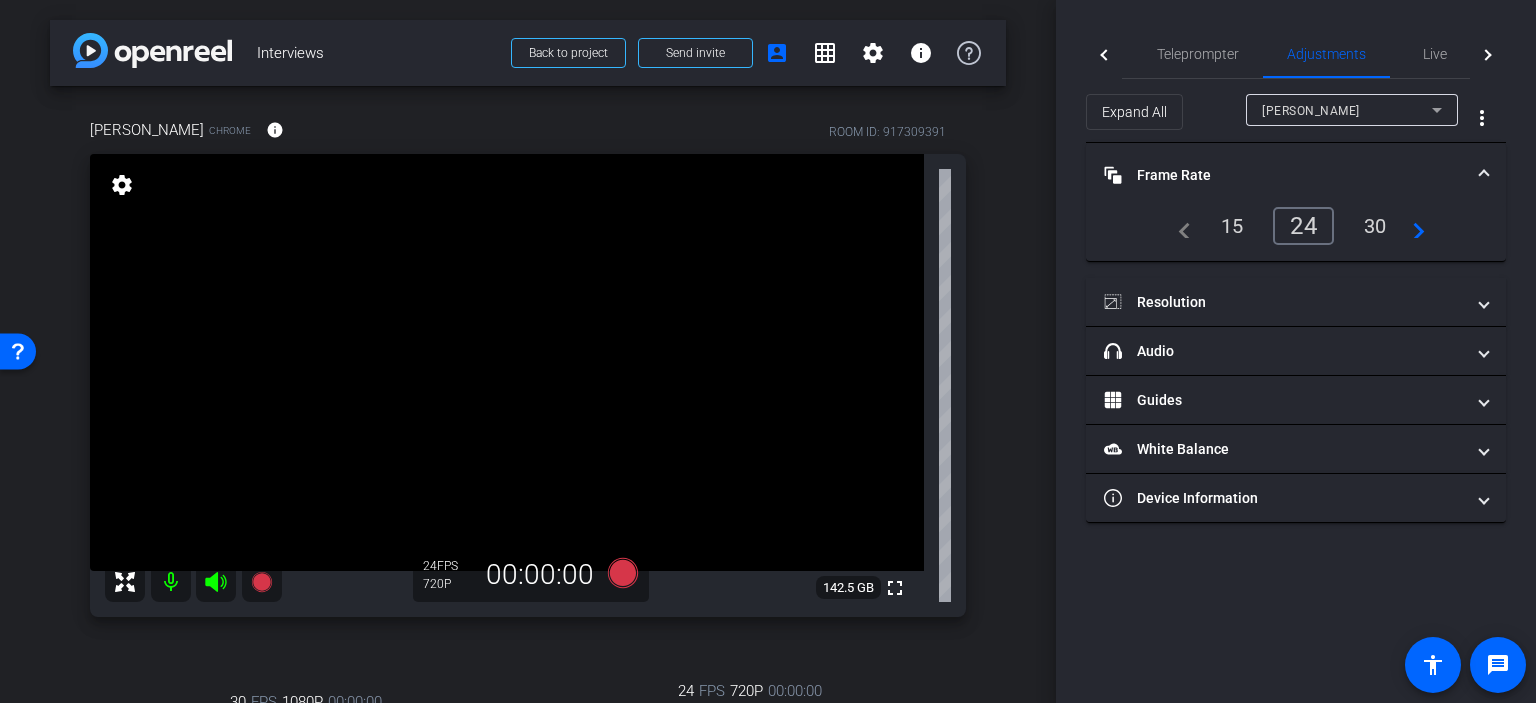 click on "arrow_back  Interviews   Back to project   Send invite  account_box grid_on settings info
Melody Malone Bogan Chrome info ROOM ID: 917309391 fullscreen settings  142.5 GB
24 FPS  720P   00:00:00
30 FPS 1080P  00:00:00  fullscreen
Kelly Kunder Subject   -  Chrome
settings 24 FPS 720P  00:00:00  fullscreen
-" at bounding box center [528, 351] 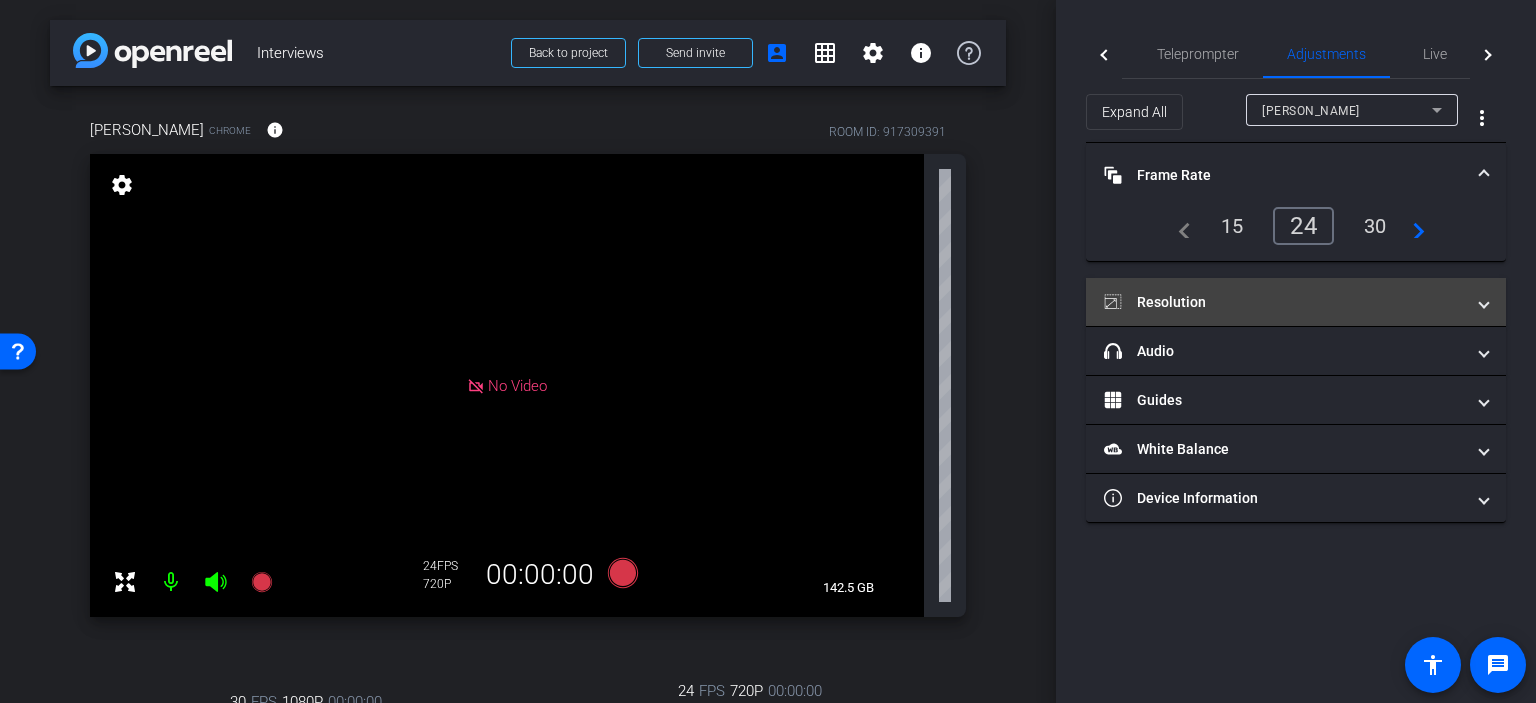 click on "Resolution" at bounding box center (1284, 302) 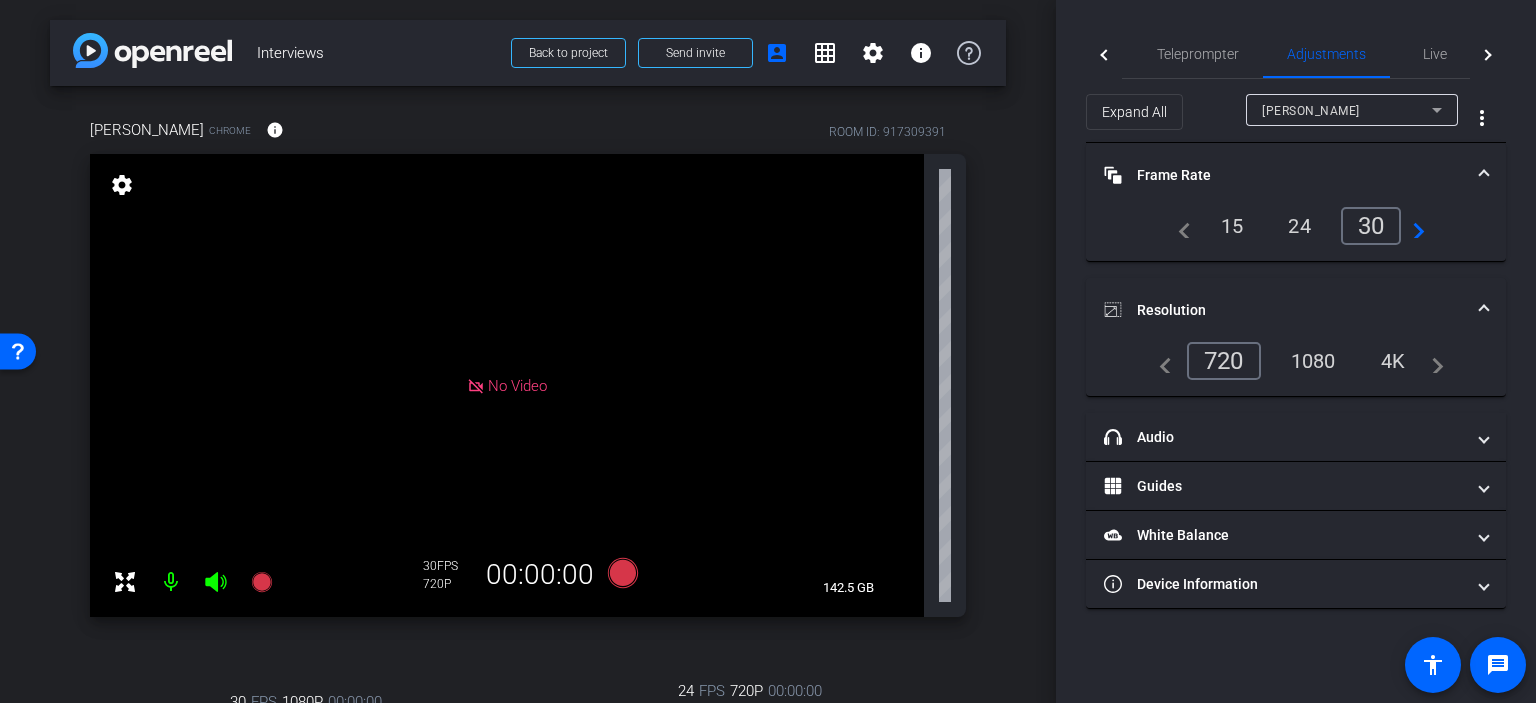 click on "1080" at bounding box center (1313, 361) 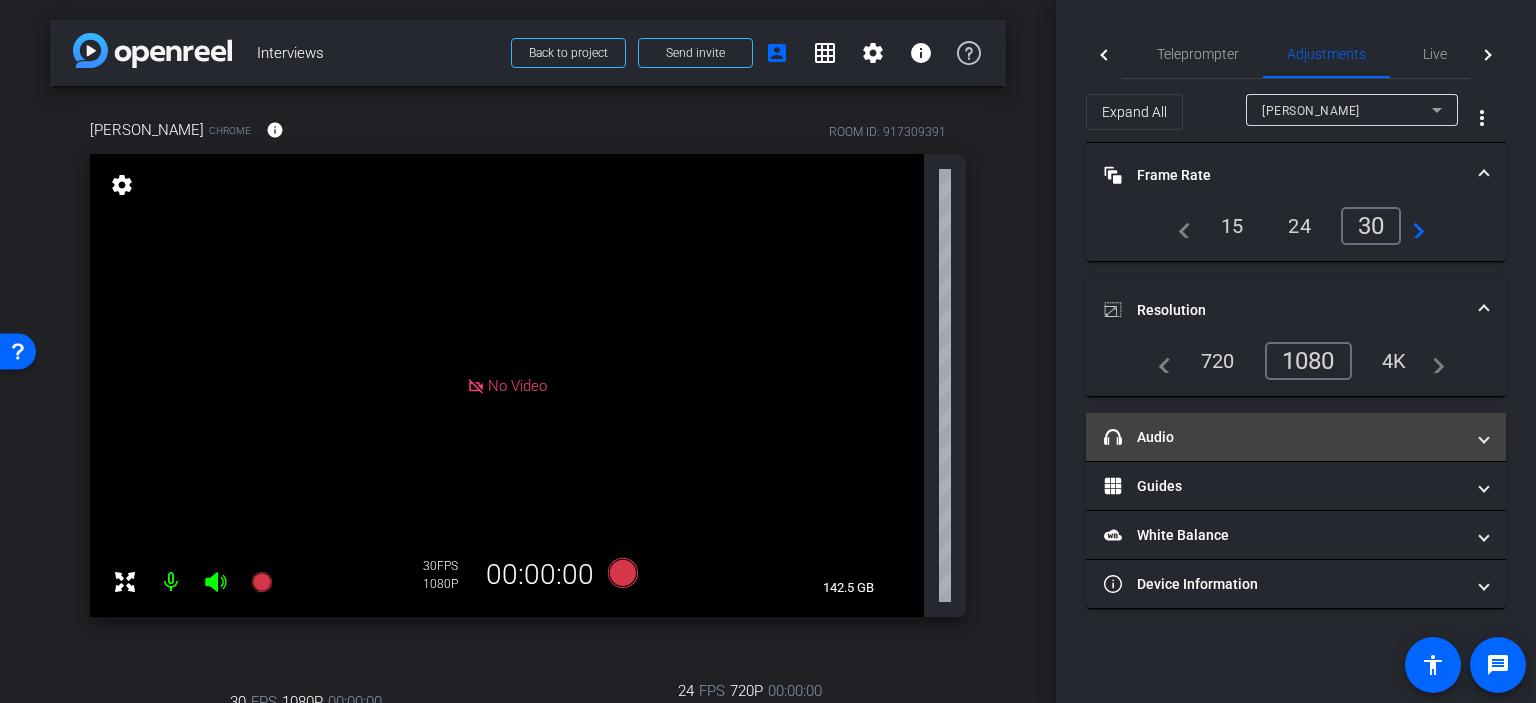 click on "headphone icon
Audio" at bounding box center (1284, 437) 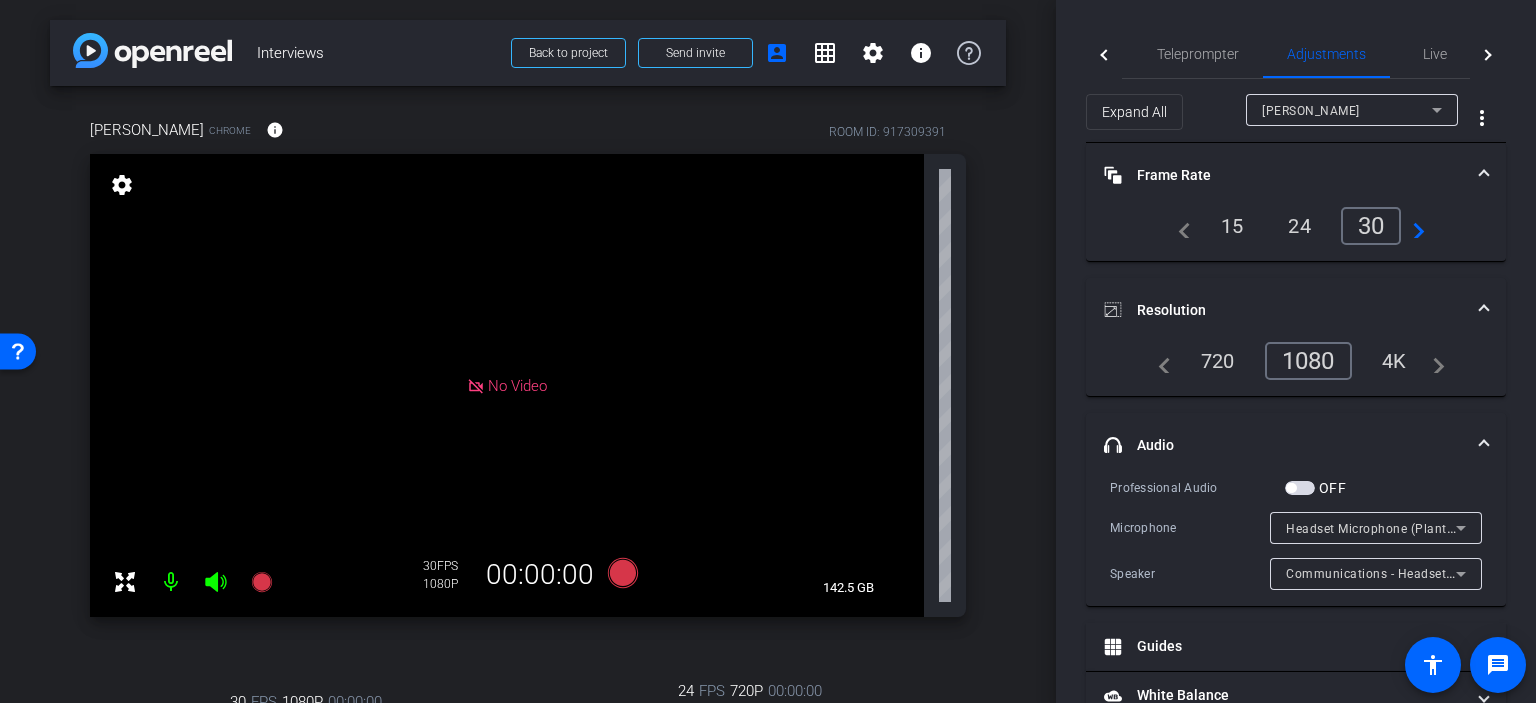 click at bounding box center [1484, 445] 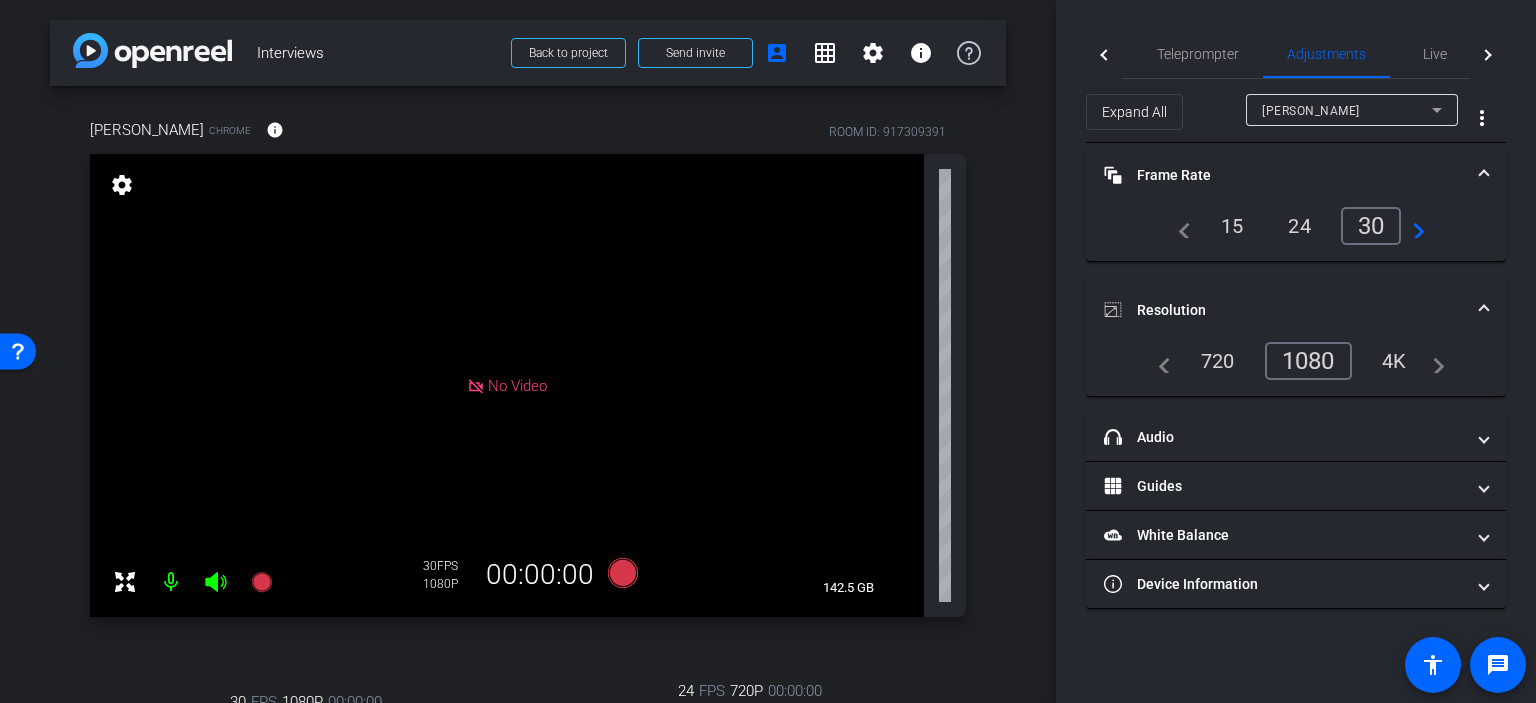 click at bounding box center [1484, 310] 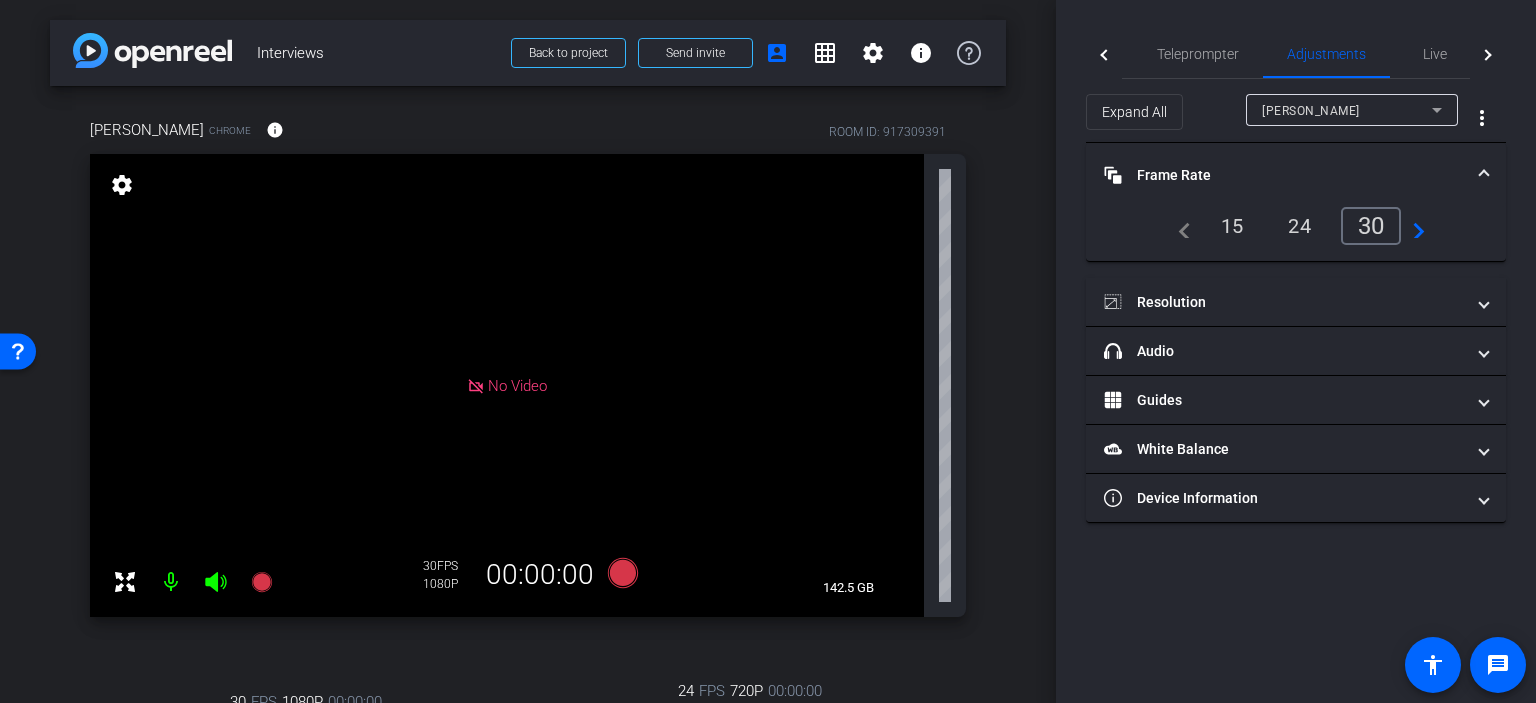 click at bounding box center [1484, 175] 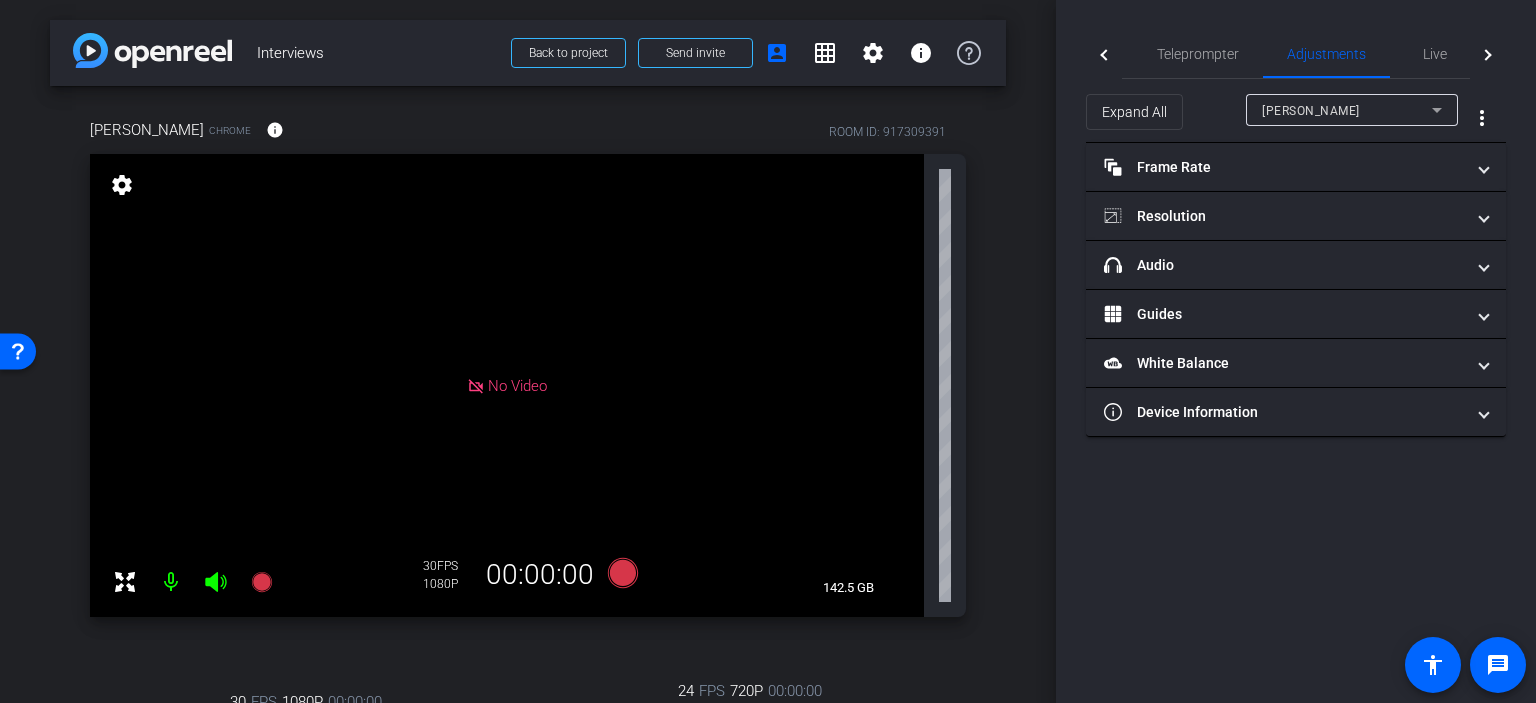 click on "Participants Teleprompter Adjustments Live settings  Jon Williams
flip
Director   Everyone  0 Mark all read To: Everyone Mark all read Select Source Teleprompter Speed 3X (130 words/minute) Font Size 30px Screen Setup Teleprompter Top Background White - text in black  Script  0 Words
Create new script               Play        Play from this location               Play Selected        Play and display the selected text only Bold Italic Enter script here...
Play
Restart" 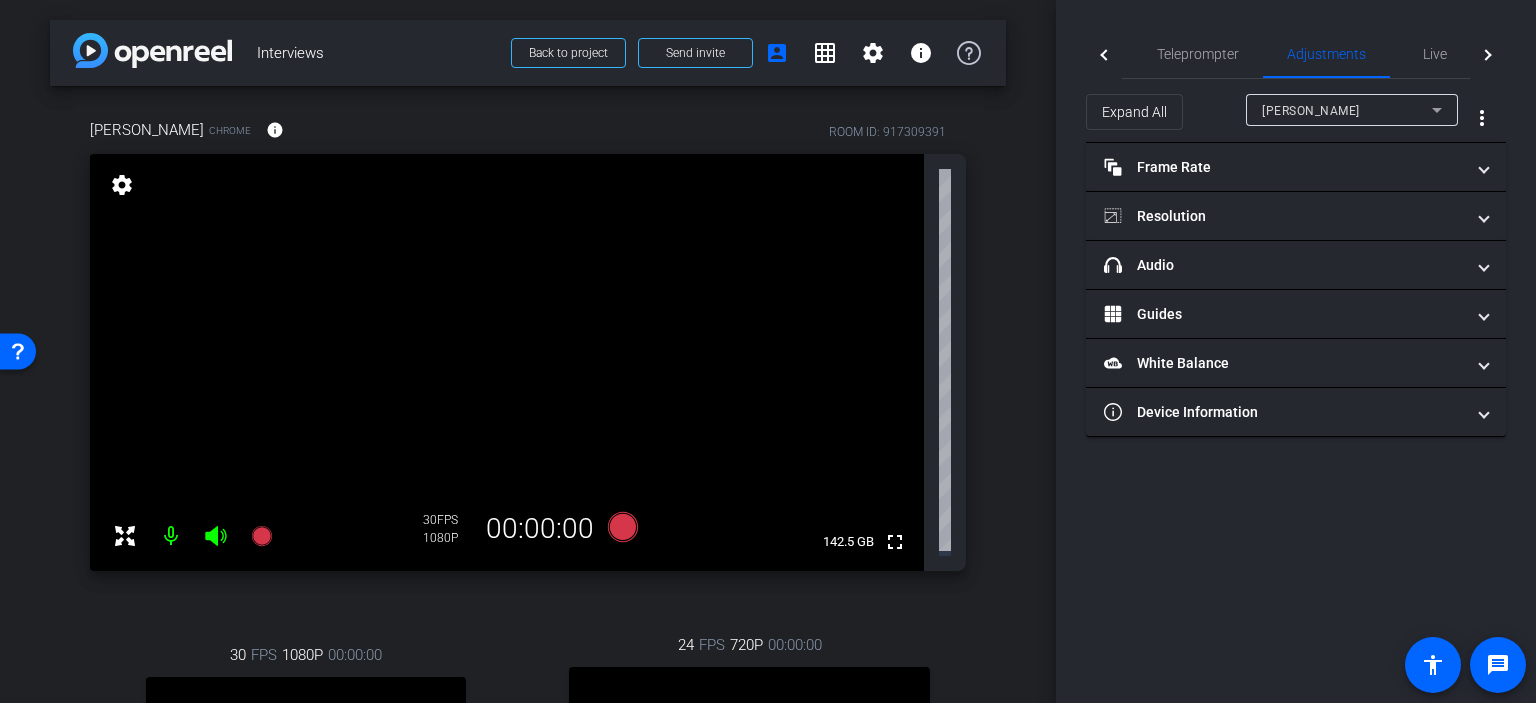 click on "Participants Teleprompter Adjustments Live settings  Jon Williams
flip
Director   Everyone  0 Mark all read To: Everyone Mark all read Select Source Teleprompter Speed 3X (130 words/minute) Font Size 30px Screen Setup Teleprompter Top Background White - text in black  Script  0 Words
Create new script               Play        Play from this location               Play Selected        Play and display the selected text only Bold Italic Enter script here...
Play
Restart" 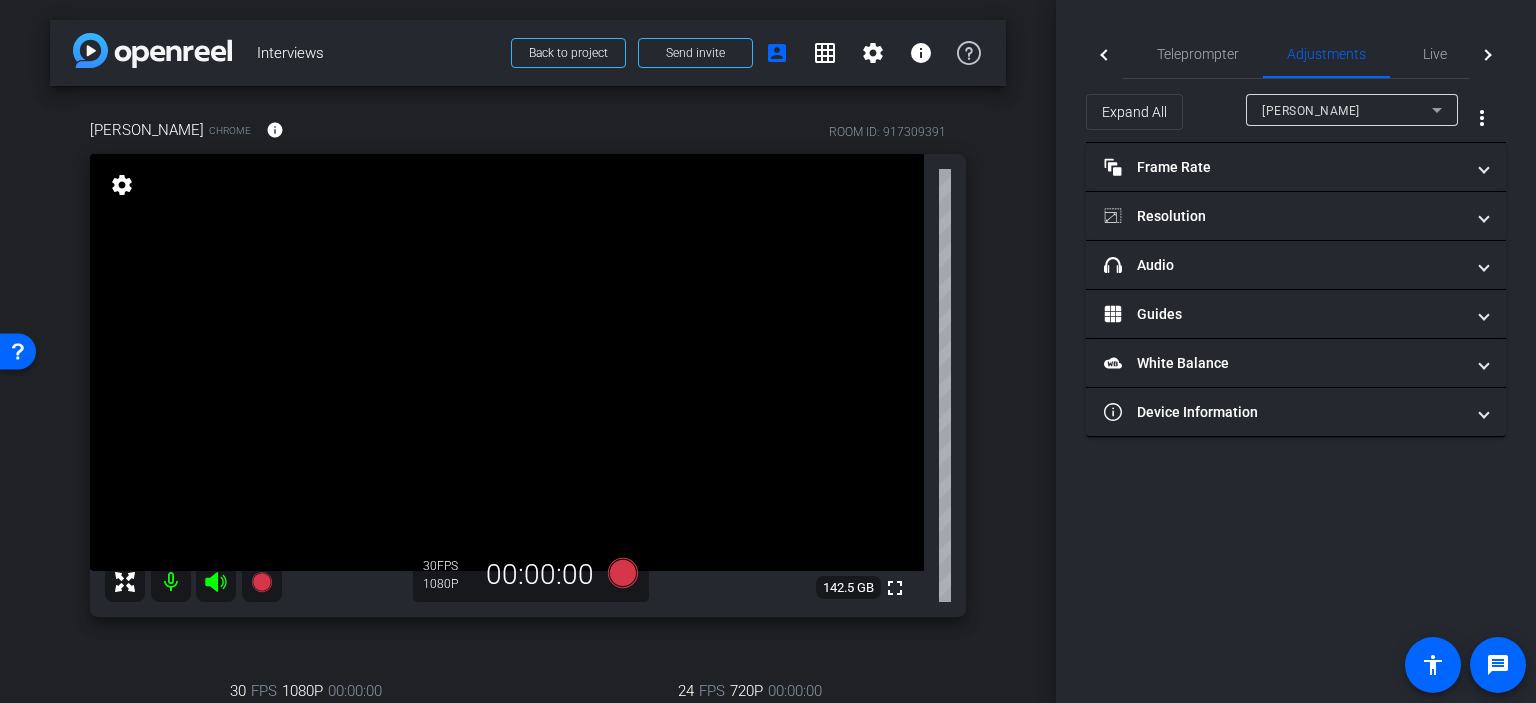 click on "arrow_back  Interviews   Back to project   Send invite  account_box grid_on settings info
Melody Malone Bogan Chrome info ROOM ID: 917309391 fullscreen settings  142.5 GB
30 FPS  1080P   00:00:00
30 FPS 1080P  00:00:00  fullscreen
Kelly Kunder Subject   -  Chrome
settings 24 FPS 720P  00:00:00  fullscreen" at bounding box center (528, 351) 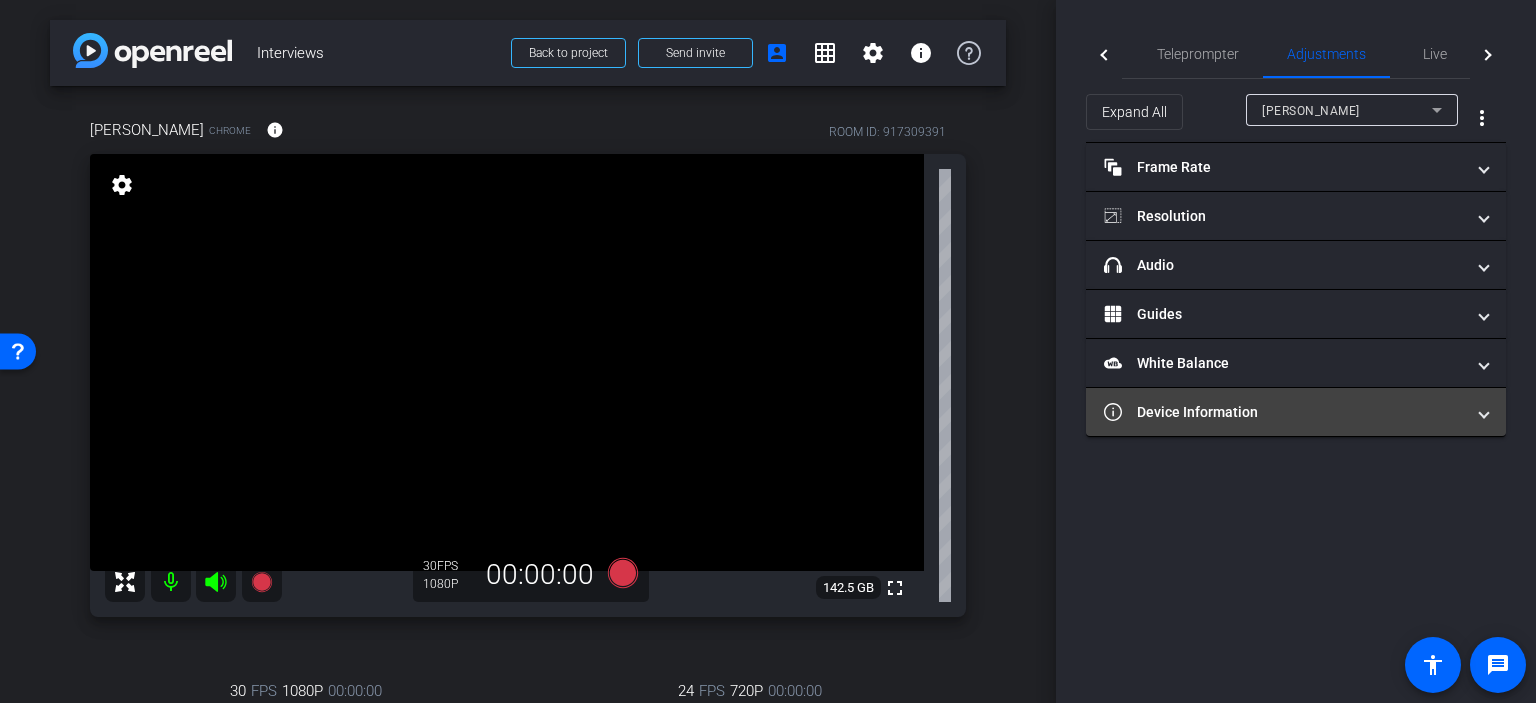 click on "Device Information" at bounding box center [1284, 412] 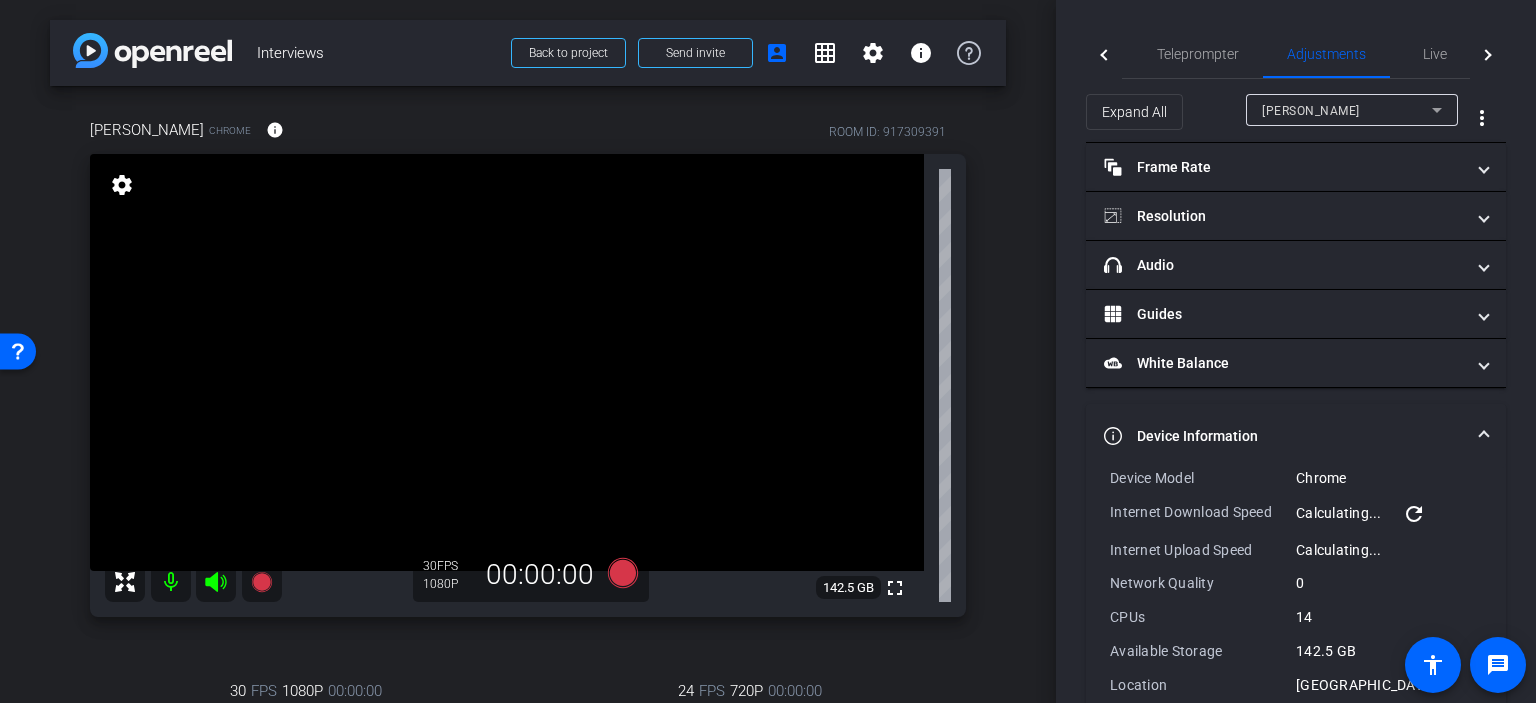 scroll, scrollTop: 70, scrollLeft: 0, axis: vertical 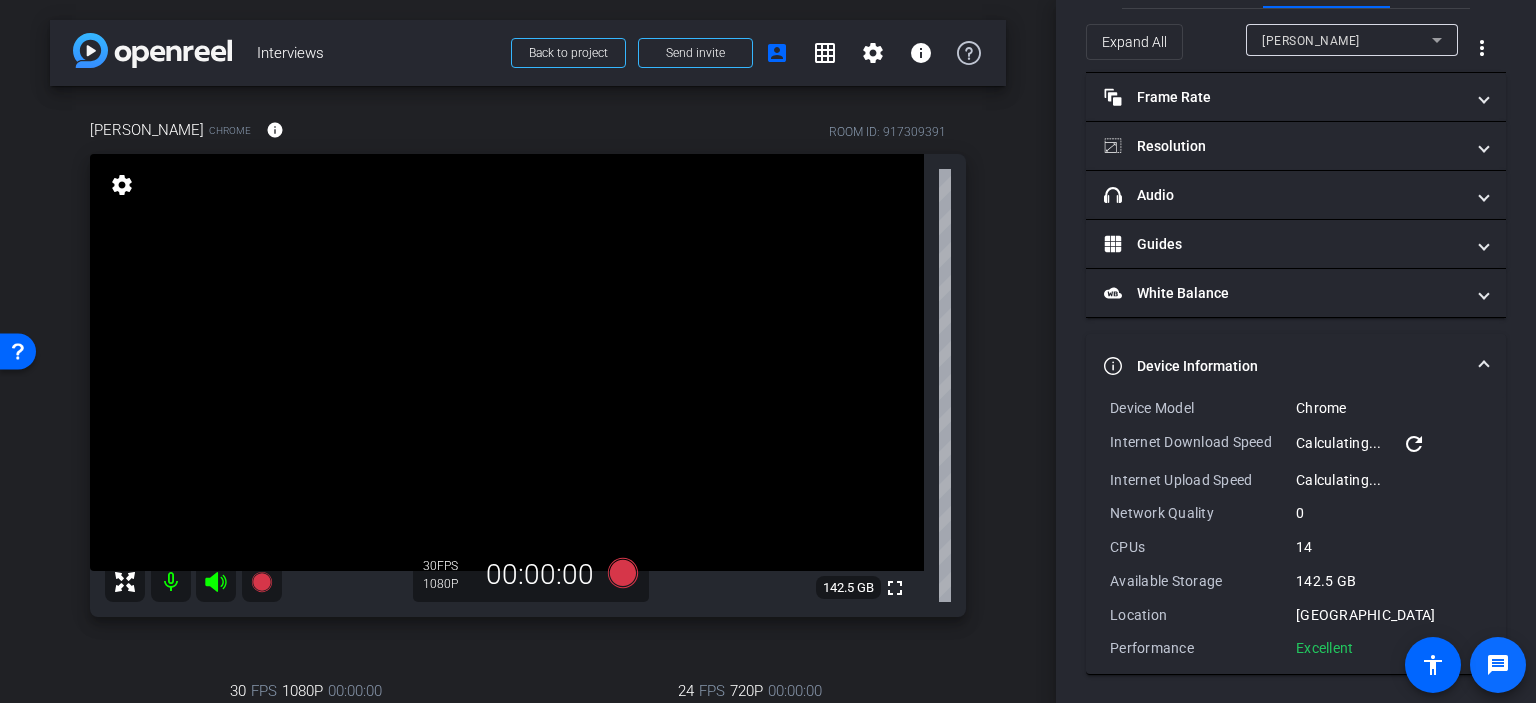 click 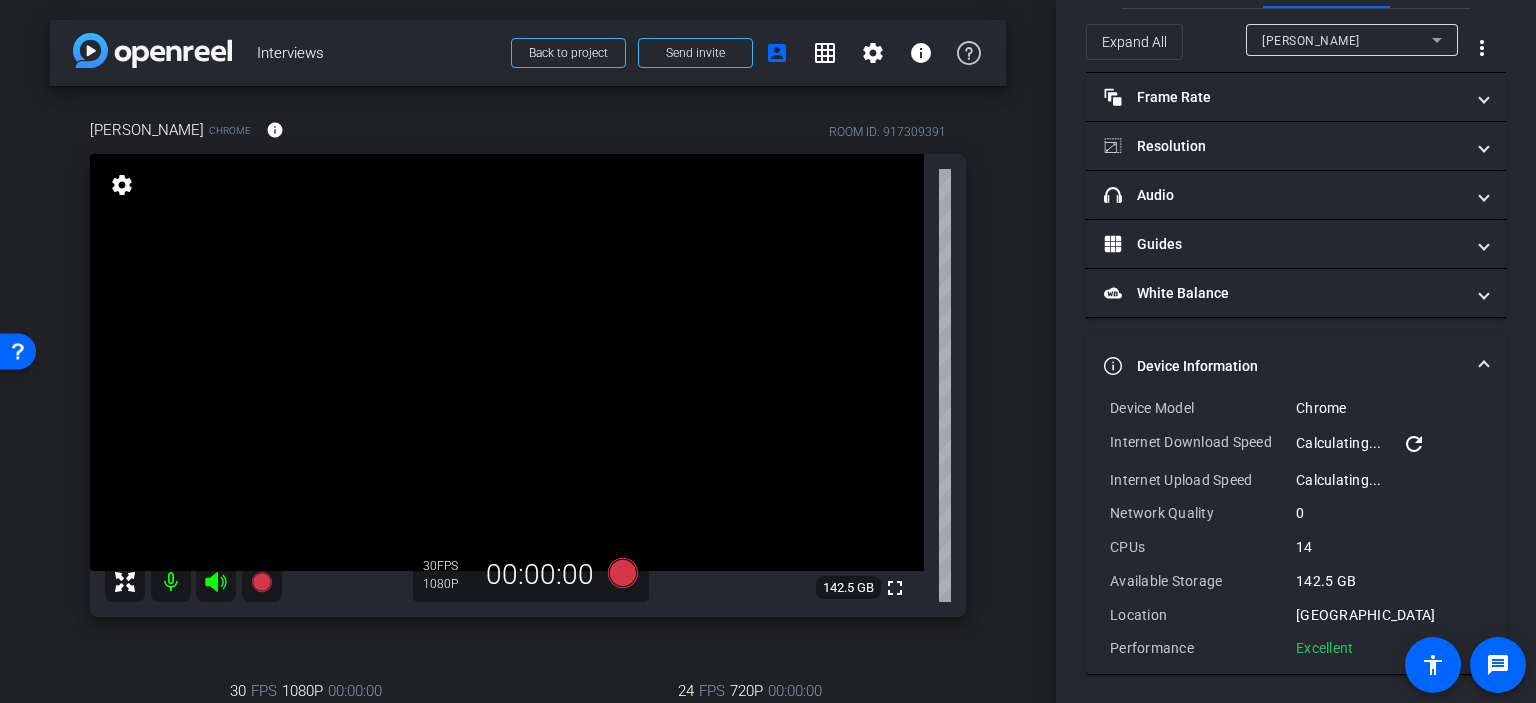 click on "arrow_back  Interviews   Back to project   Send invite  account_box grid_on settings info
Melody Malone Bogan Chrome info ROOM ID: 917309391 fullscreen settings  142.5 GB
30 FPS  1080P   00:00:00
30 FPS 1080P  00:00:00  fullscreen
Kelly Kunder Subject   -  Chrome
settings 24 FPS 720P  00:00:00  fullscreen" at bounding box center [528, 351] 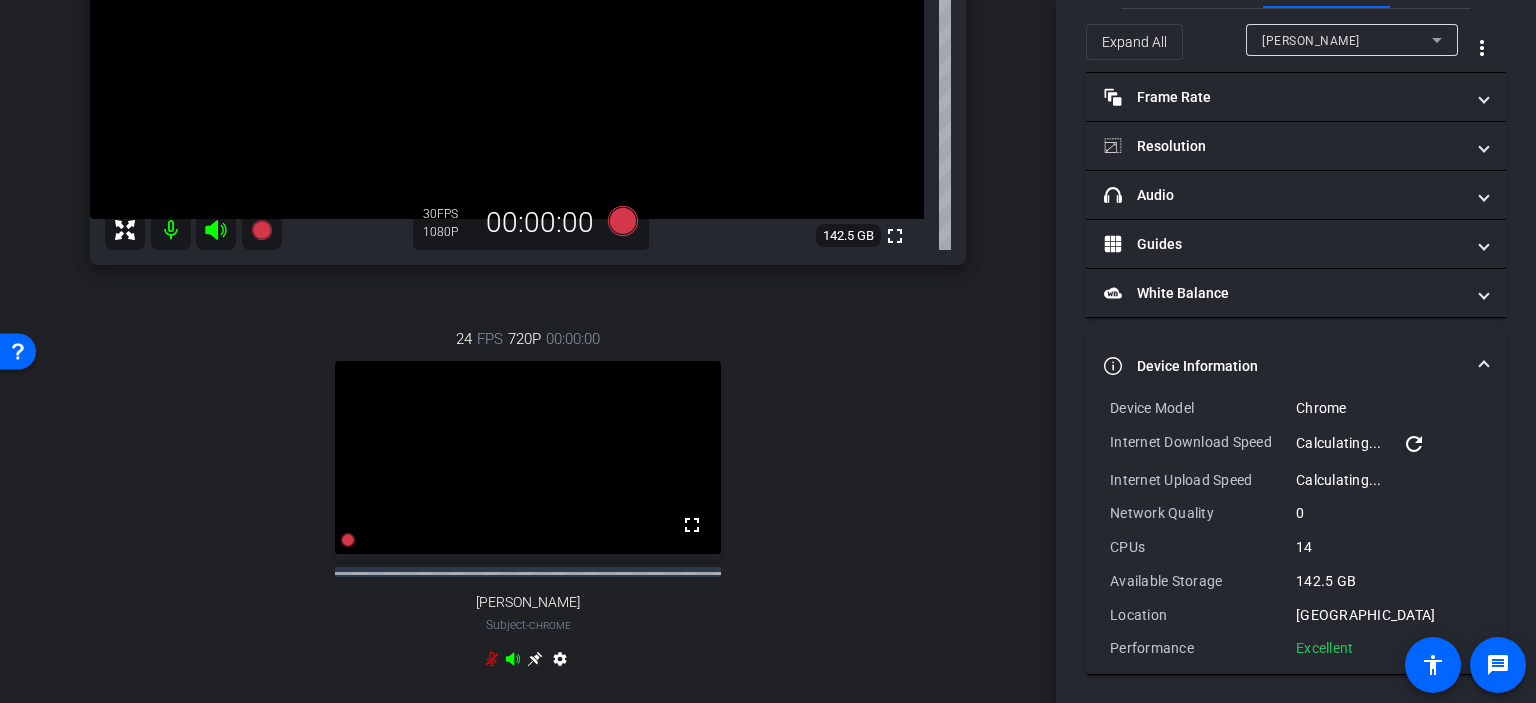 scroll, scrollTop: 0, scrollLeft: 0, axis: both 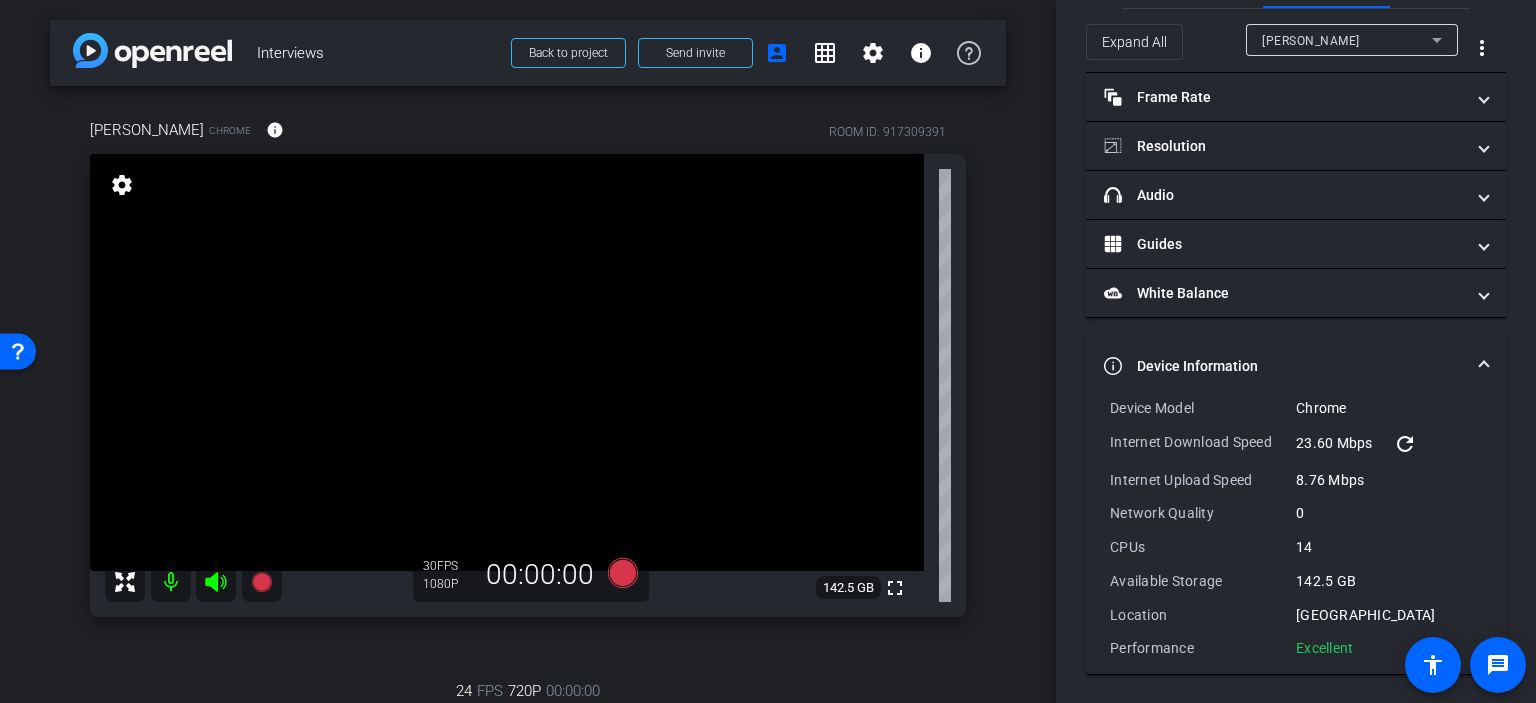click on "arrow_back  Interviews   Back to project   Send invite  account_box grid_on settings info
Kelly Kunder Chrome info ROOM ID: 917309391 fullscreen settings  142.5 GB
30 FPS  1080P   00:00:00
24 FPS 720P  00:00:00  fullscreen
Bruce Robertson Subject   -  Chrome
settings  Session Clips   cloud_upload" at bounding box center [528, 351] 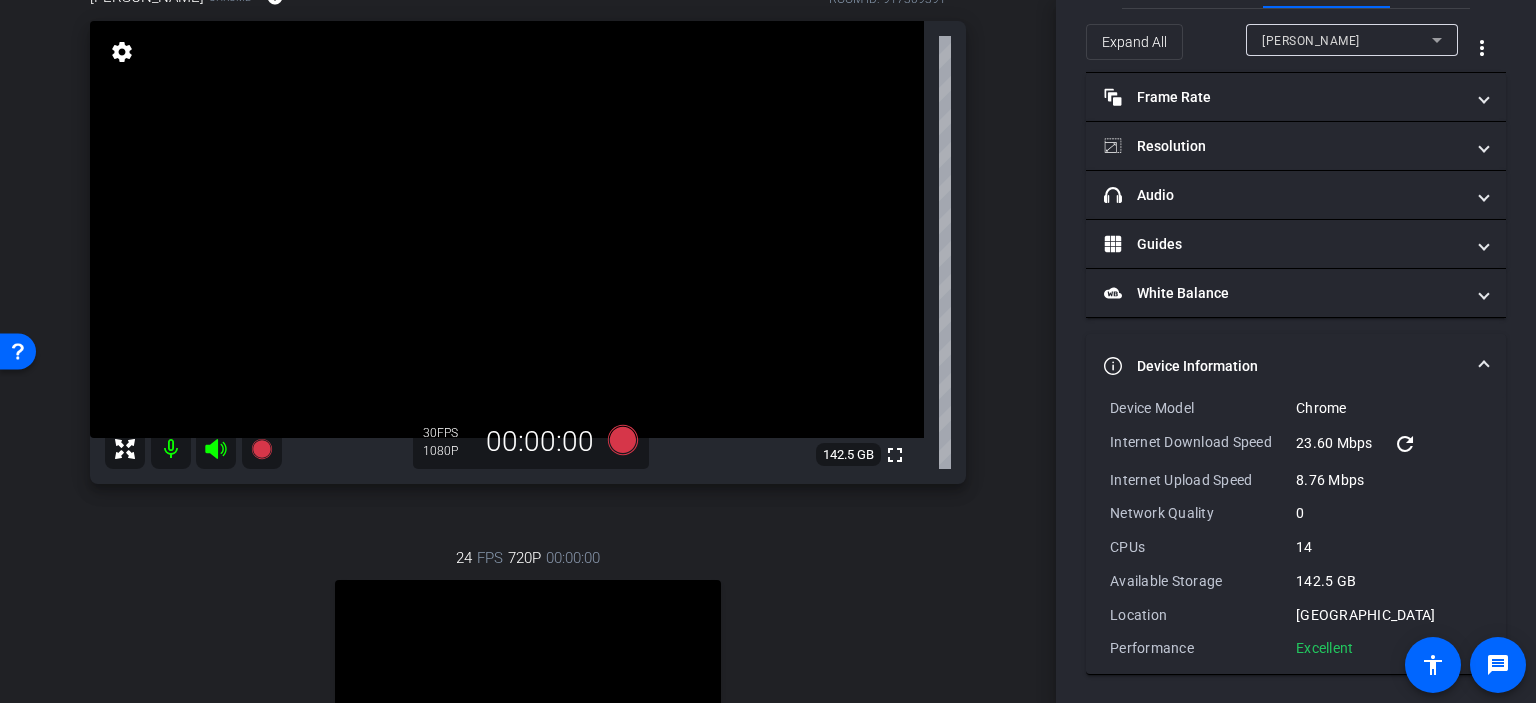 scroll, scrollTop: 100, scrollLeft: 0, axis: vertical 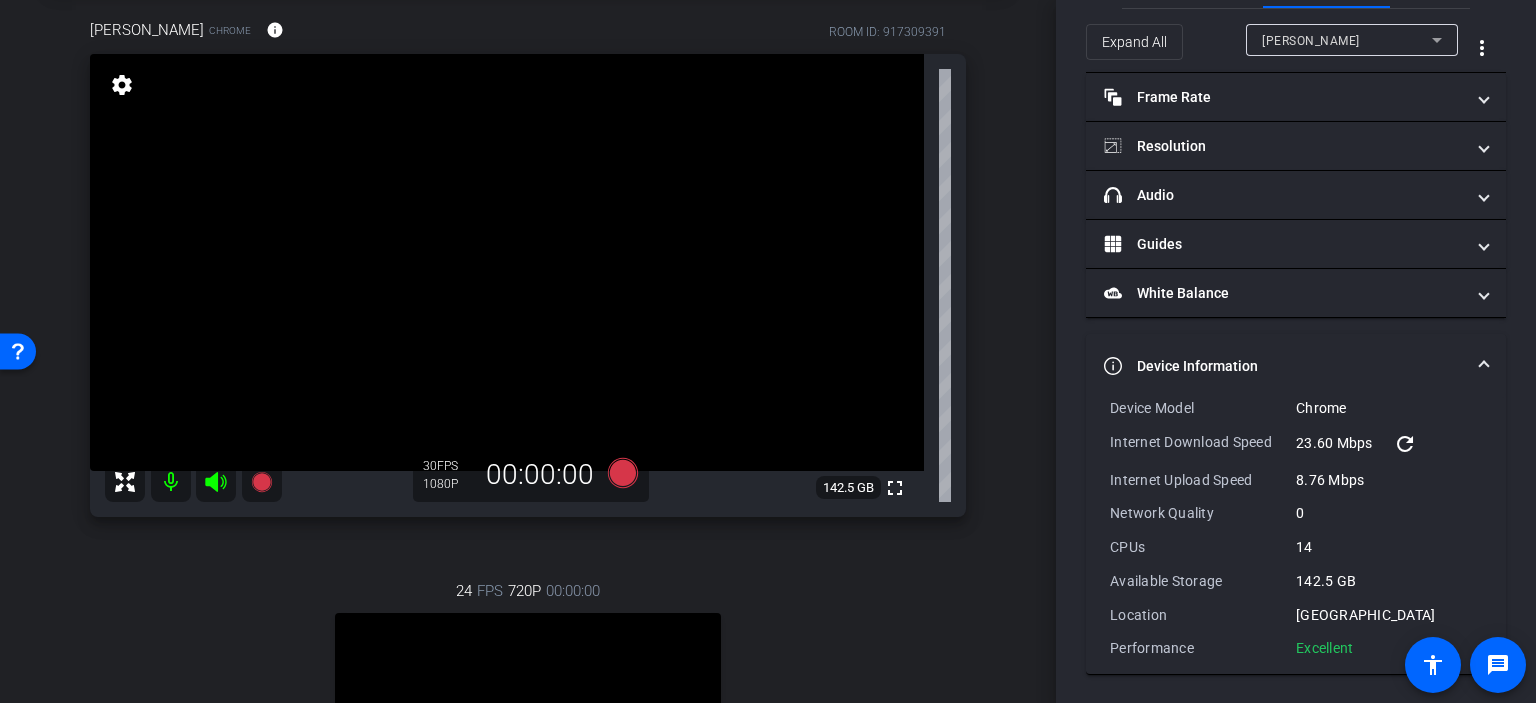click on "arrow_back  Interviews   Back to project   Send invite  account_box grid_on settings info
Kelly Kunder Chrome info ROOM ID: 917309391 fullscreen settings  142.5 GB
30 FPS  1080P   00:00:00
24 FPS 720P  00:00:00  fullscreen
Bruce Robertson Subject   -  Chrome
settings  Session Clips   cloud_upload" at bounding box center [528, 251] 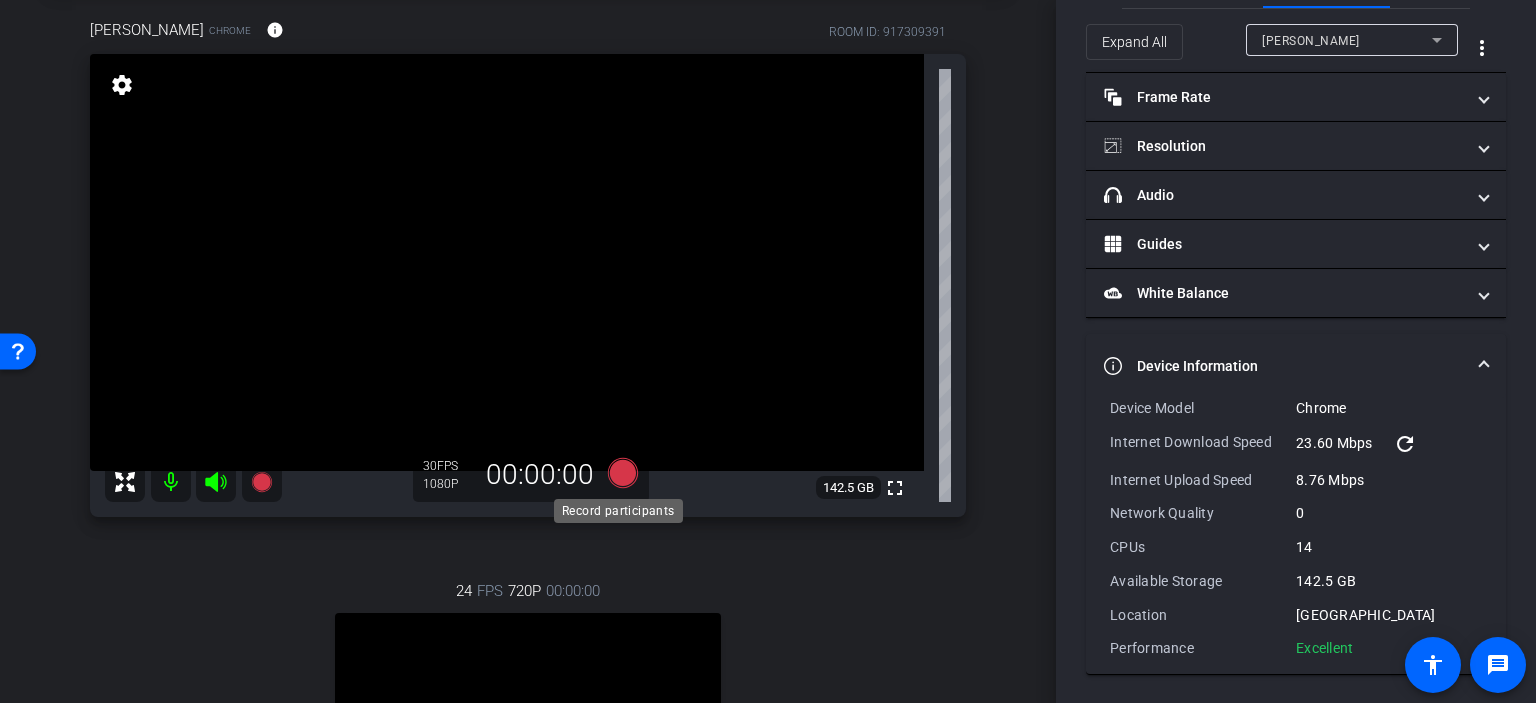 click 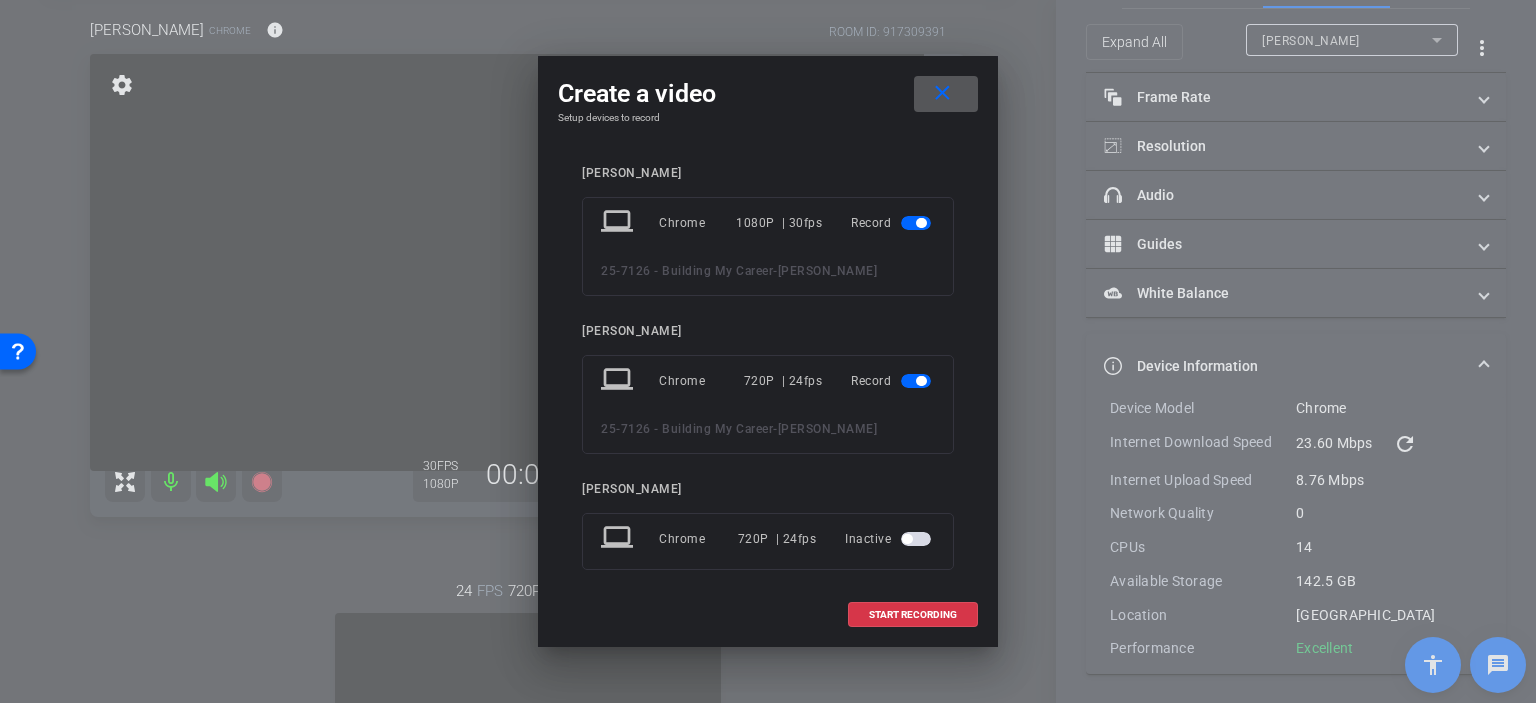 click at bounding box center [916, 381] 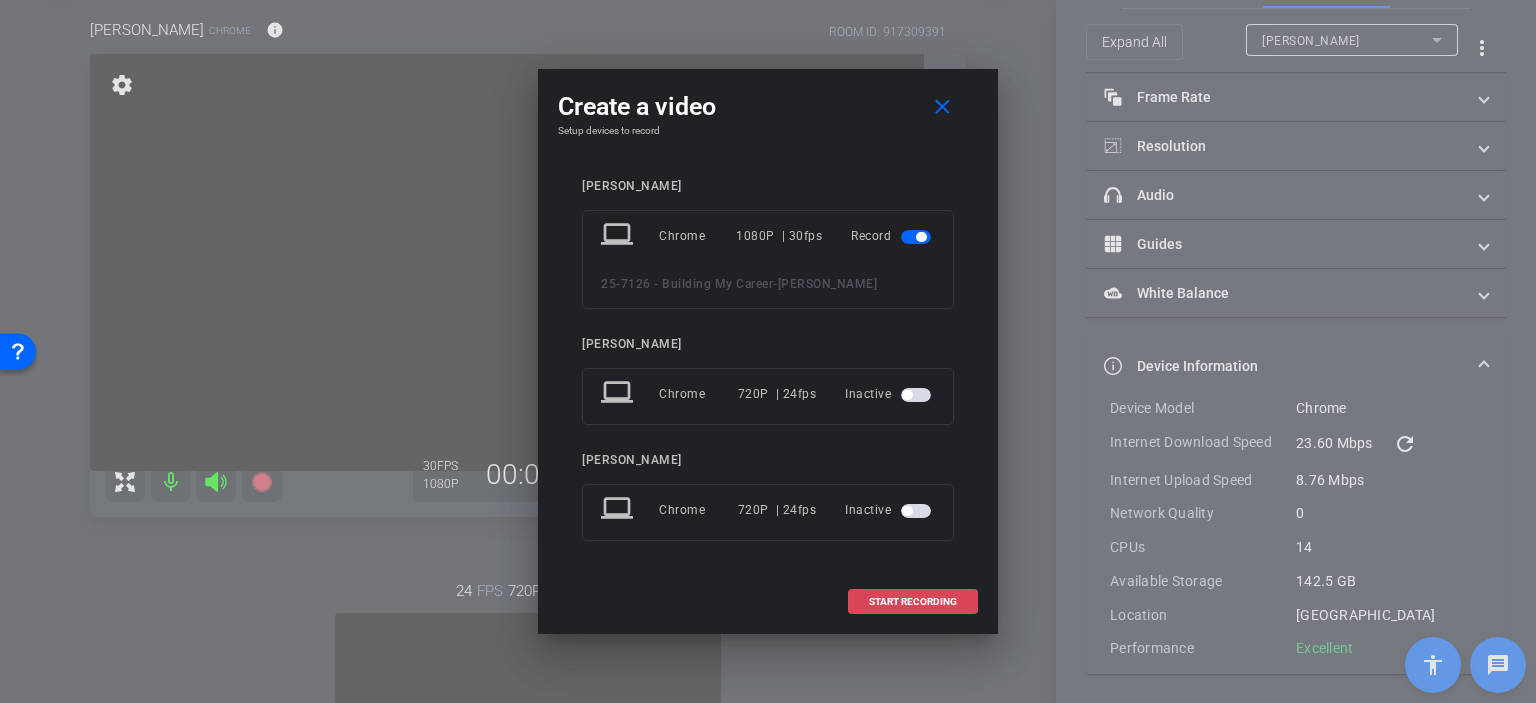 click on "START RECORDING" at bounding box center [913, 602] 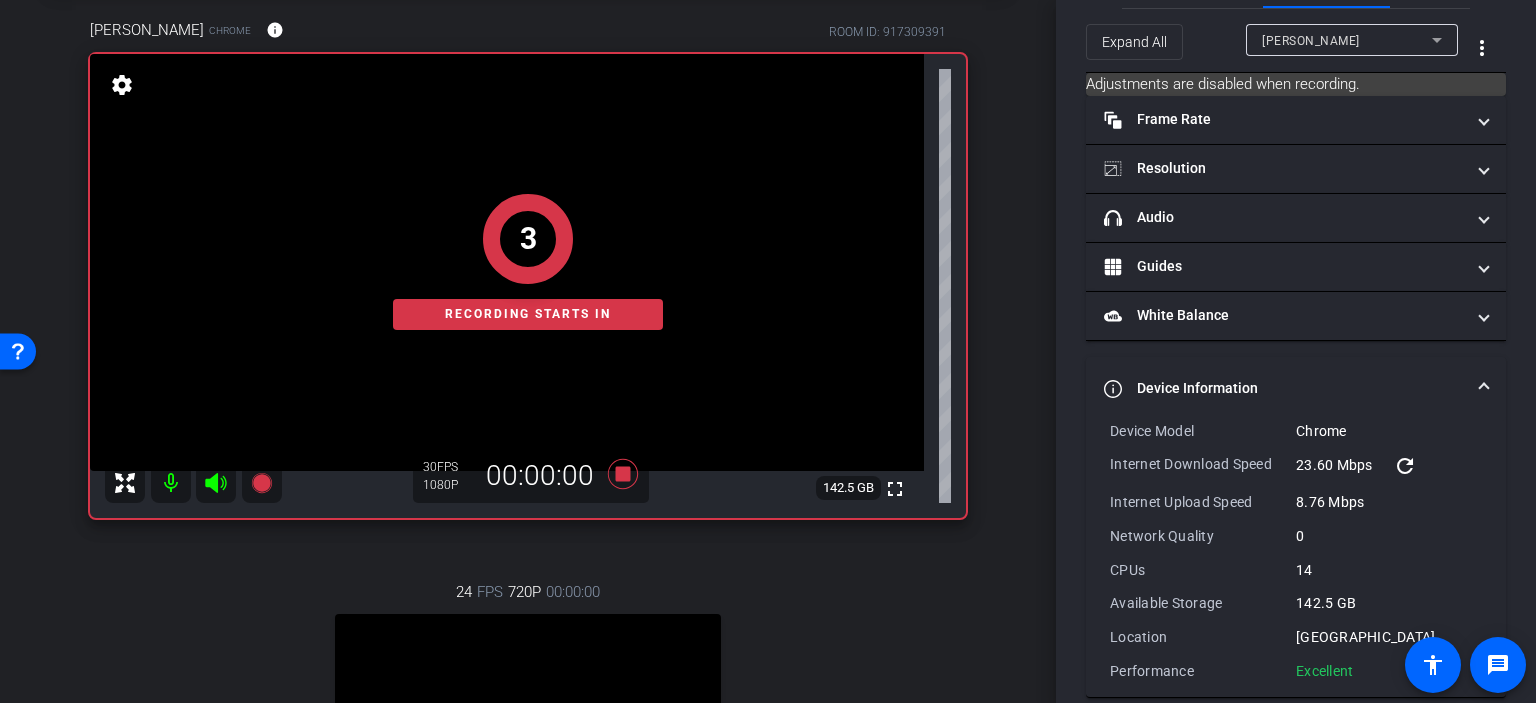 click on "arrow_back  Interviews   Back to project   Send invite  account_box grid_on settings info
Kelly Kunder Chrome info ROOM ID: 917309391 fullscreen settings  142.5 GB
30 FPS  1080P   00:00:00
3   Recording starts in  24 FPS 720P  00:00:00  fullscreen
Bruce Robertson Subject   -  Chrome
settings  Session Clips   cloud_upload" at bounding box center [528, 251] 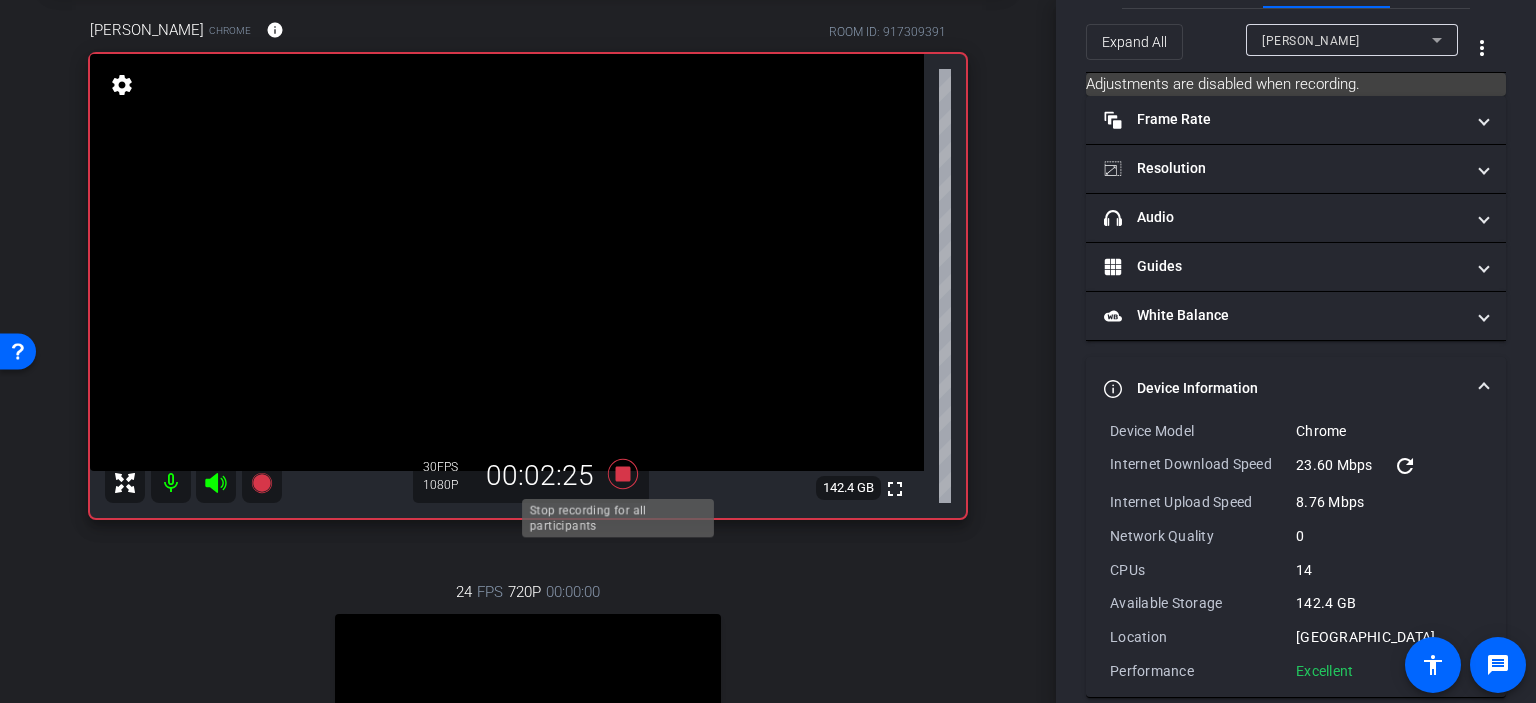 click 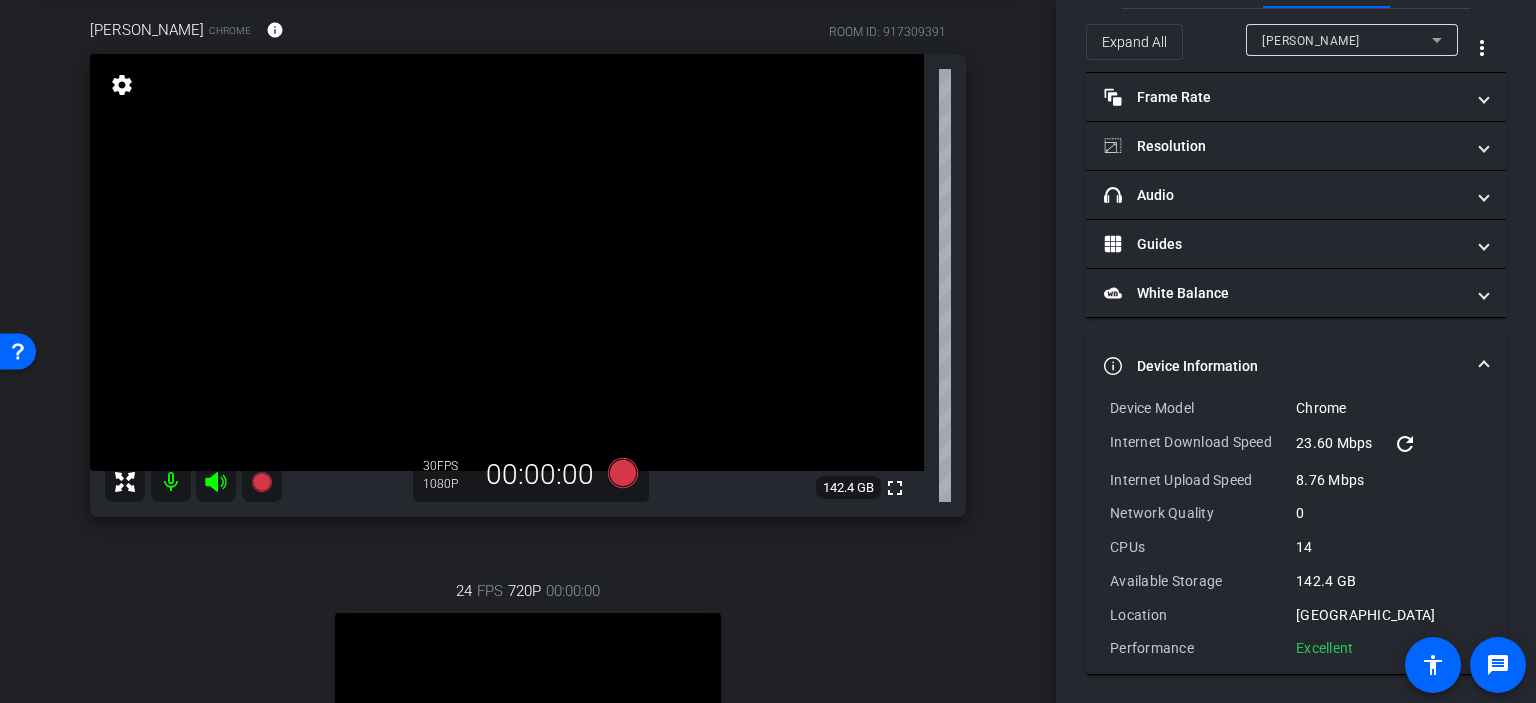 click on "arrow_back  Interviews   Back to project   Send invite  account_box grid_on settings info
Kelly Kunder Chrome info ROOM ID: 917309391 fullscreen settings  142.4 GB
30 FPS  1080P   00:00:00
24 FPS 720P  00:00:00  fullscreen
Bruce Robertson Subject   -  Chrome
settings  Session Clips   cloud_upload" at bounding box center (528, 251) 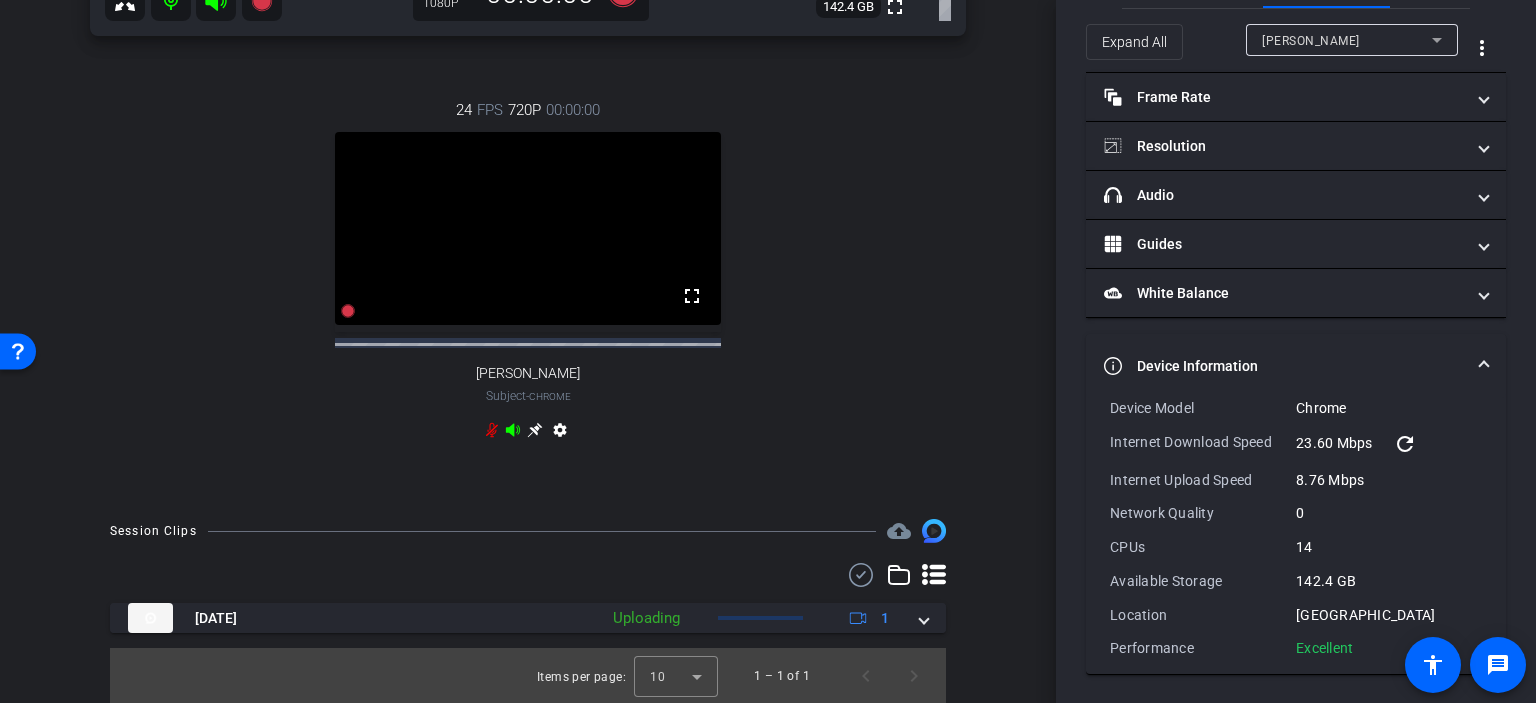 scroll, scrollTop: 600, scrollLeft: 0, axis: vertical 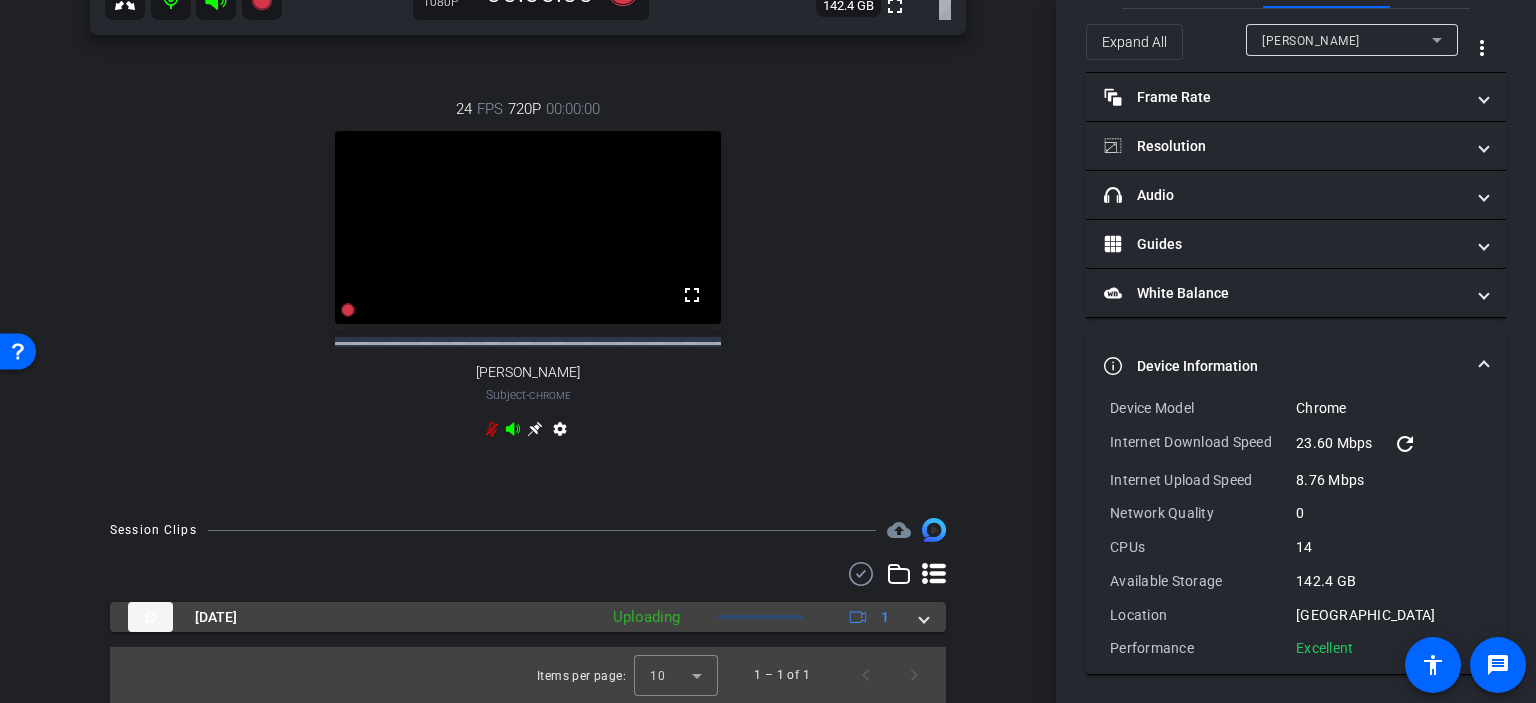 click at bounding box center (924, 617) 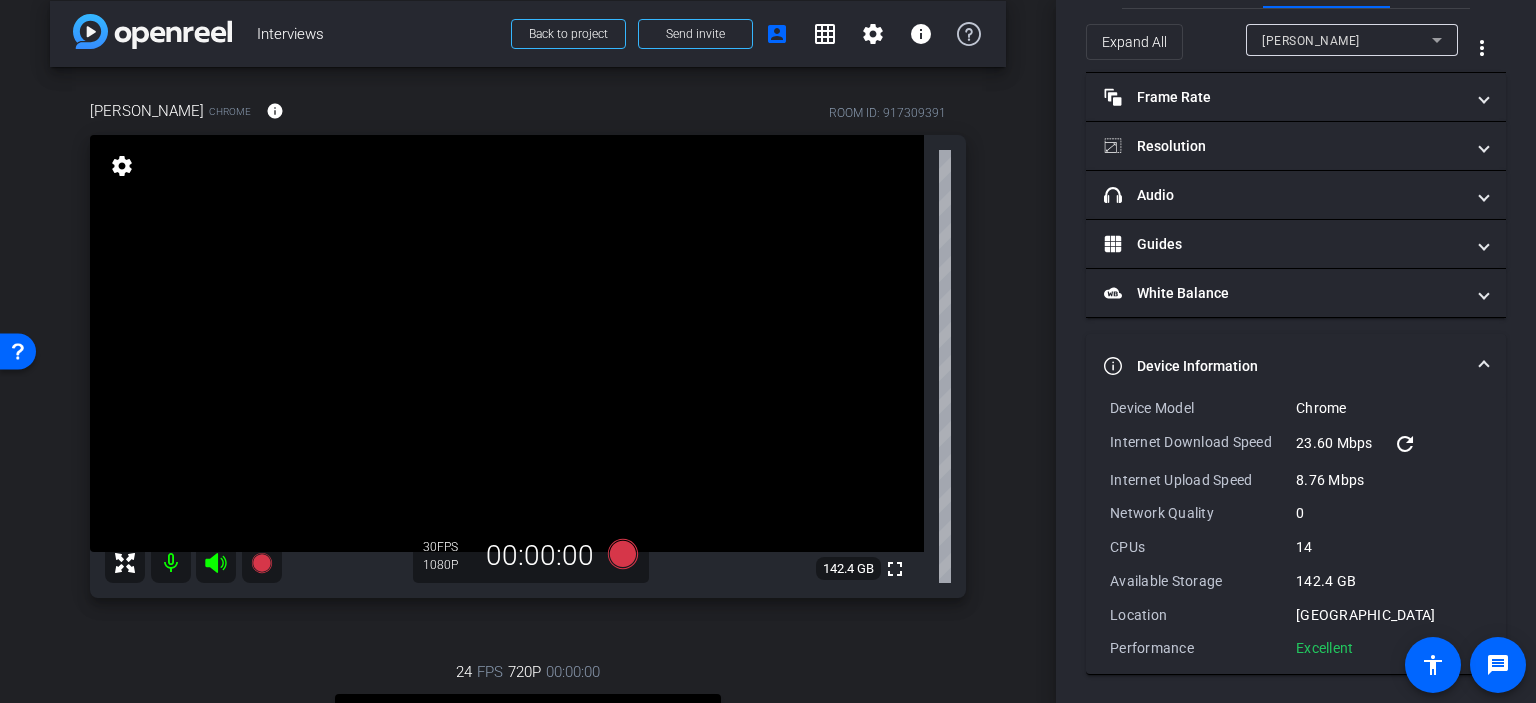 scroll, scrollTop: 0, scrollLeft: 0, axis: both 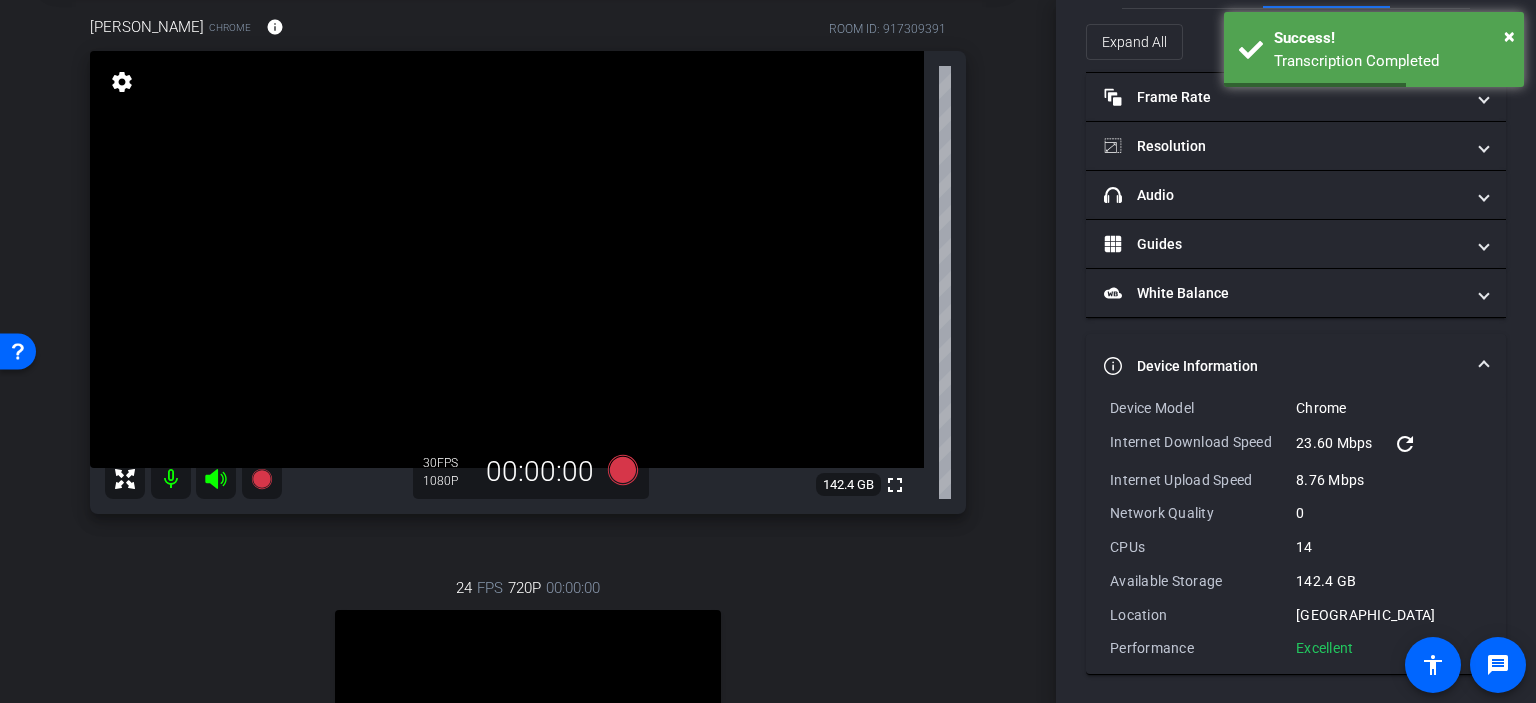 click on "arrow_back  Interviews   Back to project   Send invite  account_box grid_on settings info
Kelly Kunder Chrome info ROOM ID: 917309391 fullscreen settings  142.4 GB
30 FPS  1080P   00:00:00
24 FPS 720P  00:00:00  fullscreen
Bruce Robertson Subject   -  Chrome
settings  Session Clips   cloud_upload" at bounding box center [528, 248] 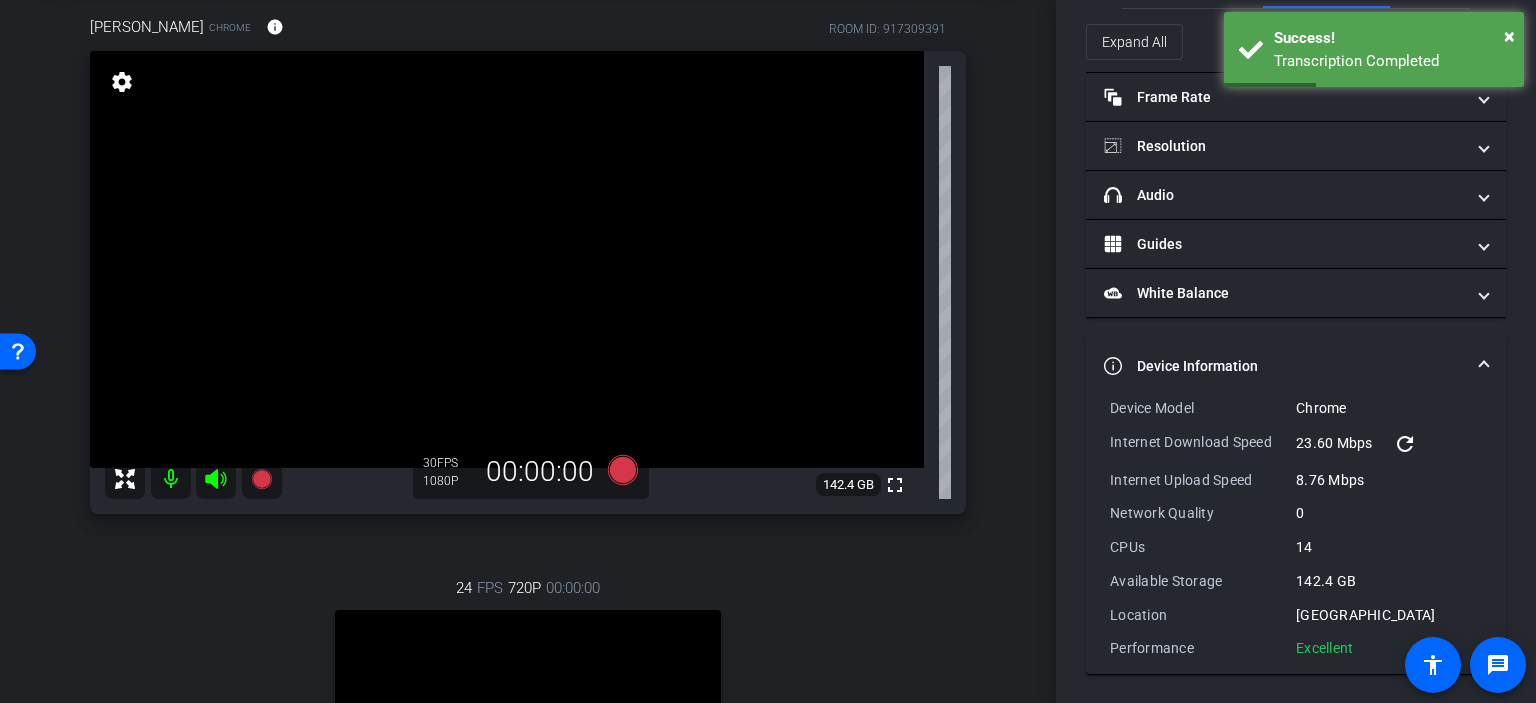 click on "arrow_back  Interviews   Back to project   Send invite  account_box grid_on settings info
Kelly Kunder Chrome info ROOM ID: 917309391 fullscreen settings  142.4 GB
30 FPS  1080P   00:00:00
24 FPS 720P  00:00:00  fullscreen
Bruce Robertson Subject   -  Chrome
settings  Session Clips   cloud_upload" at bounding box center (528, 248) 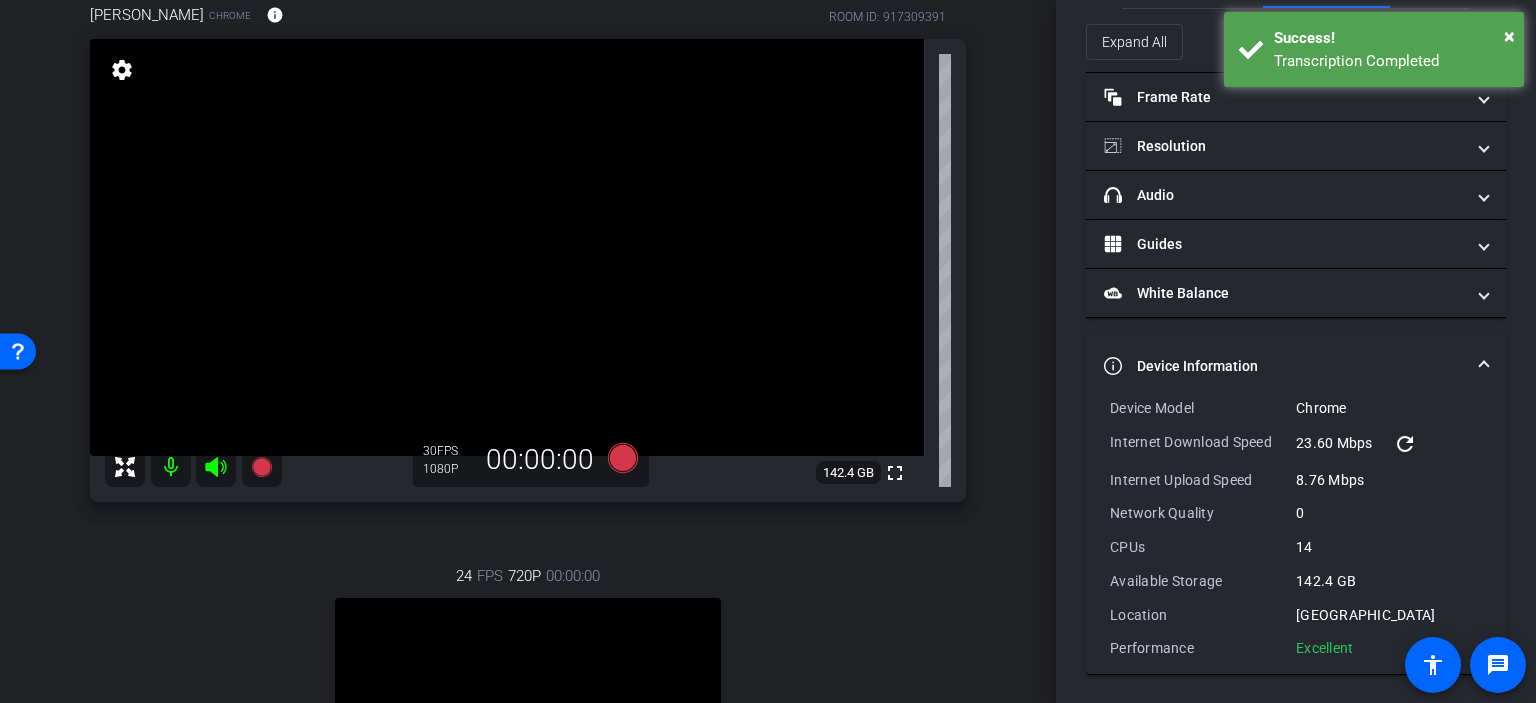scroll, scrollTop: 103, scrollLeft: 0, axis: vertical 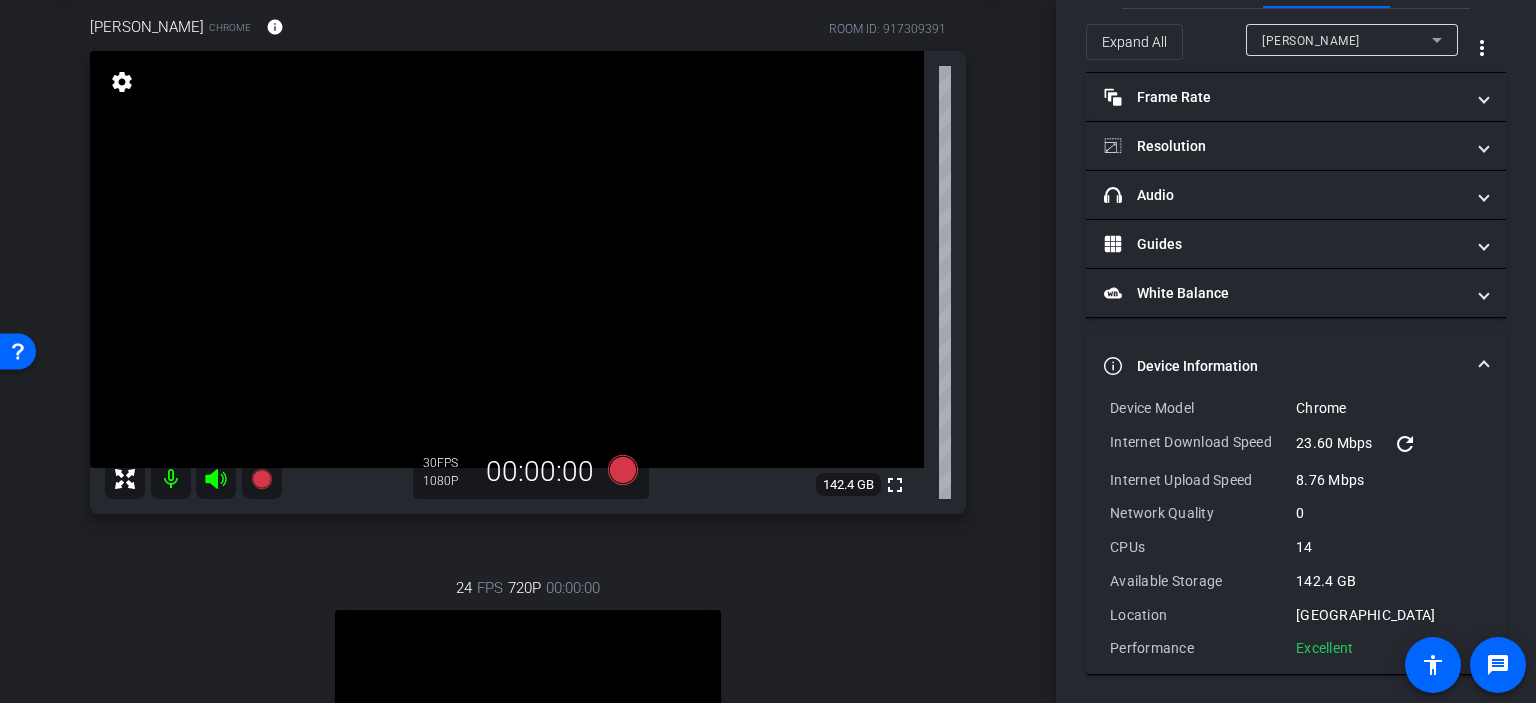 click on "24 FPS 720P  00:00:00  fullscreen
Bruce Robertson Subject   -  Chrome
settings" at bounding box center (528, 750) 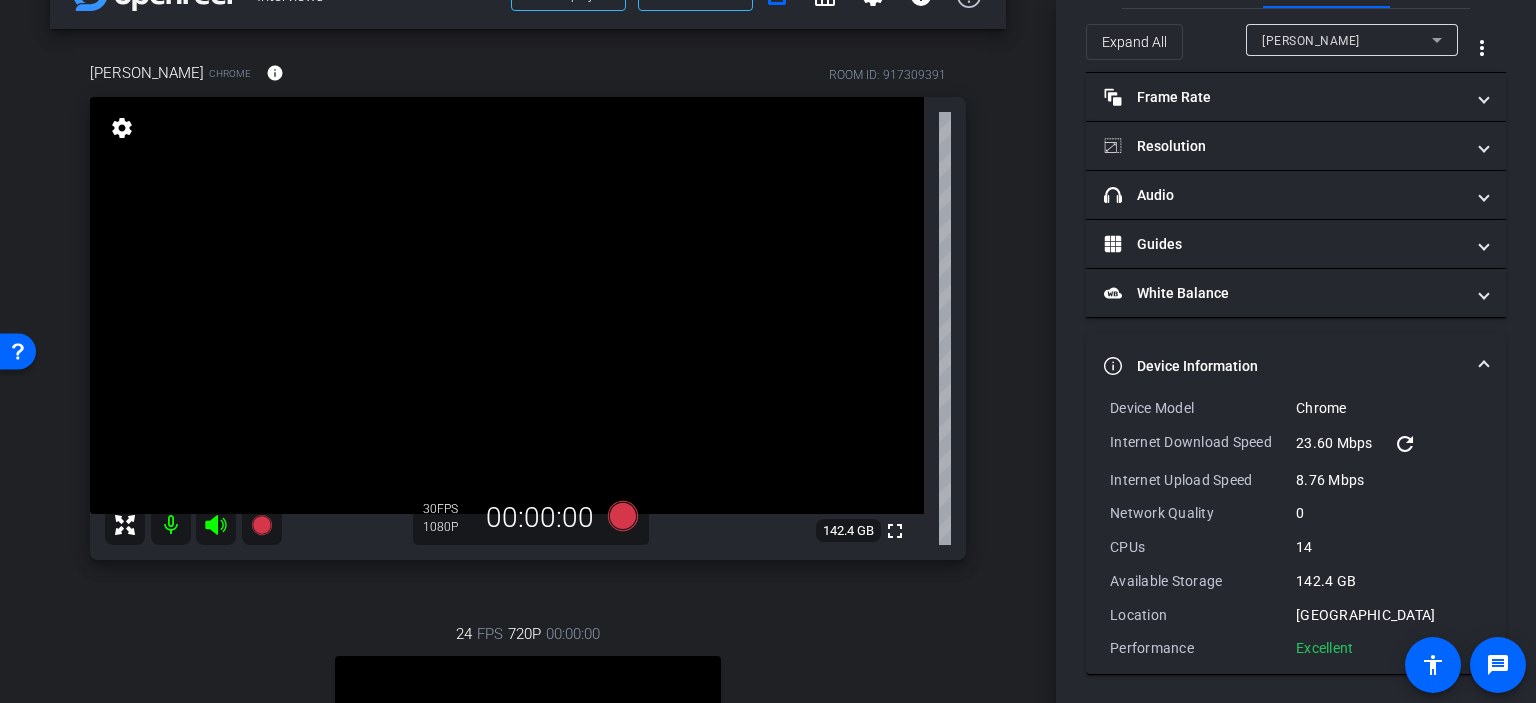 scroll, scrollTop: 0, scrollLeft: 0, axis: both 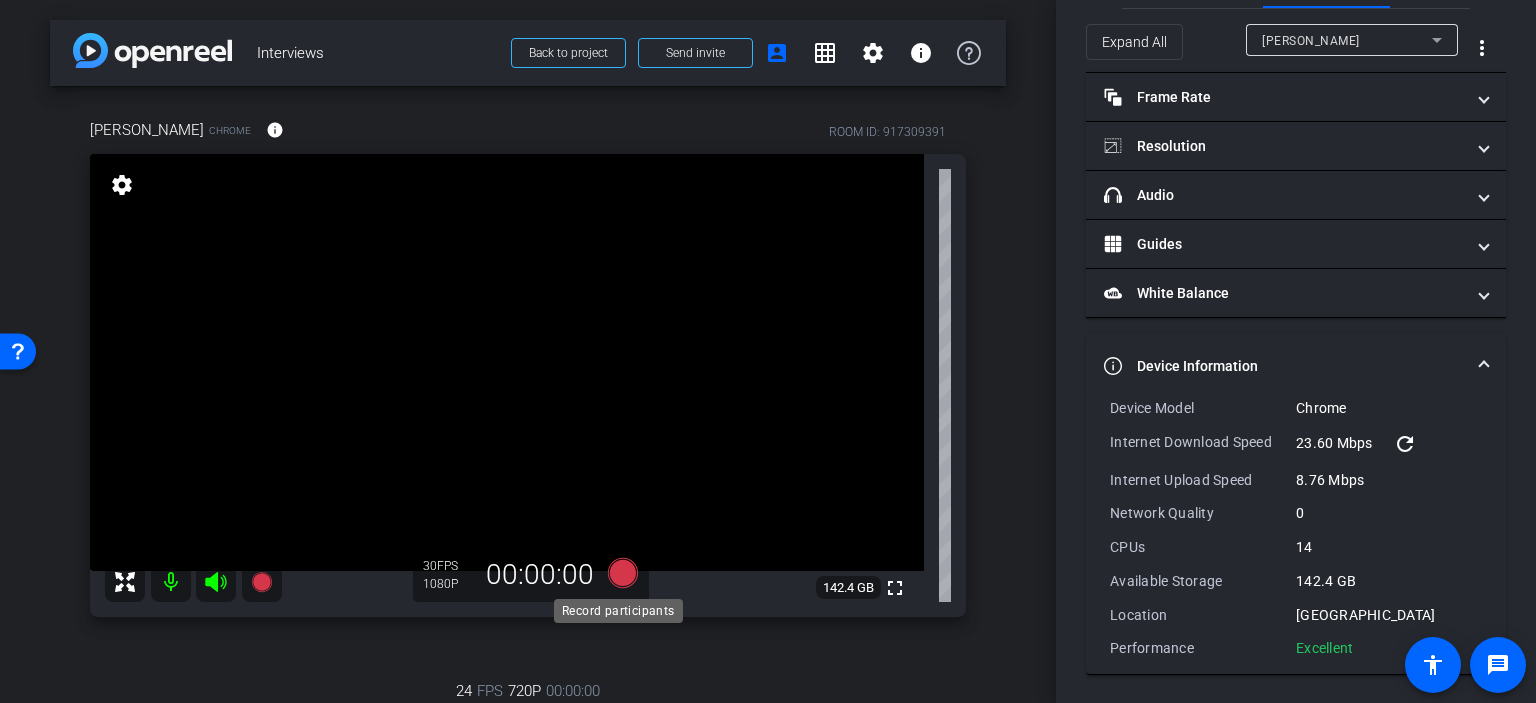 click 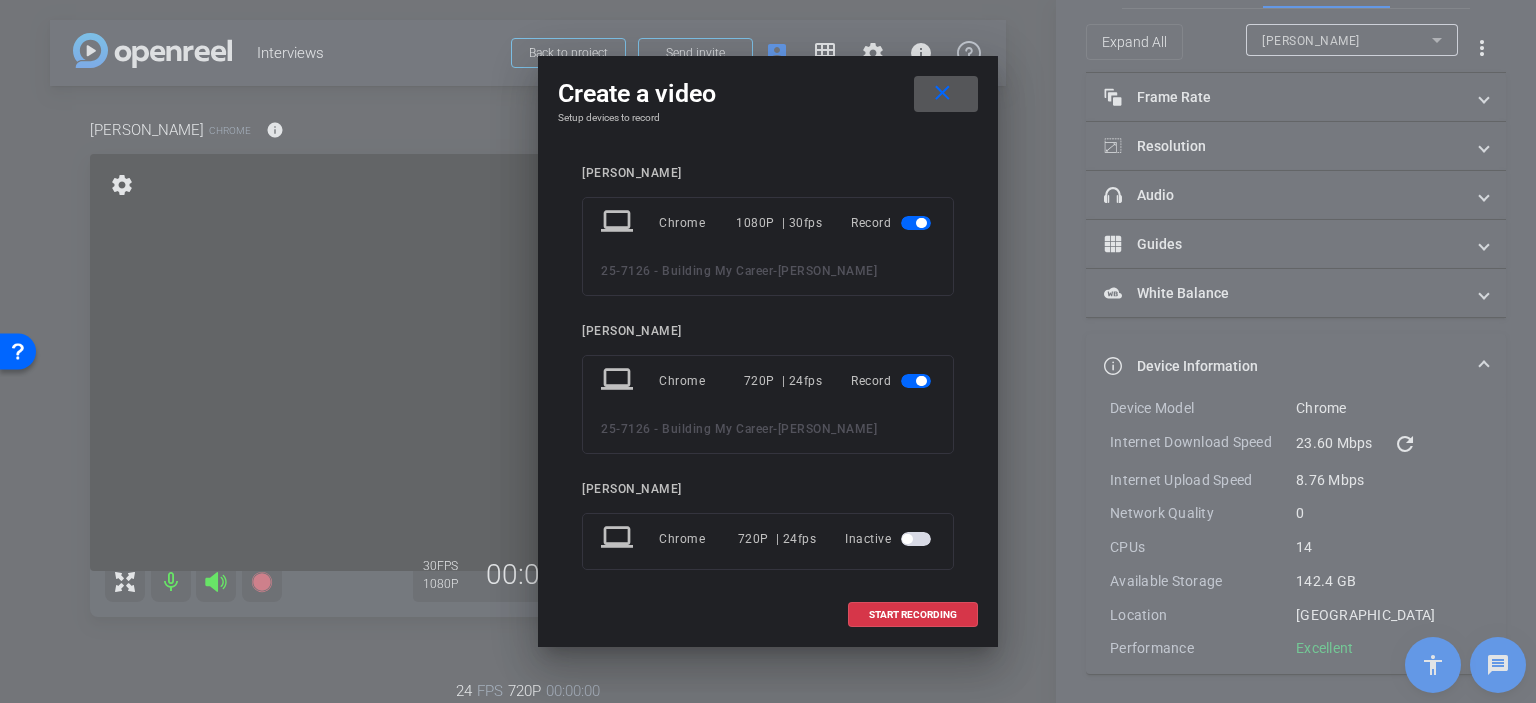 click at bounding box center [916, 381] 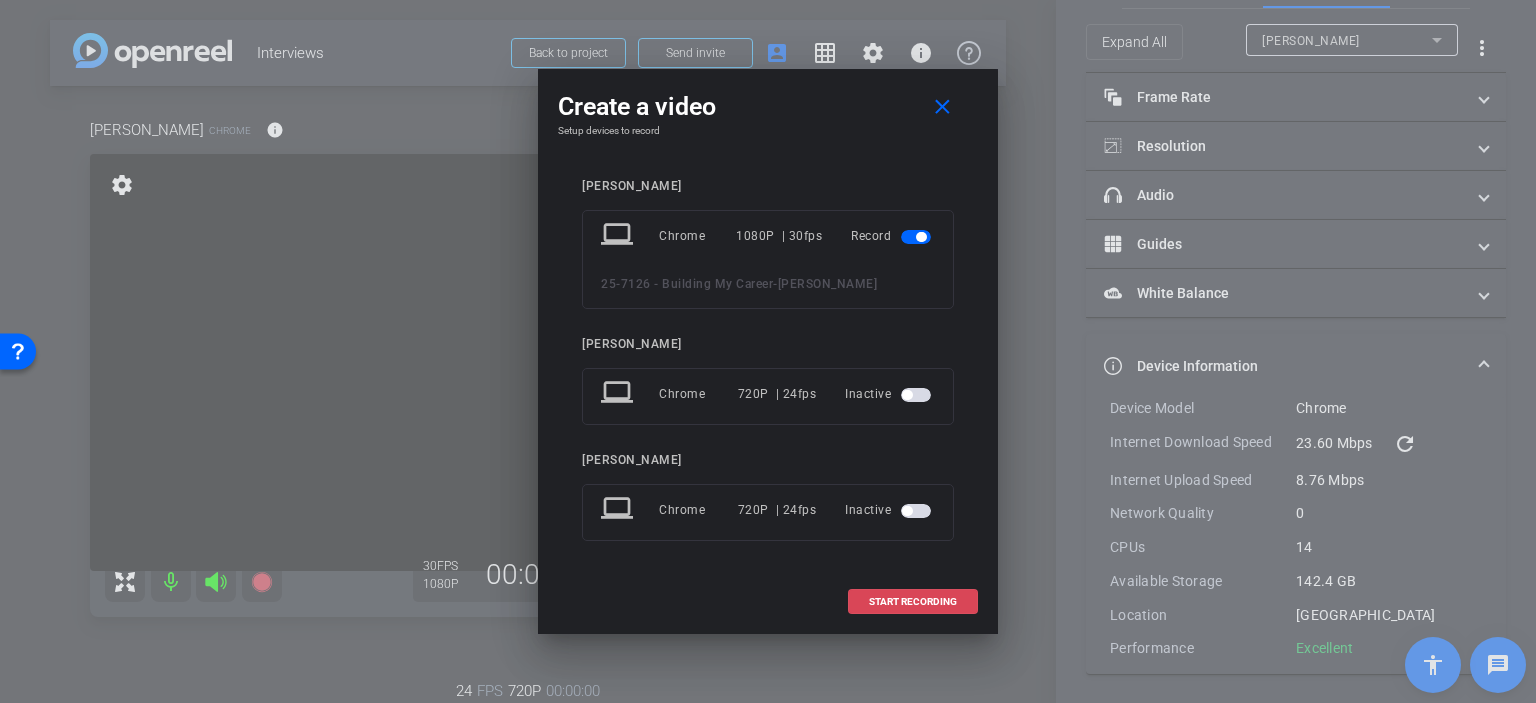 click at bounding box center [913, 602] 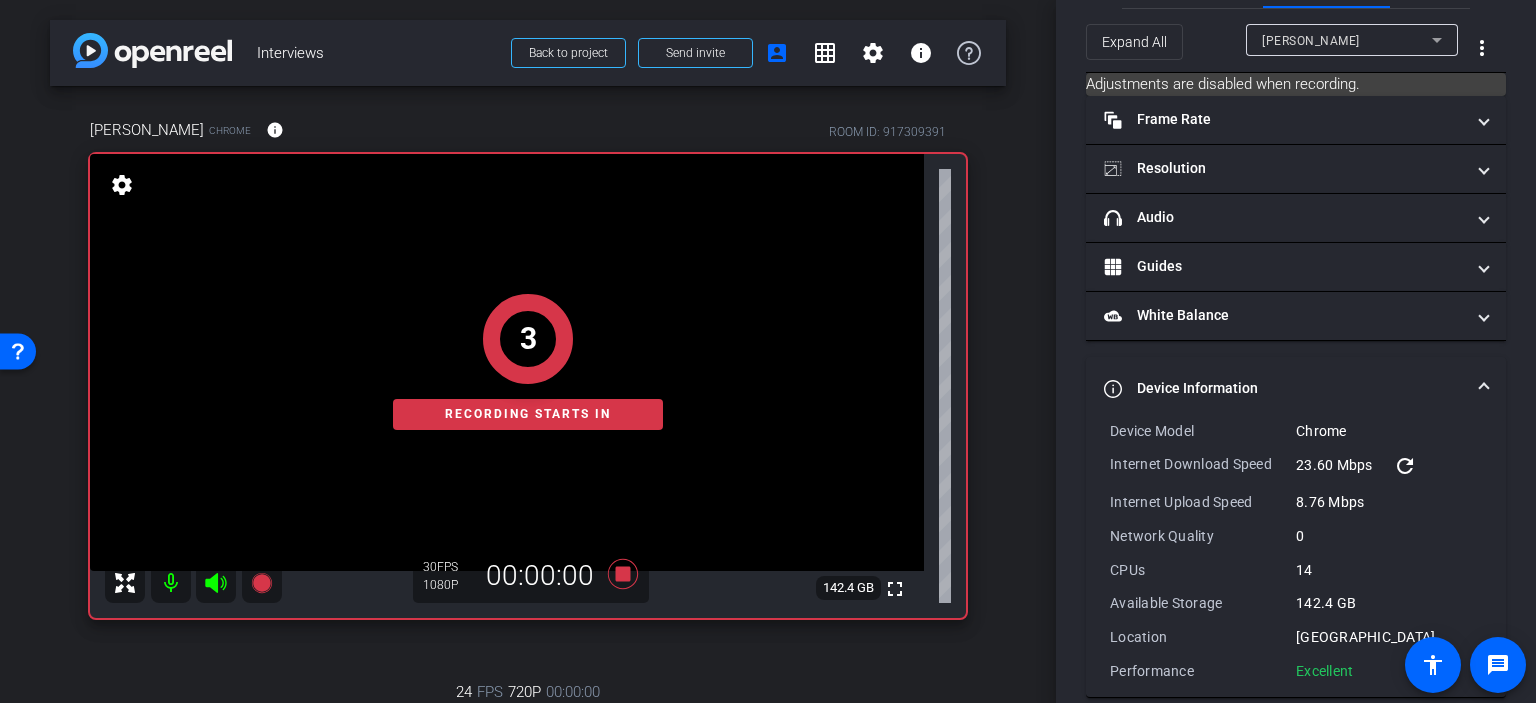 click on "arrow_back  Interviews   Back to project   Send invite  account_box grid_on settings info
Kelly Kunder Chrome info ROOM ID: 917309391 fullscreen settings  142.4 GB
30 FPS  1080P   00:00:00
3   Recording starts in  24 FPS 720P  00:00:00  fullscreen
Bruce Robertson Subject   -  Chrome
settings  Session Clips   cloud_upload" at bounding box center (528, 351) 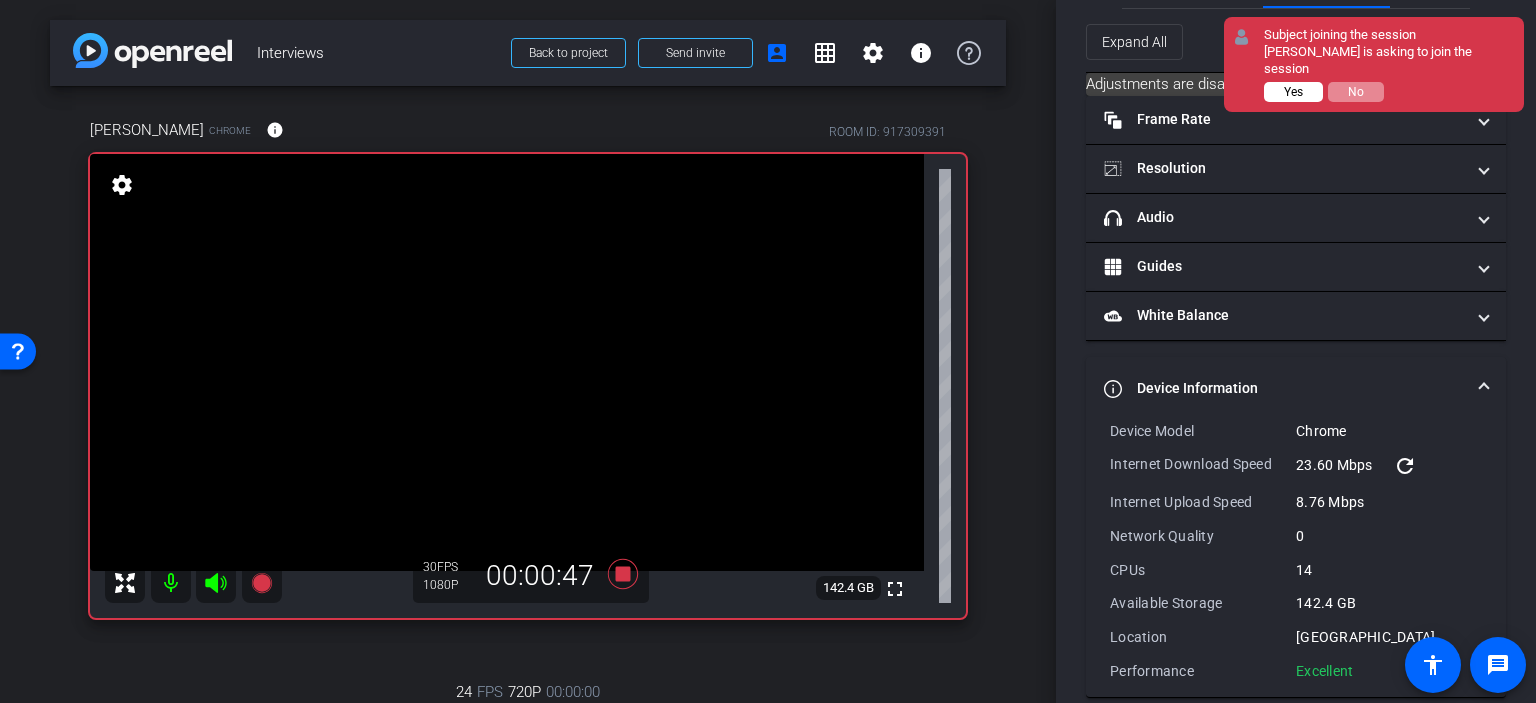 click on "Yes" at bounding box center [1293, 92] 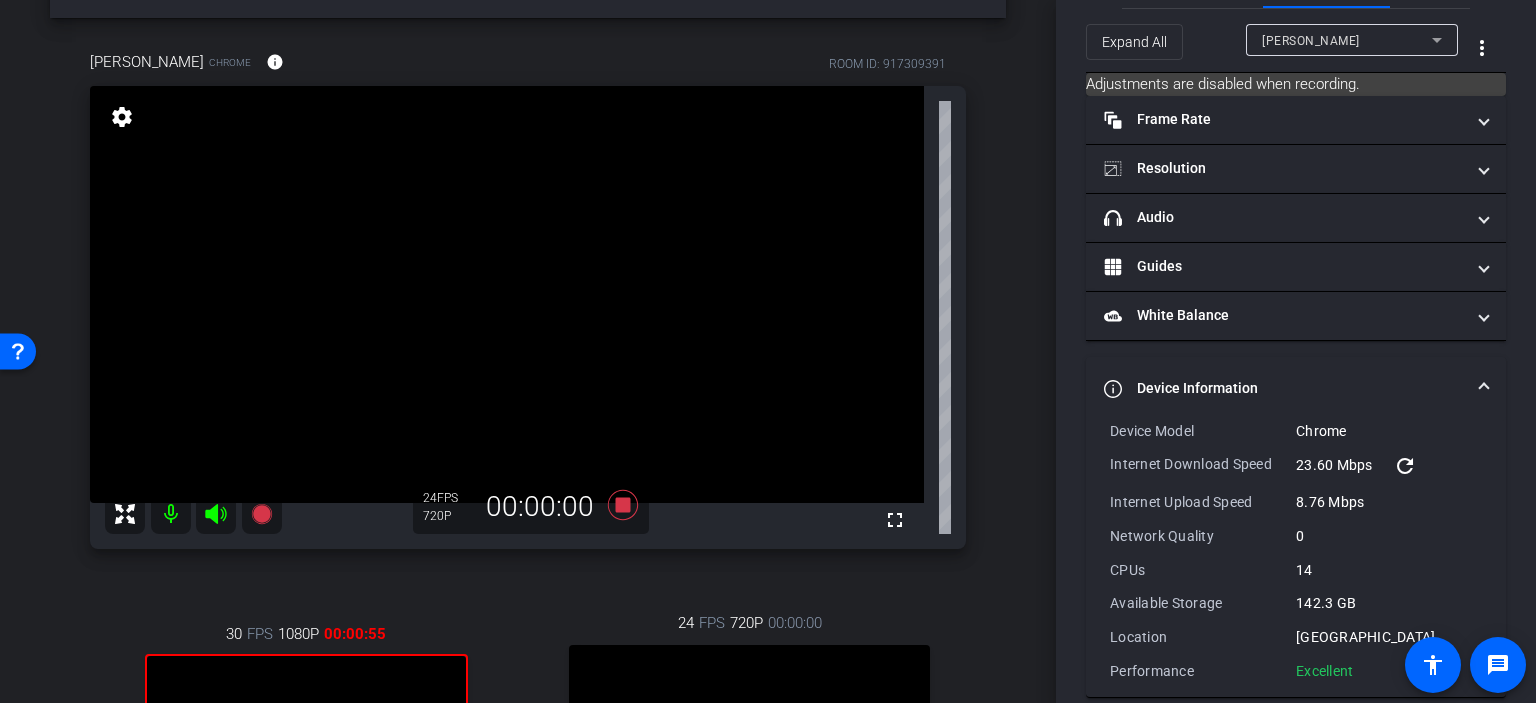 scroll, scrollTop: 100, scrollLeft: 0, axis: vertical 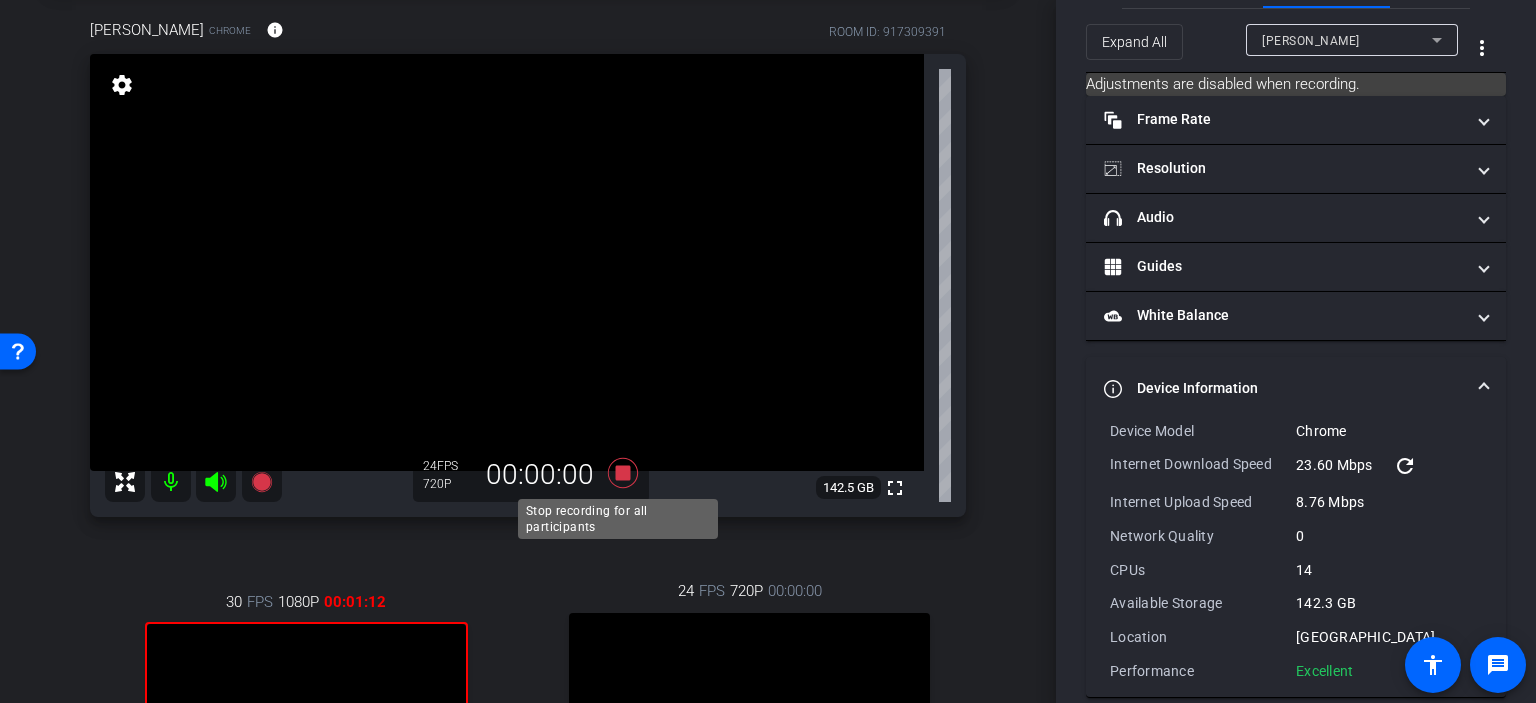 click 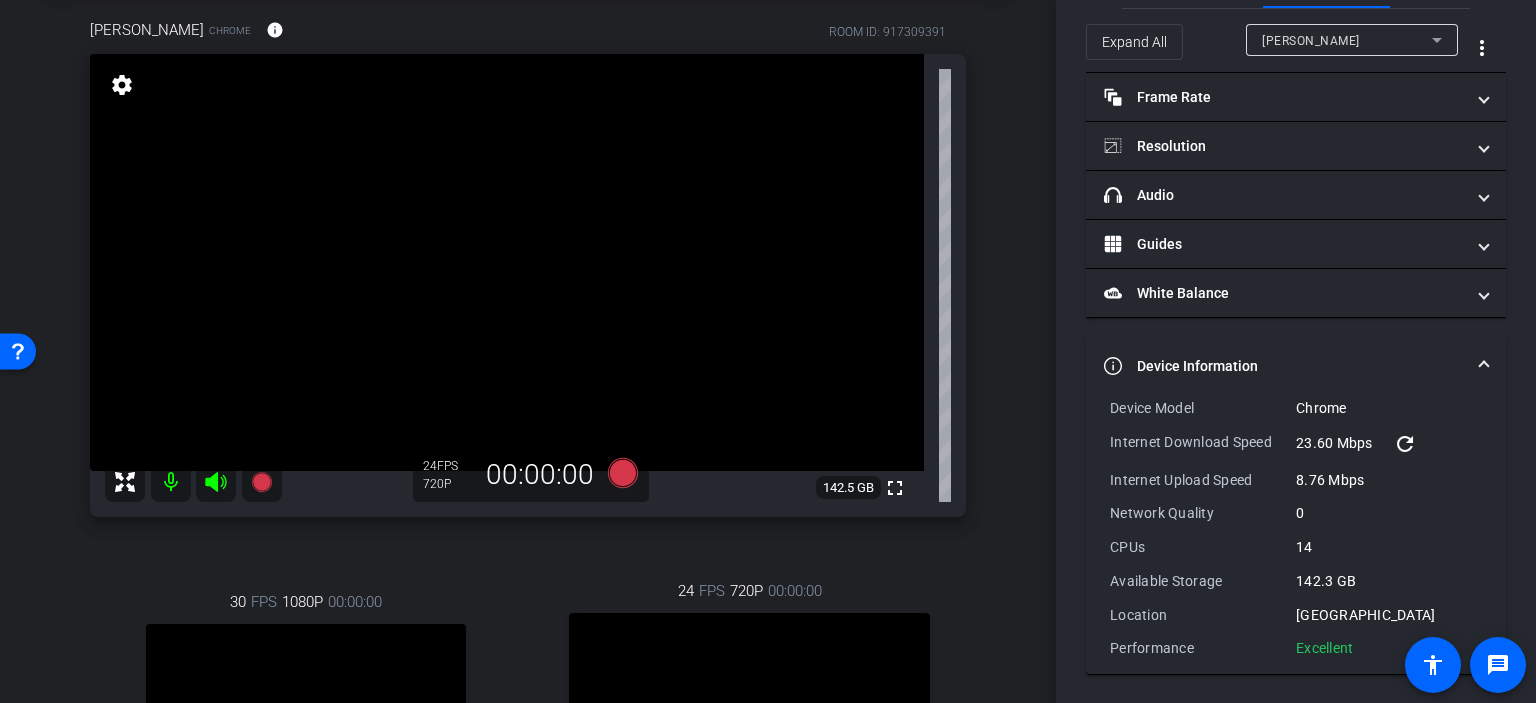 click on "arrow_back  Interviews   Back to project   Send invite  account_box grid_on settings info
Melody Malone Bogan Chrome info ROOM ID: 917309391 fullscreen settings  142.5 GB
24 FPS  720P   00:00:00
30 FPS 1080P  00:00:00  fullscreen
Kelly Kunder Subject   -  Chrome
settings 24 FPS 720P  00:00:00  fullscreen
-" at bounding box center [528, 251] 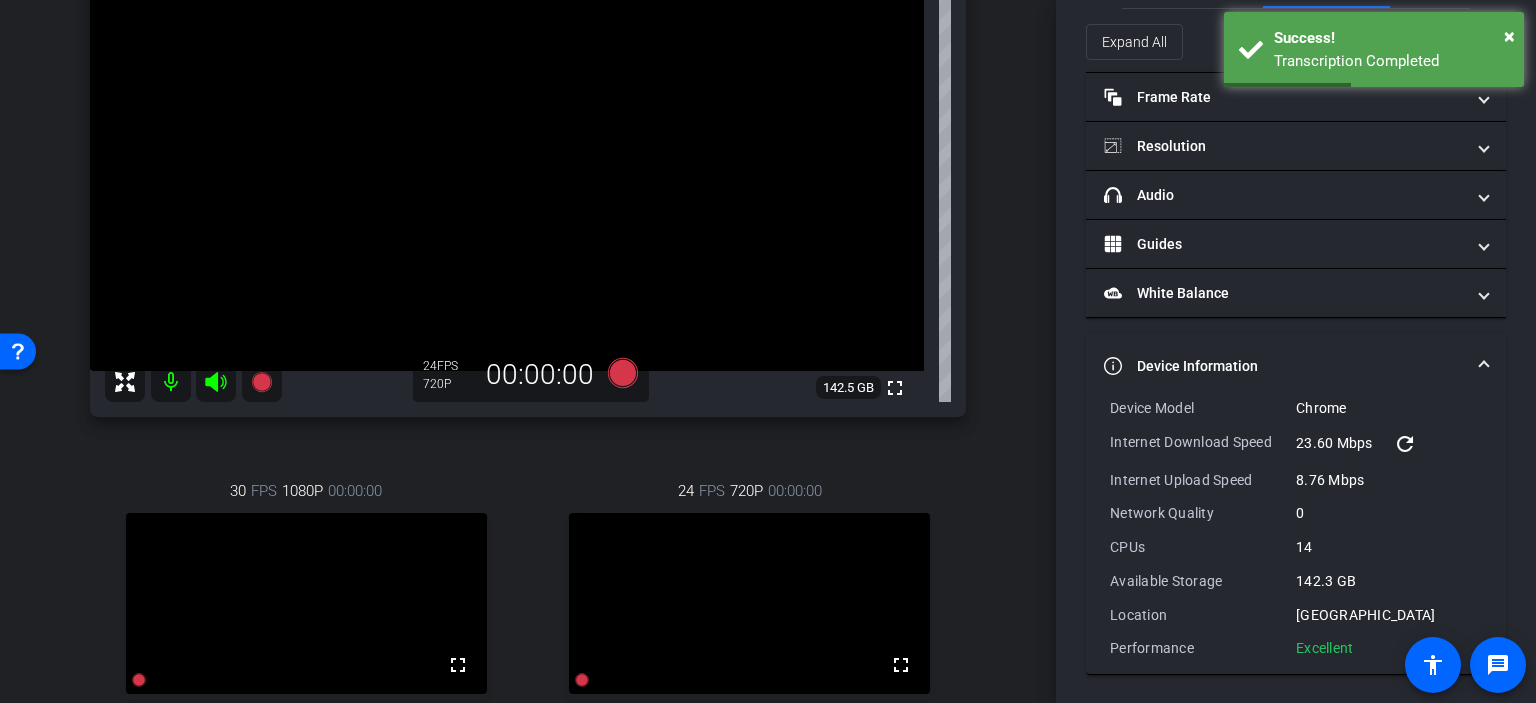 scroll, scrollTop: 100, scrollLeft: 0, axis: vertical 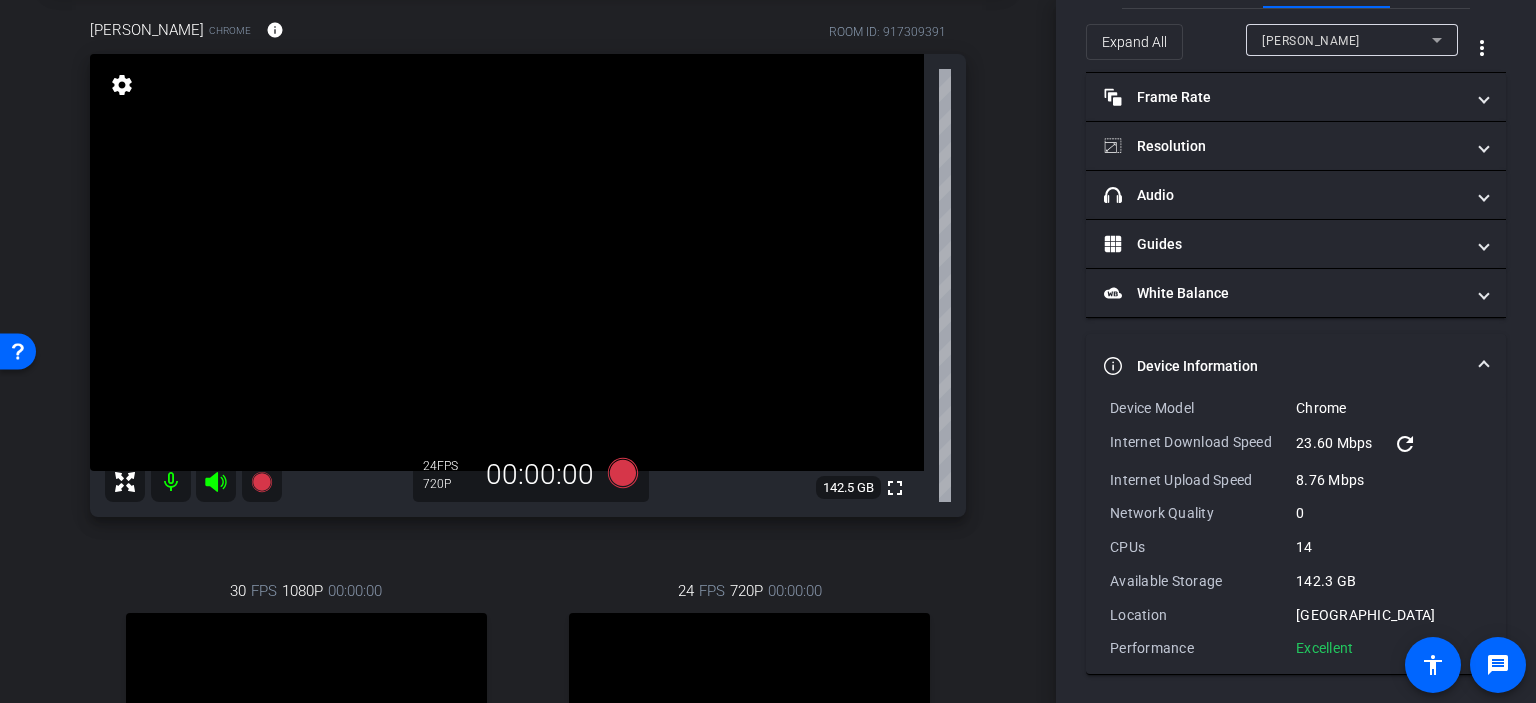 click on "Kelly Kunder" at bounding box center (1347, 40) 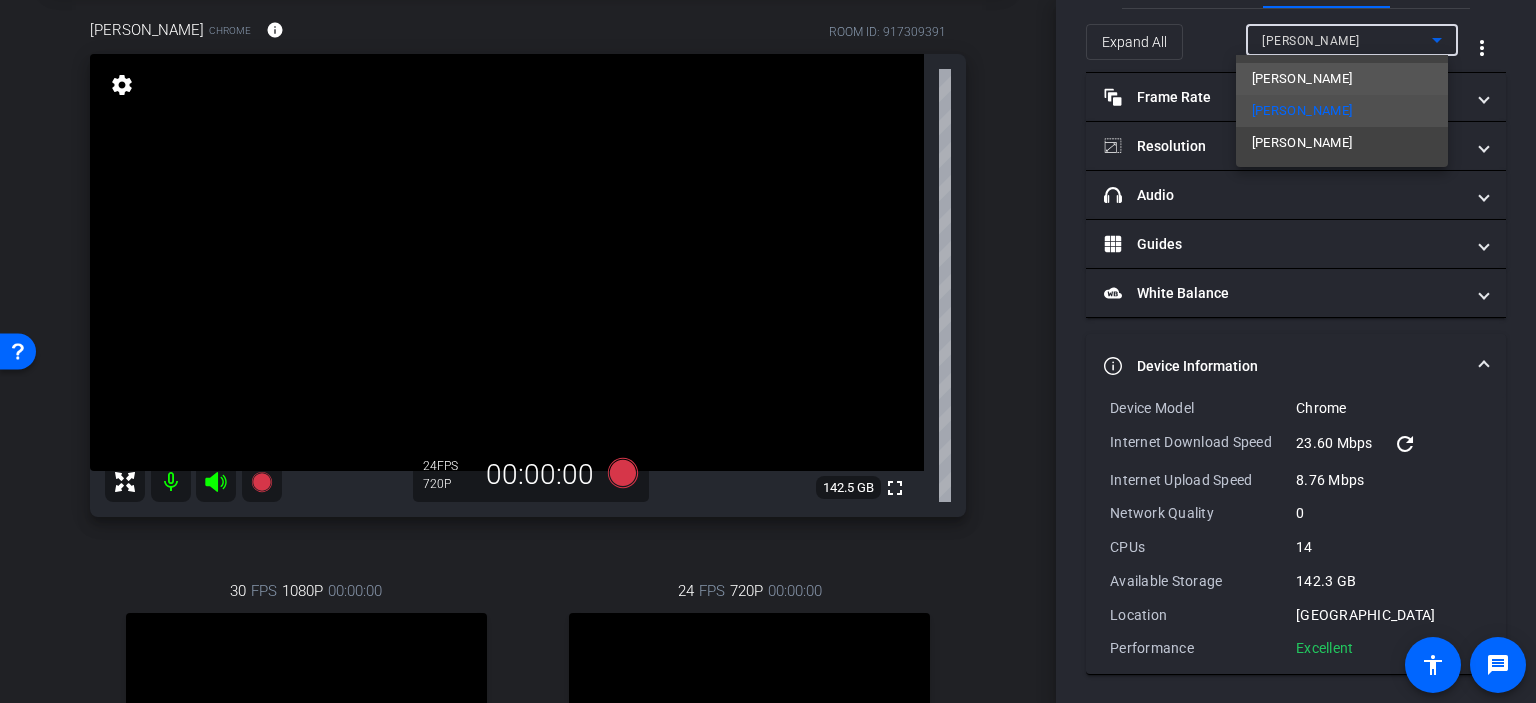 click on "Melody Malone Bogan" at bounding box center [1302, 79] 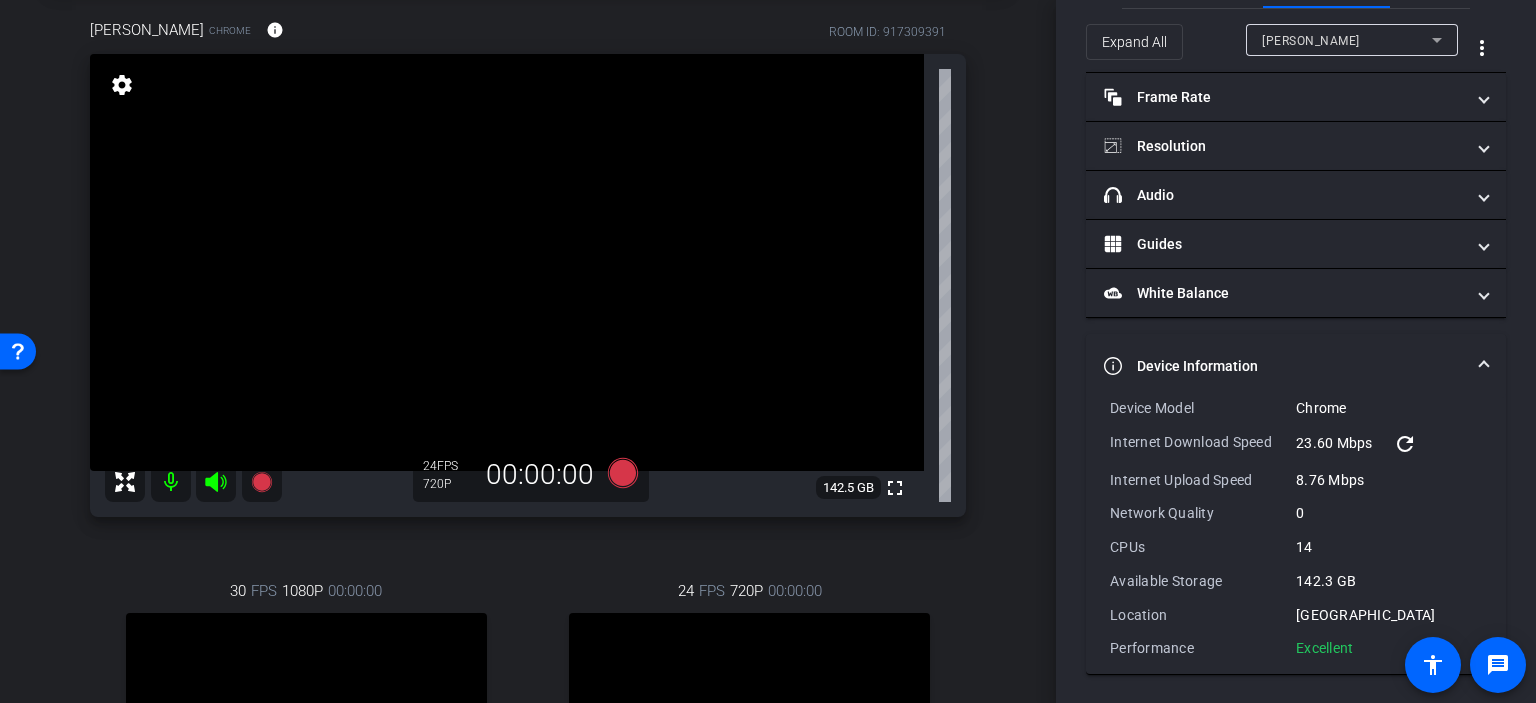 click on "Participants Teleprompter Adjustments Live settings  Jon Williams
flip
Director   Everyone  0 Mark all read To: Everyone Mark all read Select Source Teleprompter Speed 3X (130 words/minute) Font Size 30px Screen Setup Teleprompter Top Background White - text in black  Script  0 Words
Create new script               Play        Play from this location               Play Selected        Play and display the selected text only Bold Italic Enter script here...
Play
Restart" 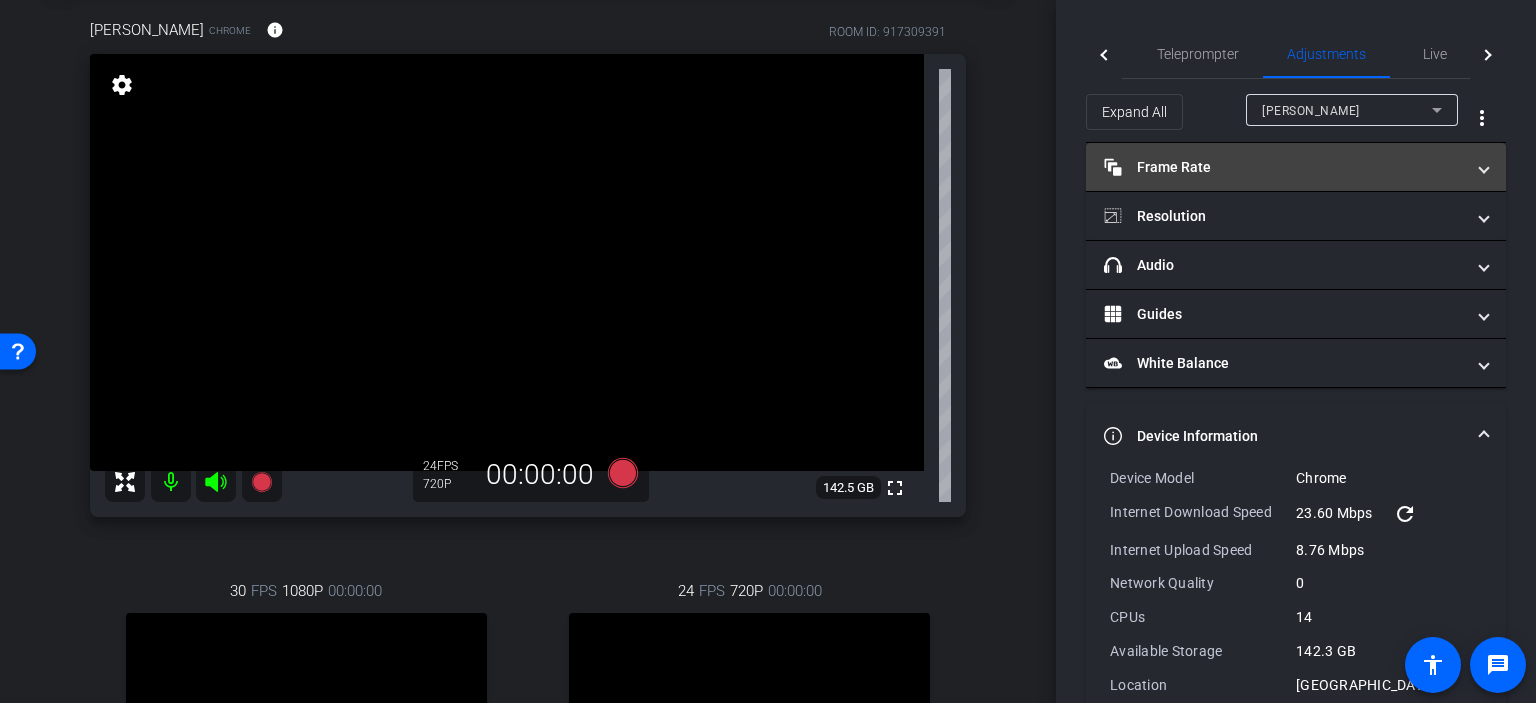 click on "Frame Rate
Frame Rate" at bounding box center [1292, 167] 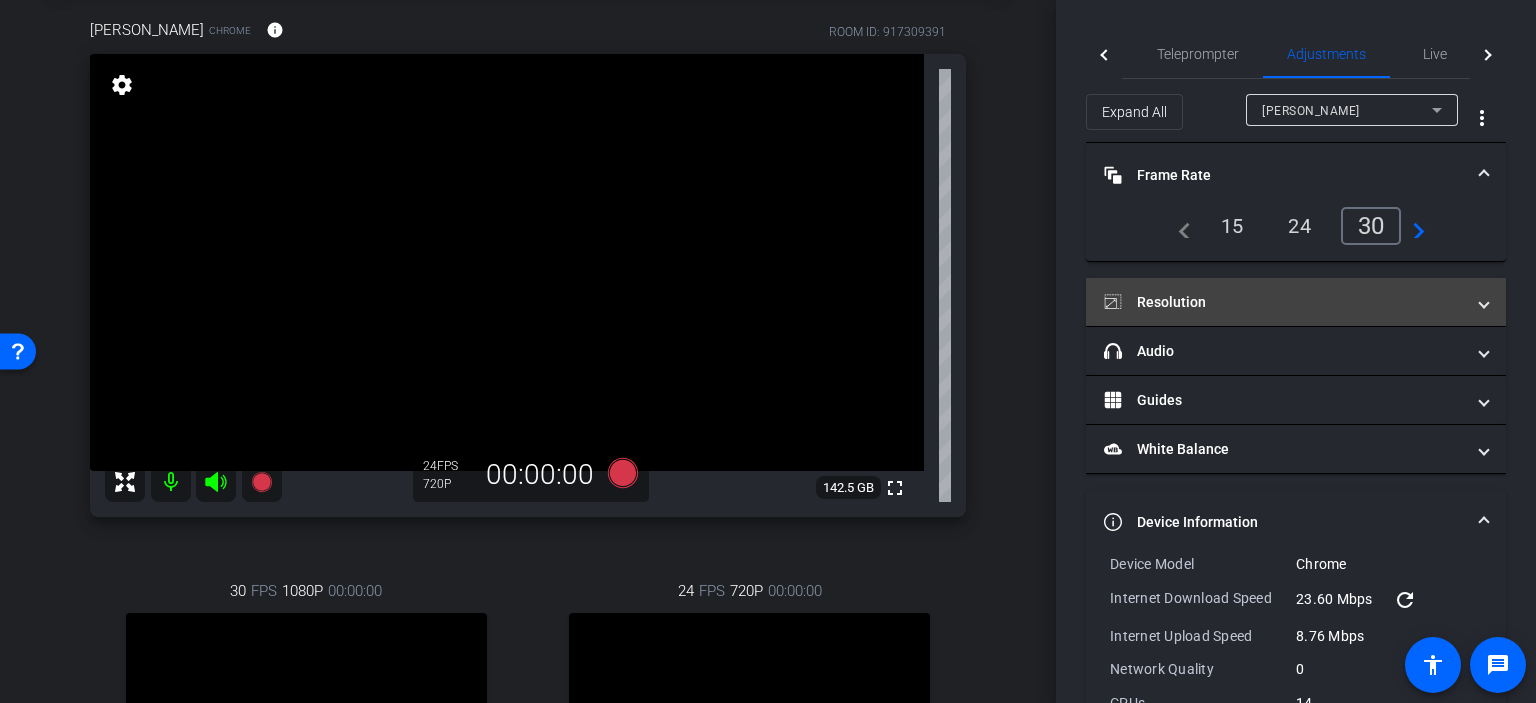 click at bounding box center [1484, 302] 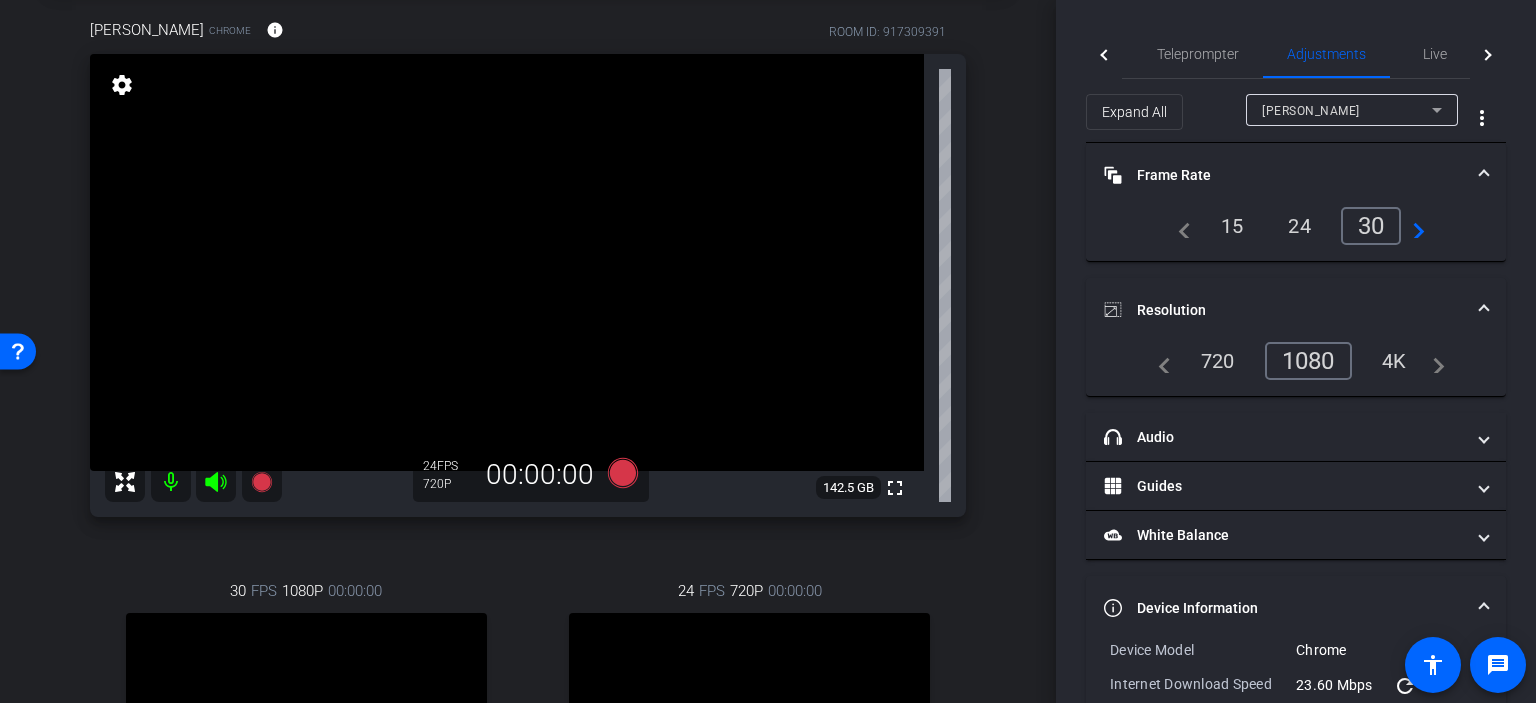 click on "Participants Teleprompter Adjustments Live settings  Jon Williams
flip
Director   Everyone  0 Mark all read To: Everyone Mark all read Select Source Teleprompter Speed 3X (130 words/minute) Font Size 30px Screen Setup Teleprompter Top Background White - text in black  Script  0 Words
Create new script               Play        Play from this location               Play Selected        Play and display the selected text only Bold Italic Enter script here...
Play
Restart" 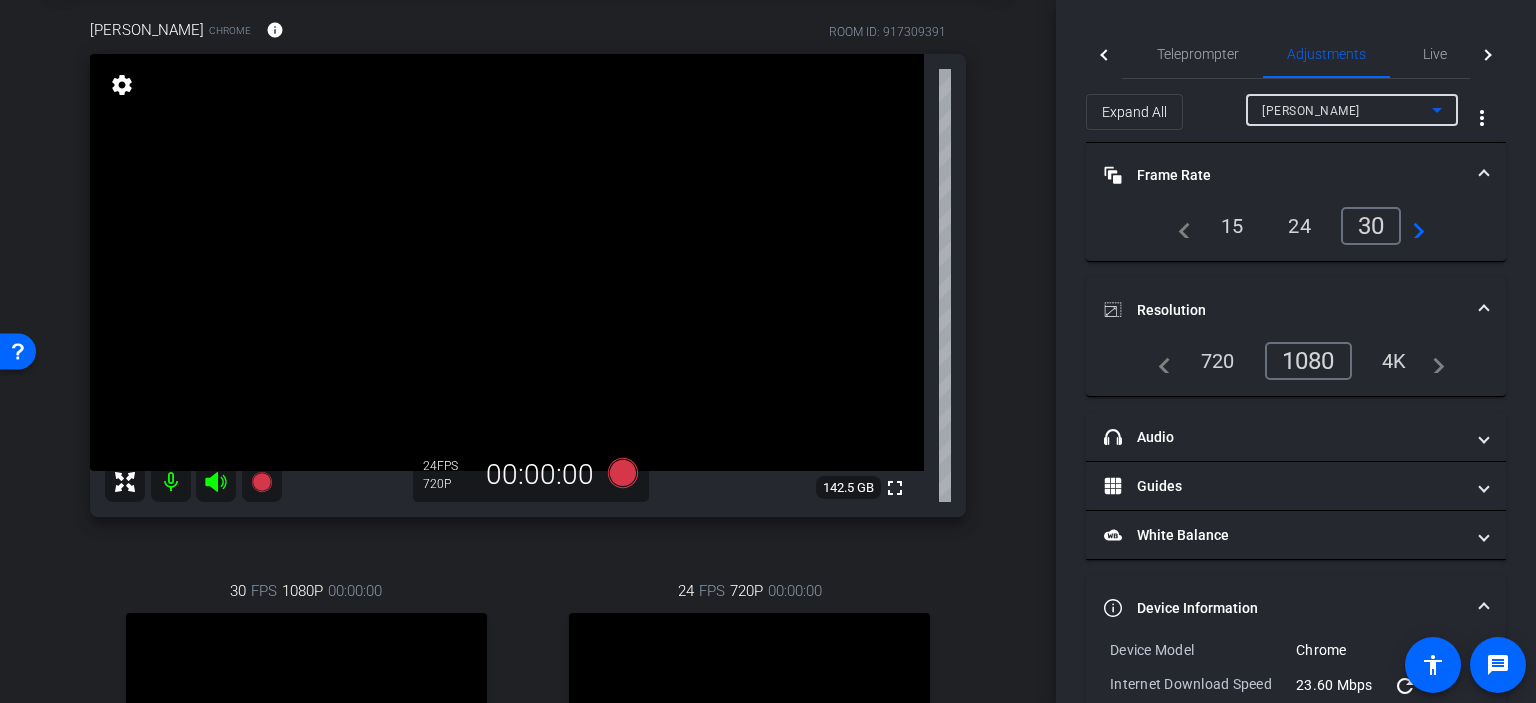click on "Melody Malone Bogan" at bounding box center (1347, 110) 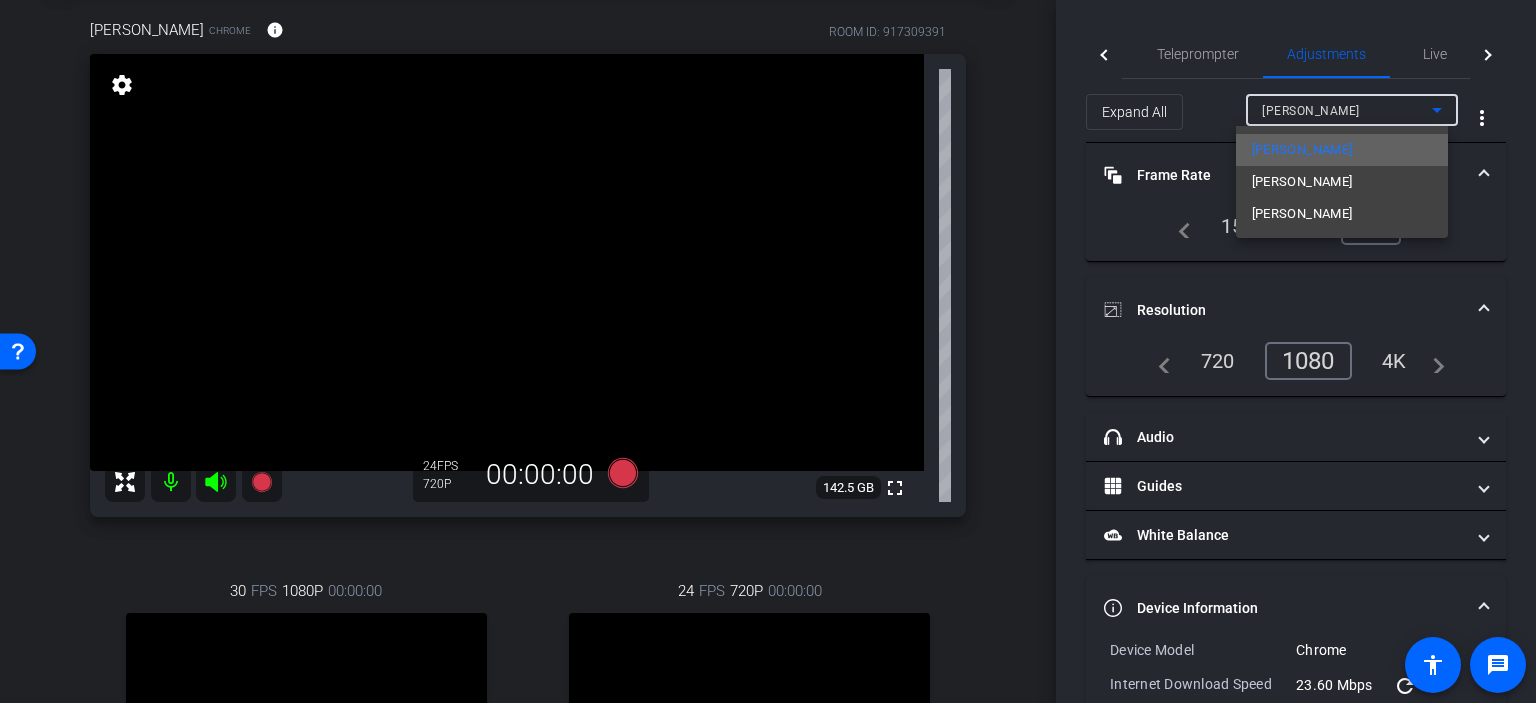 click on "Melody Malone Bogan" at bounding box center [1302, 150] 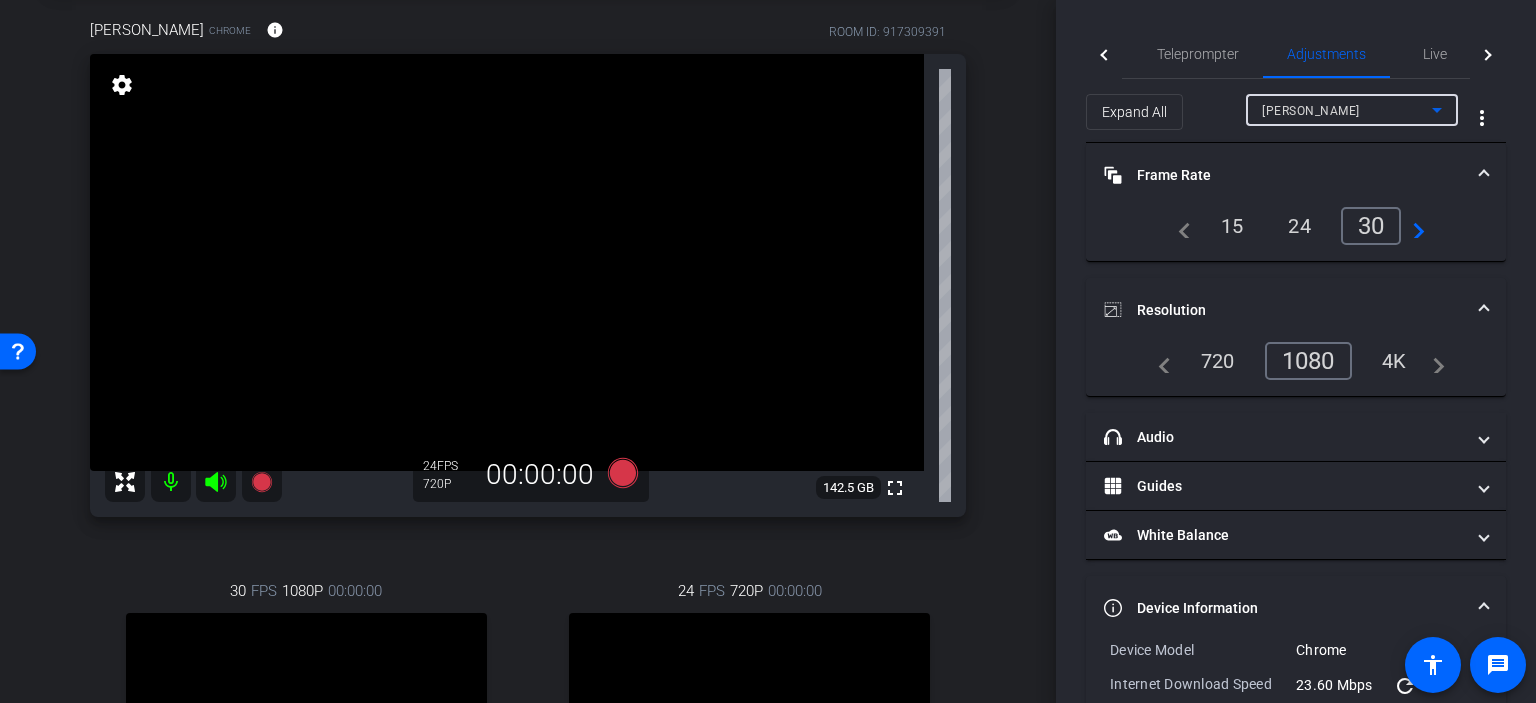 click on "30" at bounding box center (1371, 226) 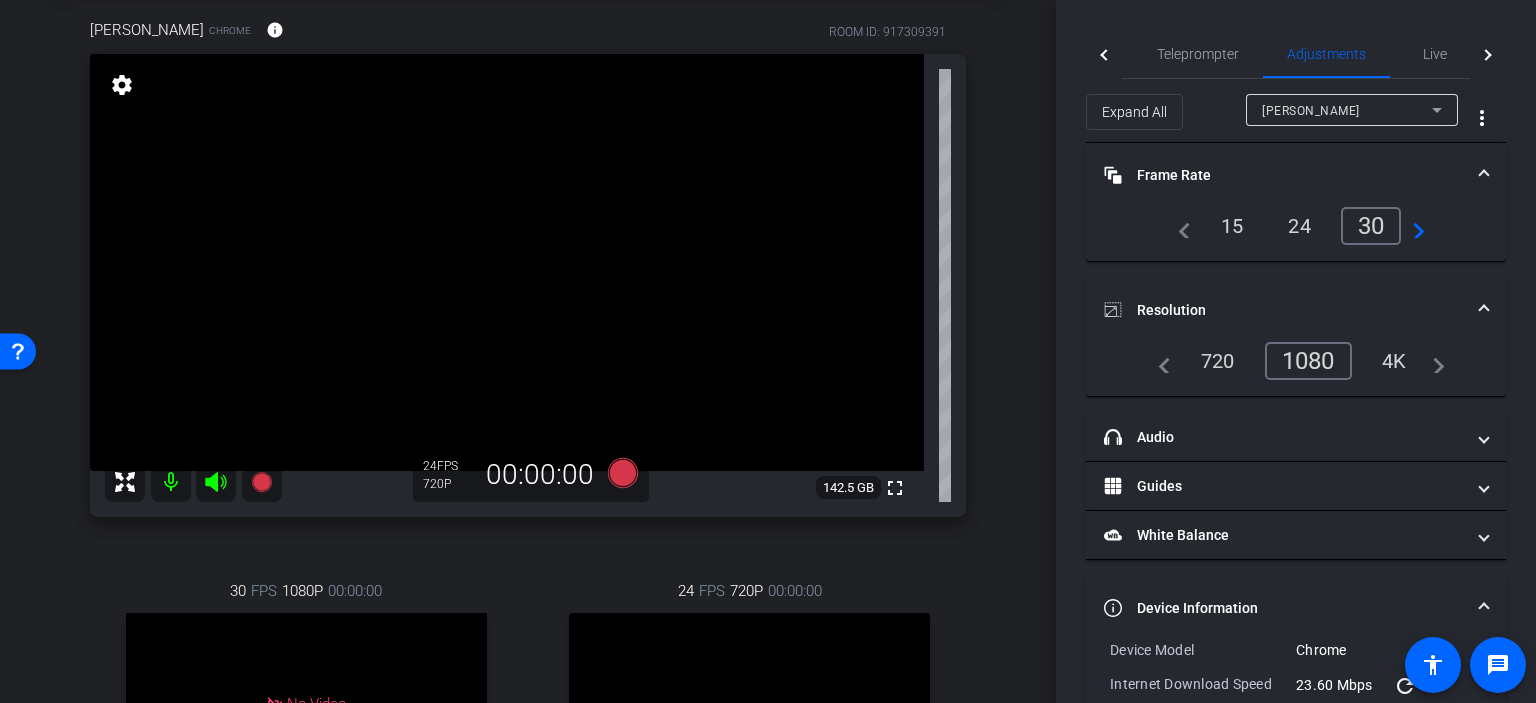 click on "1080" at bounding box center [1308, 361] 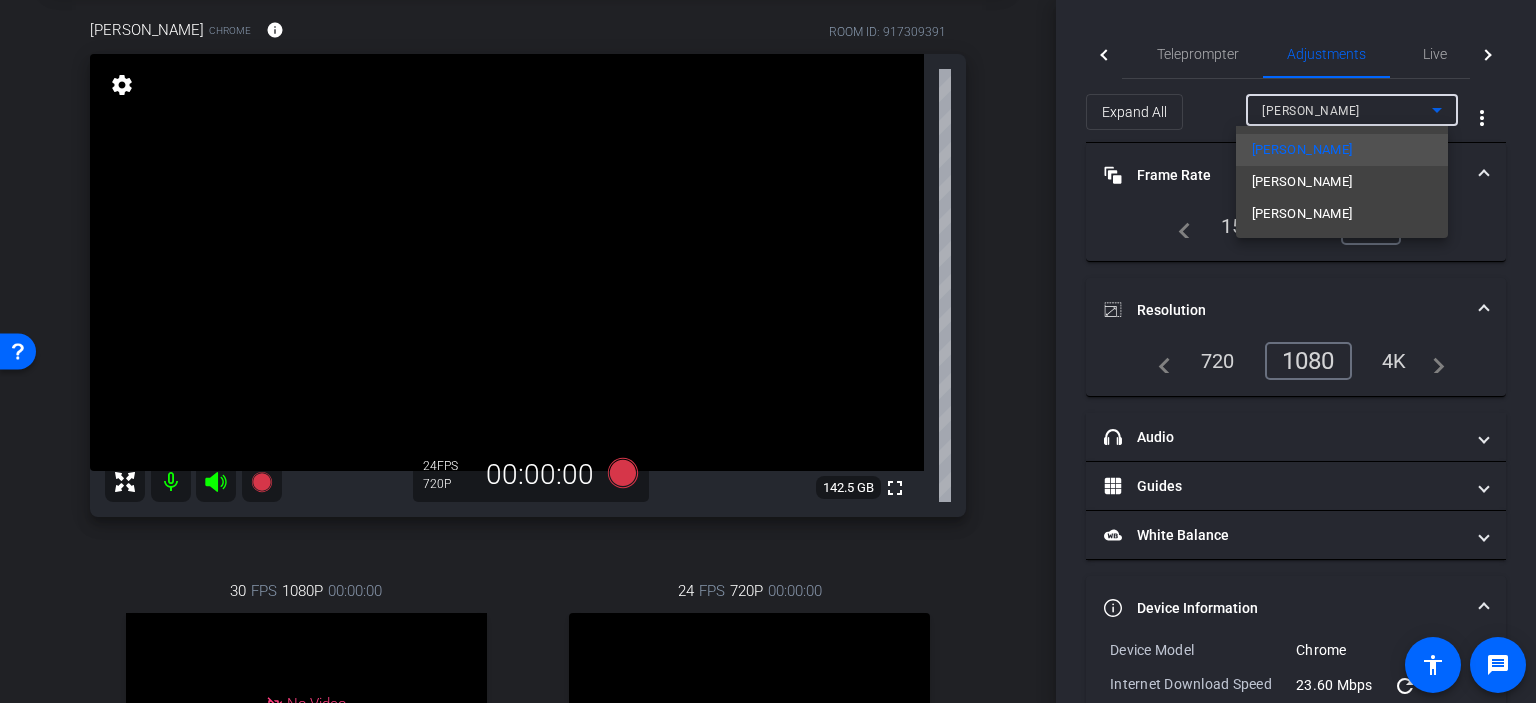 click on "Kelly Kunder" at bounding box center [1342, 182] 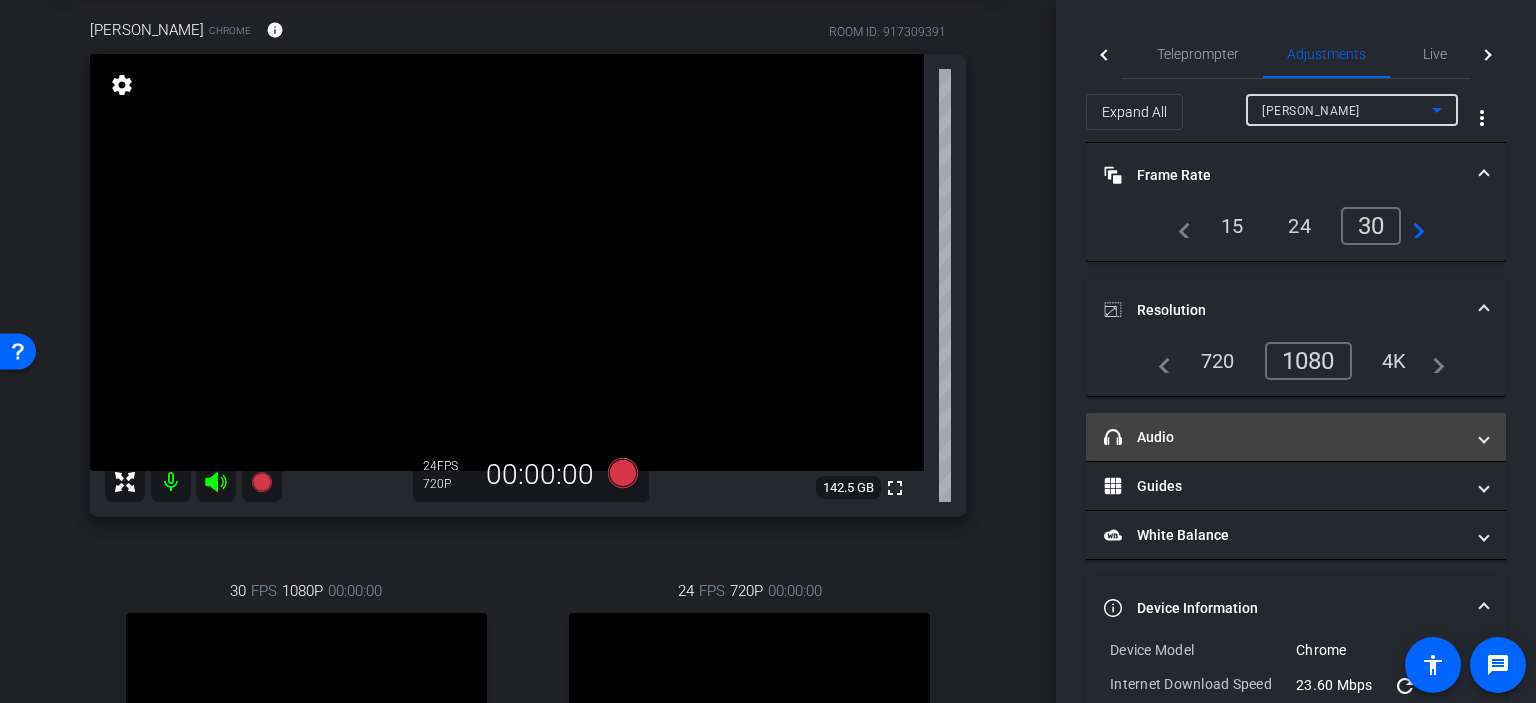 click on "headphone icon
Audio" at bounding box center [1284, 437] 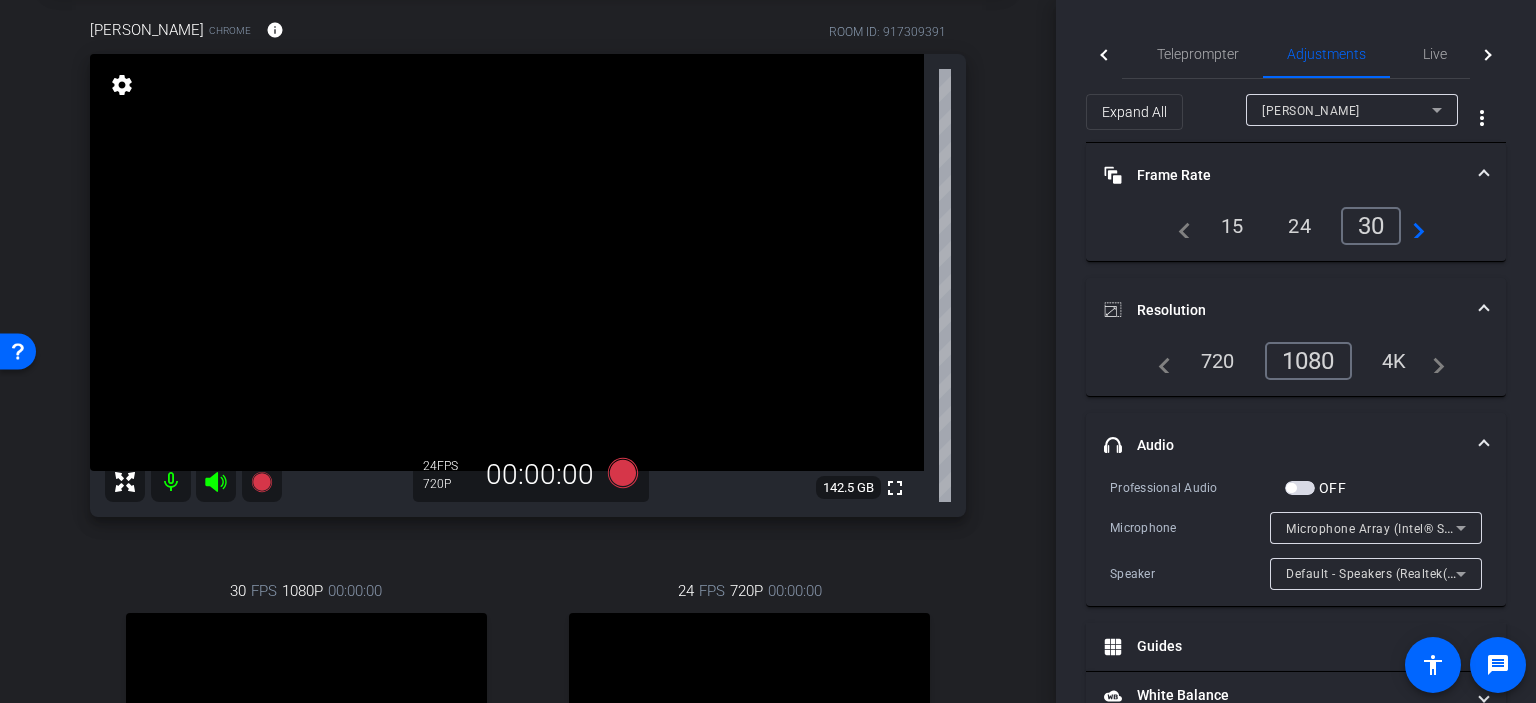 click on "arrow_back  Interviews   Back to project   Send invite  account_box grid_on settings info
Melody Malone Bogan Chrome info ROOM ID: 917309391 fullscreen settings  142.5 GB
24 FPS  720P   00:00:00
30 FPS 1080P  00:00:00  fullscreen
Kelly Kunder Subject   -  Chrome
settings 24 FPS 720P  00:00:00  fullscreen
-" at bounding box center [528, 251] 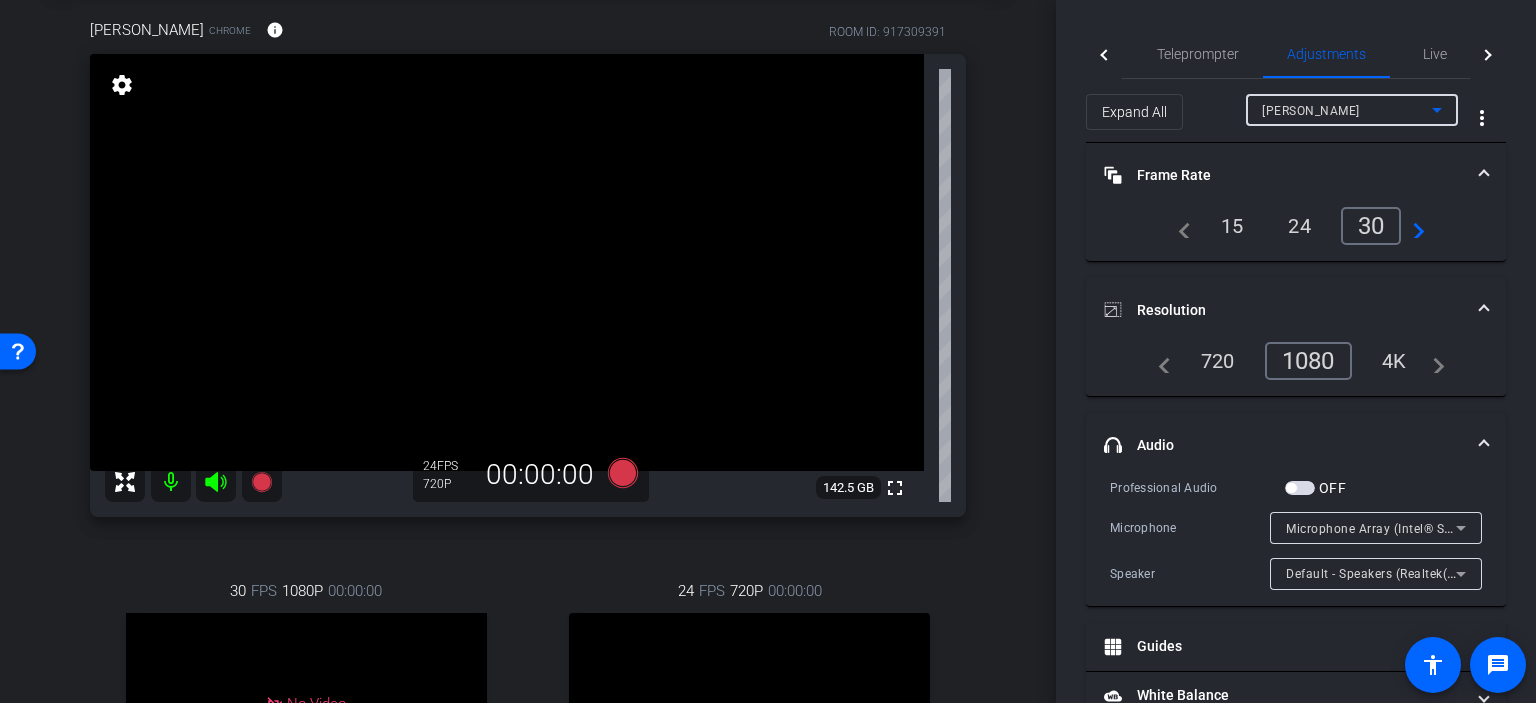 click on "Kelly Kunder" at bounding box center (1347, 110) 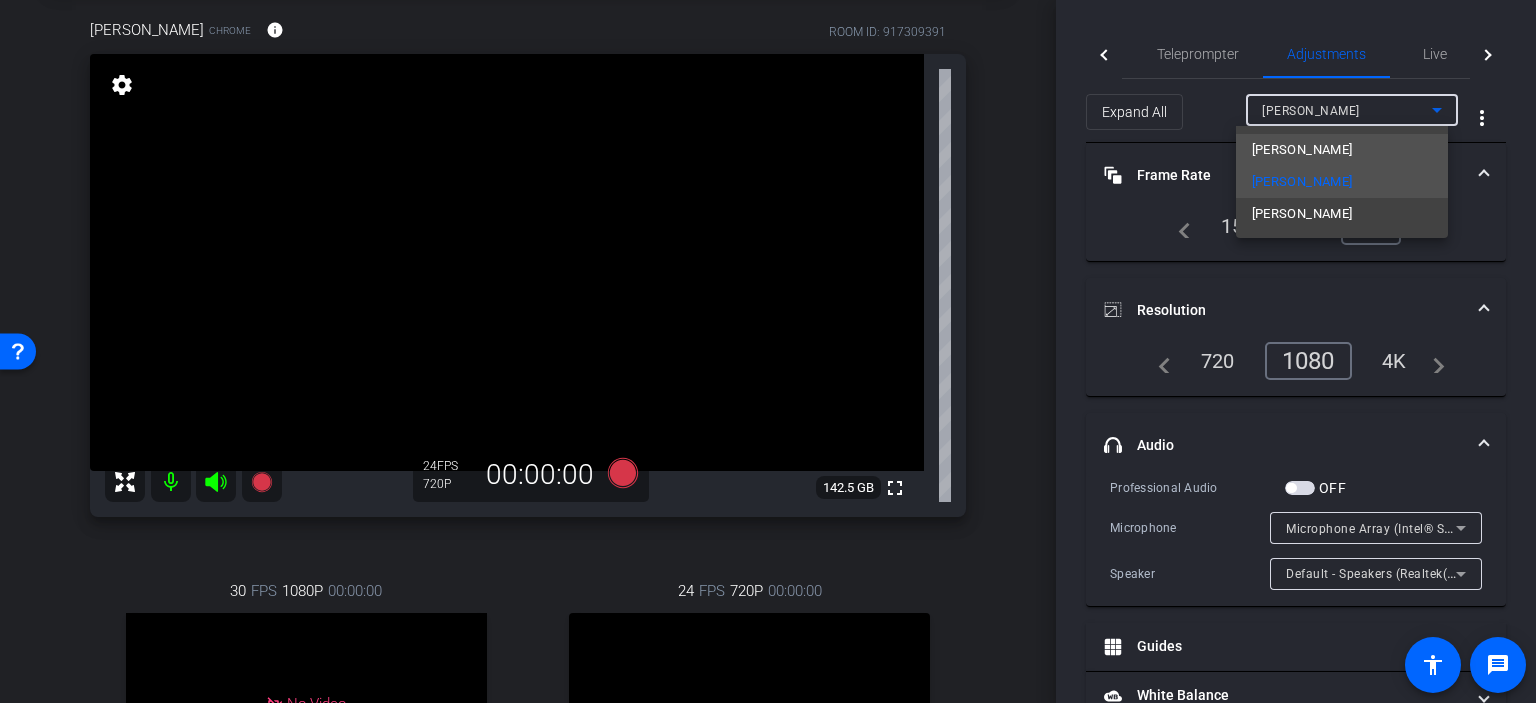 click on "Melody Malone Bogan" at bounding box center (1302, 150) 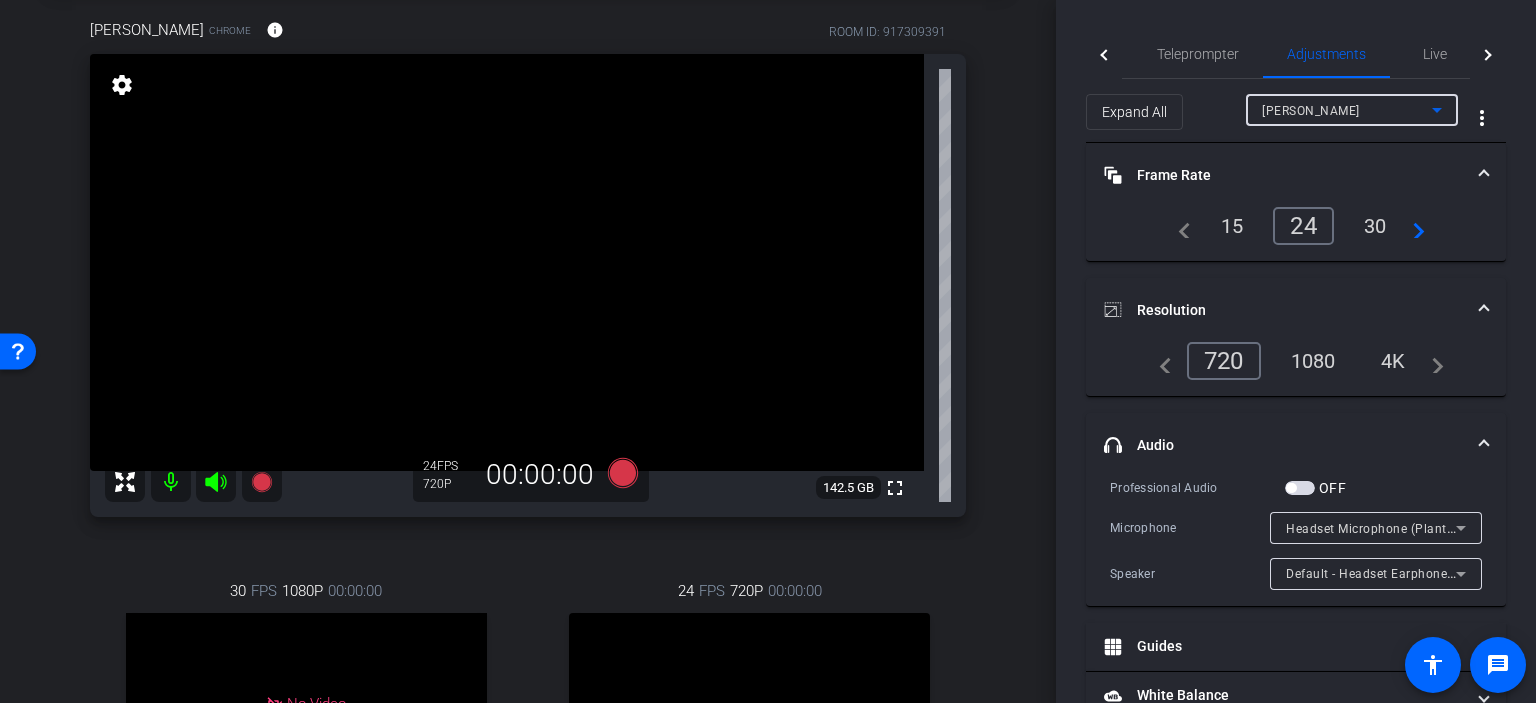 click on "30" at bounding box center (1375, 226) 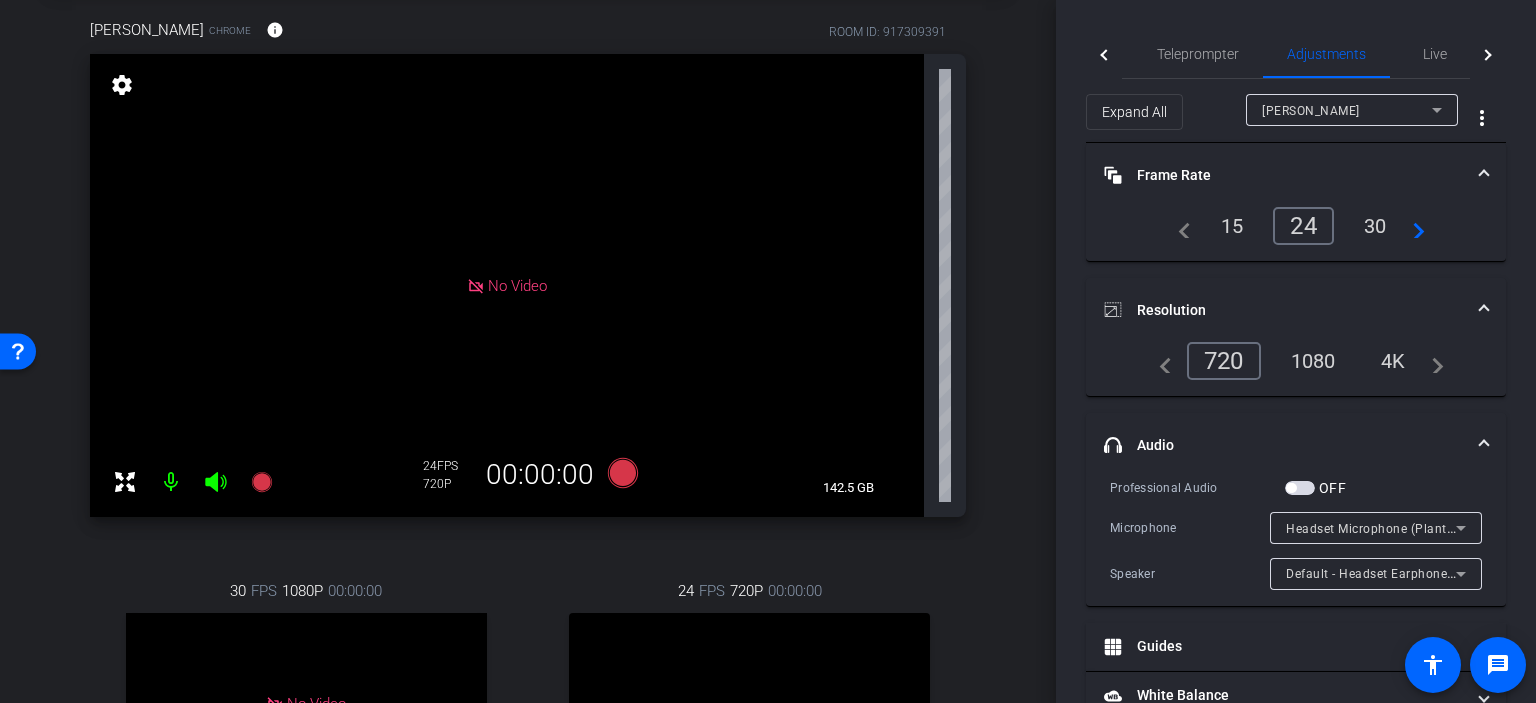 click on "1080" at bounding box center [1313, 361] 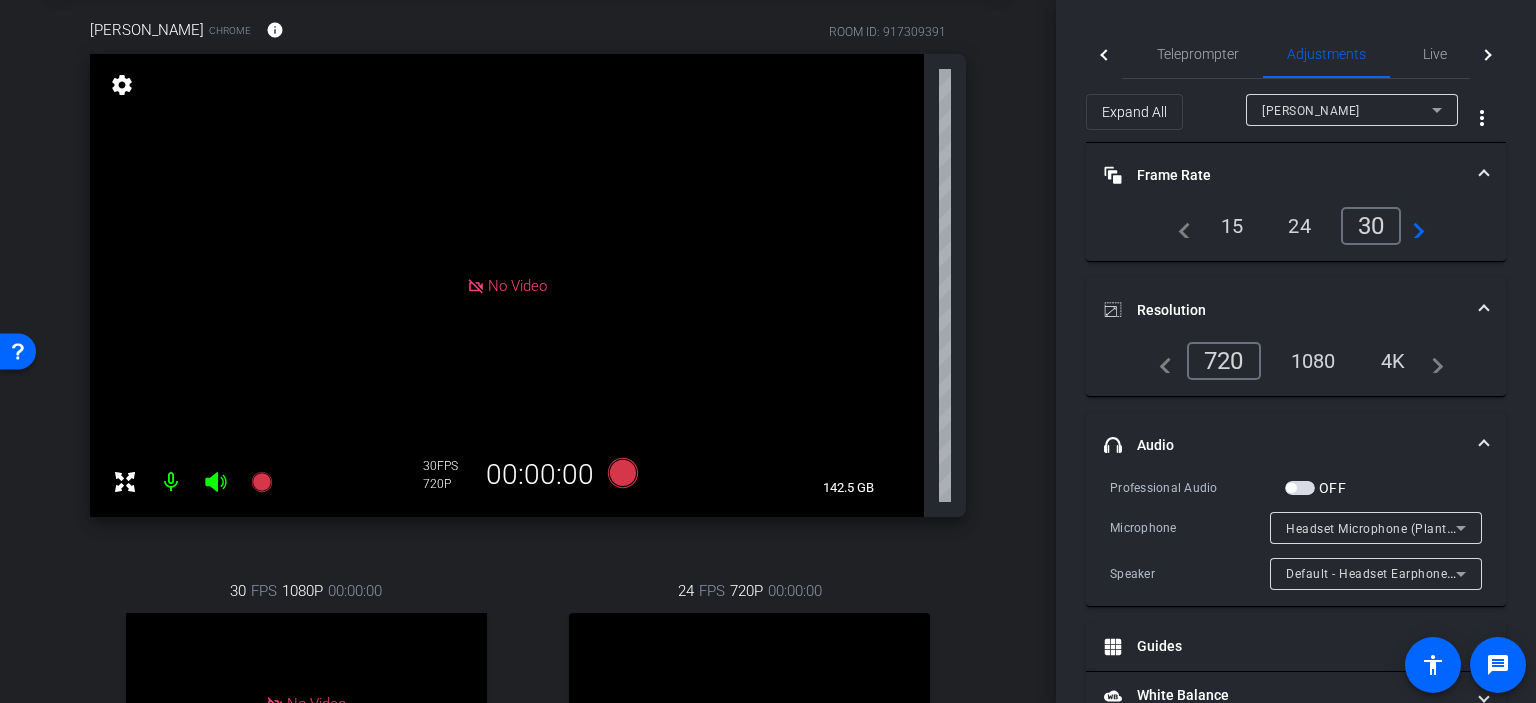 click on "1080" at bounding box center (1313, 361) 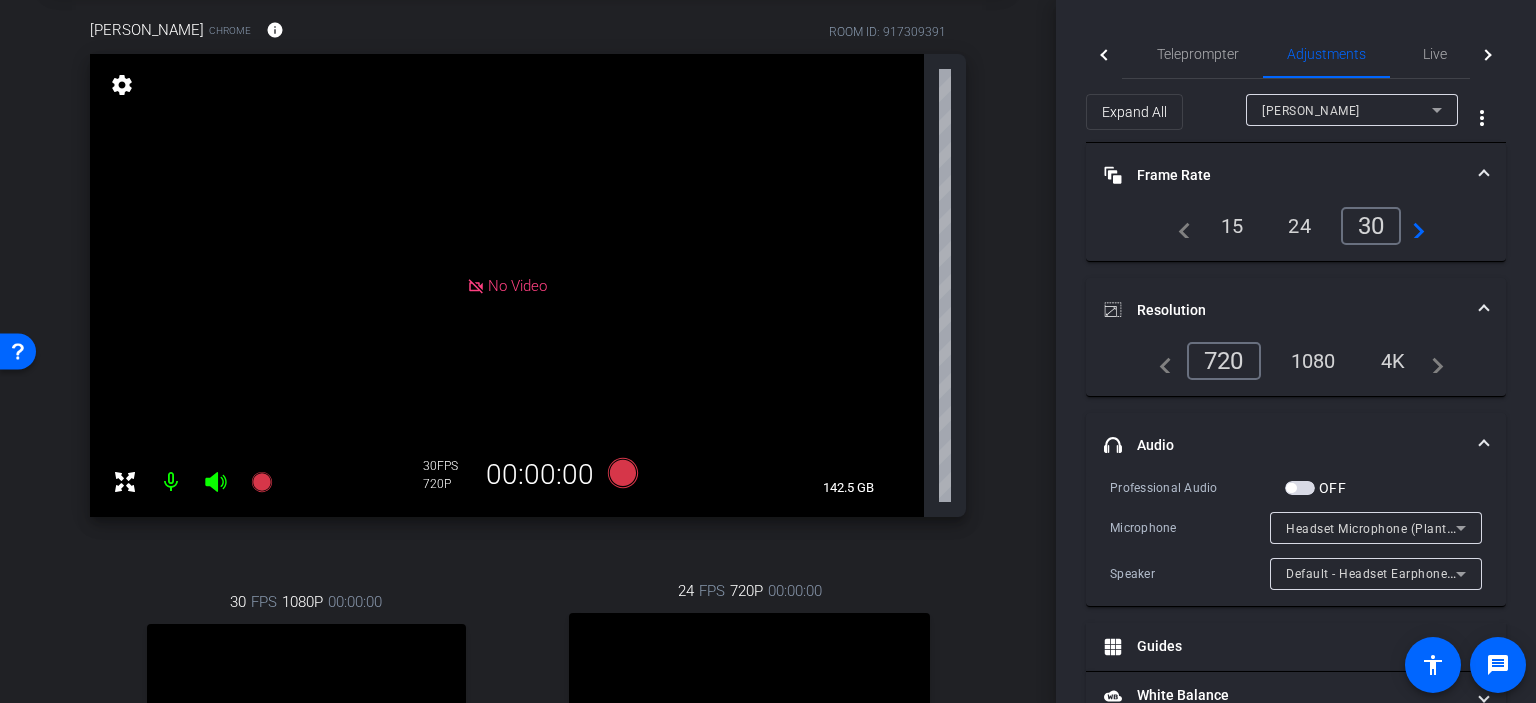 click on "1080" at bounding box center [1313, 361] 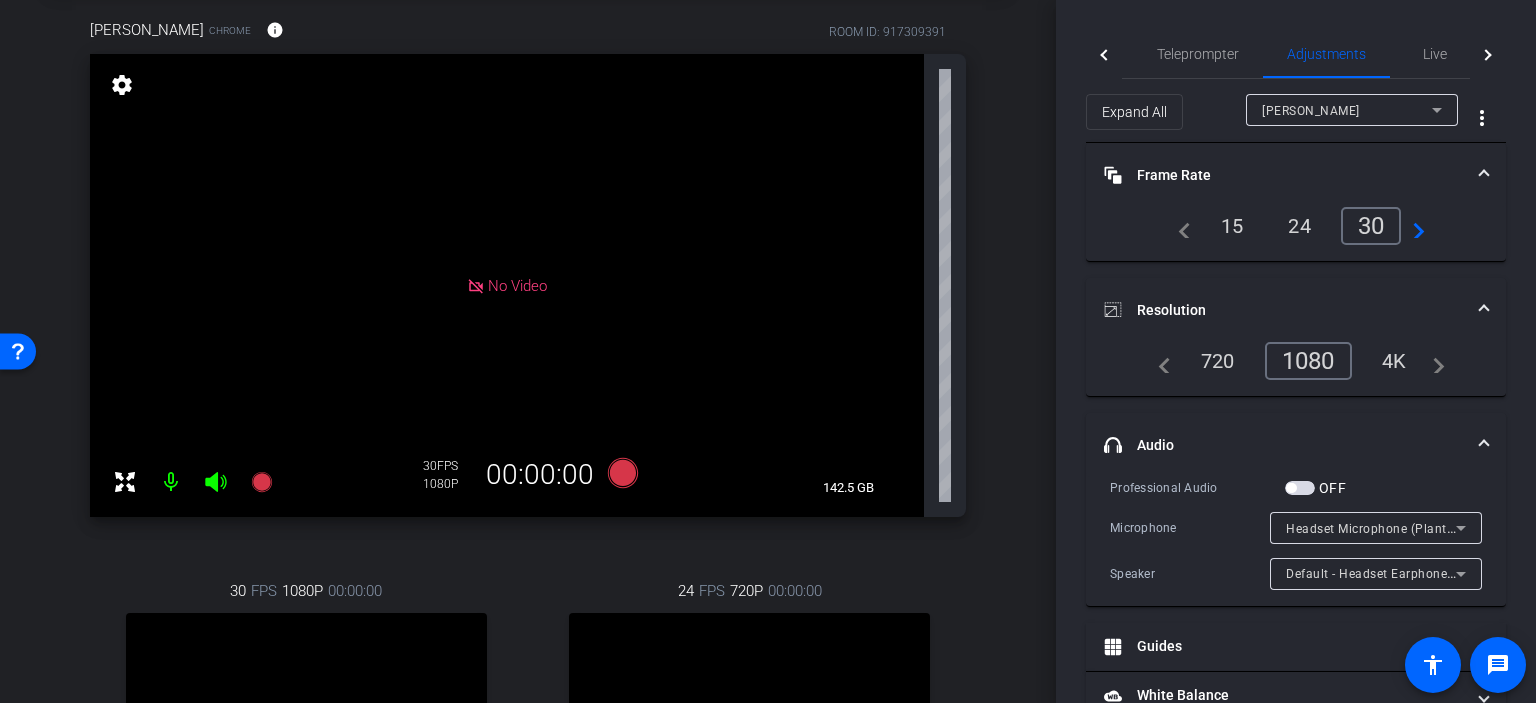 click on "Melody Malone Bogan Chrome info ROOM ID: 917309391  No Video settings  142.5 GB
30 FPS  1080P   00:00:00
30 FPS 1080P  00:00:00  fullscreen
Kelly Kunder Subject   -  Chrome
settings 24 FPS 720P  00:00:00  fullscreen
Bruce Robertson Subject   -  Chrome" at bounding box center (528, 477) 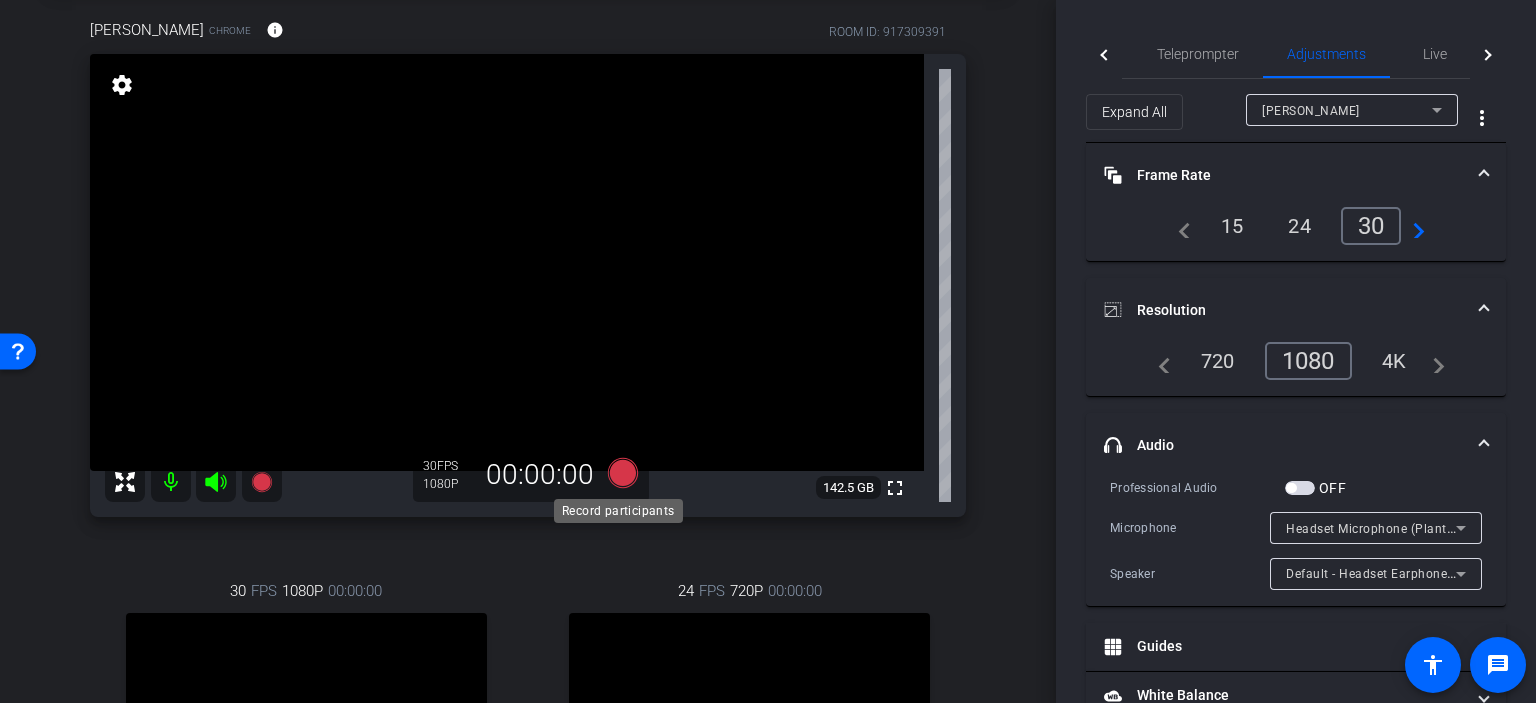 click 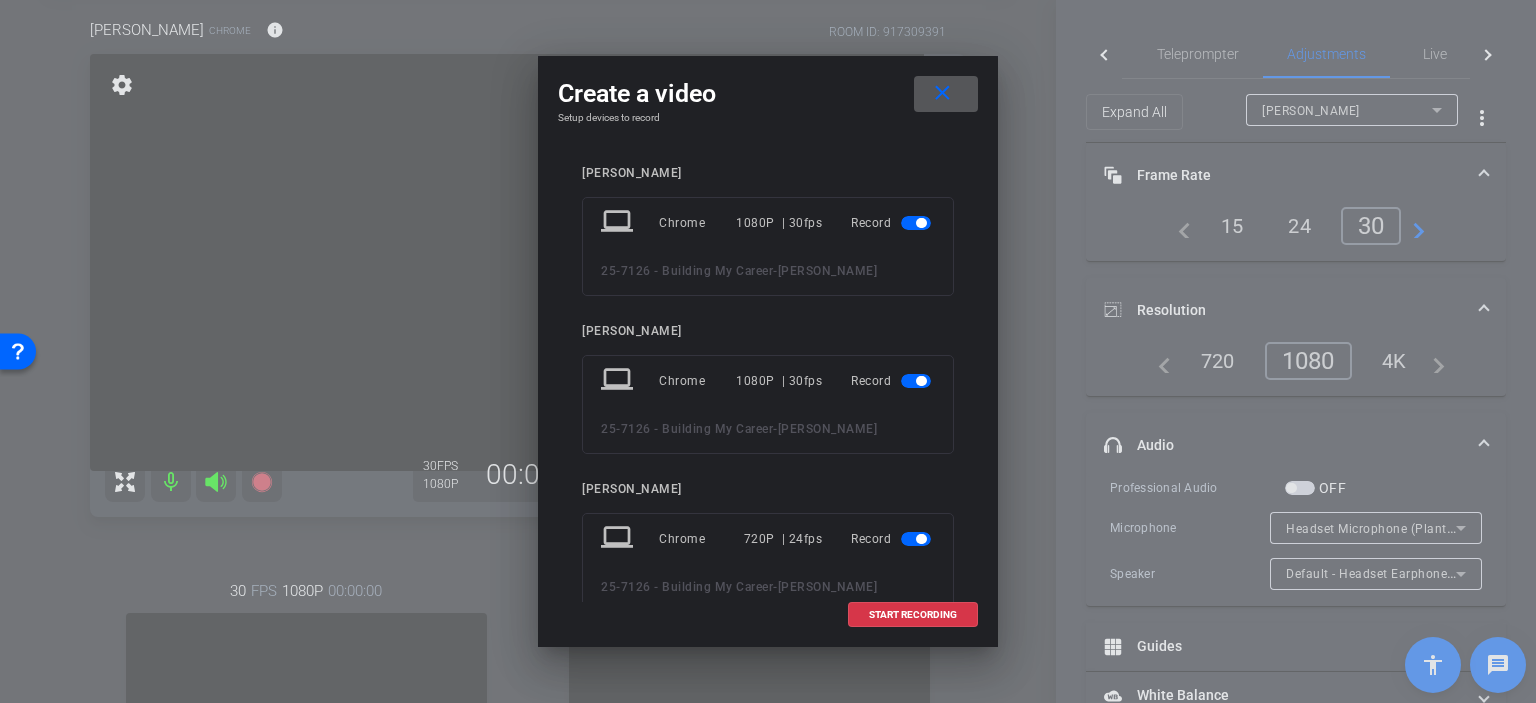 click at bounding box center [921, 539] 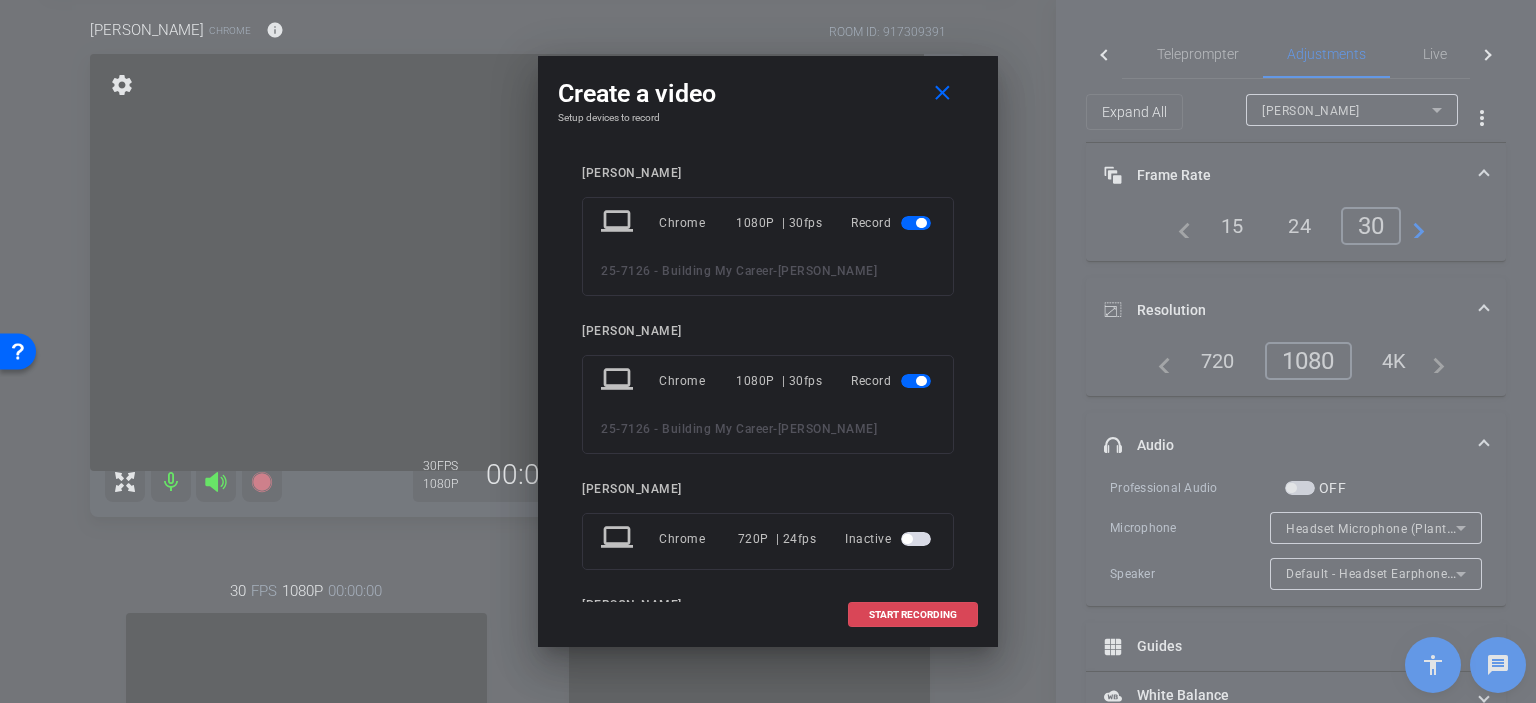 click at bounding box center (913, 615) 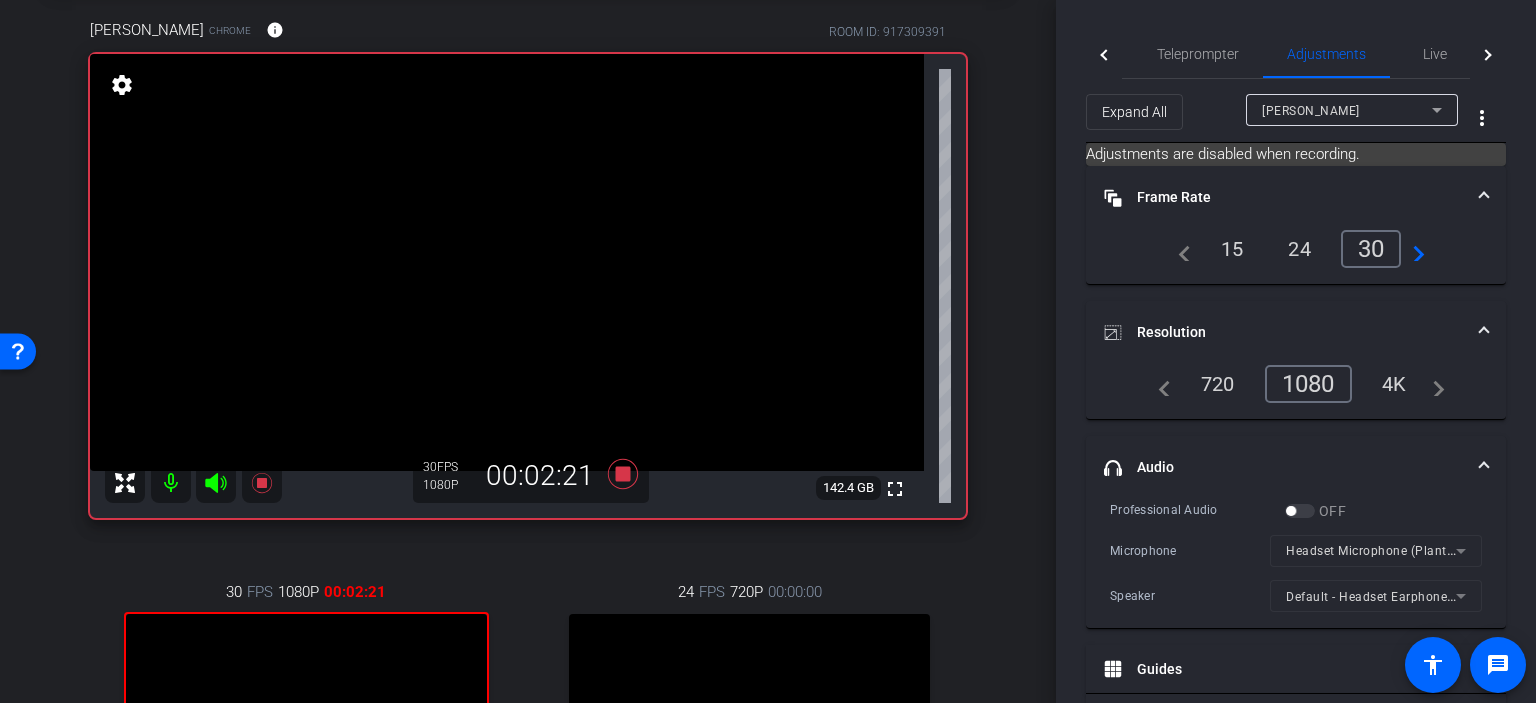 click on "arrow_back  Interviews   Back to project   Send invite  account_box grid_on settings info
Melody Malone Bogan Chrome info ROOM ID: 917309391 fullscreen settings  142.4 GB
30 FPS  1080P   00:02:21
30 FPS 1080P  00:02:21  fullscreen
Kelly Kunder Subject   -  Chrome
settings 24 FPS 720P  00:00:00  fullscreen
Bruce Robertson Subject   -  Chrome
settings  Session Clips   cloud_upload" at bounding box center (528, 251) 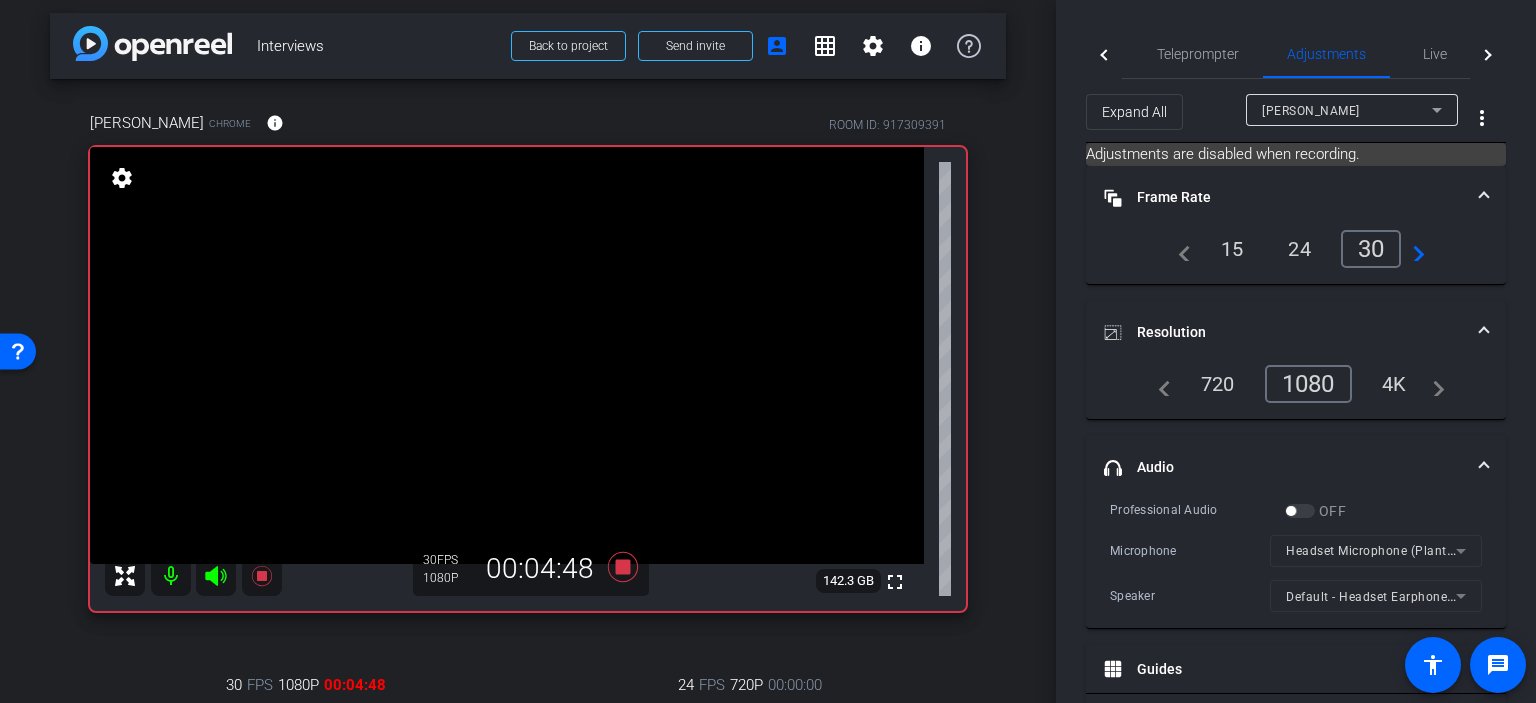 scroll, scrollTop: 0, scrollLeft: 0, axis: both 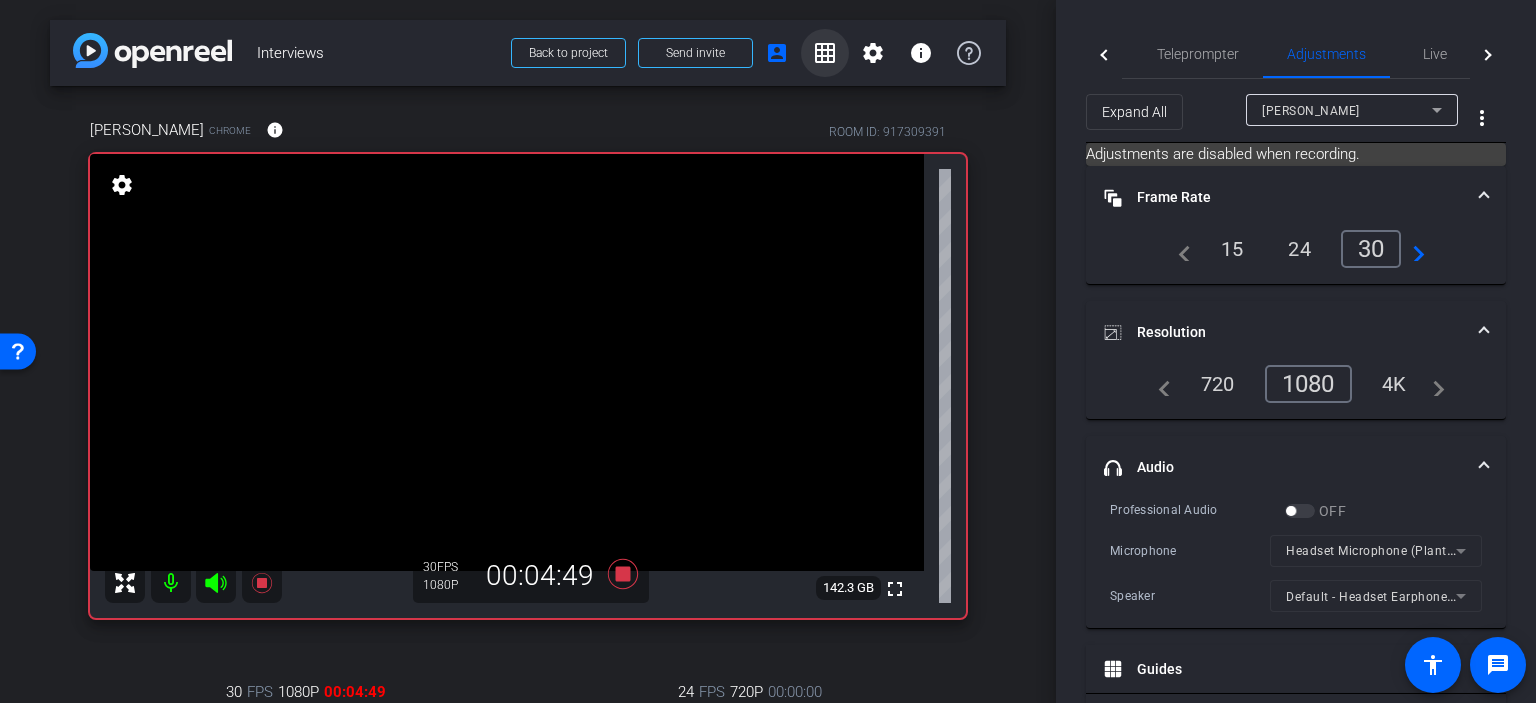 click at bounding box center (825, 53) 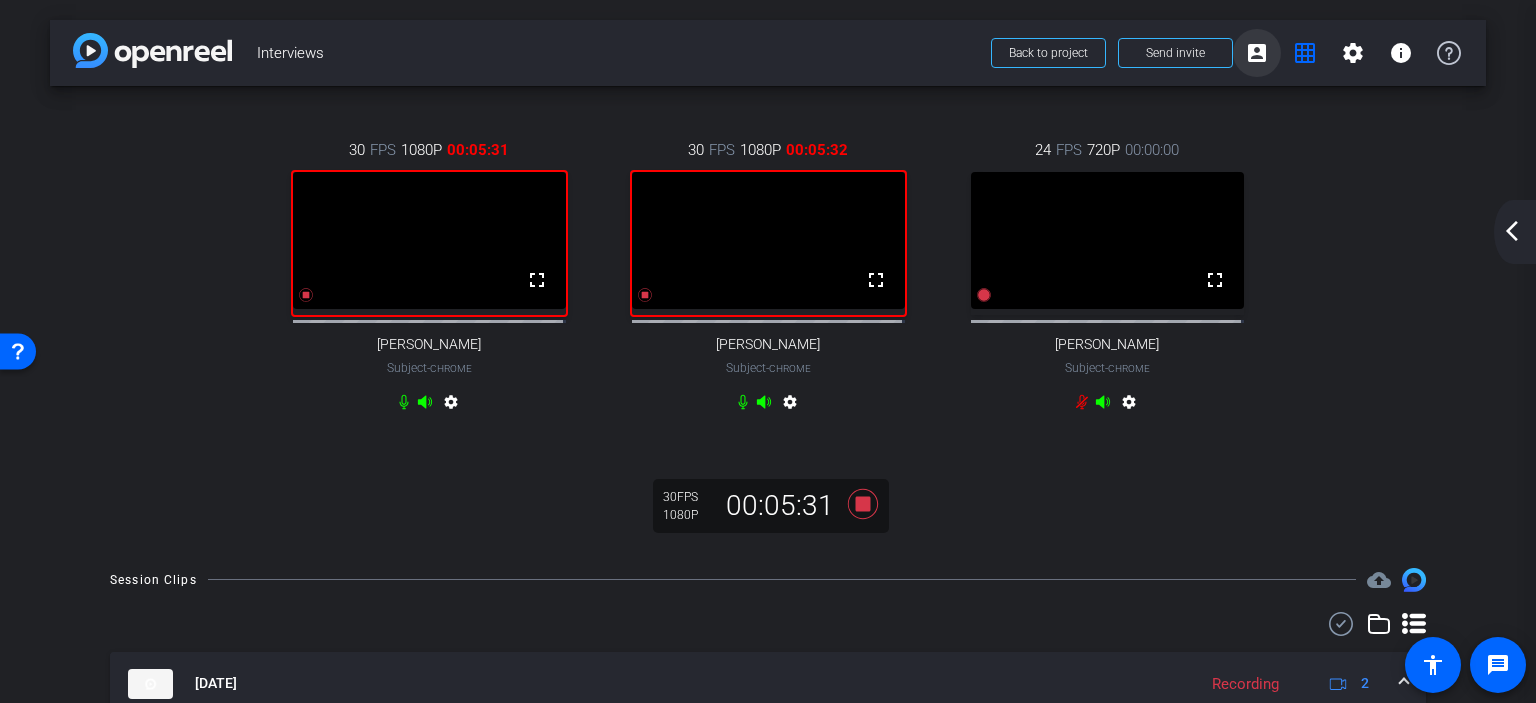 click on "account_box" at bounding box center (1257, 53) 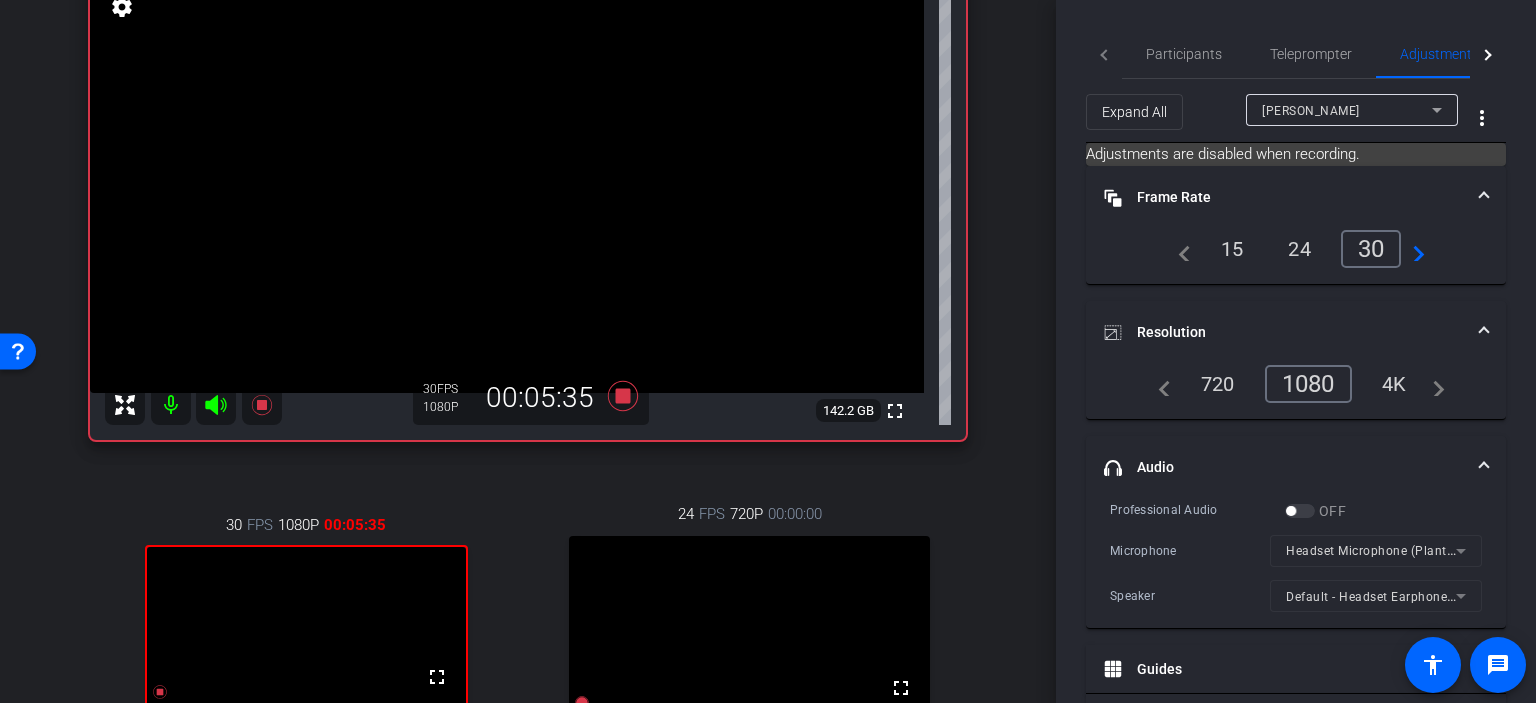 scroll, scrollTop: 200, scrollLeft: 0, axis: vertical 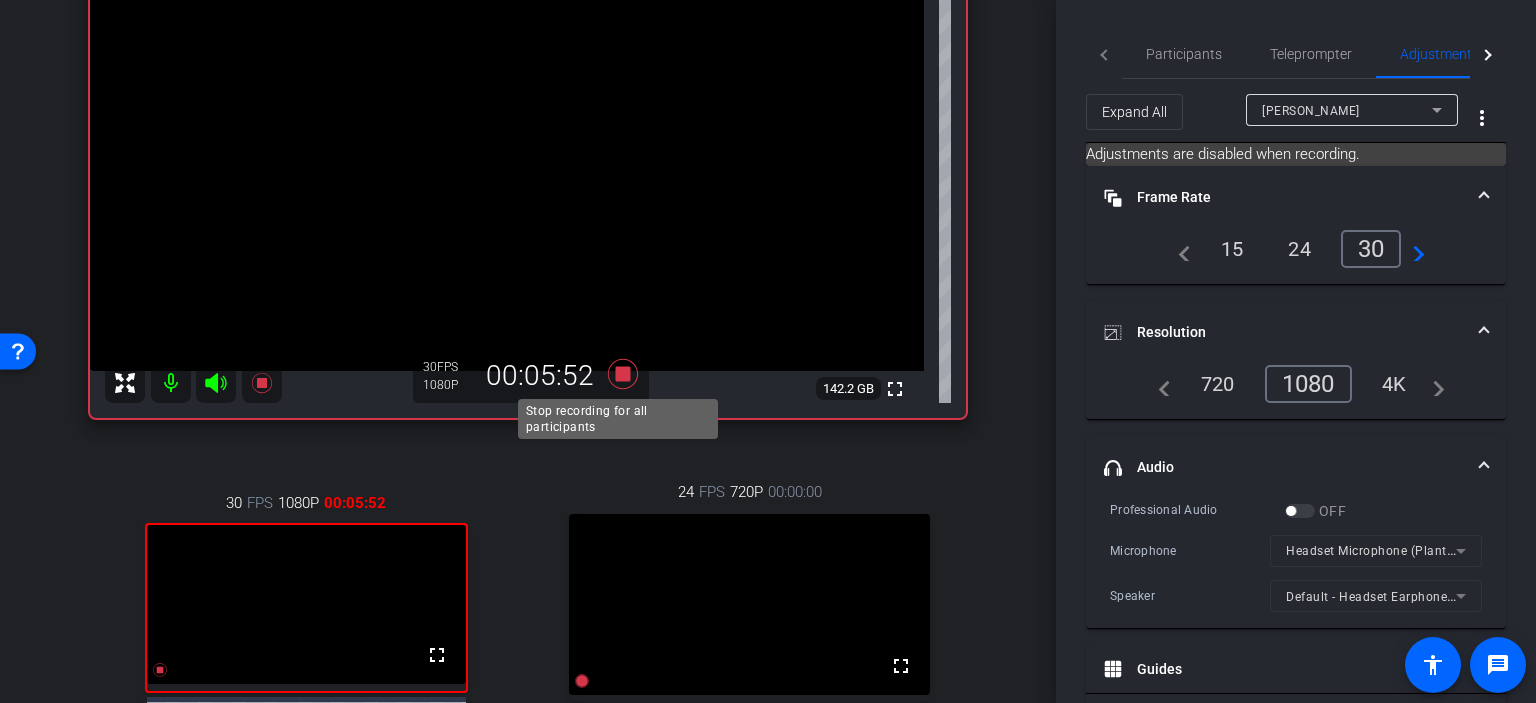 click 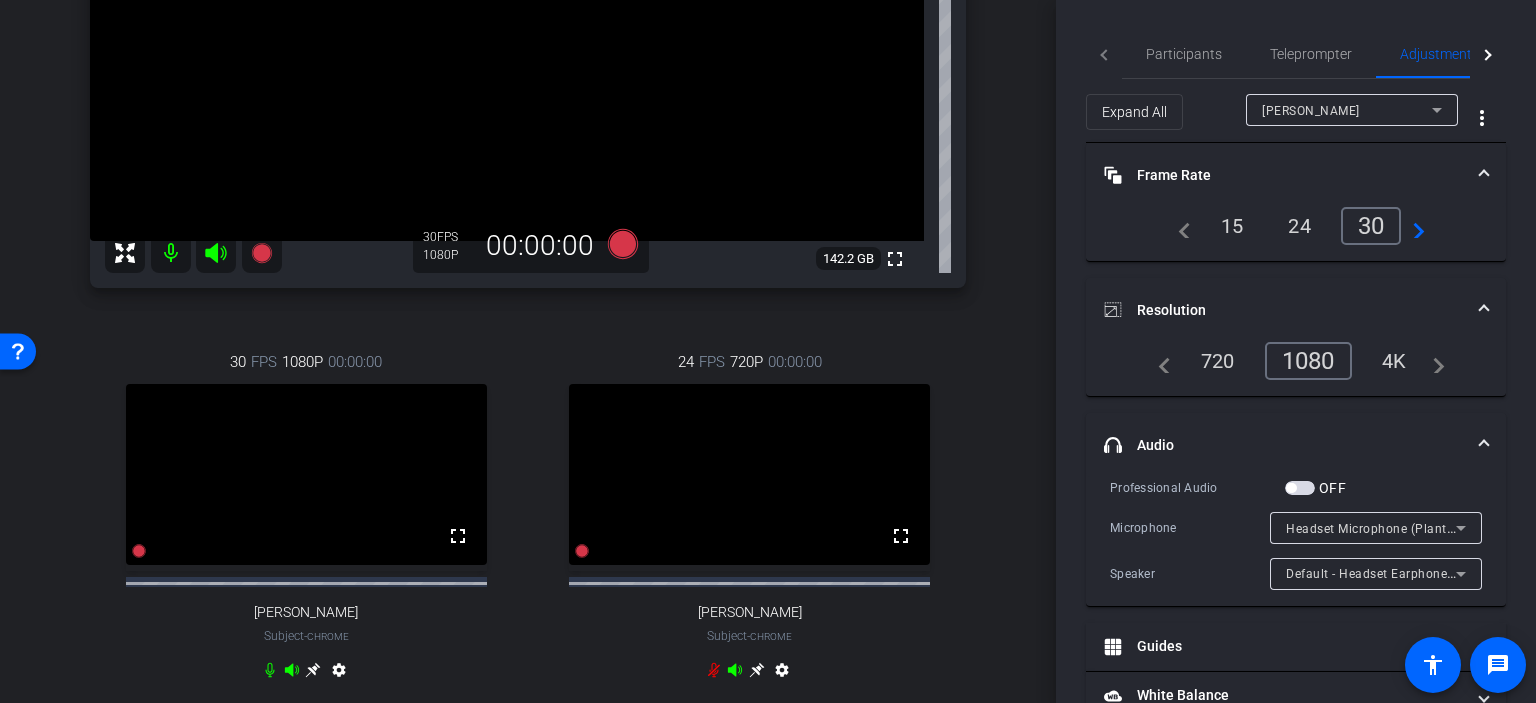 scroll, scrollTop: 225, scrollLeft: 0, axis: vertical 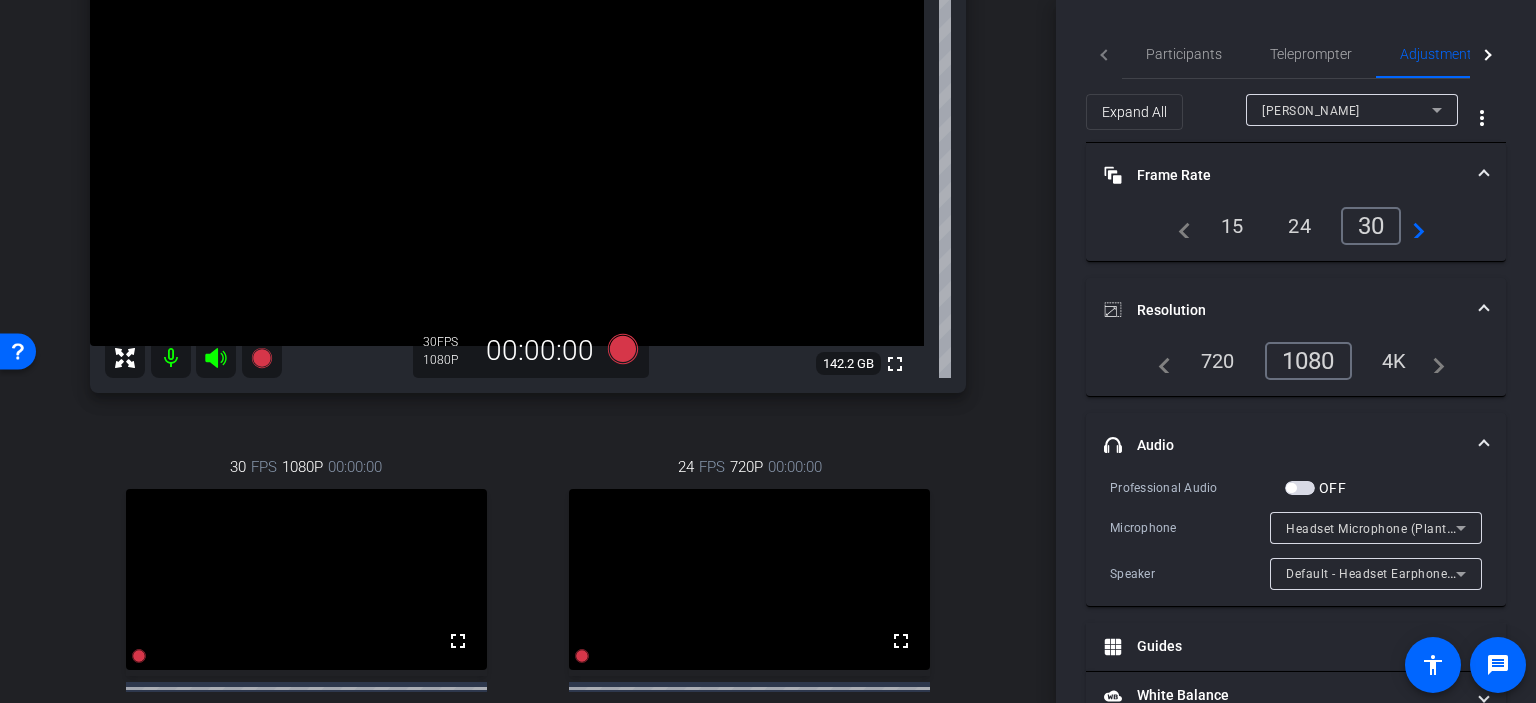 drag, startPoint x: 963, startPoint y: 382, endPoint x: 973, endPoint y: 384, distance: 10.198039 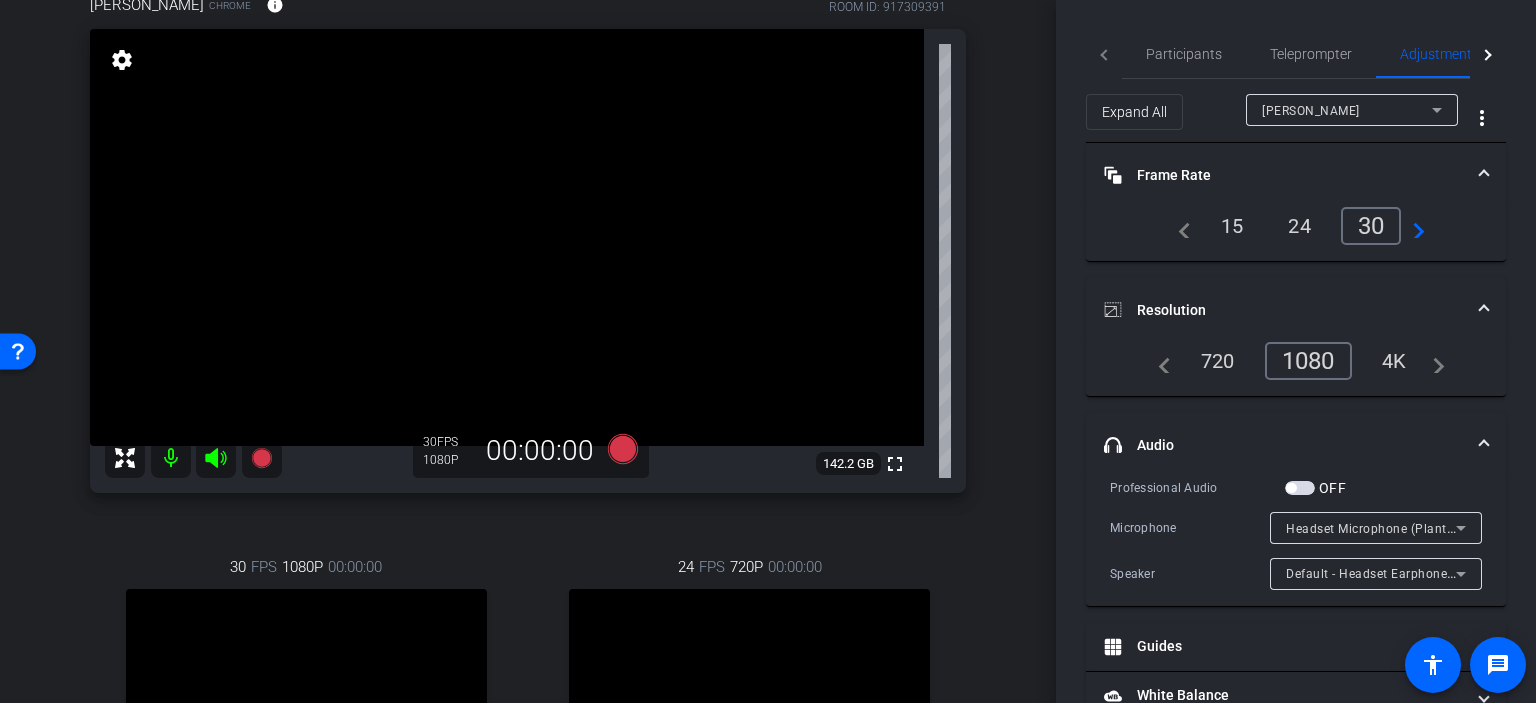 scroll, scrollTop: 325, scrollLeft: 0, axis: vertical 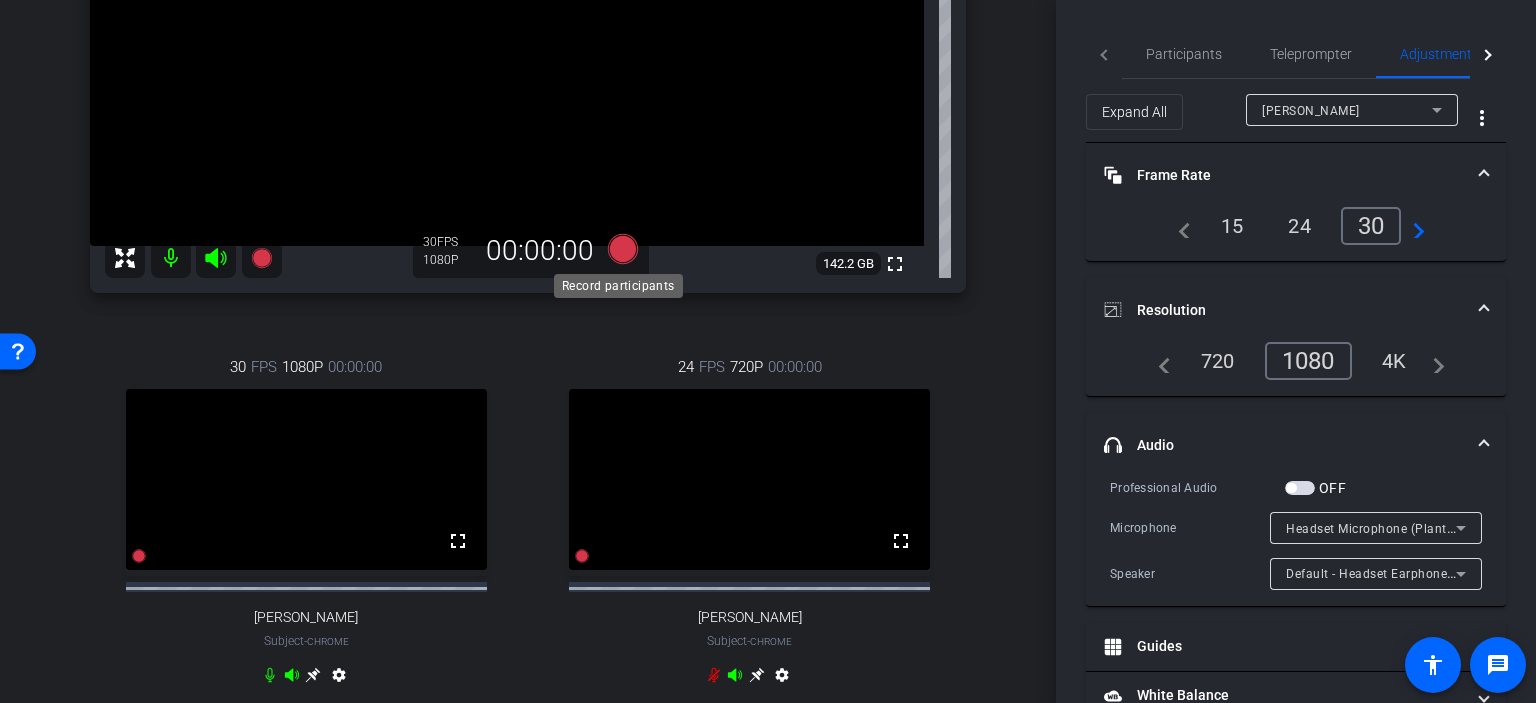 click 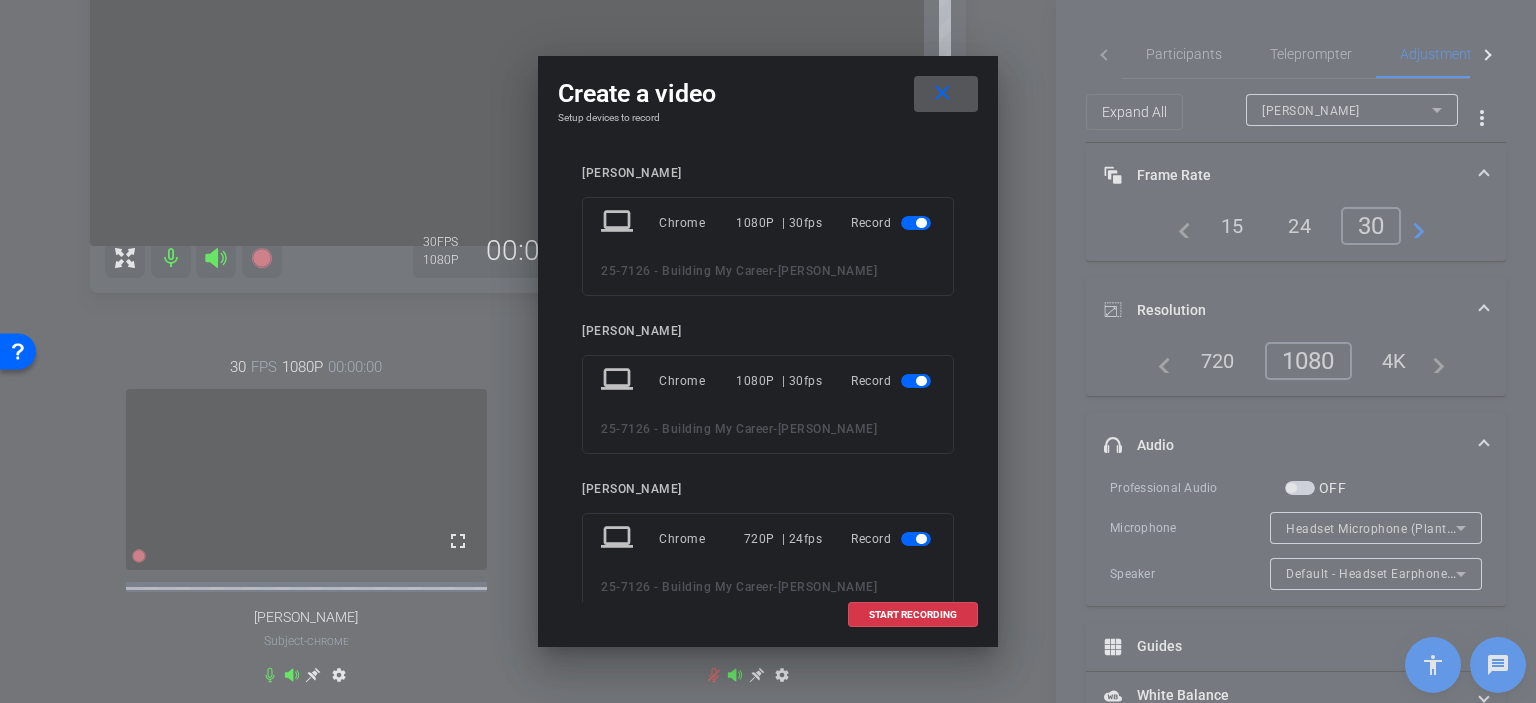 click at bounding box center [916, 539] 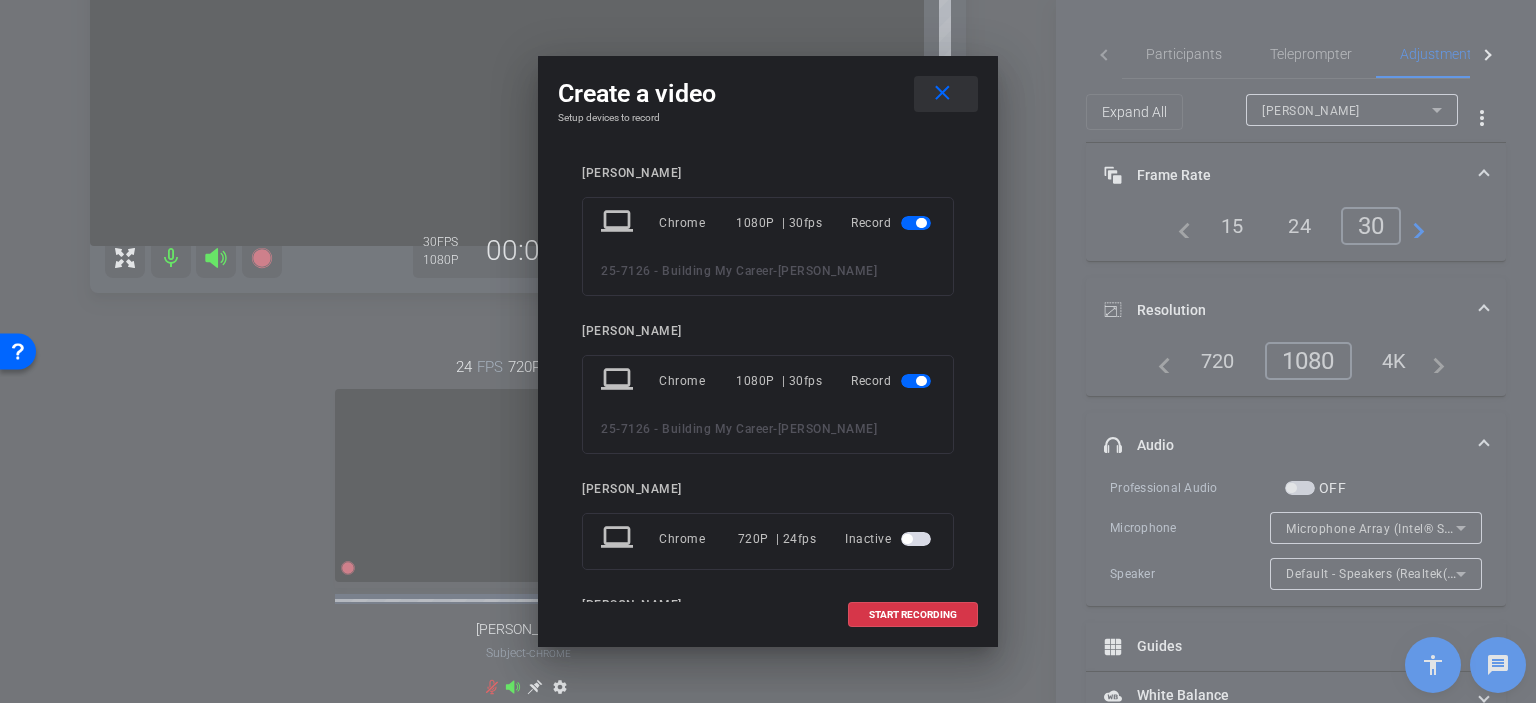 click on "close" at bounding box center (942, 93) 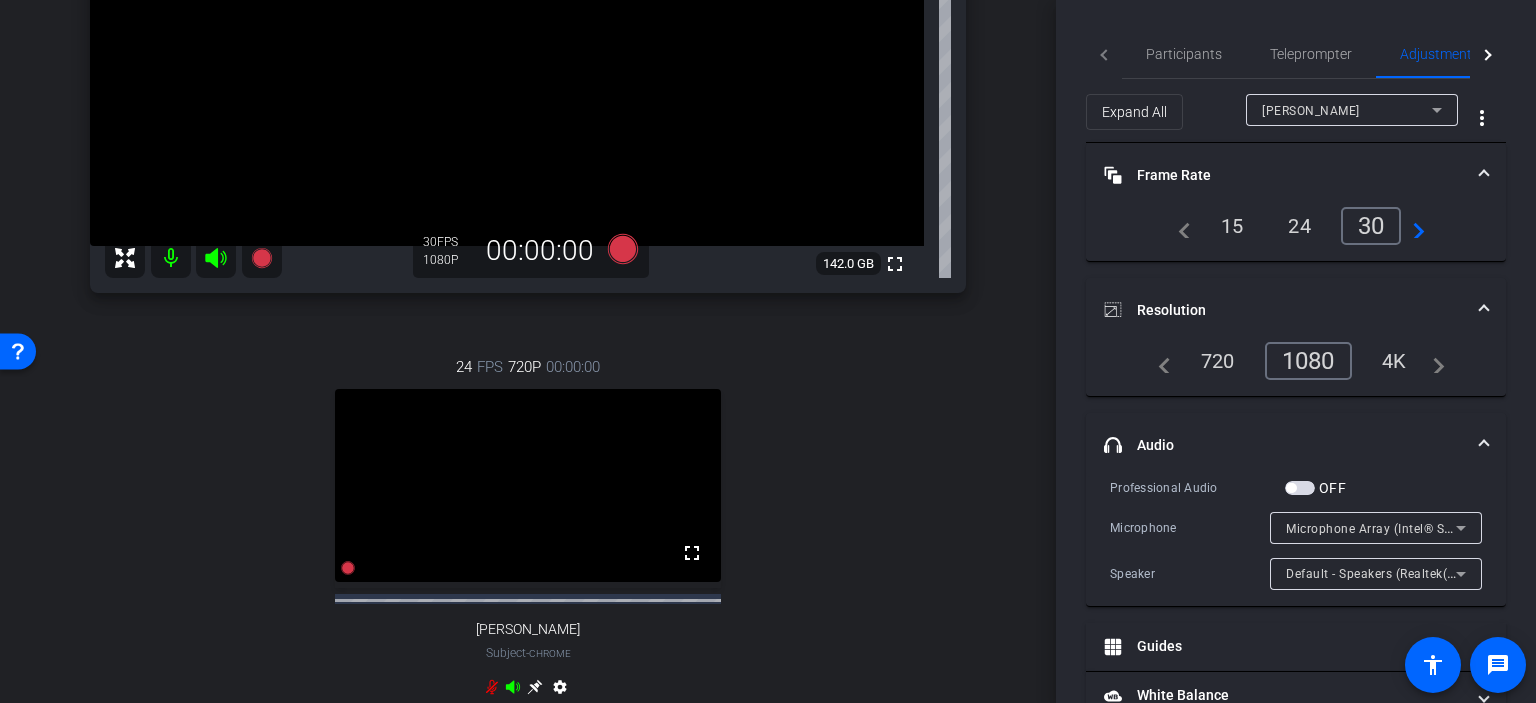 drag, startPoint x: 1026, startPoint y: 156, endPoint x: 1007, endPoint y: 186, distance: 35.510563 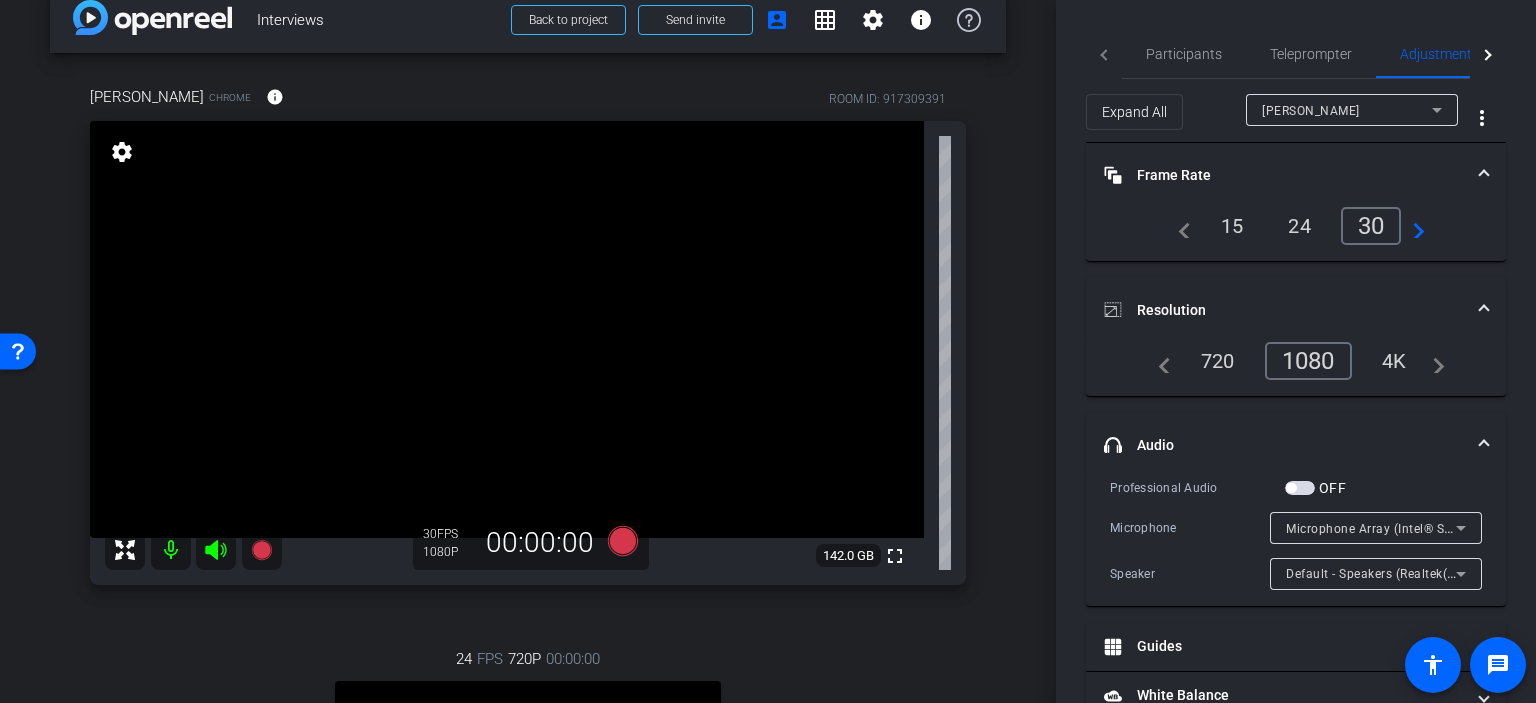 scroll, scrollTop: 32, scrollLeft: 0, axis: vertical 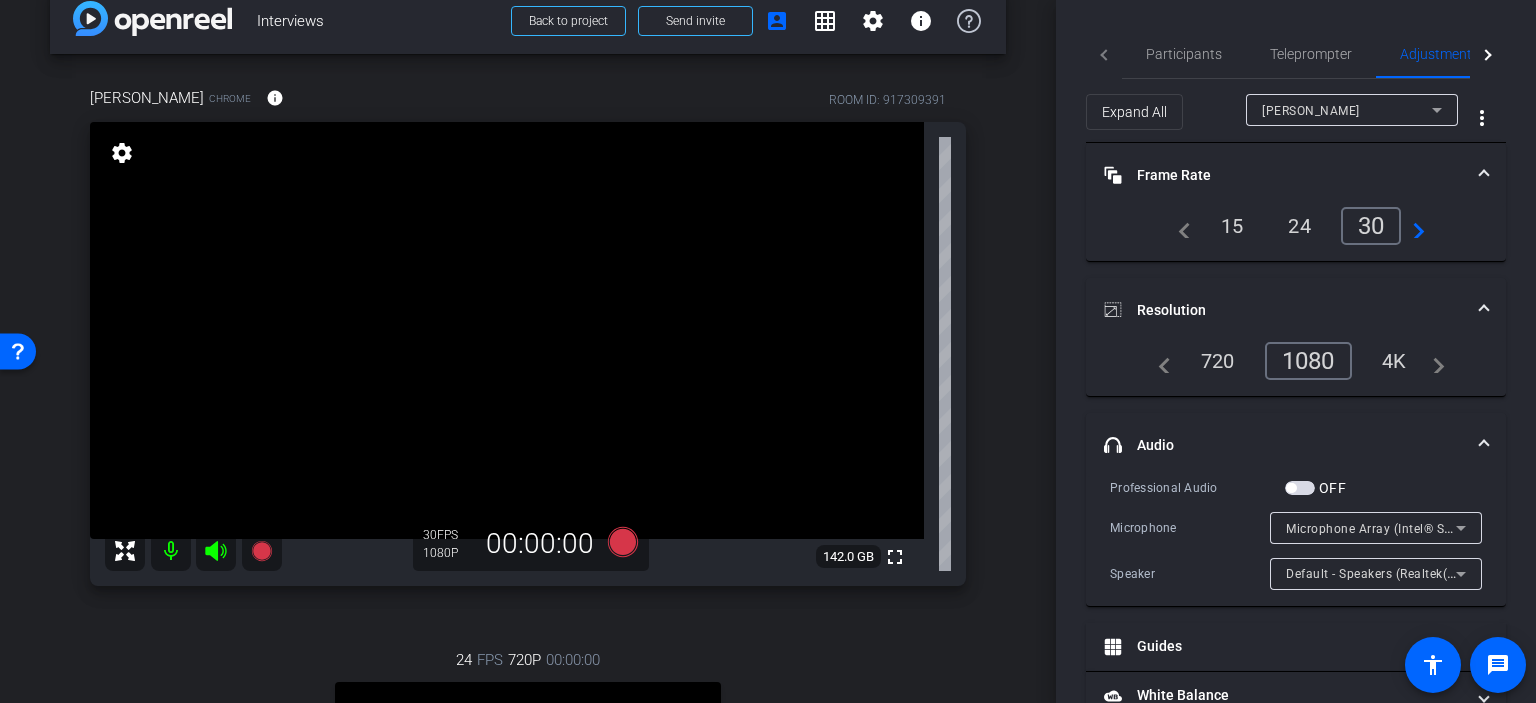 click on "arrow_back  Interviews   Back to project   Send invite  account_box grid_on settings info
Kelly Kunder Chrome info ROOM ID: 917309391 fullscreen settings  142.0 GB
30 FPS  1080P   00:00:00
24 FPS 720P  00:00:00  fullscreen
Bruce Robertson Subject   -  Chrome
settings  Session Clips   cloud_upload" at bounding box center [528, 319] 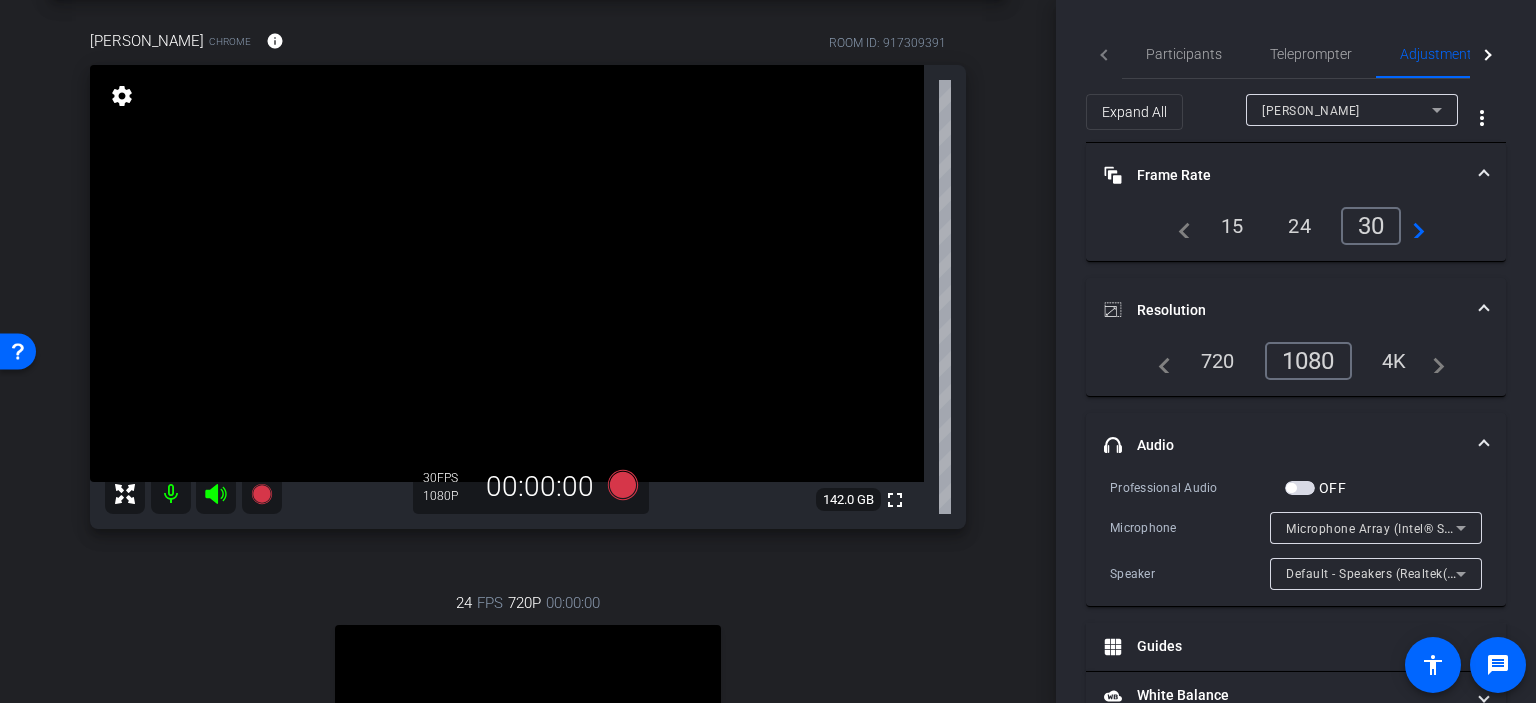scroll, scrollTop: 32, scrollLeft: 0, axis: vertical 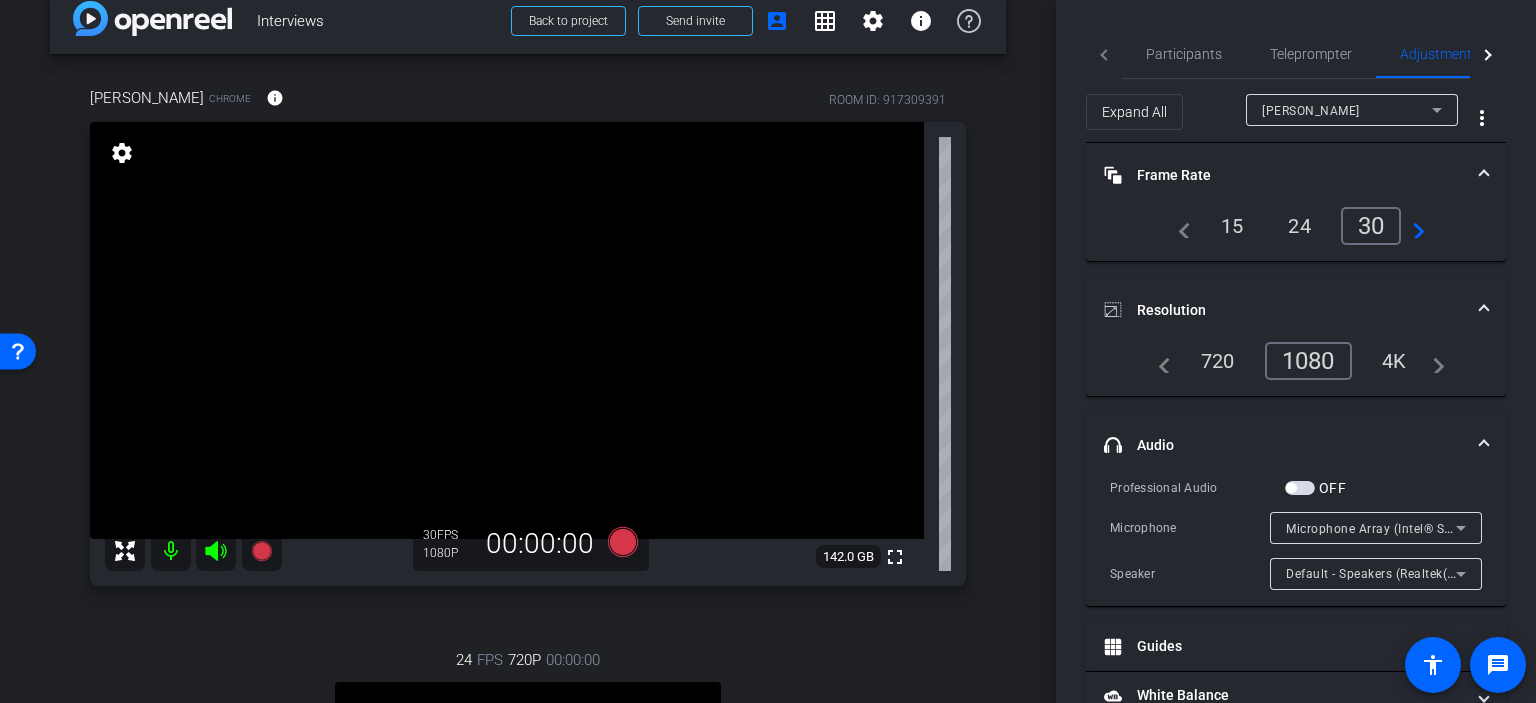 click on "arrow_back  Interviews   Back to project   Send invite  account_box grid_on settings info
Kelly Kunder Chrome info ROOM ID: 917309391 fullscreen settings  142.0 GB
30 FPS  1080P   00:00:00
24 FPS 720P  00:00:00  fullscreen
Bruce Robertson Subject   -  Chrome
settings  Session Clips   cloud_upload" at bounding box center [528, 319] 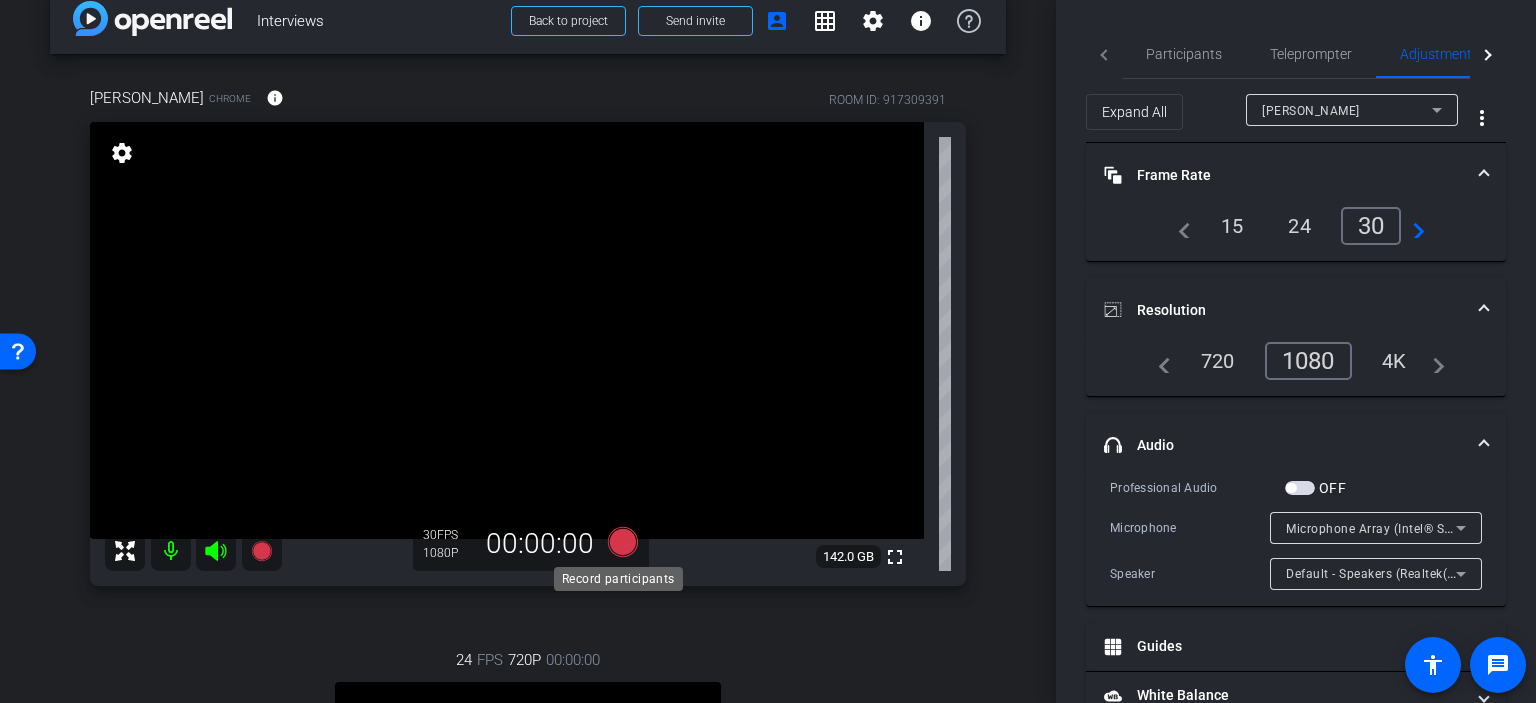click 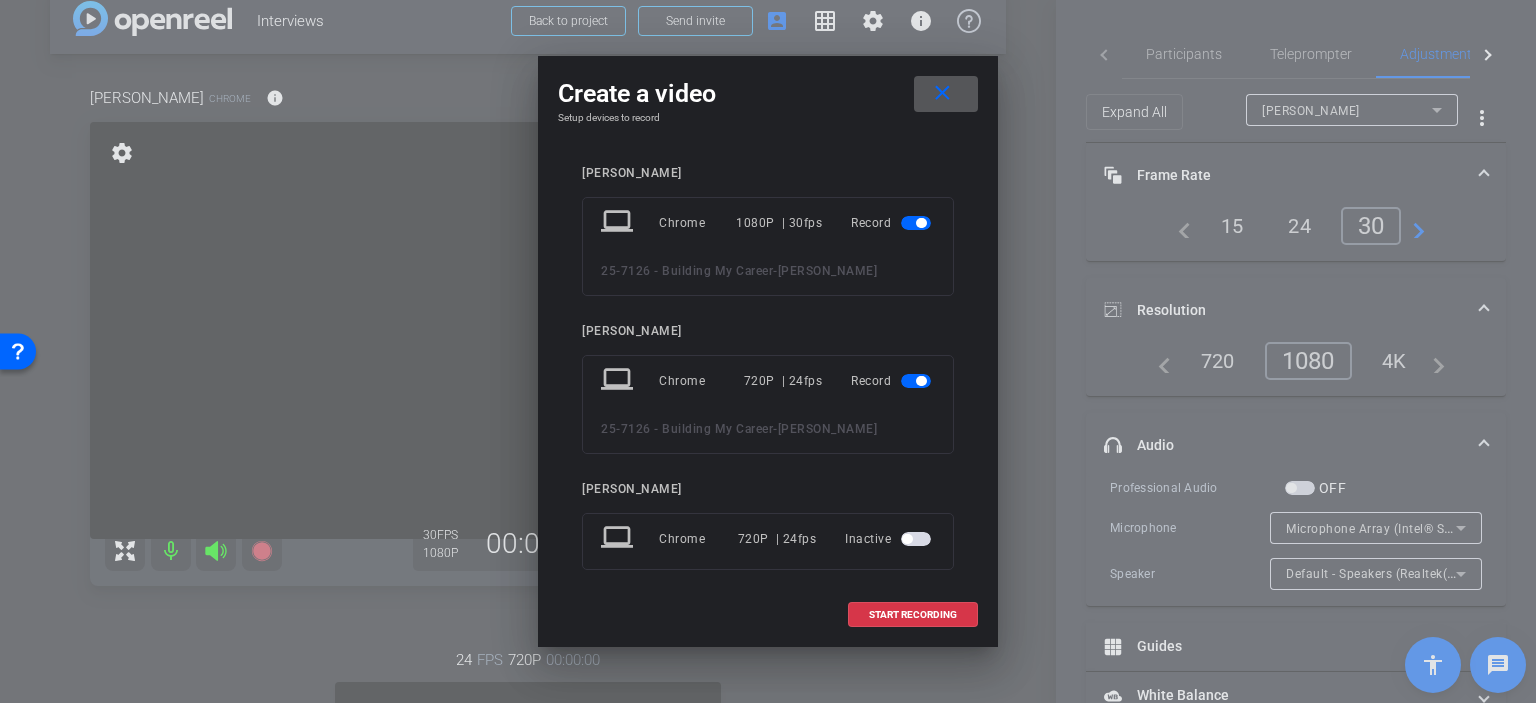 click at bounding box center (916, 381) 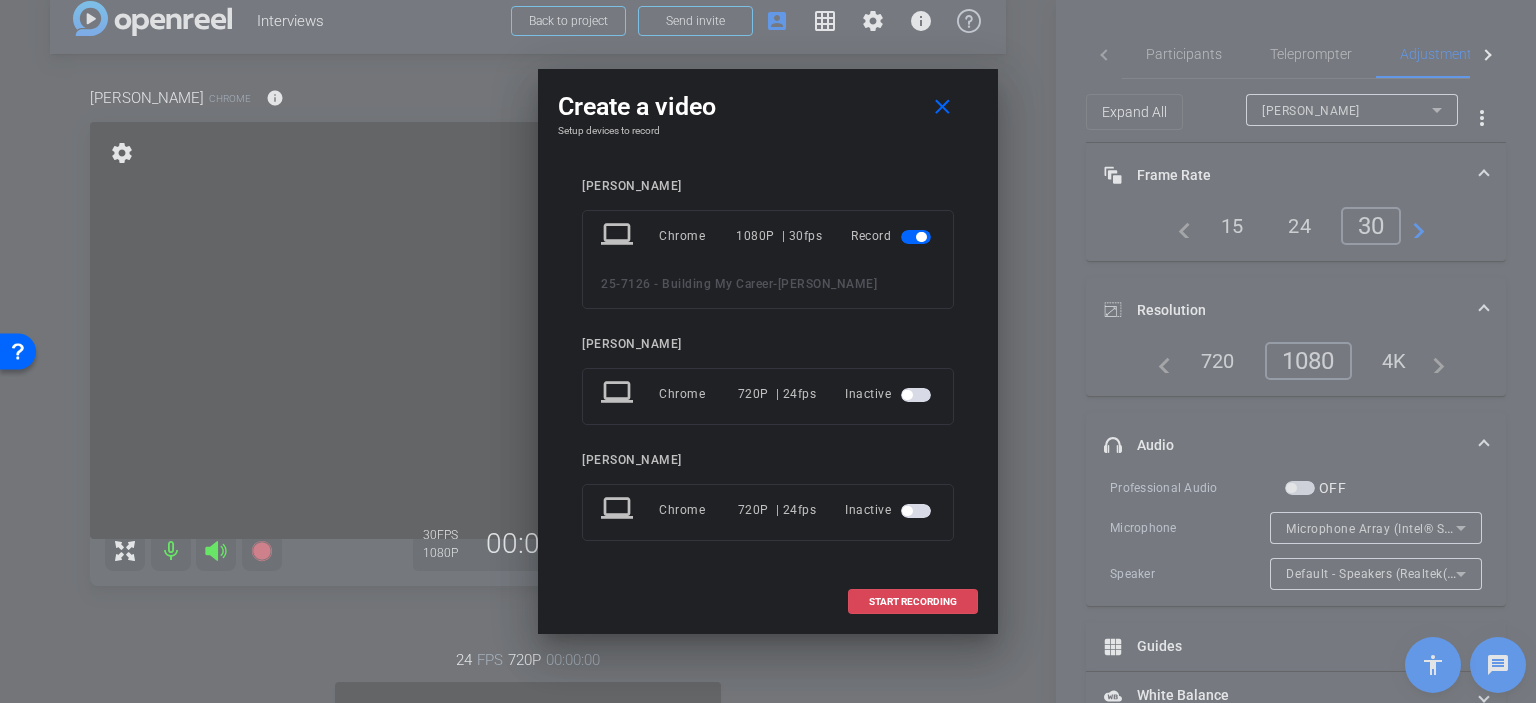 click at bounding box center [913, 602] 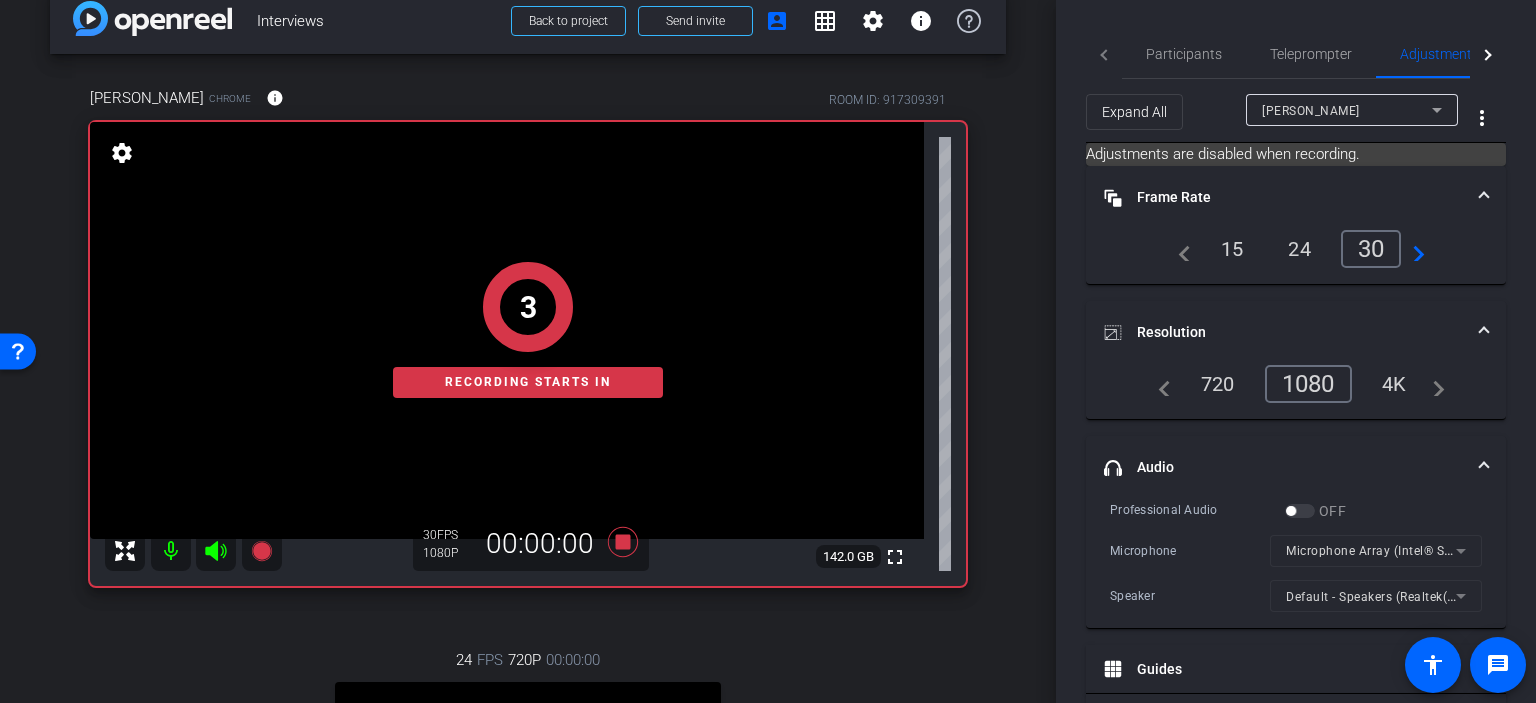 click on "Kelly Kunder Chrome info ROOM ID: 917309391 fullscreen settings  142.0 GB
30 FPS  1080P   00:00:00
3   Recording starts in  24 FPS 720P  00:00:00  fullscreen
Bruce Robertson Subject   -  Chrome
settings" at bounding box center (528, 551) 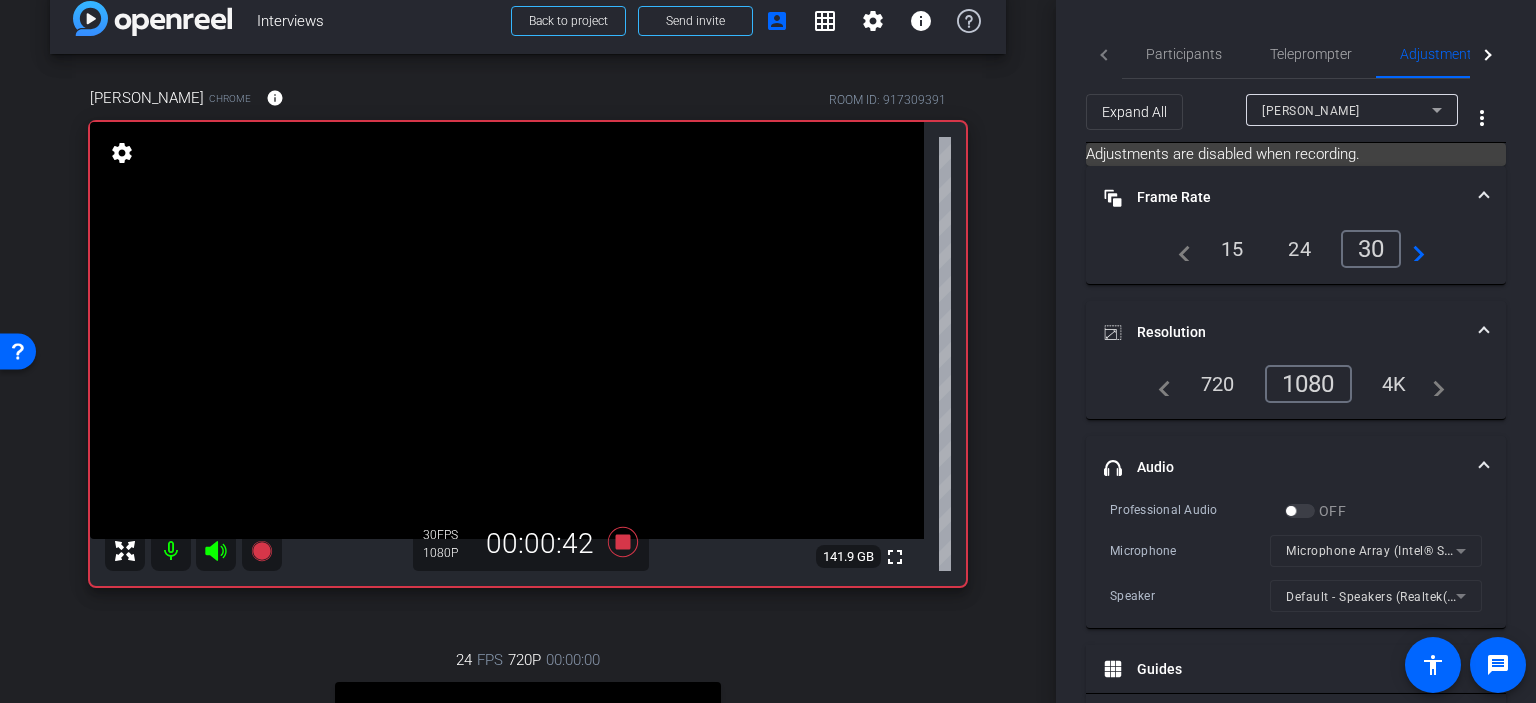 click on "arrow_back  Interviews   Back to project   Send invite  account_box grid_on settings info
Kelly Kunder Chrome info ROOM ID: 917309391 fullscreen settings  141.9 GB
30 FPS  1080P   00:00:42
24 FPS 720P  00:00:00  fullscreen
Bruce Robertson Subject   -  Chrome
settings  Session Clips   cloud_upload" at bounding box center (528, 319) 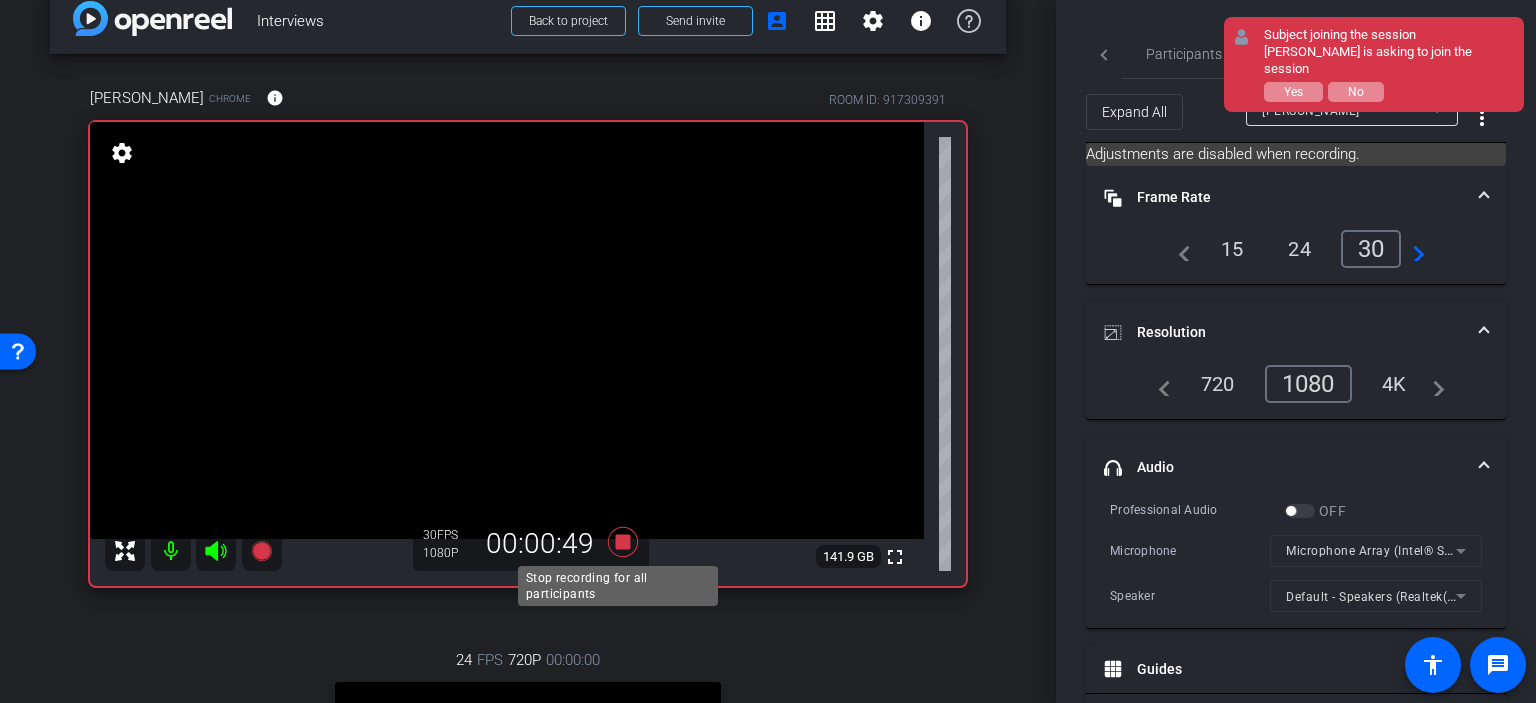 click 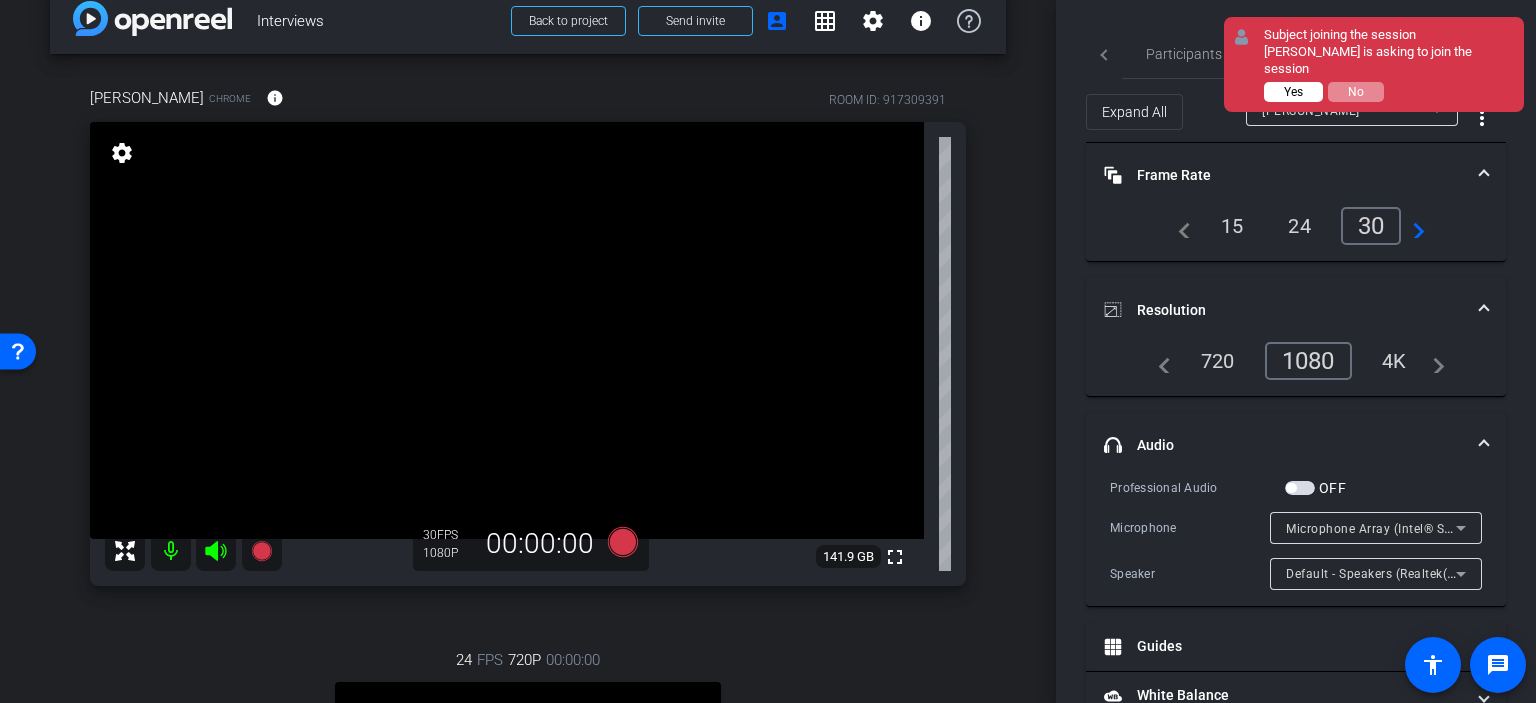 click on "Yes" at bounding box center [1293, 92] 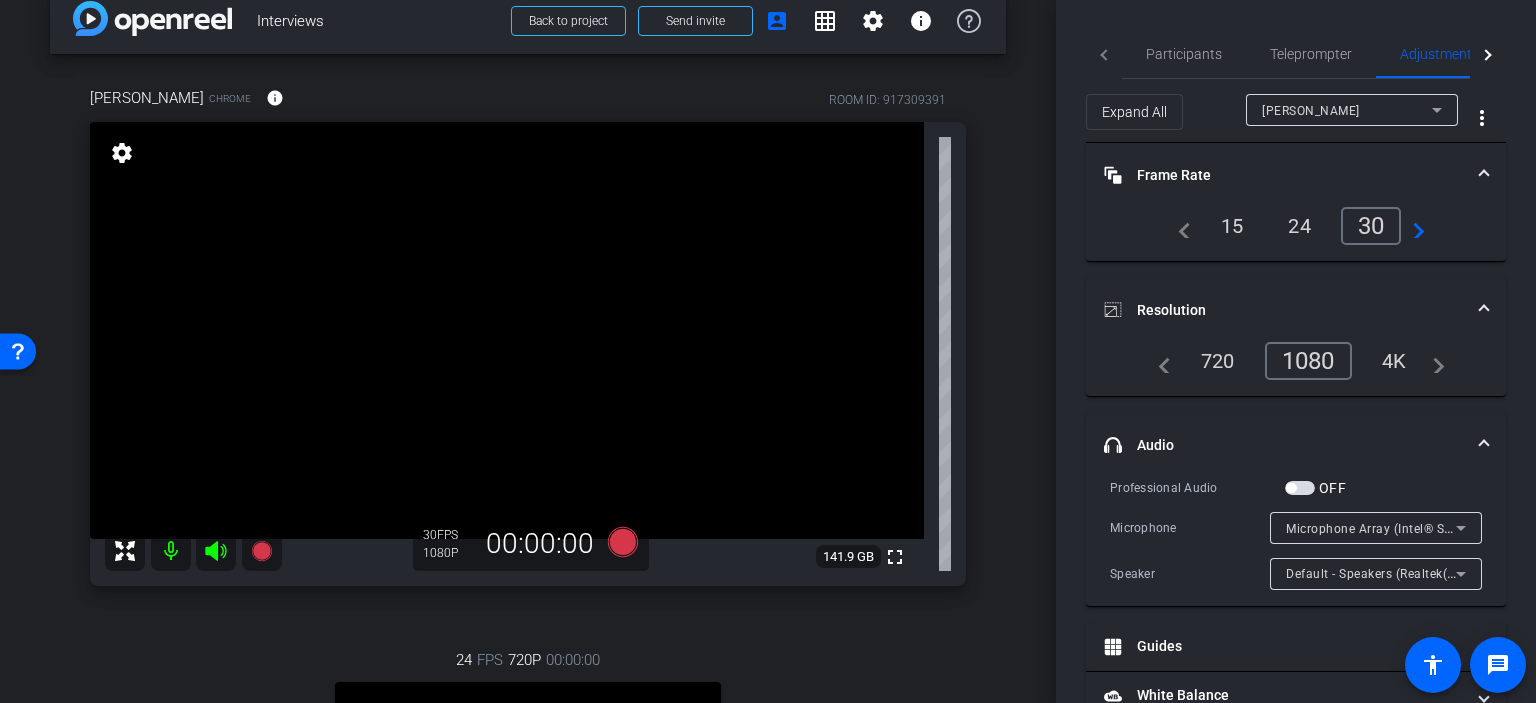 click on "arrow_back  Interviews   Back to project   Send invite  account_box grid_on settings info
Kelly Kunder Chrome info ROOM ID: 917309391 fullscreen settings  141.9 GB
30 FPS  1080P   00:00:00
24 FPS 720P  00:00:00  fullscreen
Bruce Robertson Subject   -  Chrome
settings  Session Clips   cloud_upload" at bounding box center (528, 319) 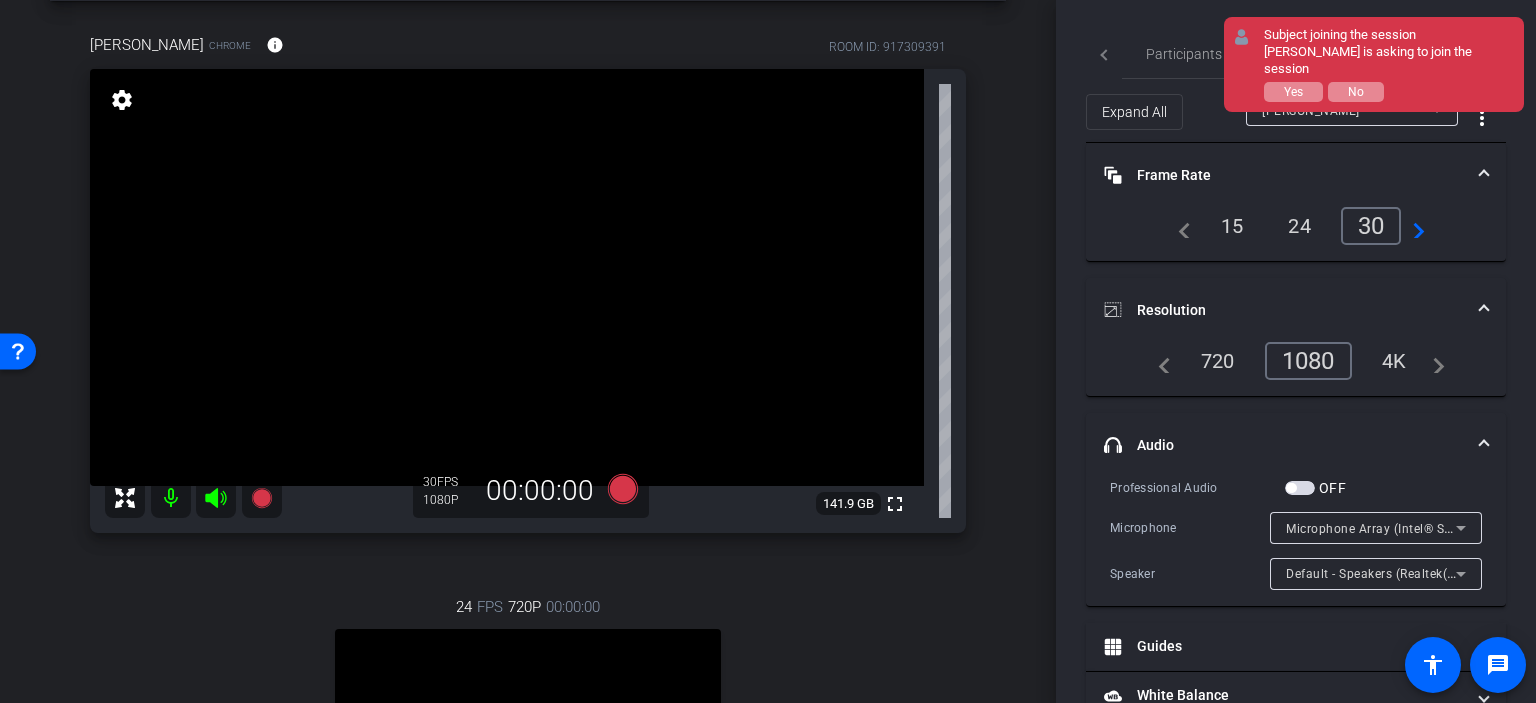 scroll, scrollTop: 32, scrollLeft: 0, axis: vertical 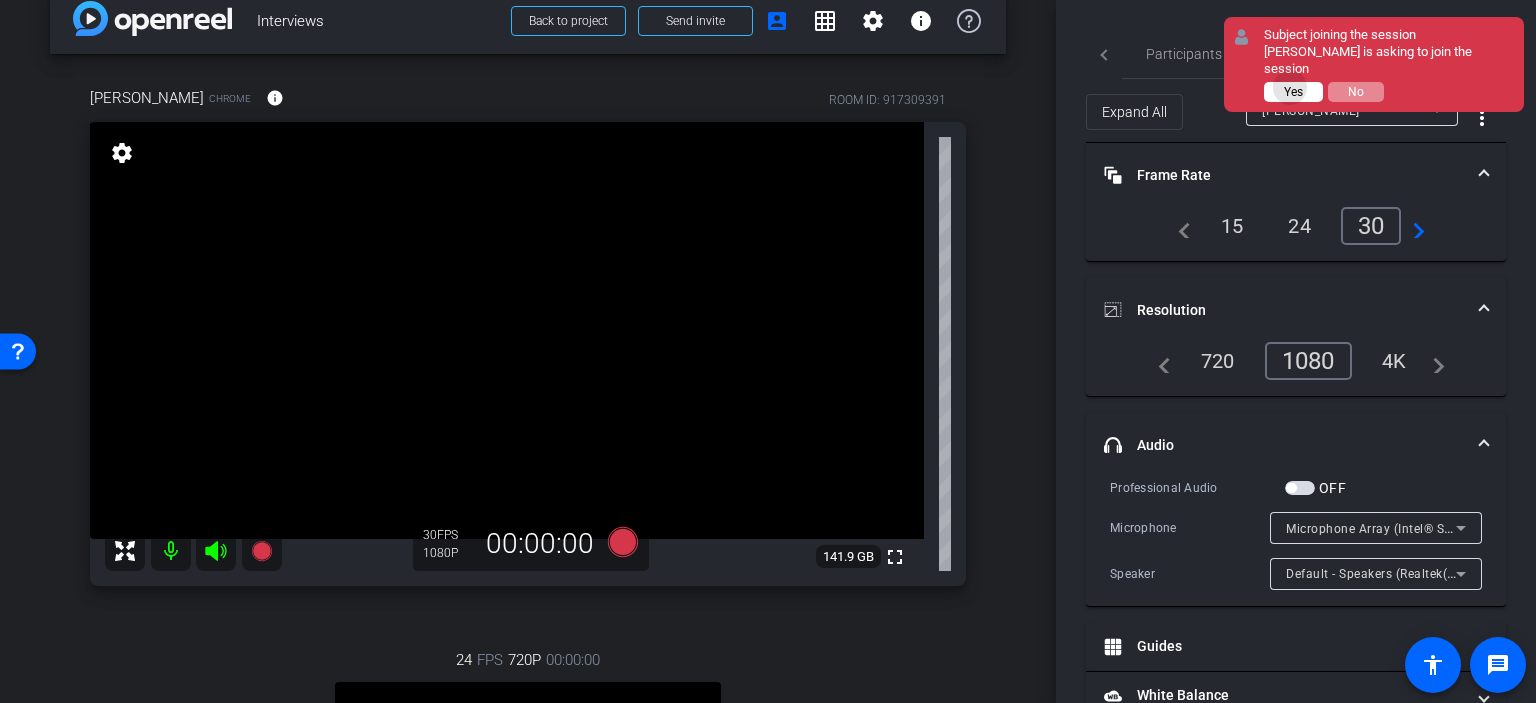 click on "Yes" at bounding box center (1293, 92) 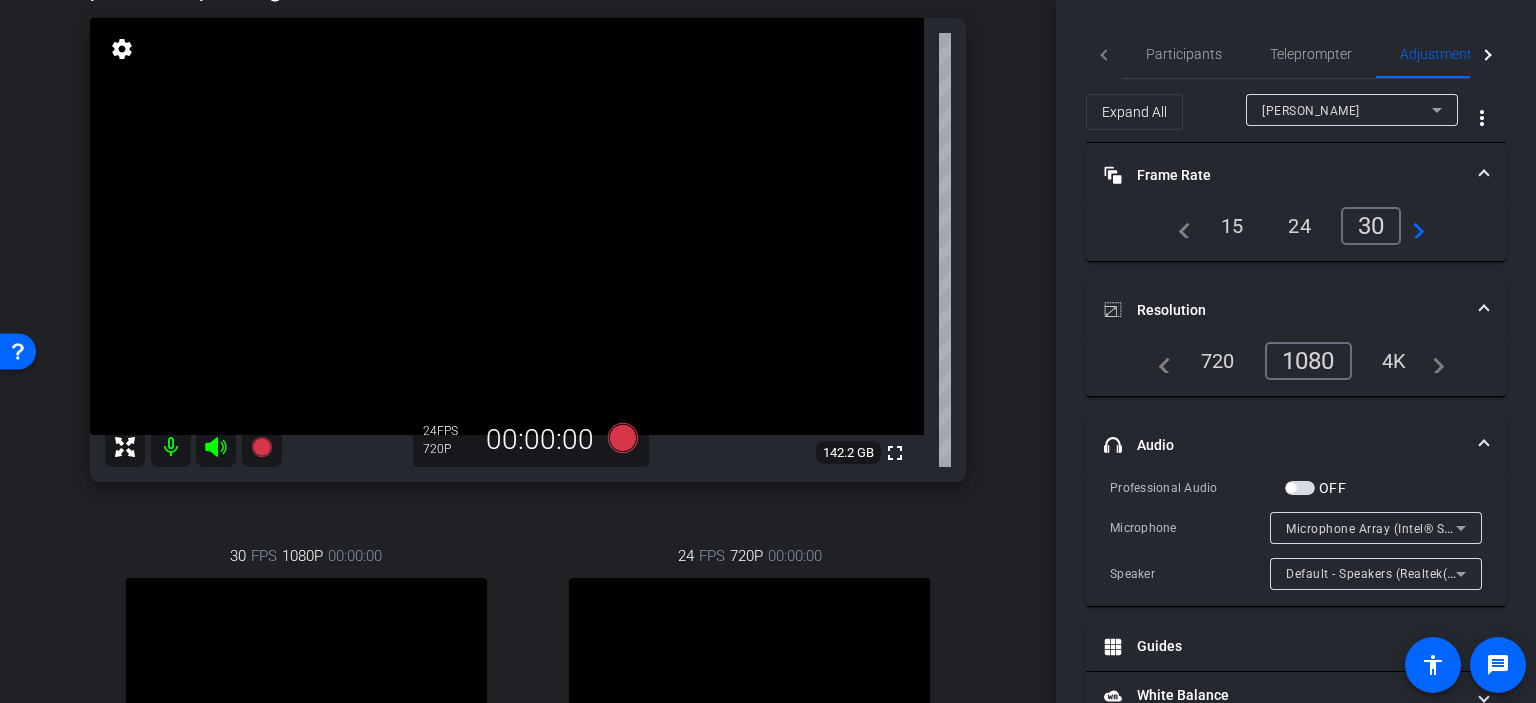 scroll, scrollTop: 138, scrollLeft: 0, axis: vertical 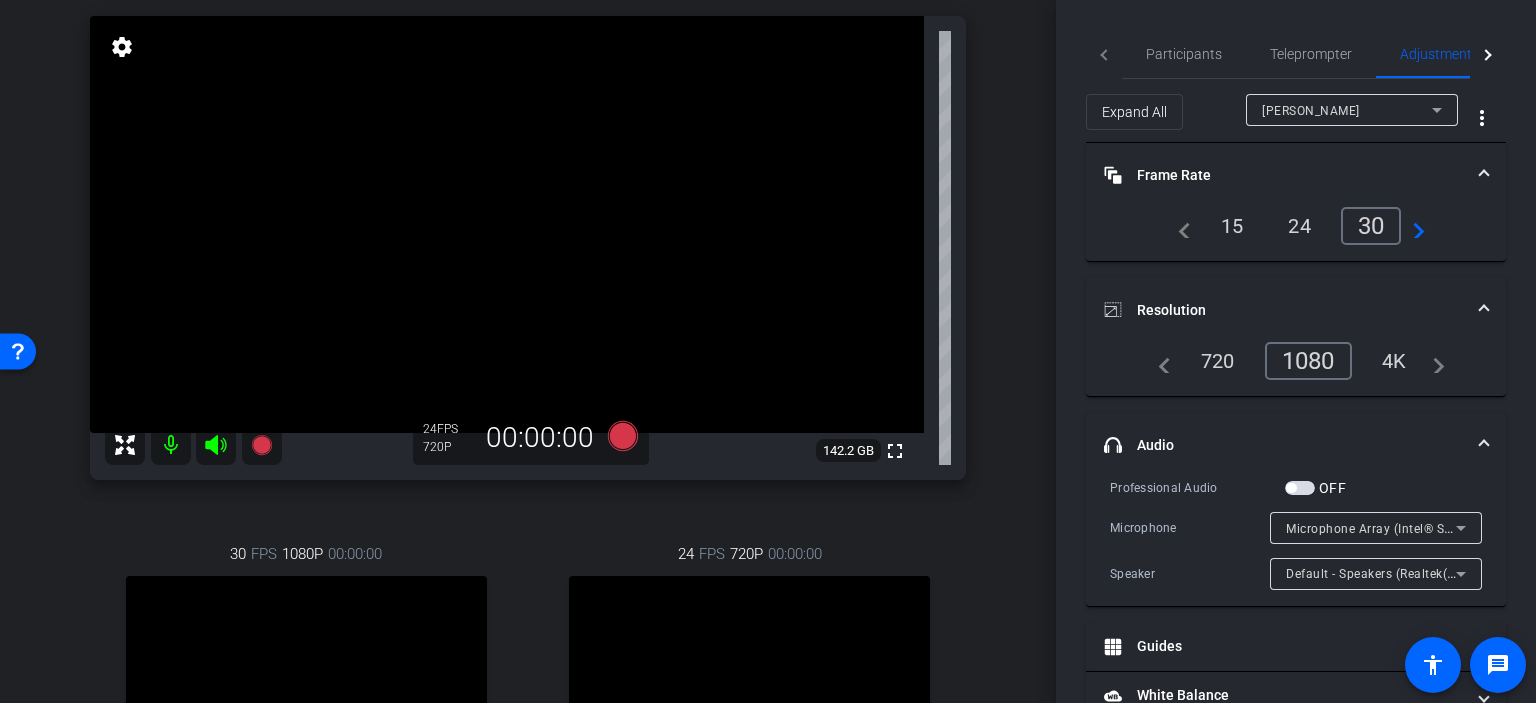 click on "Melody Malone Bogan Chrome info ROOM ID: 917309391 fullscreen settings  142.2 GB
24 FPS  720P   00:00:00
30 FPS 1080P  00:00:00  fullscreen
Kelly Kunder Subject   -  Chrome
settings 24 FPS 720P  00:00:00  fullscreen
Bruce Robertson Subject   -  Chrome" at bounding box center [528, 439] 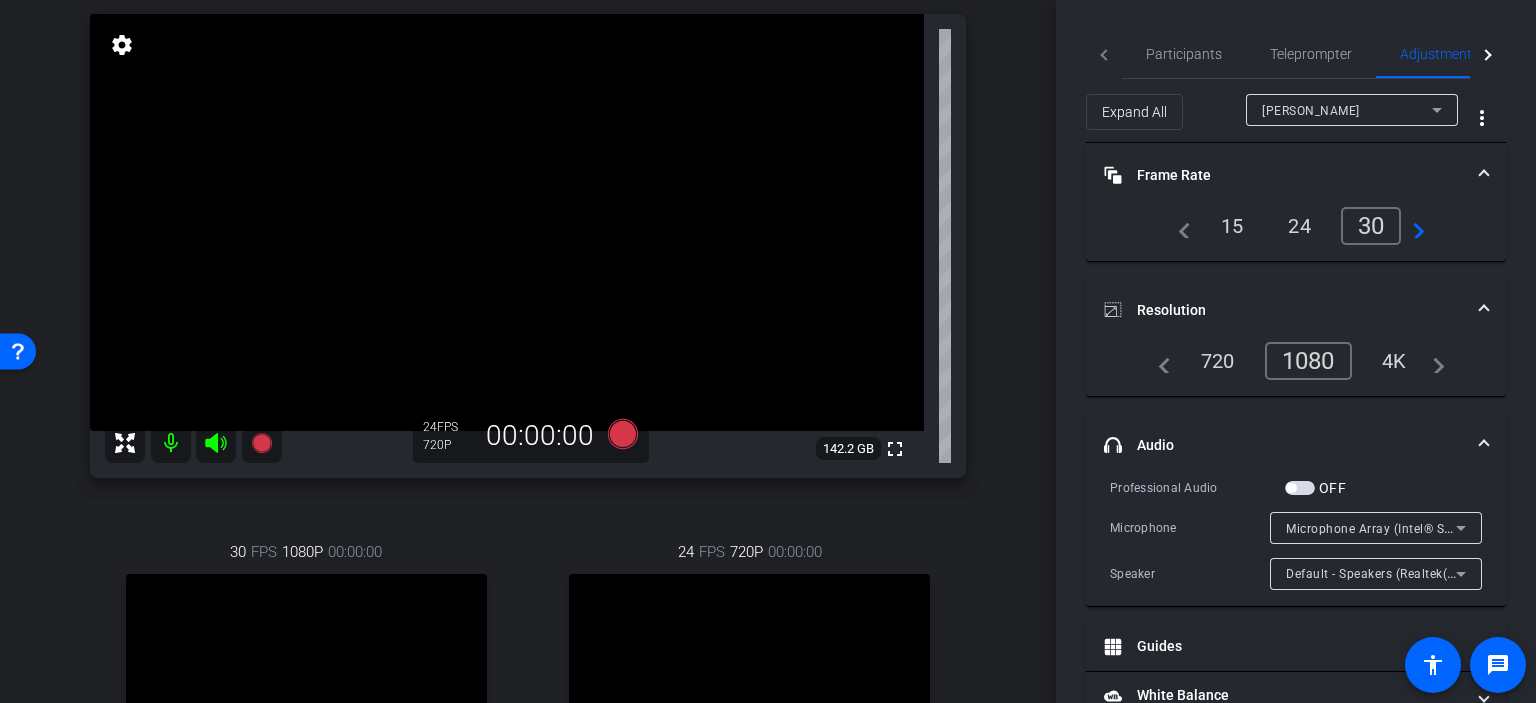 scroll, scrollTop: 138, scrollLeft: 0, axis: vertical 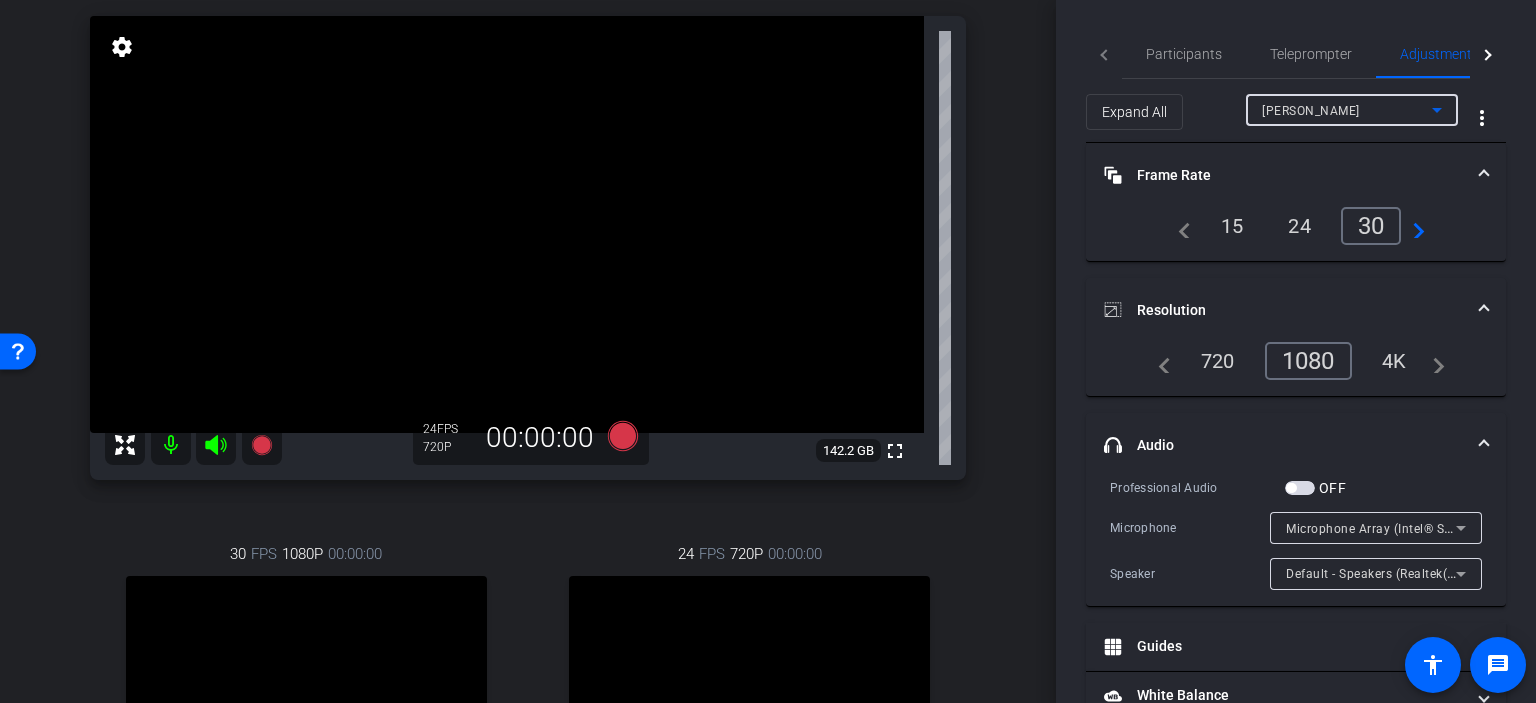 click on "Kelly Kunder" at bounding box center (1347, 110) 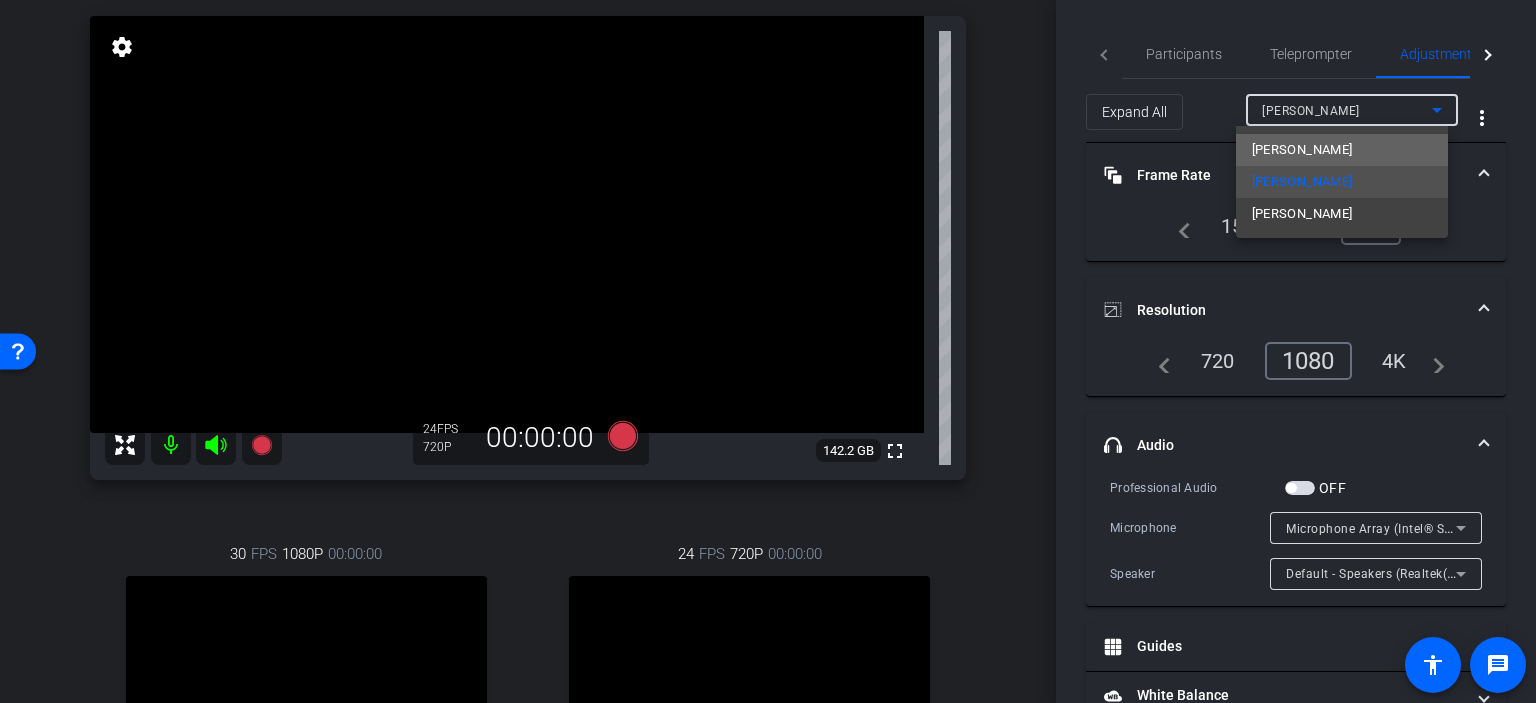 click on "Melody Malone Bogan" at bounding box center [1342, 150] 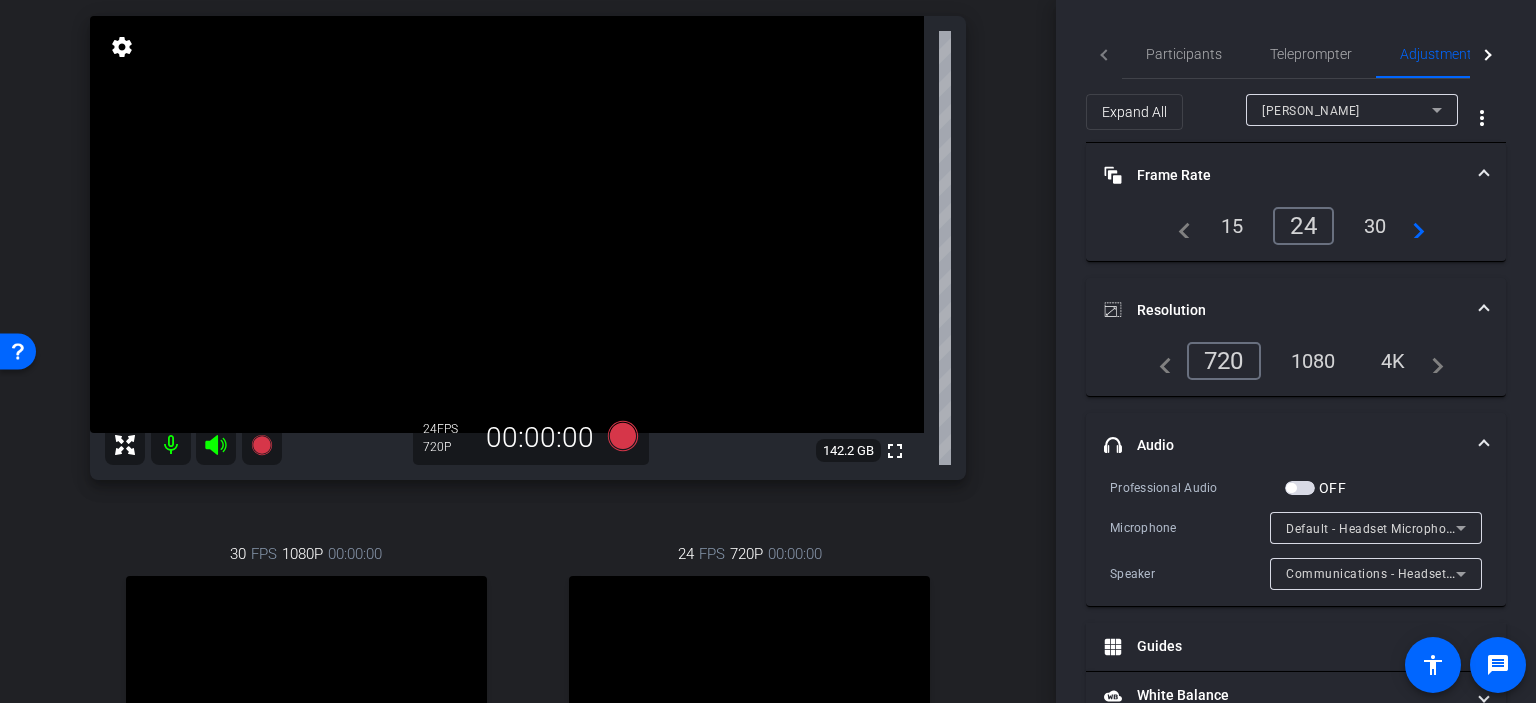 click on "30" at bounding box center [1375, 226] 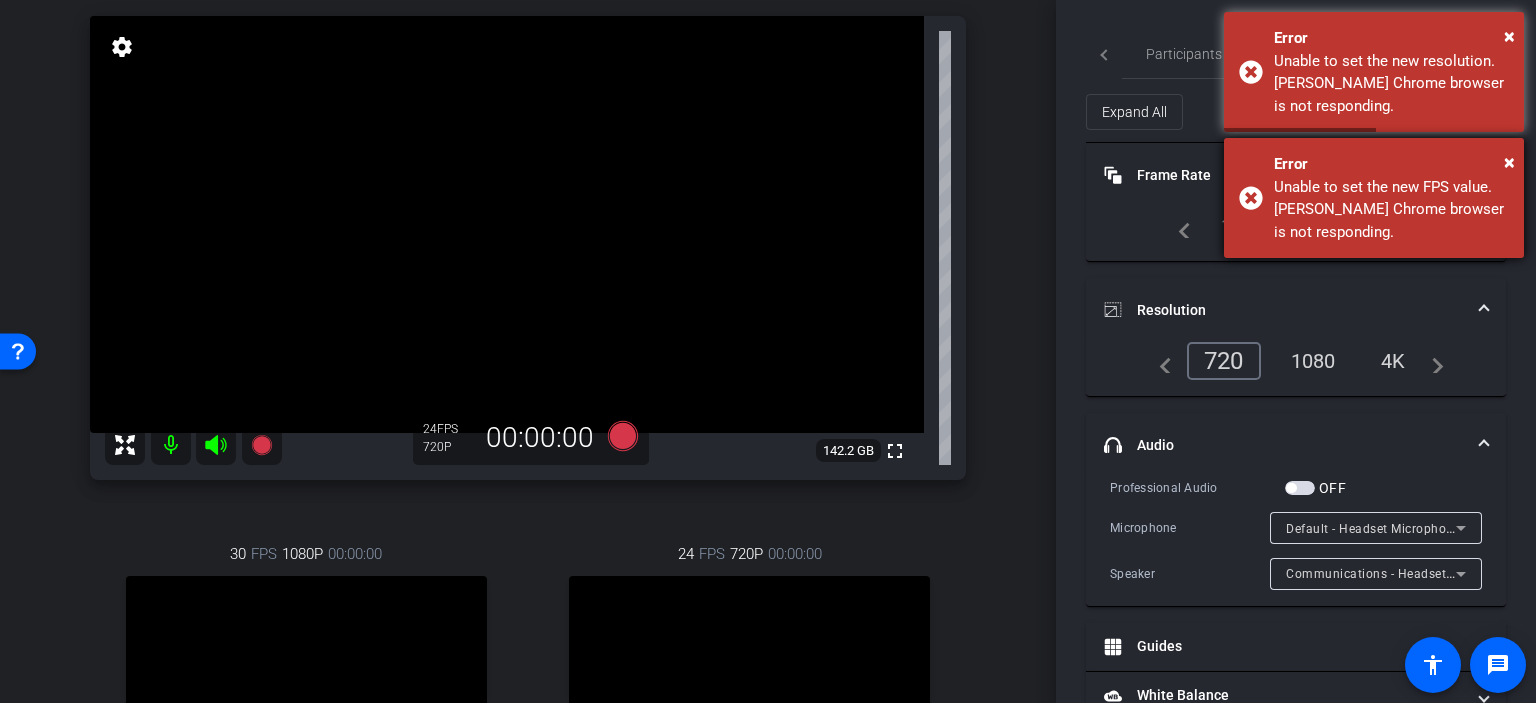 click on "×  Error   Unable to set the new FPS value.  Melody Malone Bogan's Chrome browser is not responding." at bounding box center (1374, 198) 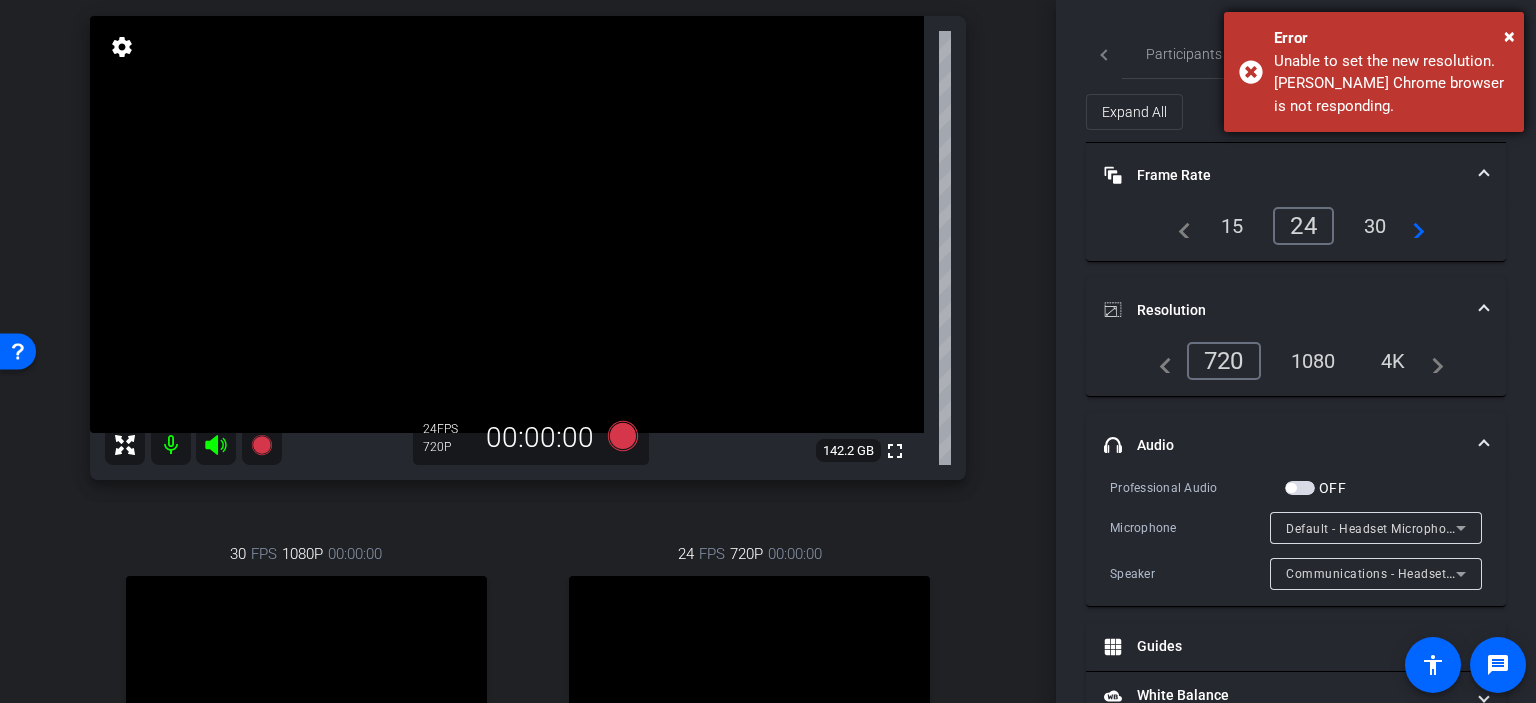 click on "×  Error   Unable to set the new resolution.  Melody Malone Bogan's Chrome browser is not responding." at bounding box center (1374, 72) 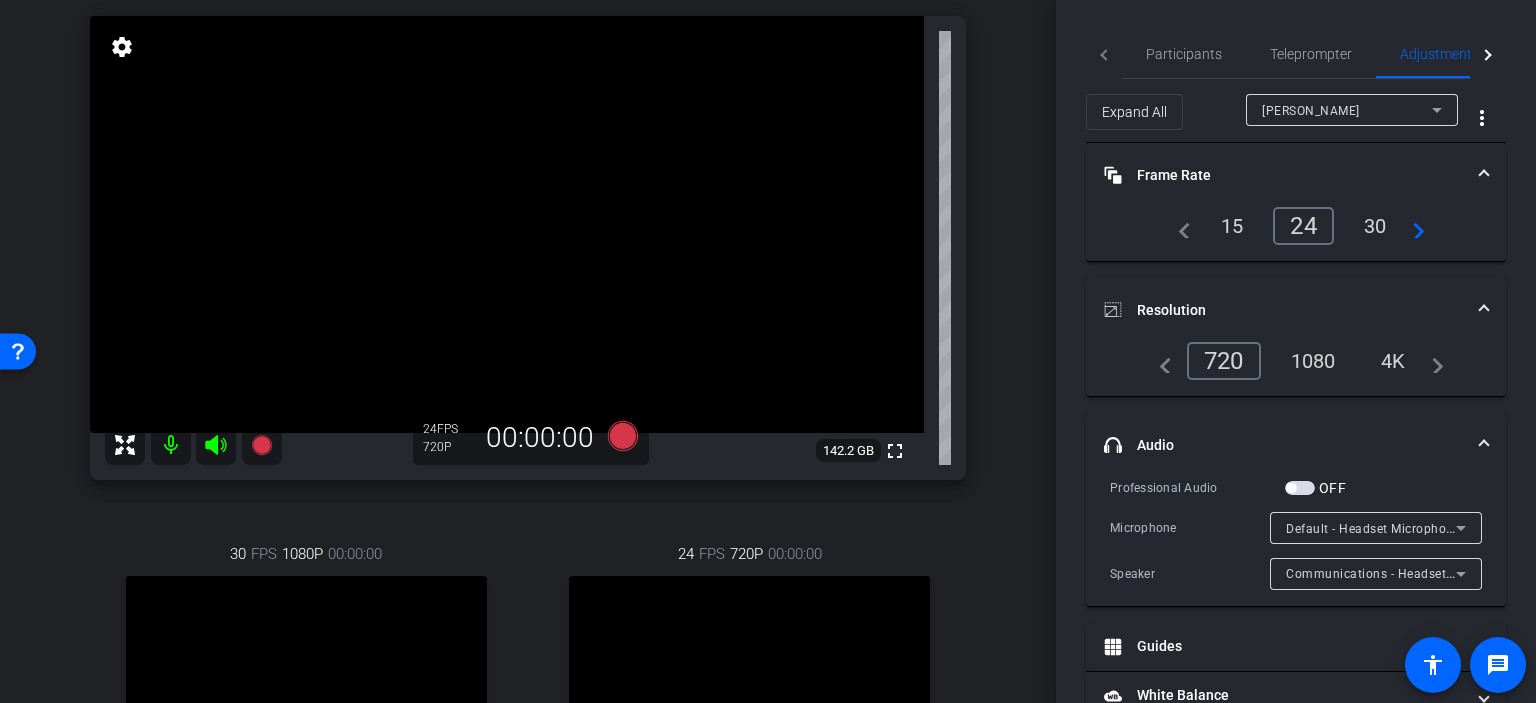 click on "Melody Malone Bogan Chrome info ROOM ID: 917309391 fullscreen settings  142.2 GB
24 FPS  720P   00:00:00
30 FPS 1080P  00:00:00  fullscreen
Kelly Kunder Subject   -  Chrome
settings 24 FPS 720P  00:00:00  fullscreen
Bruce Robertson Subject   -  Chrome" at bounding box center (528, 439) 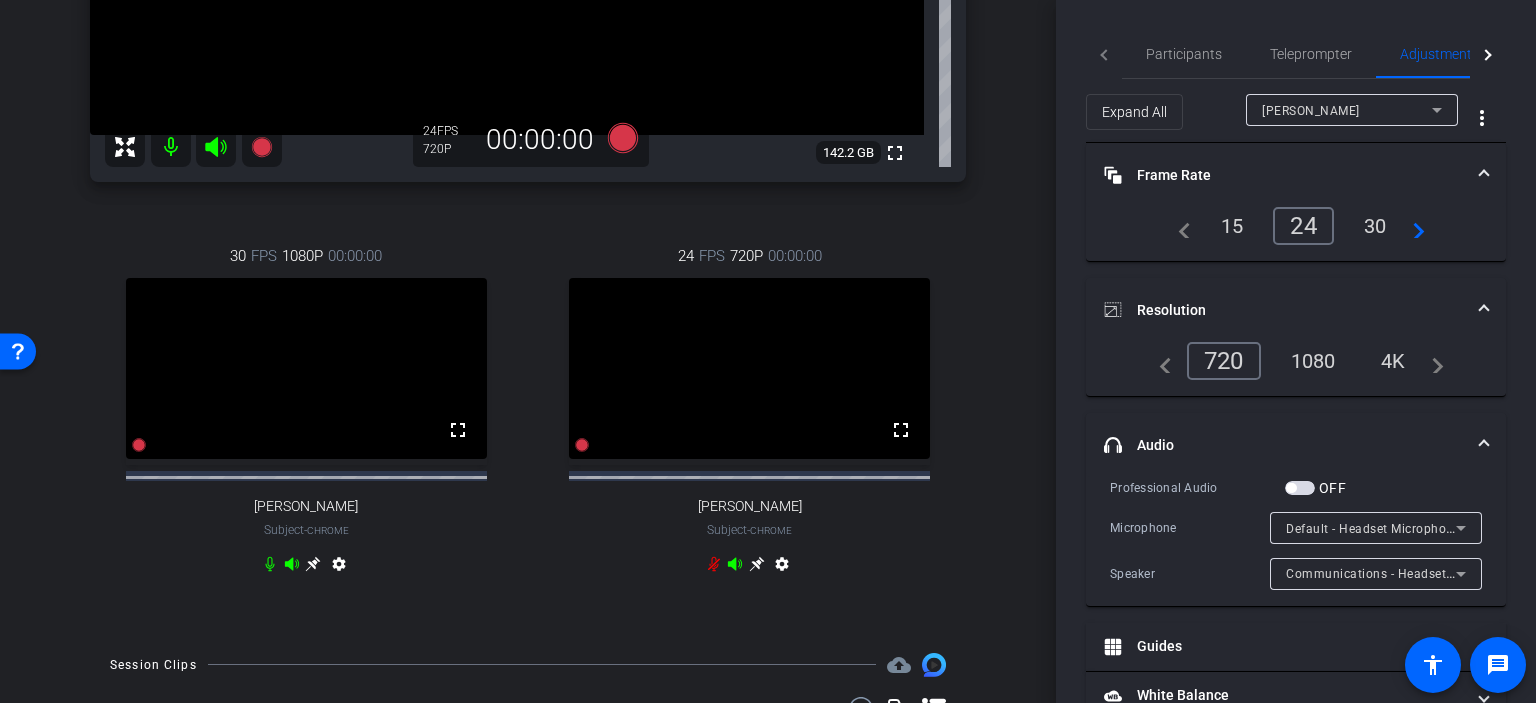 scroll, scrollTop: 438, scrollLeft: 0, axis: vertical 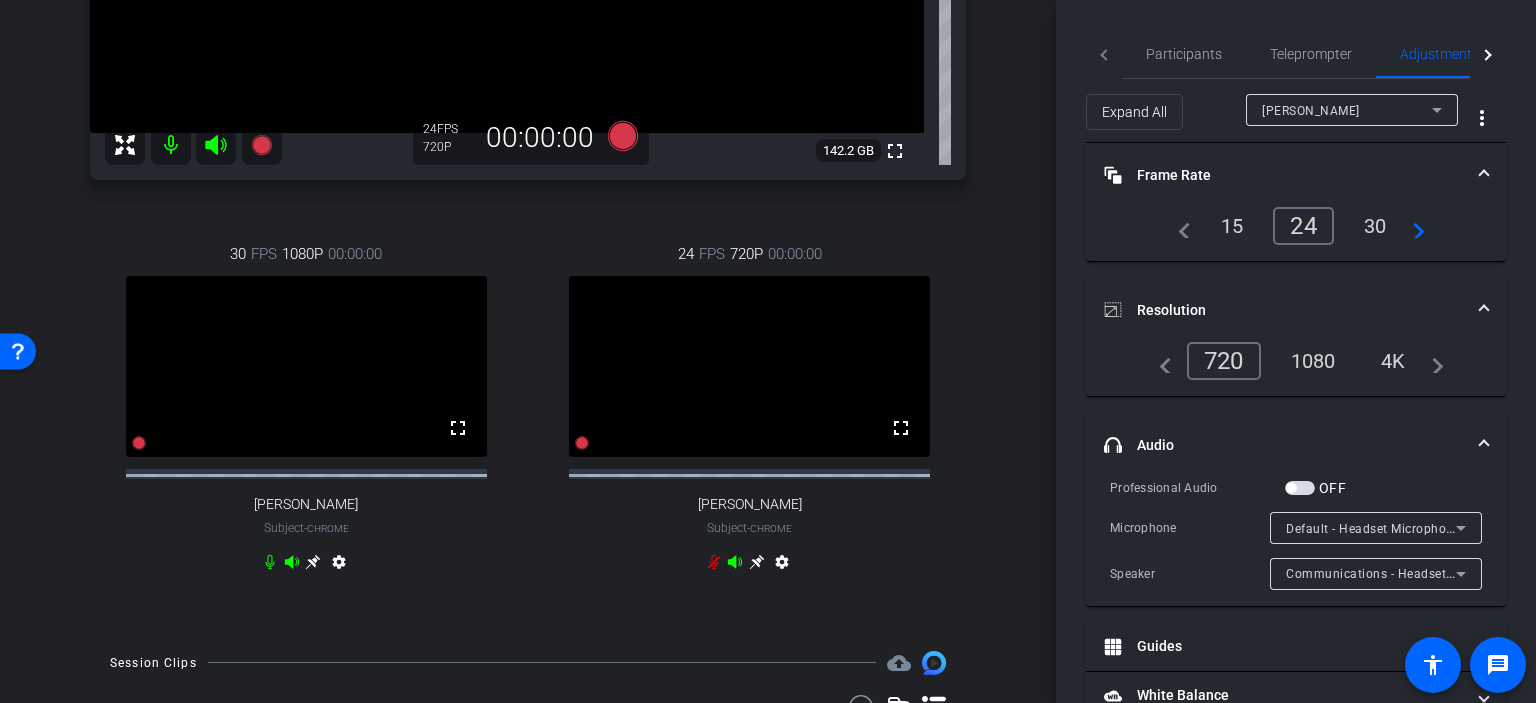 click on "24 FPS 720P  00:00:00  fullscreen
Bruce Robertson Subject   -  Chrome
settings" at bounding box center [750, 410] 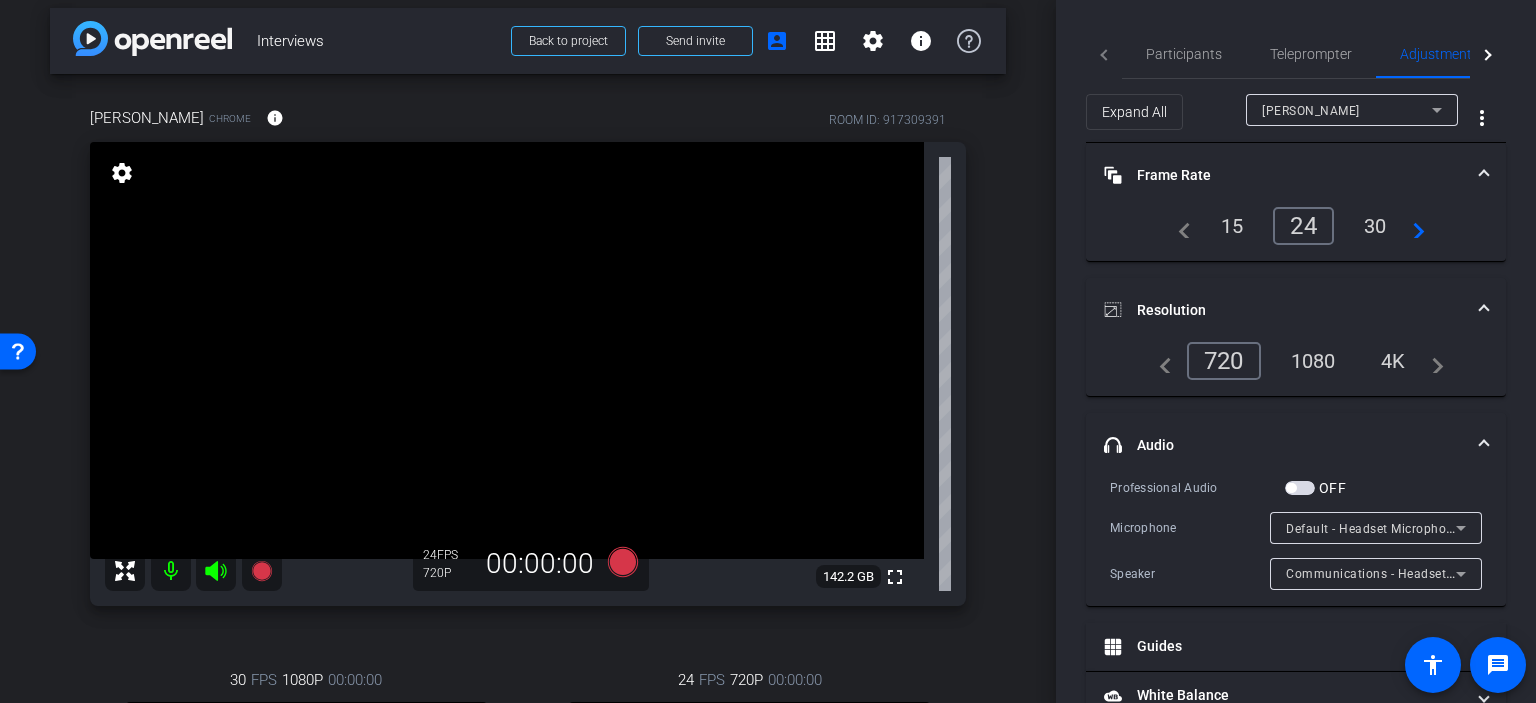 scroll, scrollTop: 0, scrollLeft: 0, axis: both 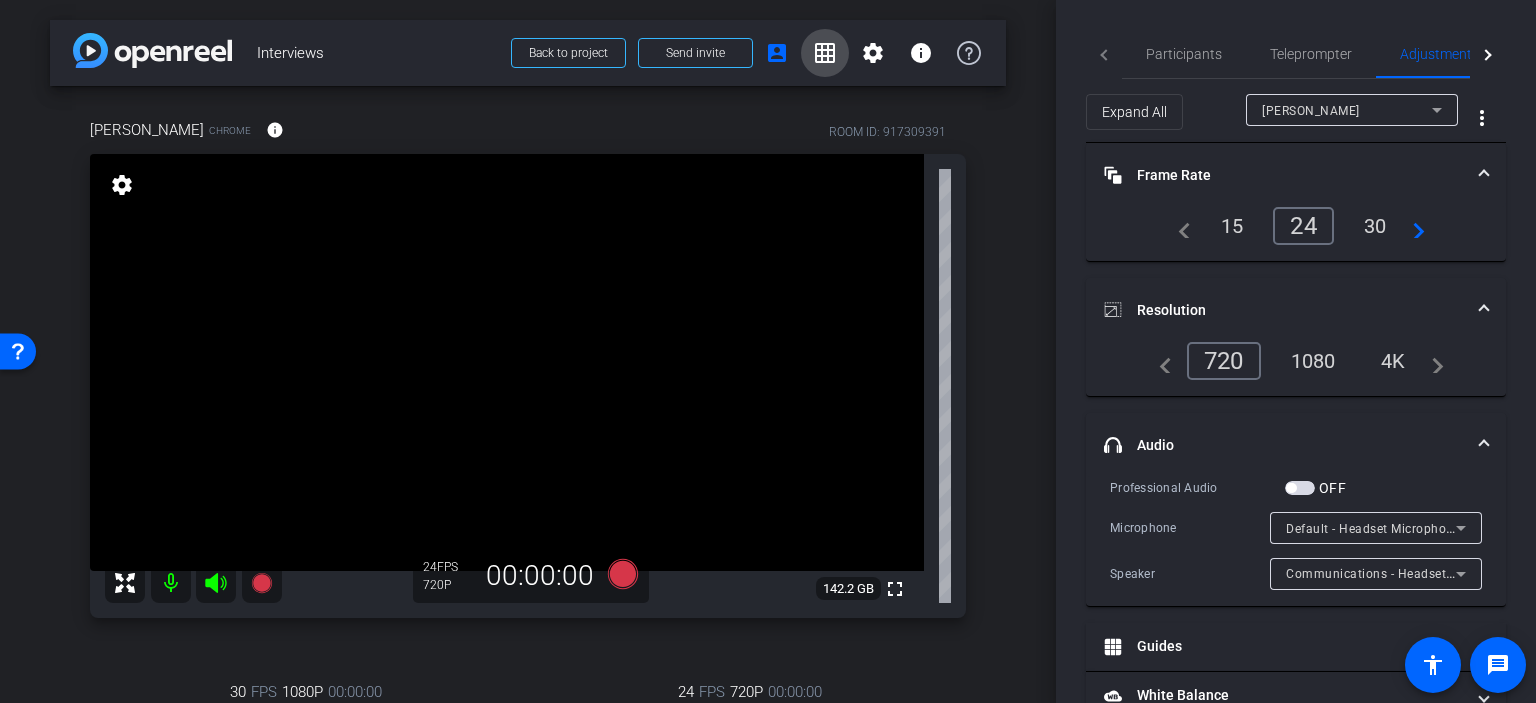 click on "grid_on" at bounding box center (825, 53) 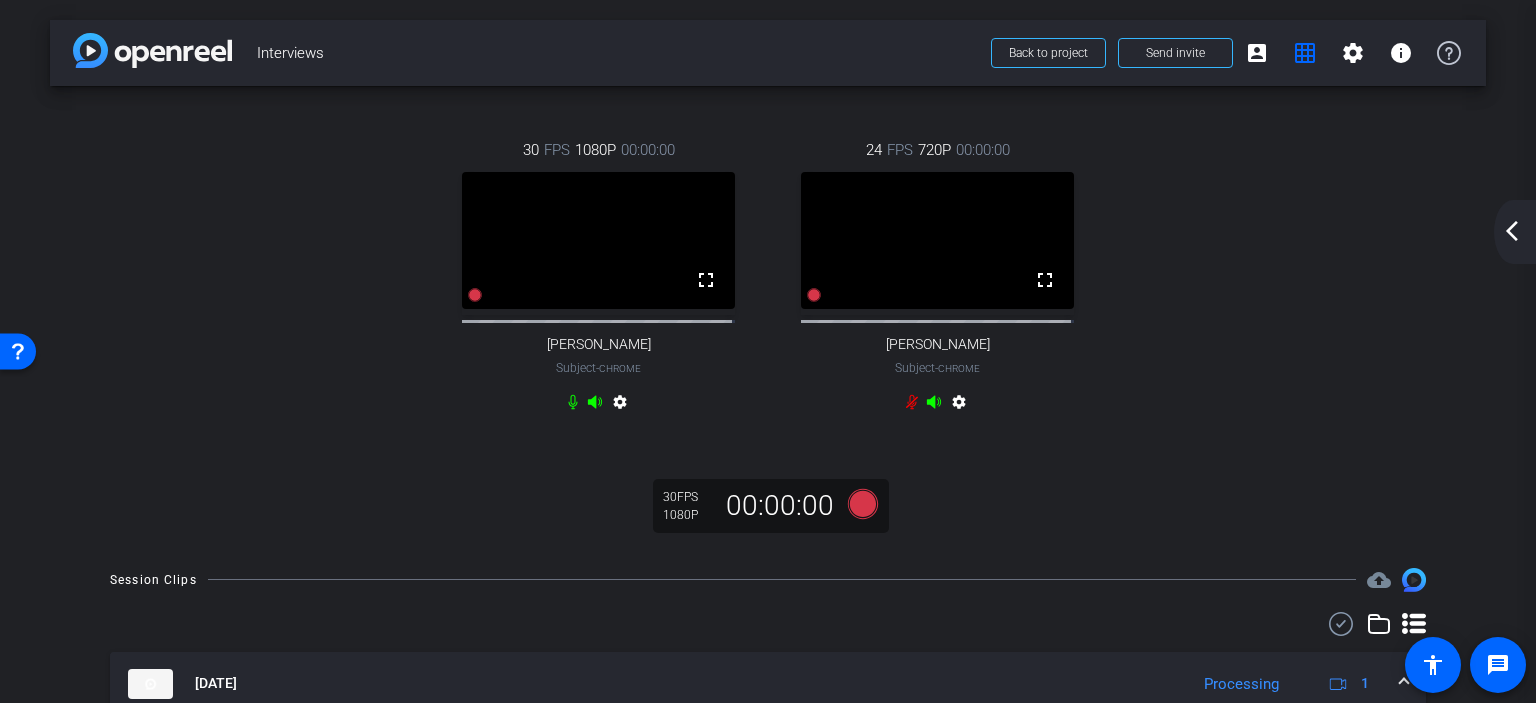 click on "24 FPS 720P  00:00:00  fullscreen
Bruce Robertson Subject   -  Chrome
settings" at bounding box center (937, 278) 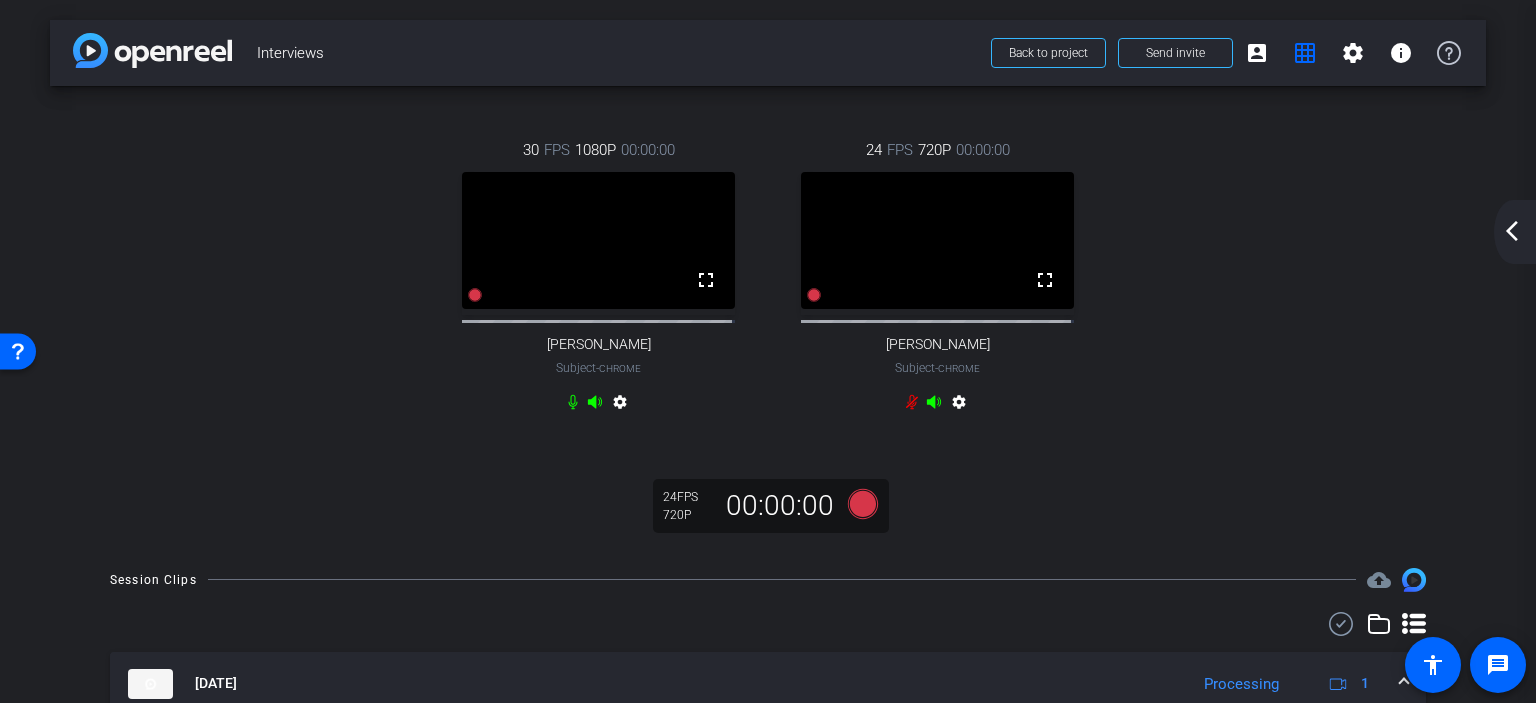 click at bounding box center (598, 240) 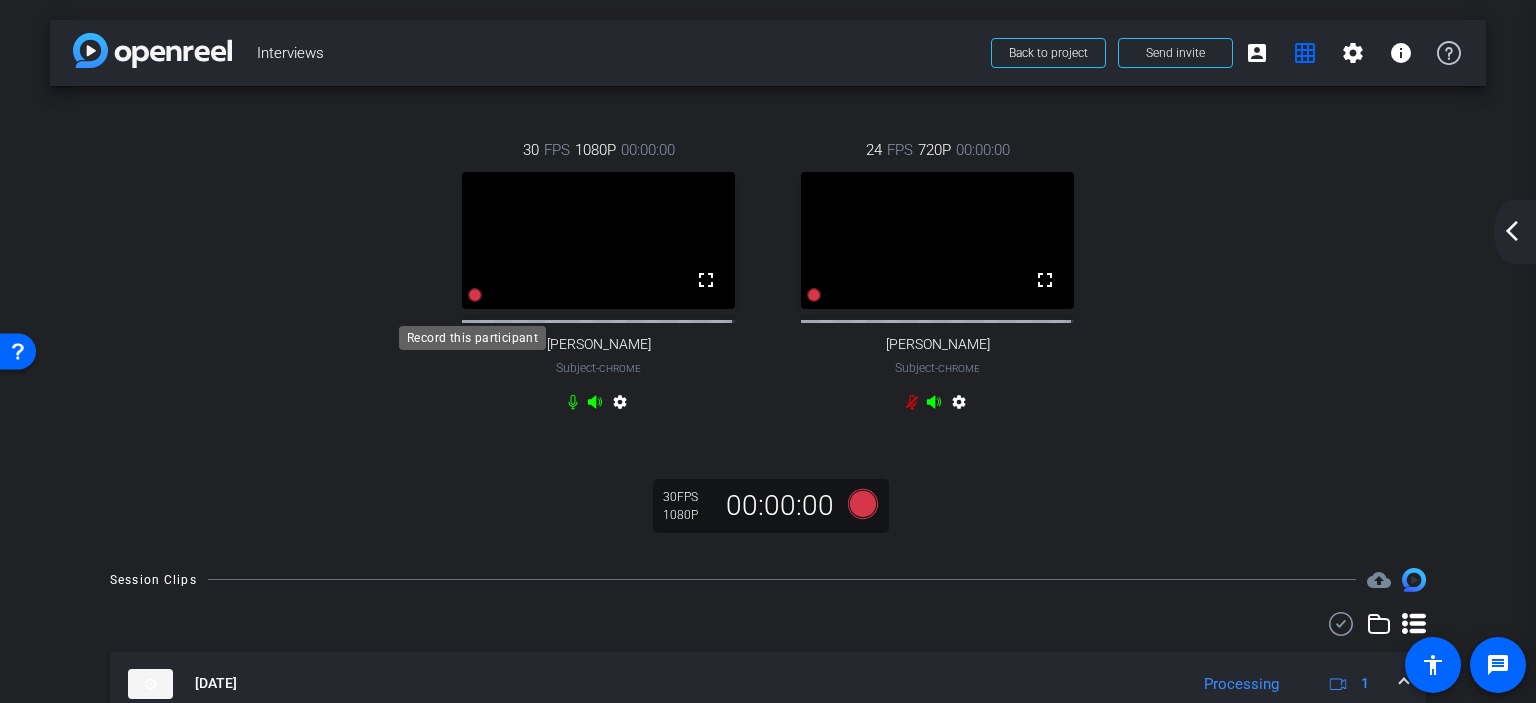 click 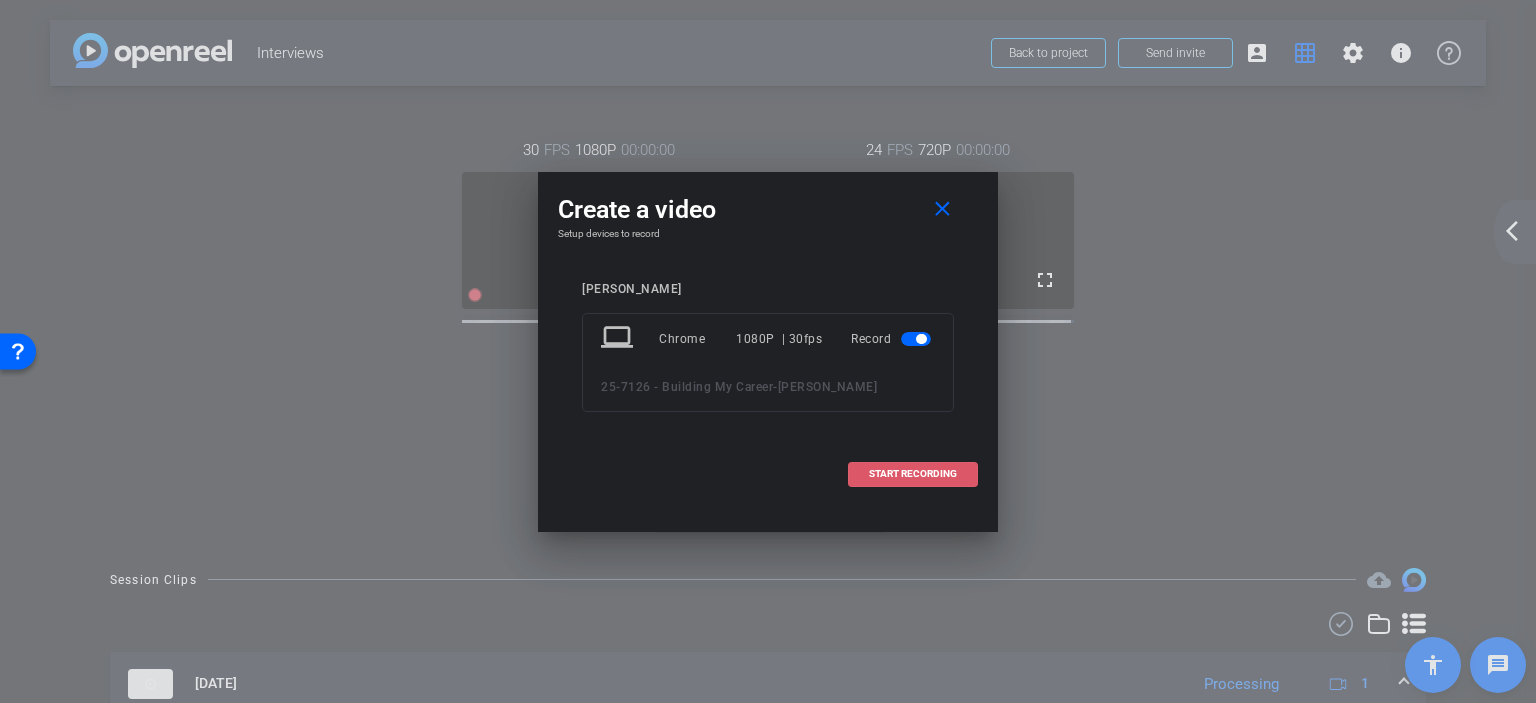 click on "START RECORDING" at bounding box center [913, 474] 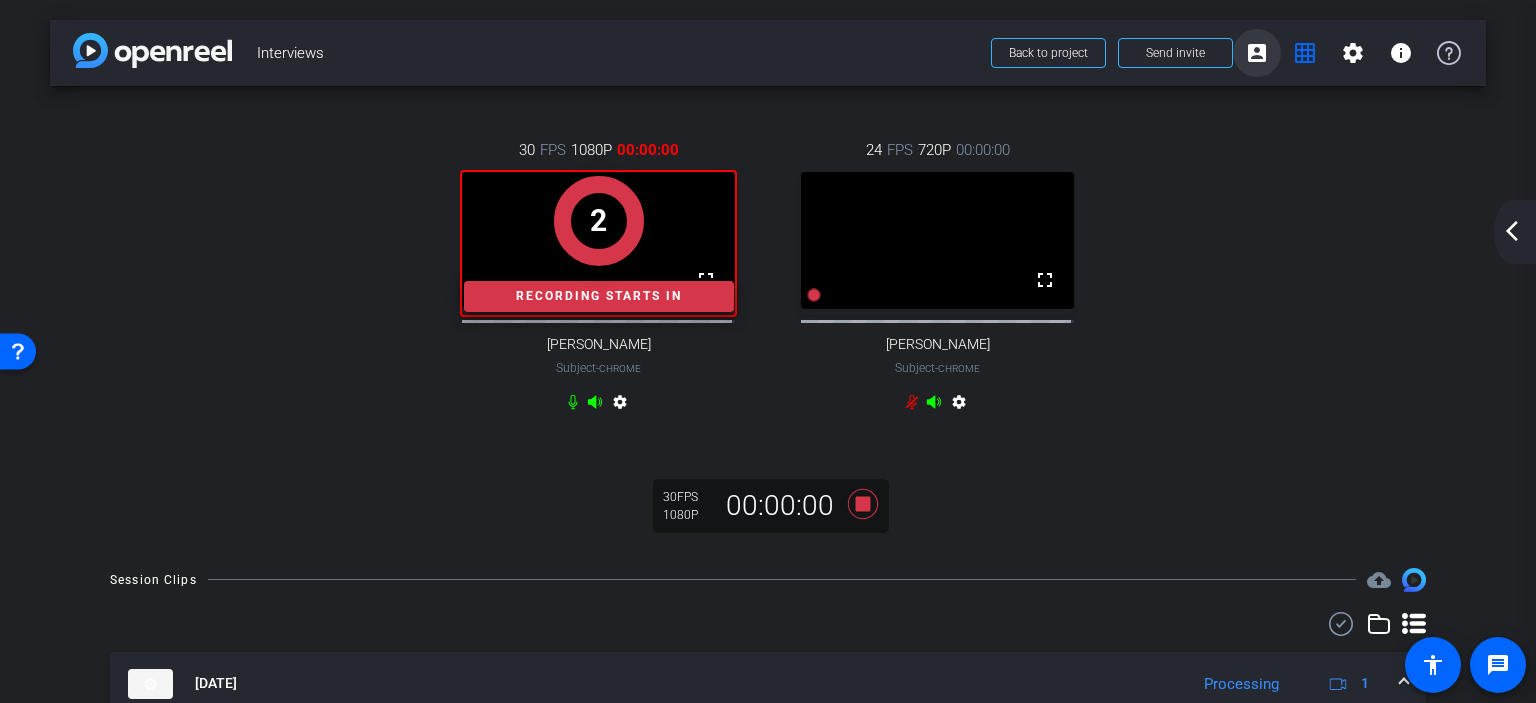 click on "account_box" at bounding box center [1257, 53] 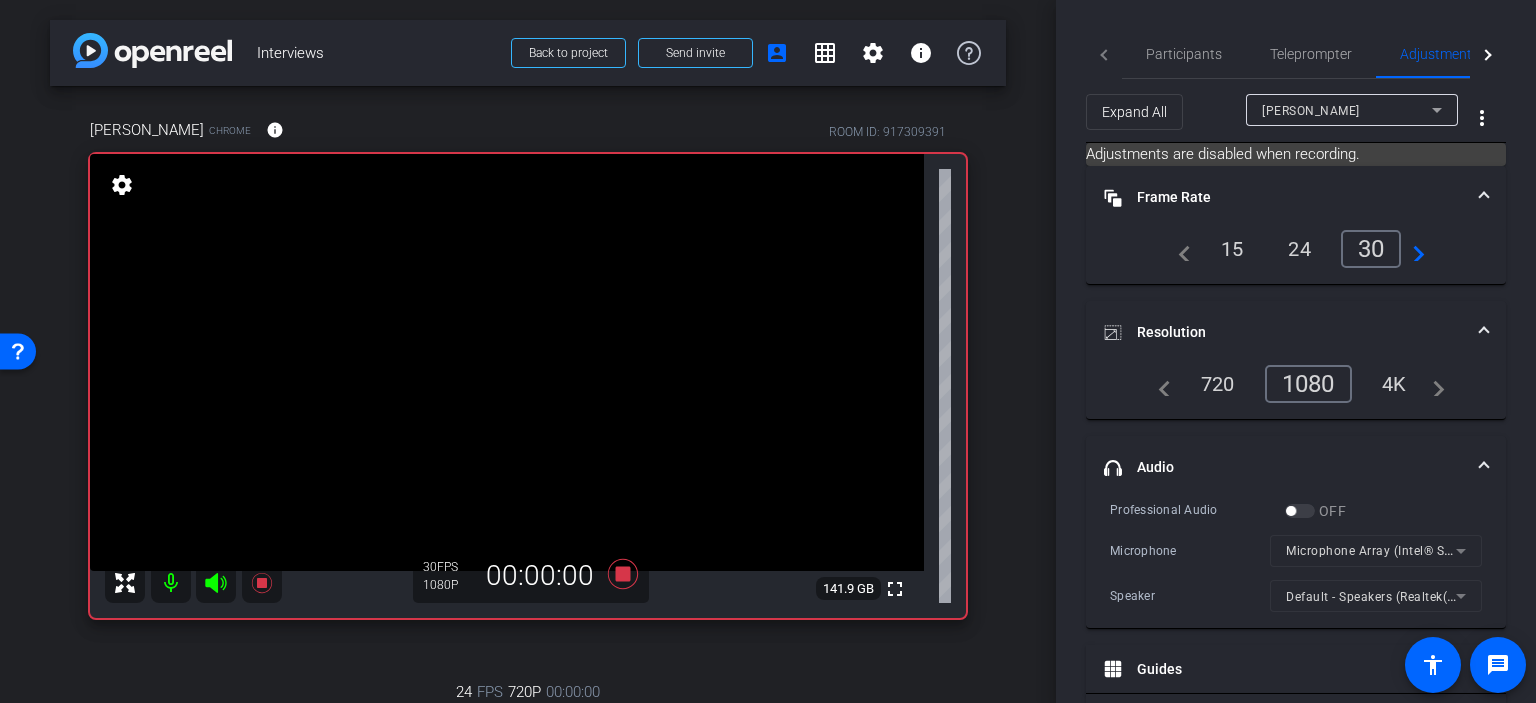 click on "arrow_back  Interviews   Back to project   Send invite  account_box grid_on settings info
Kelly Kunder Chrome info ROOM ID: 917309391 fullscreen settings  141.9 GB
30 FPS  1080P   00:00:00
24 FPS 720P  00:00:00  fullscreen
Bruce Robertson Subject   -  Chrome
settings  Session Clips   cloud_upload
Jul 10, 2025  Recording
1 Recording 30fps 1080P
1" at bounding box center [528, 351] 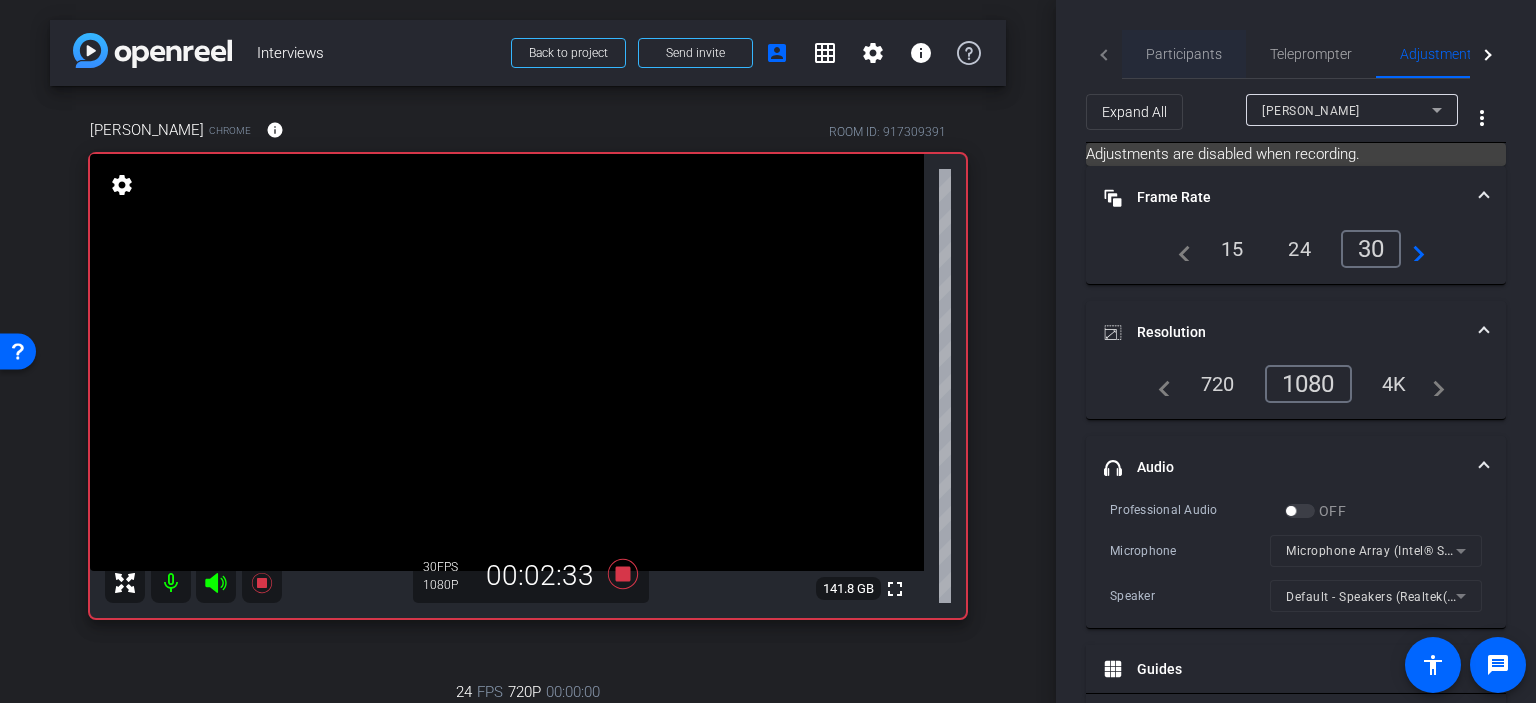 click on "Participants" at bounding box center [1184, 54] 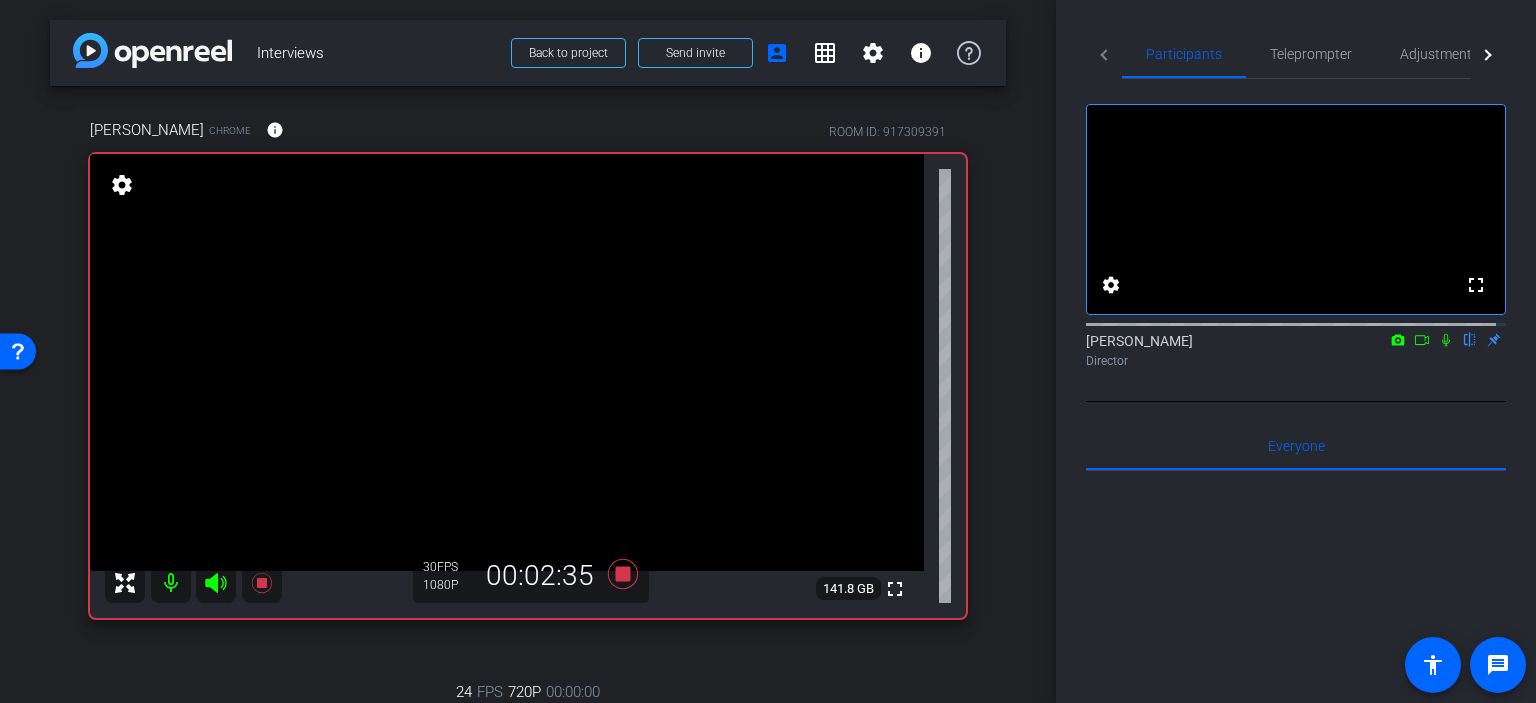 click 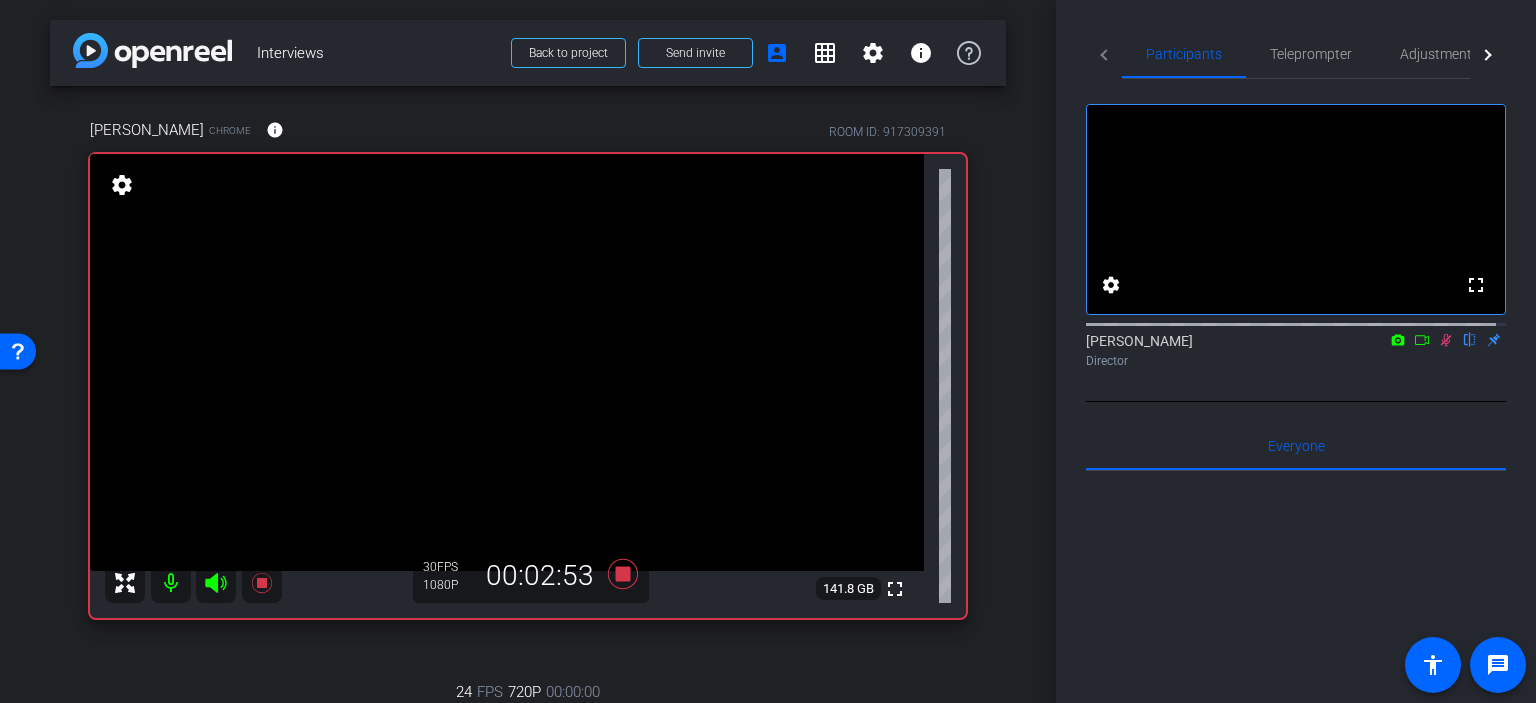 click on "Kelly Kunder Chrome info ROOM ID: 917309391" at bounding box center [528, 130] 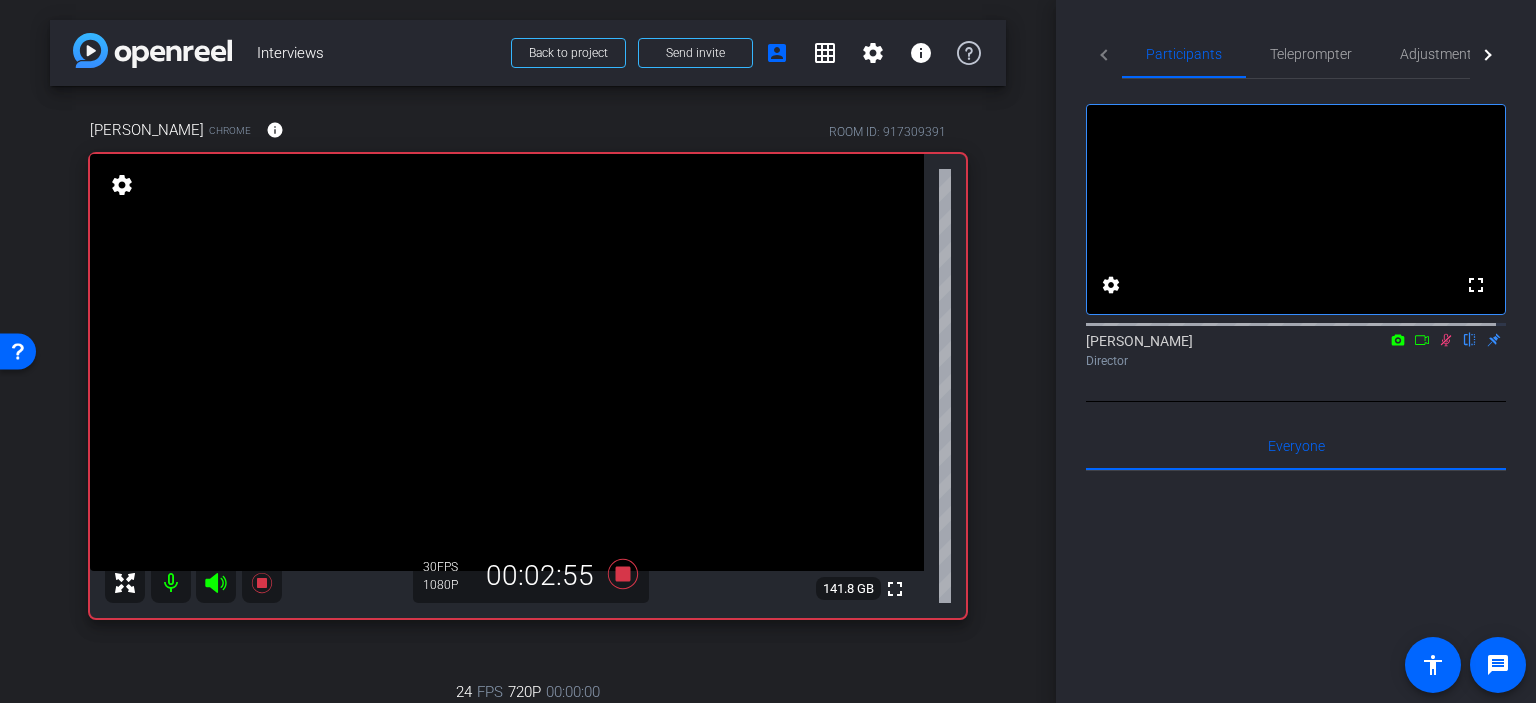 click on "arrow_back  Interviews   Back to project   Send invite  account_box grid_on settings info
Kelly Kunder Chrome info ROOM ID: 917309391 fullscreen settings  141.8 GB
30 FPS  1080P   00:02:55
24 FPS 720P  00:00:00  fullscreen
Bruce Robertson Subject   -  Chrome
settings  Session Clips   cloud_upload
Jul 10, 2025  Recording
1 Recording 30fps 1080P
1" at bounding box center [528, 351] 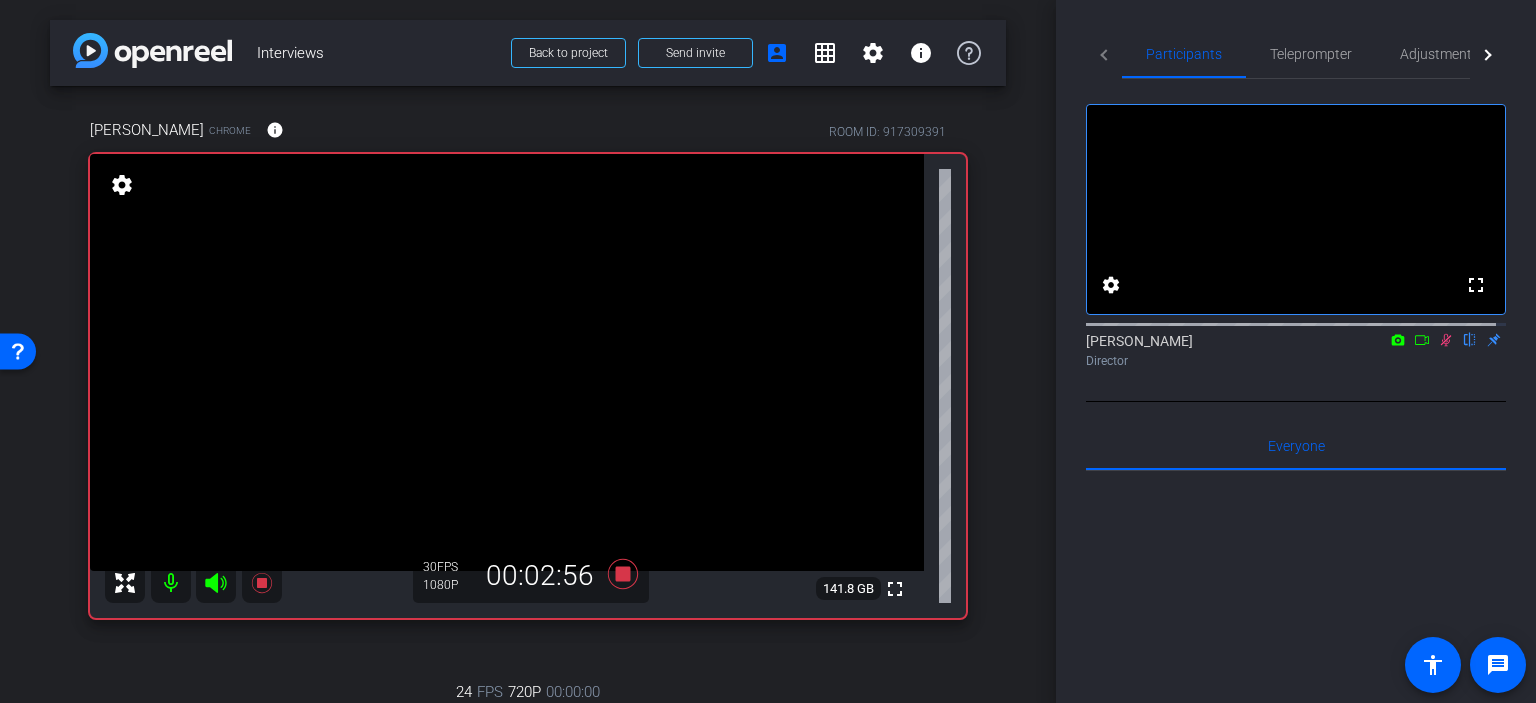 click 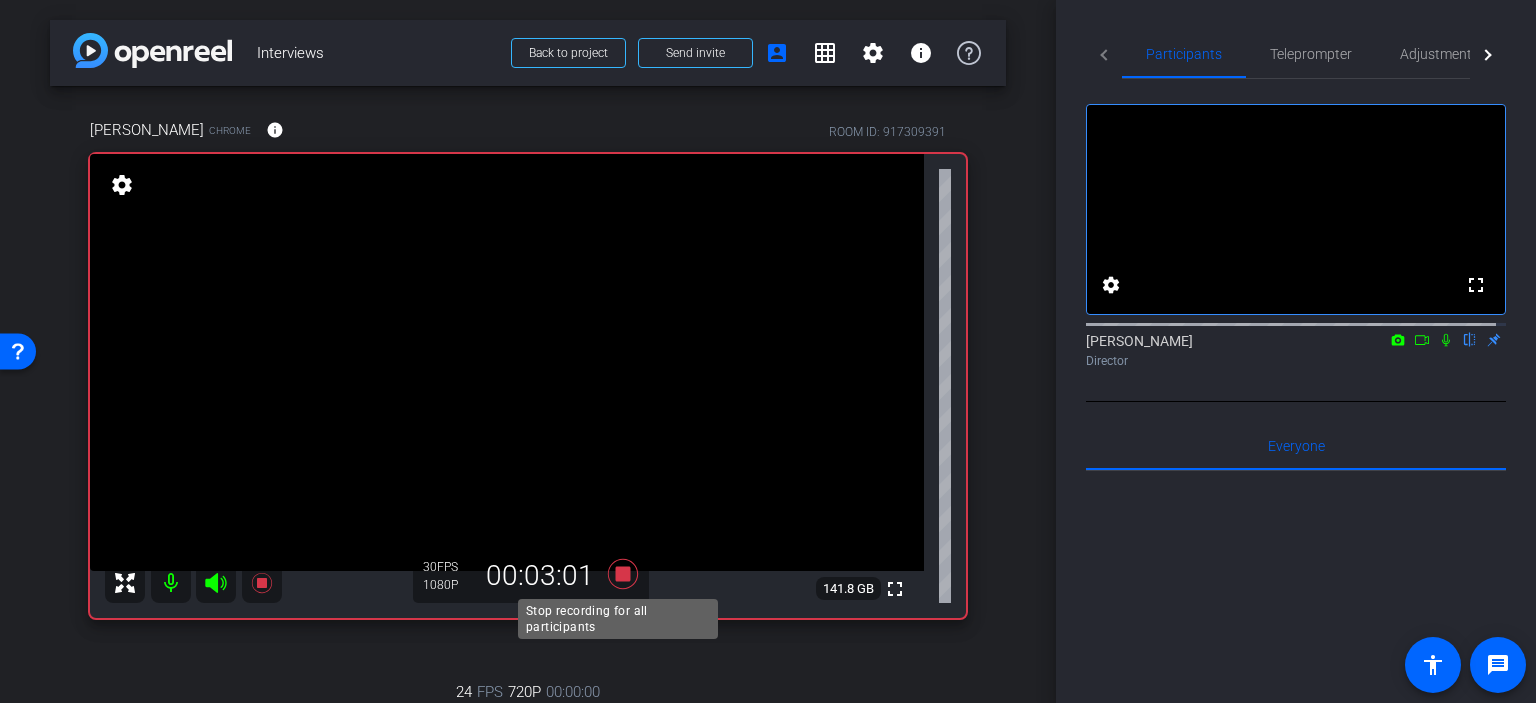 click 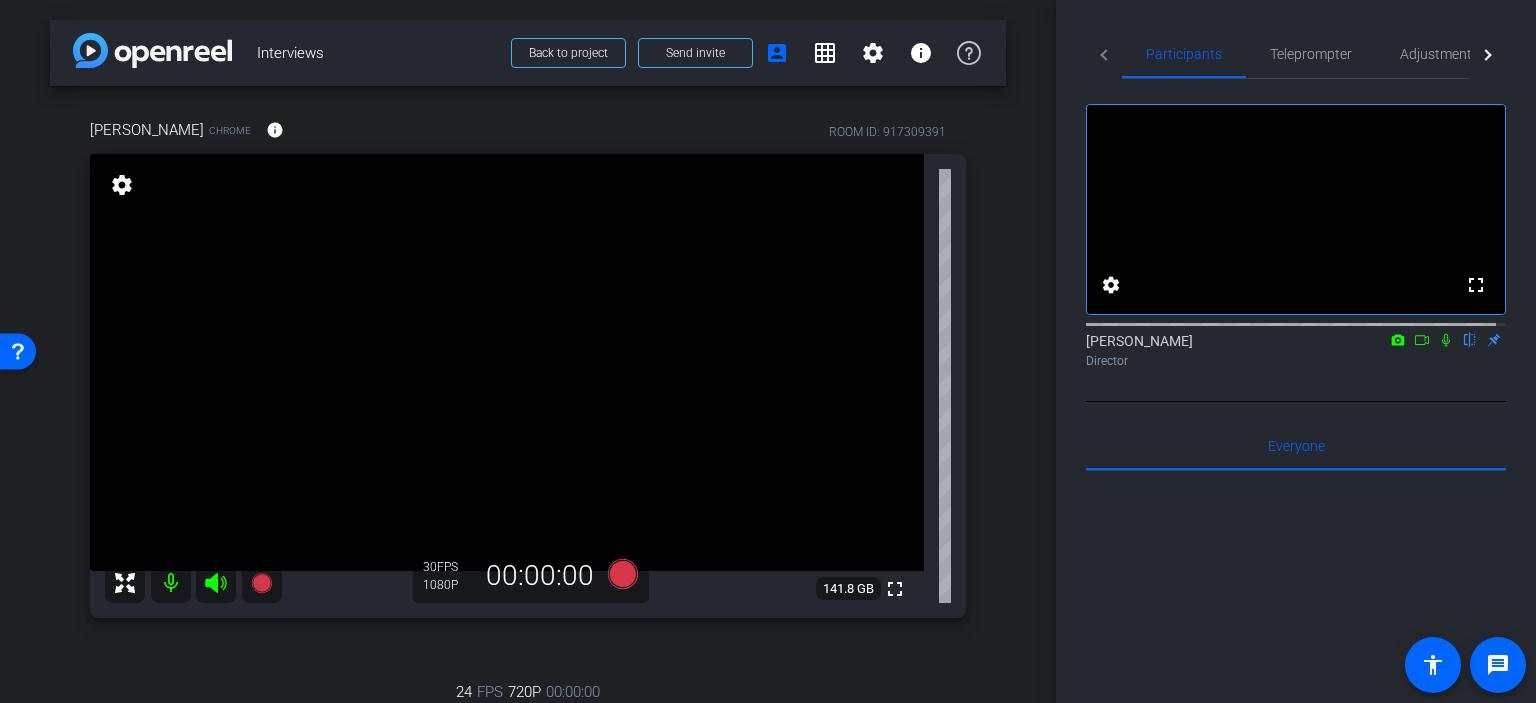 click on "arrow_back  Interviews   Back to project   Send invite  account_box grid_on settings info
Kelly Kunder Chrome info ROOM ID: 917309391 fullscreen settings  141.8 GB
30 FPS  1080P   00:00:00
24 FPS 720P  00:00:00  fullscreen
Bruce Robertson Subject   -  Chrome
settings  Session Clips   cloud_upload" at bounding box center (528, 351) 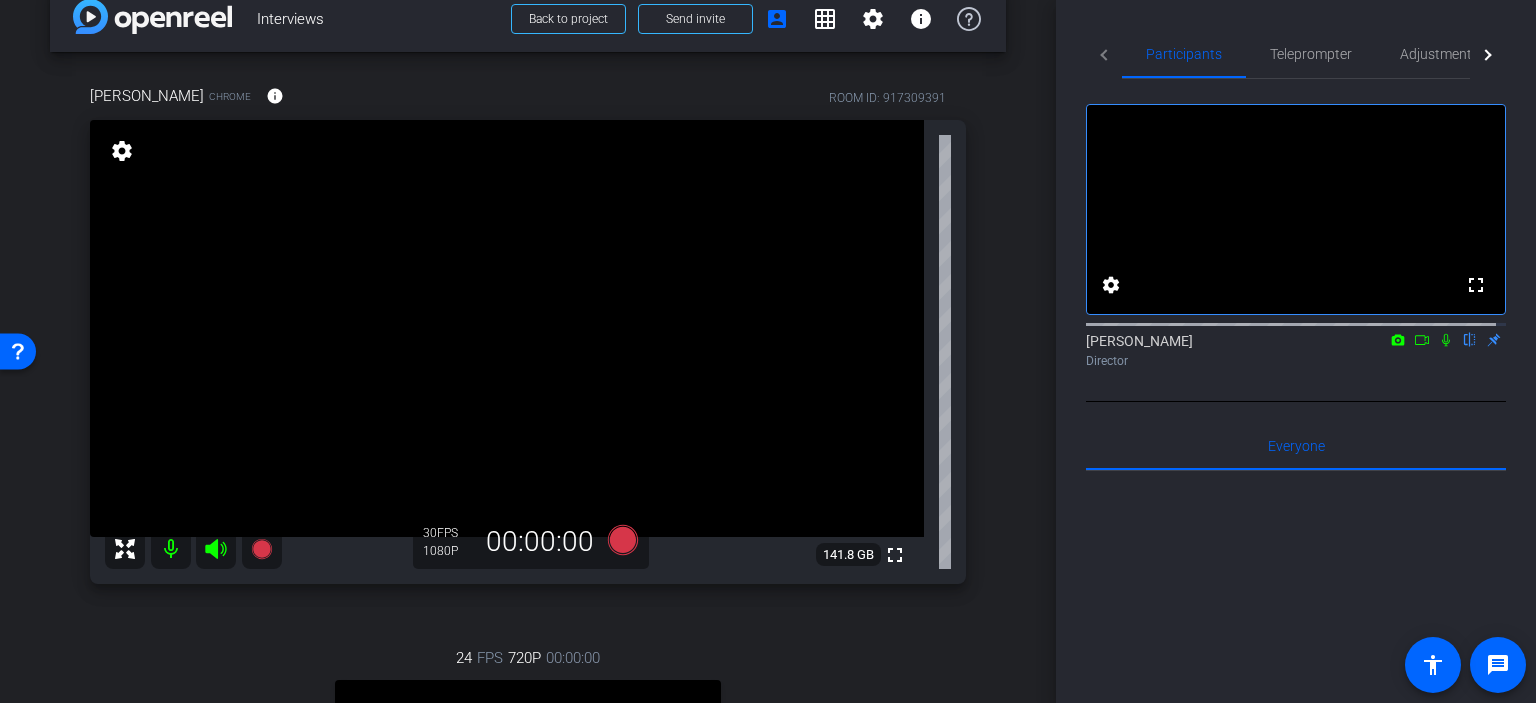 scroll, scrollTop: 0, scrollLeft: 0, axis: both 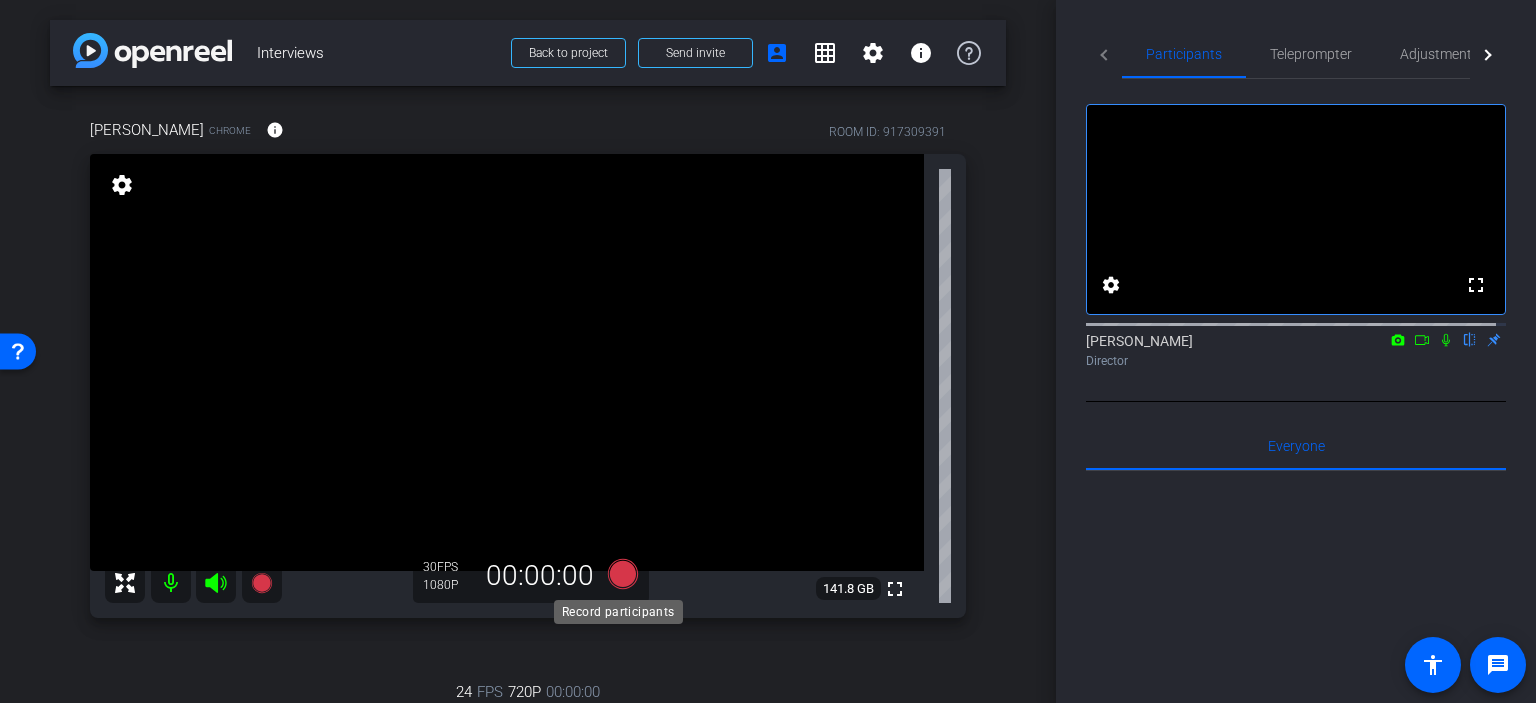 click 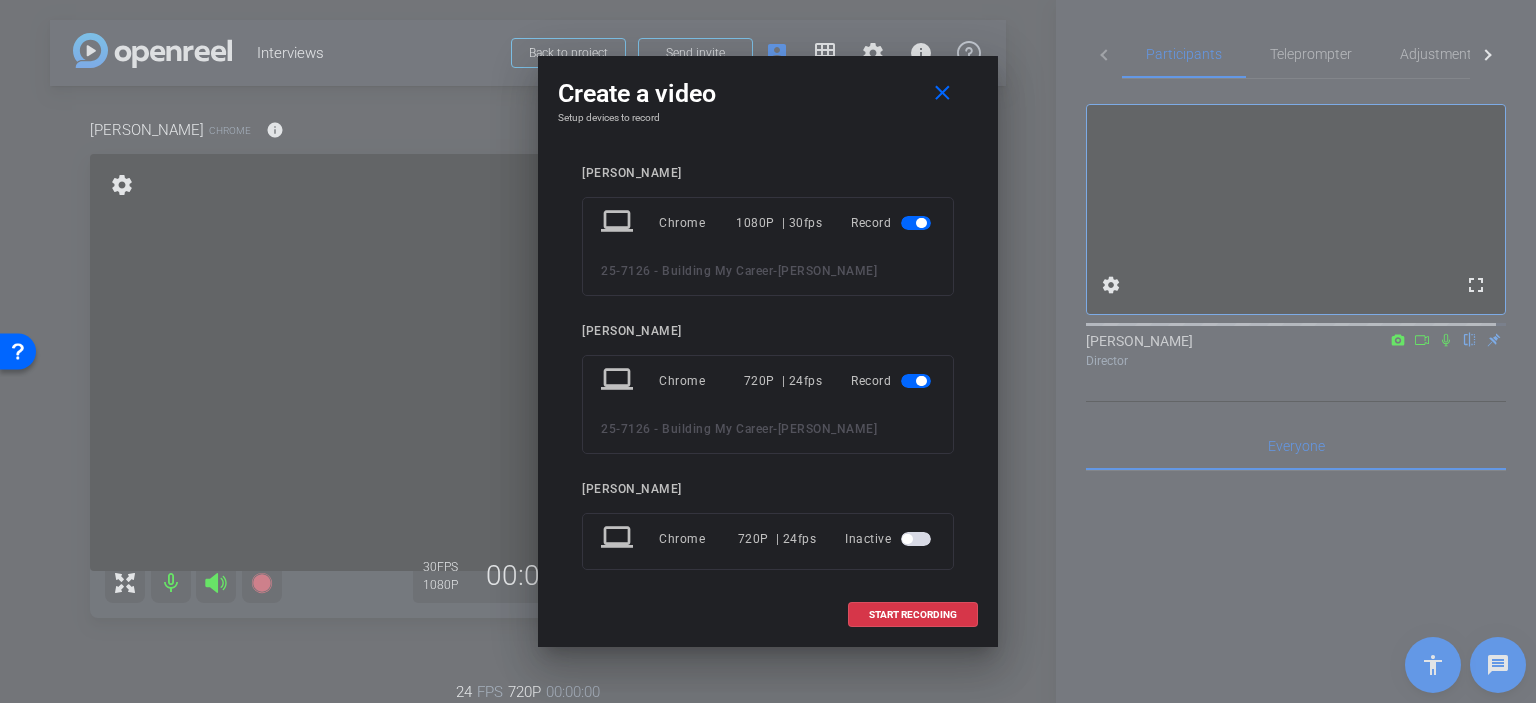 click at bounding box center (921, 381) 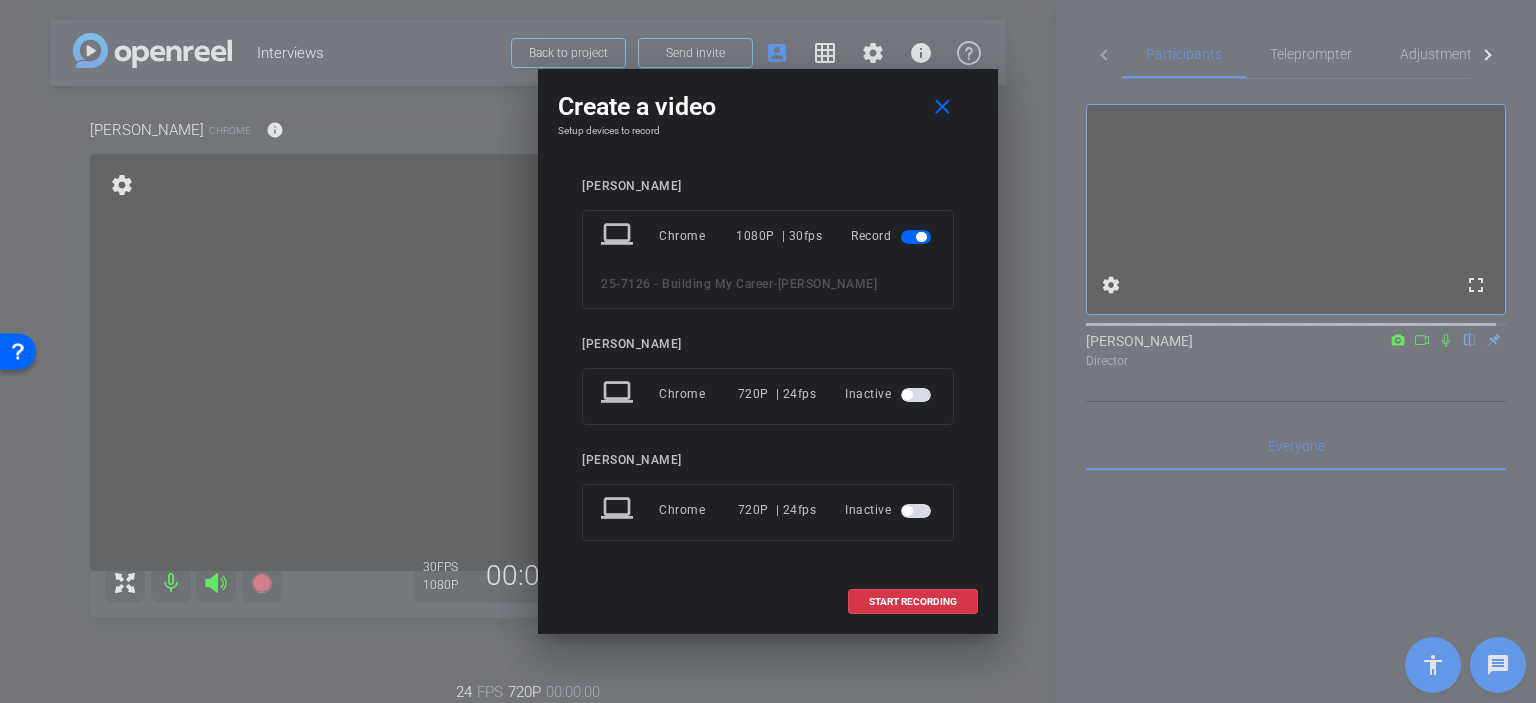 drag, startPoint x: 904, startPoint y: 603, endPoint x: 1031, endPoint y: 598, distance: 127.09839 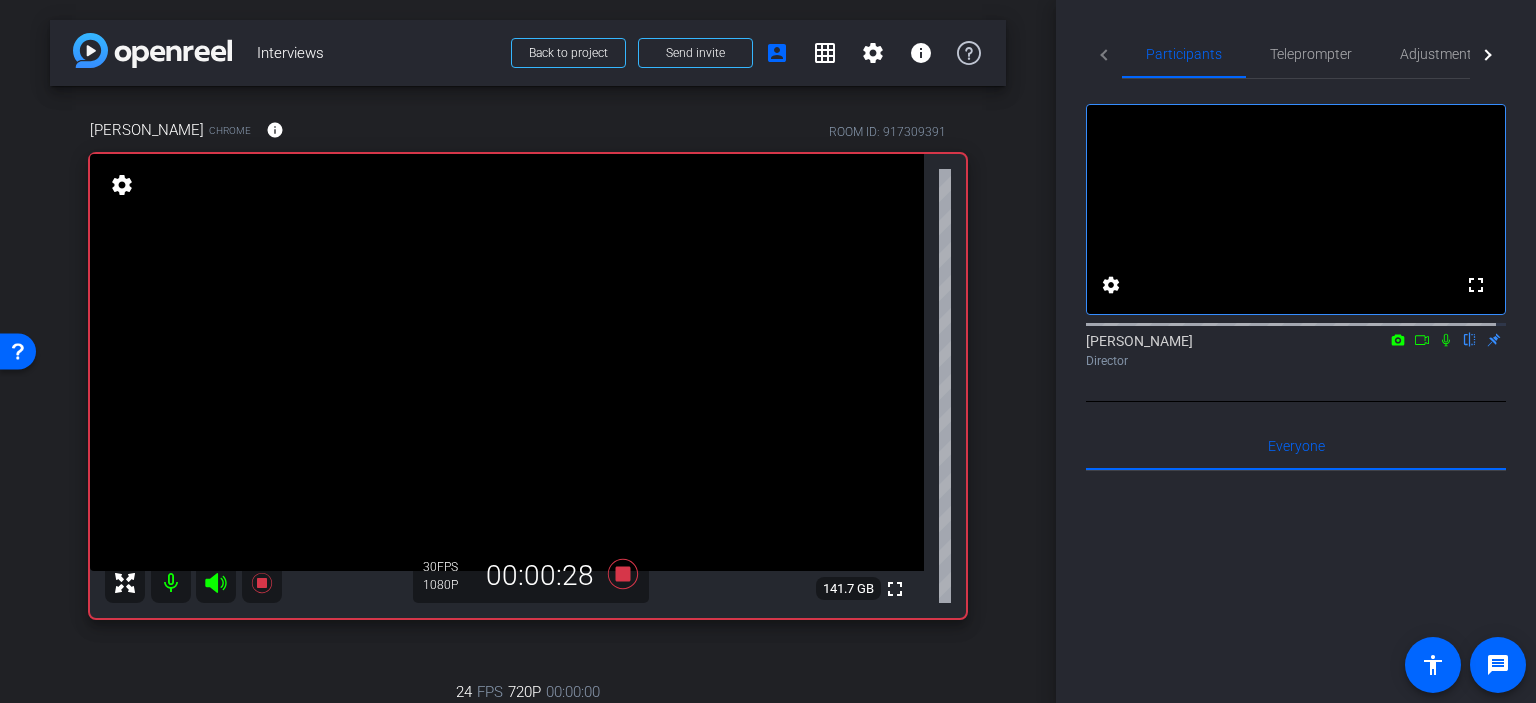 click on "24 FPS 720P  00:00:00  fullscreen
Bruce Robertson Subject   -  Chrome
settings" at bounding box center [528, 854] 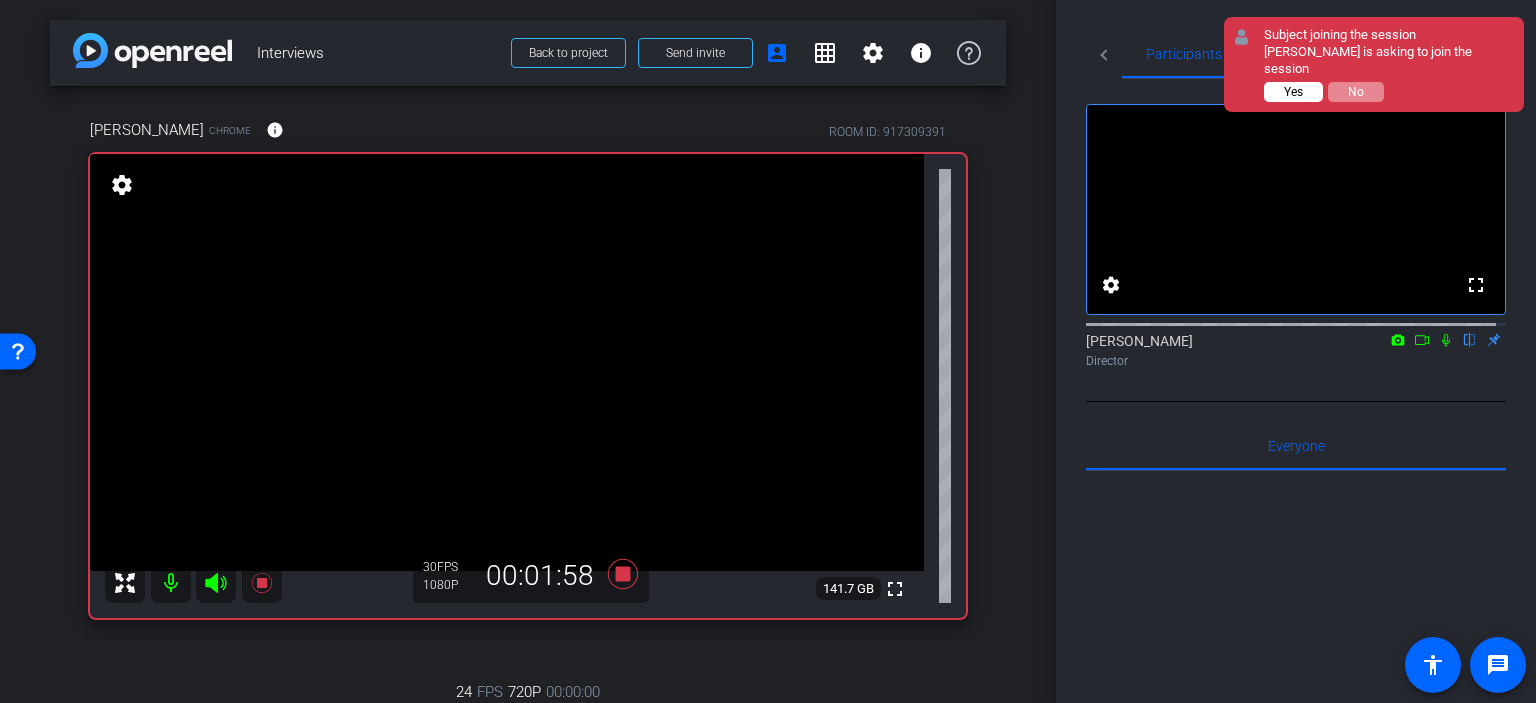 click on "Yes" at bounding box center (1293, 92) 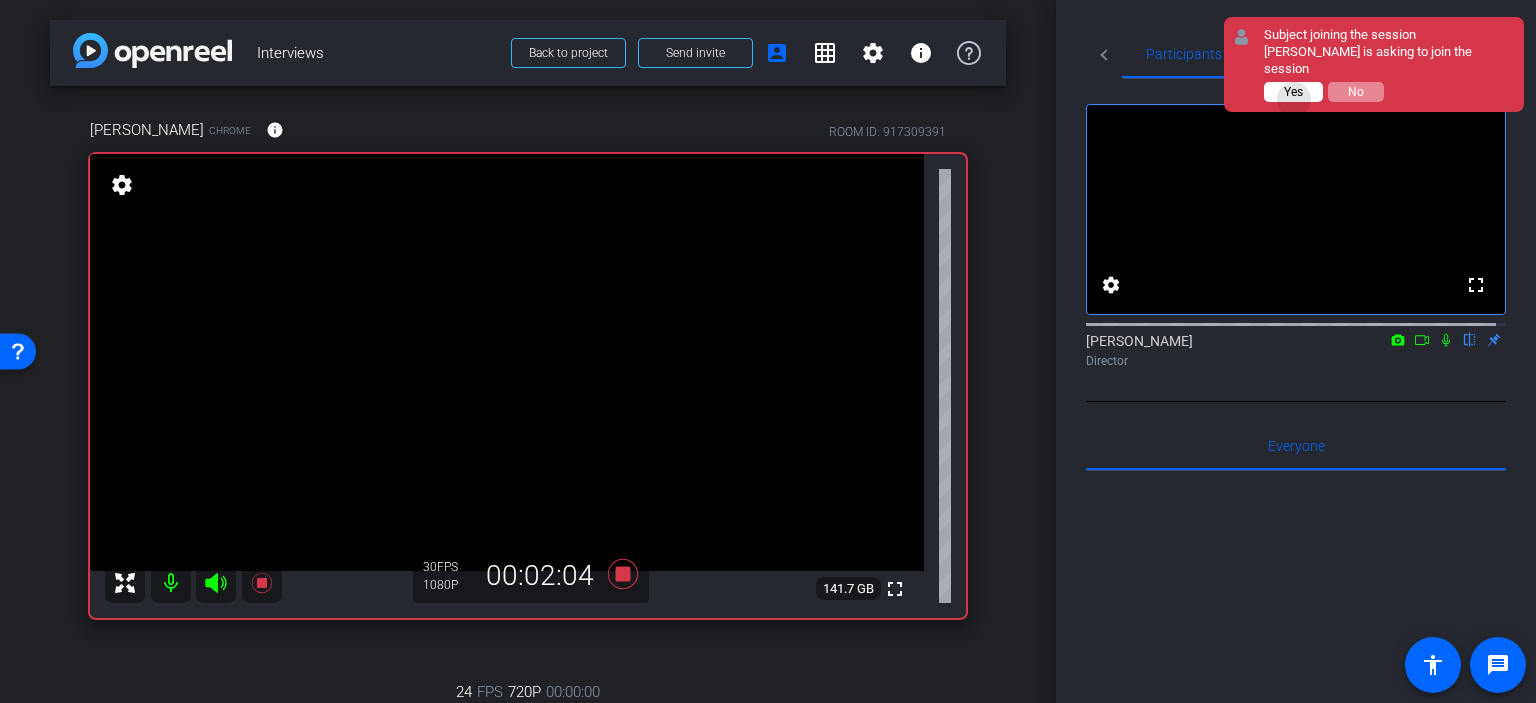 click on "Yes" at bounding box center (1293, 92) 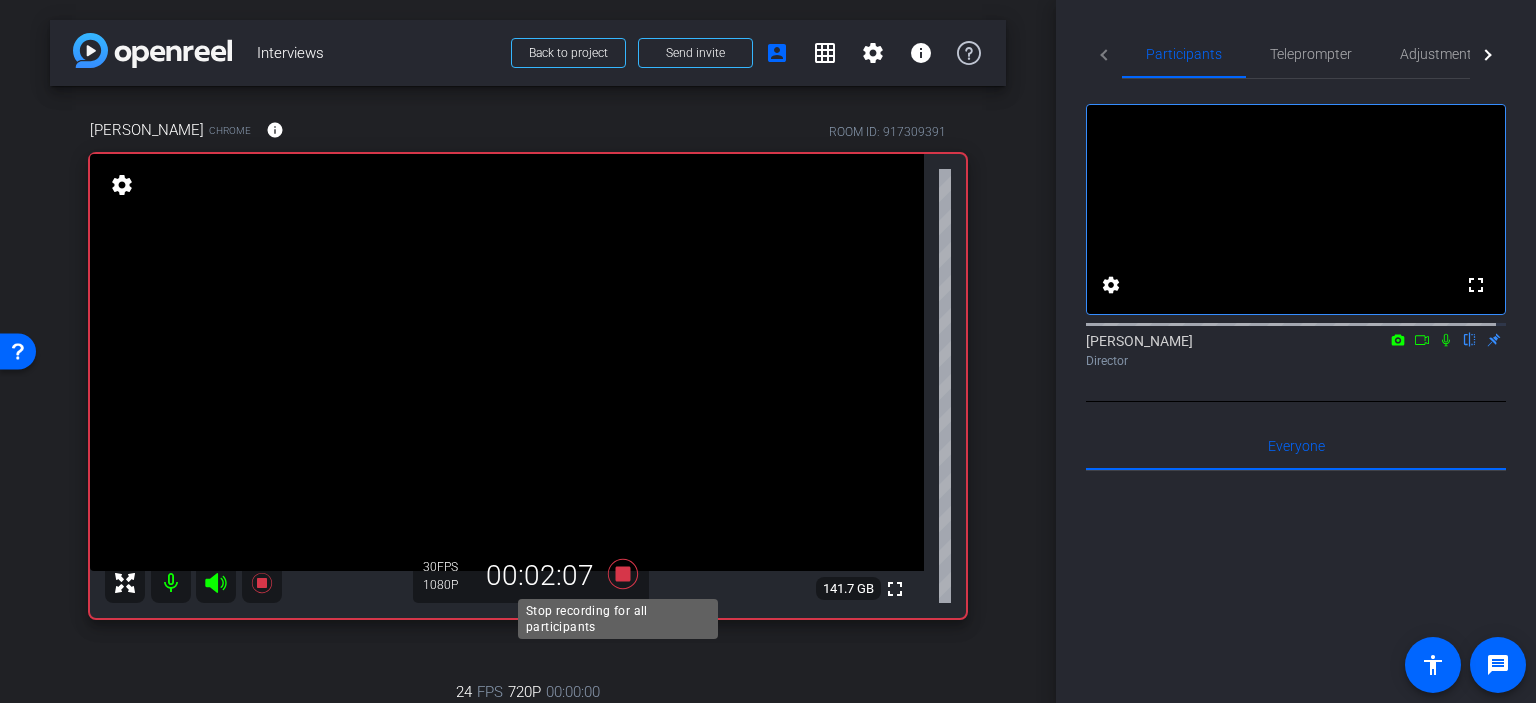 click 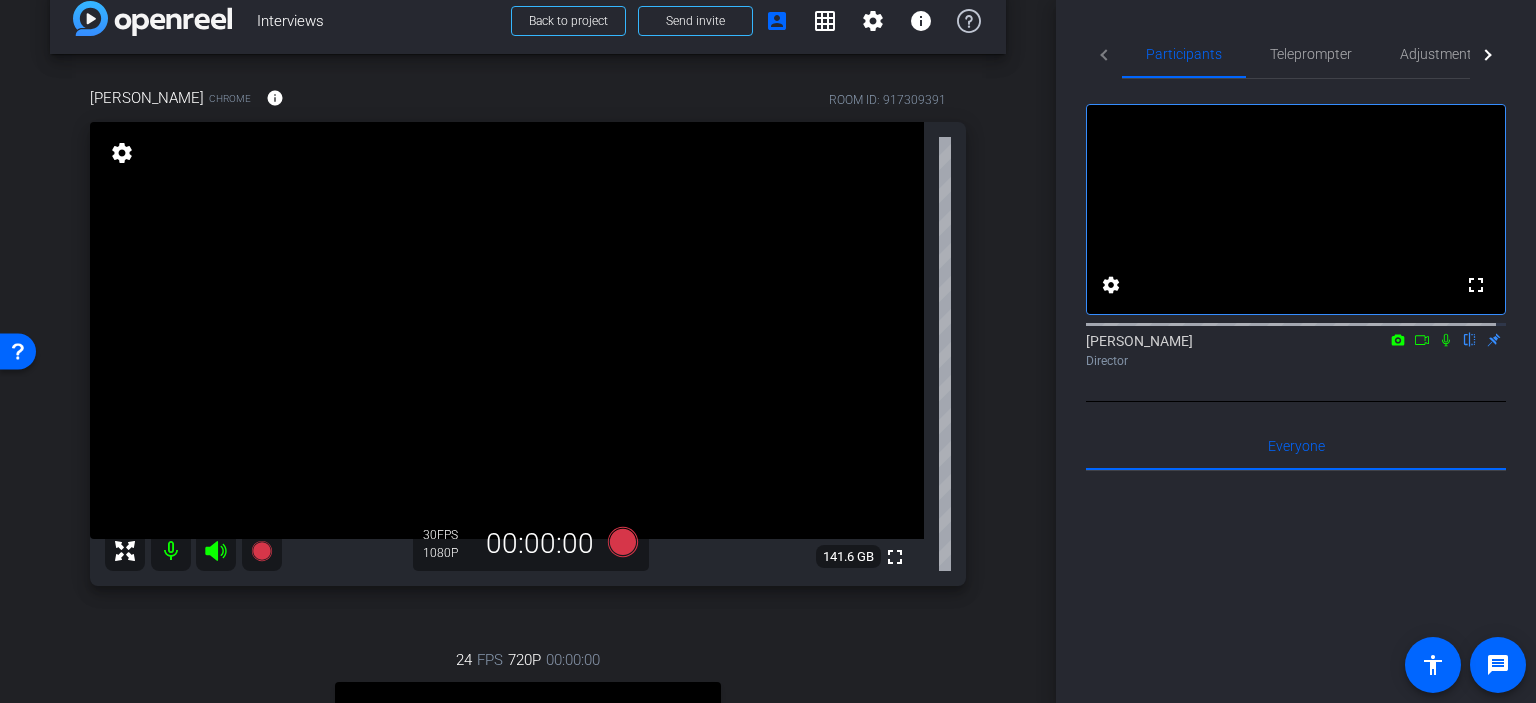scroll, scrollTop: 0, scrollLeft: 0, axis: both 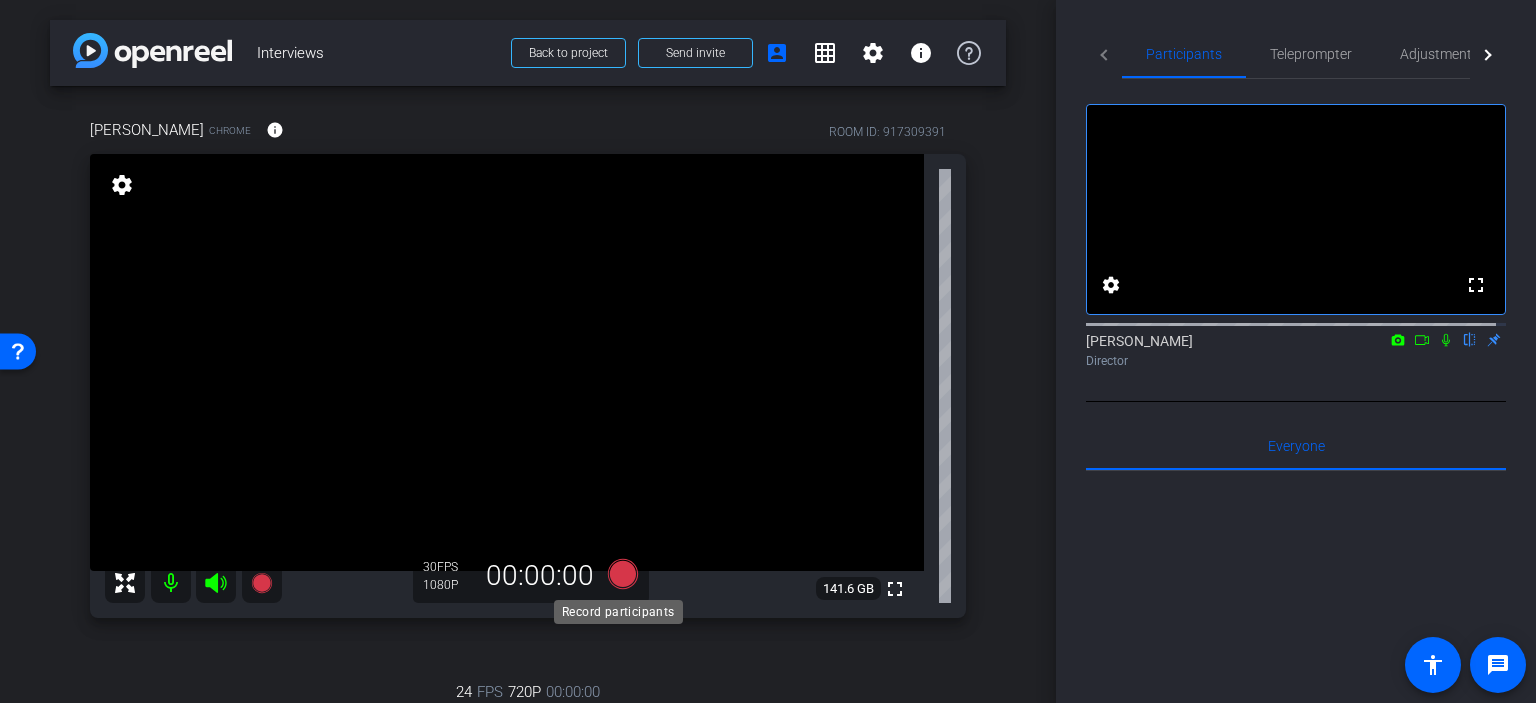 click 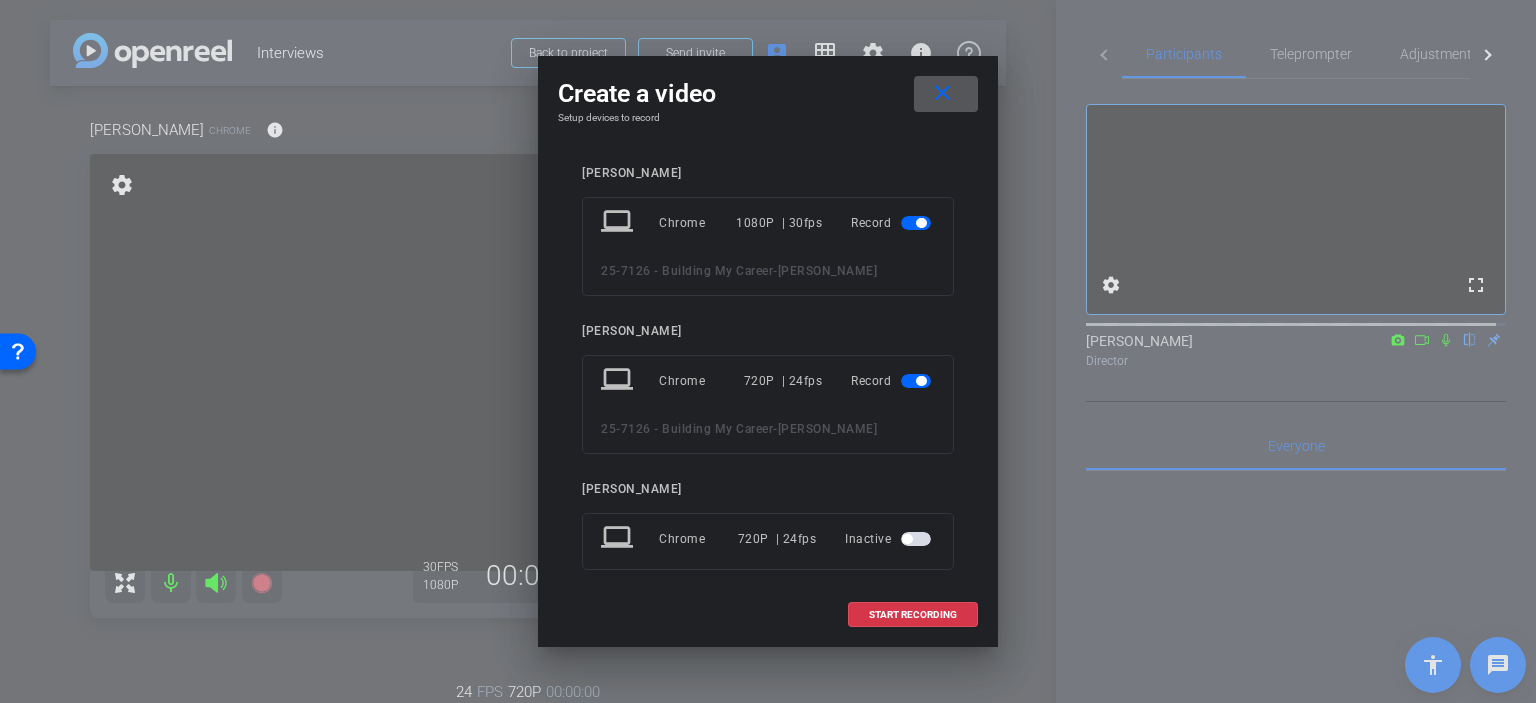 click at bounding box center [916, 381] 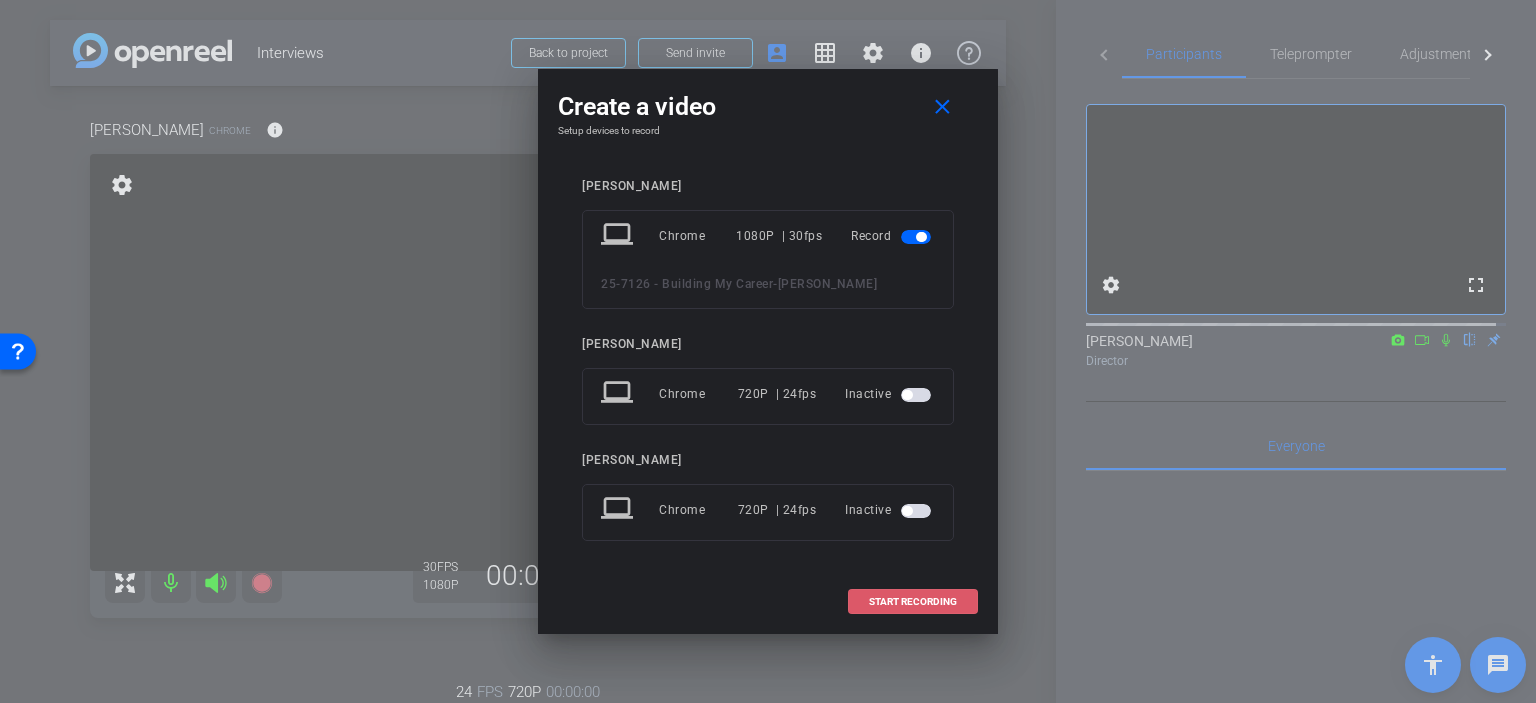 click on "START RECORDING" at bounding box center [913, 602] 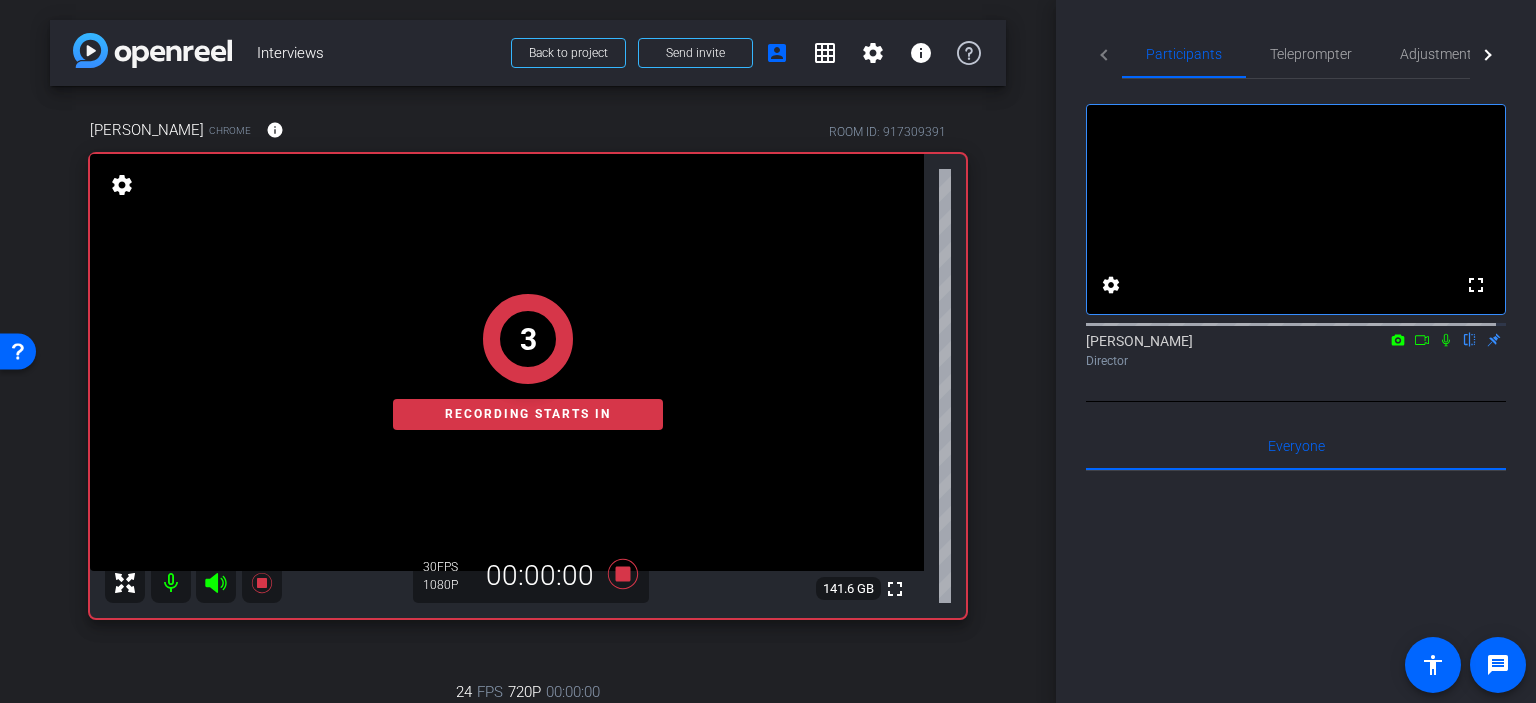 click on "arrow_back  Interviews   Back to project   Send invite  account_box grid_on settings info
Kelly Kunder Chrome info ROOM ID: 917309391 fullscreen settings  141.6 GB
30 FPS  1080P   00:00:00
3   Recording starts in  24 FPS 720P  00:00:00  fullscreen
Bruce Robertson Subject   -  Chrome
settings  Session Clips   cloud_upload
Jul 10, 2025  Uploading  64%
1" at bounding box center (528, 351) 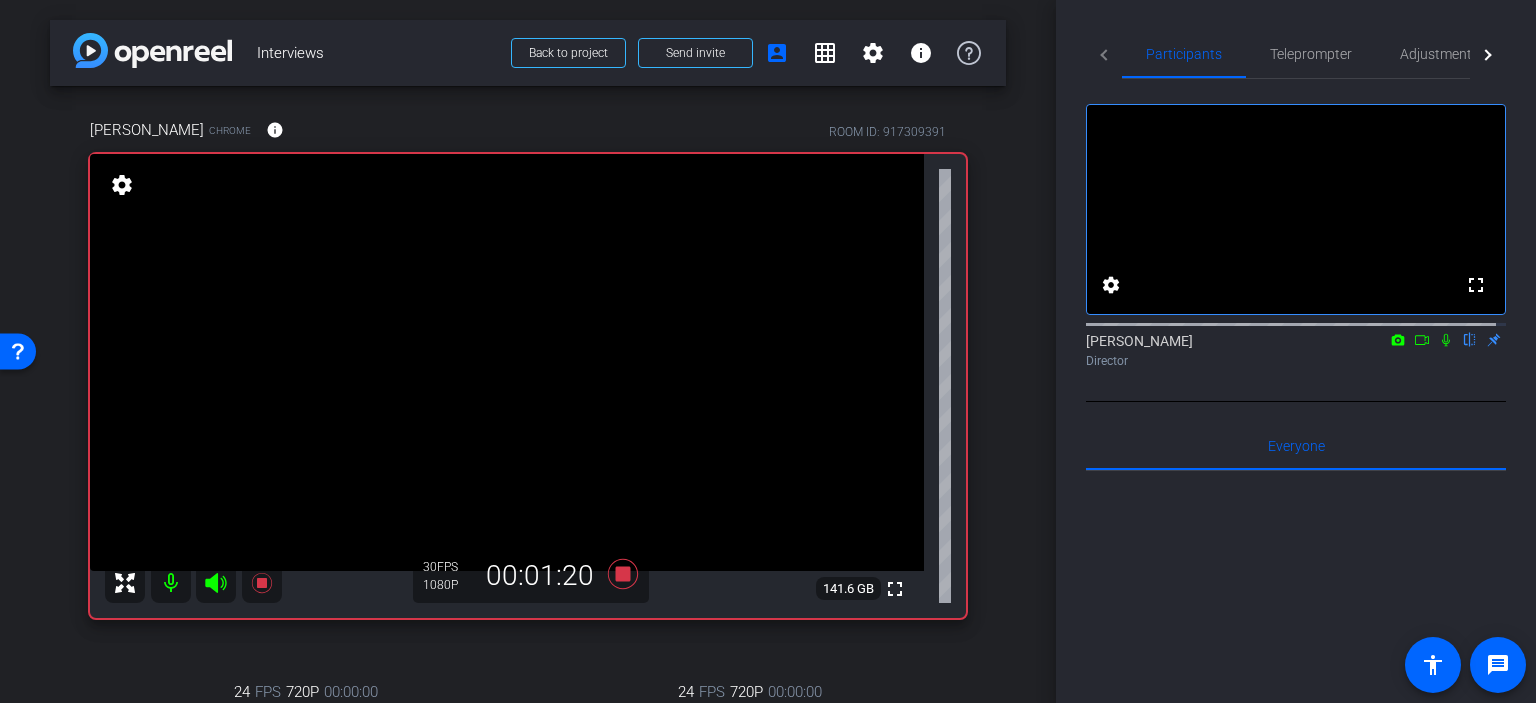 click on "Jon Williams
flip
Director" 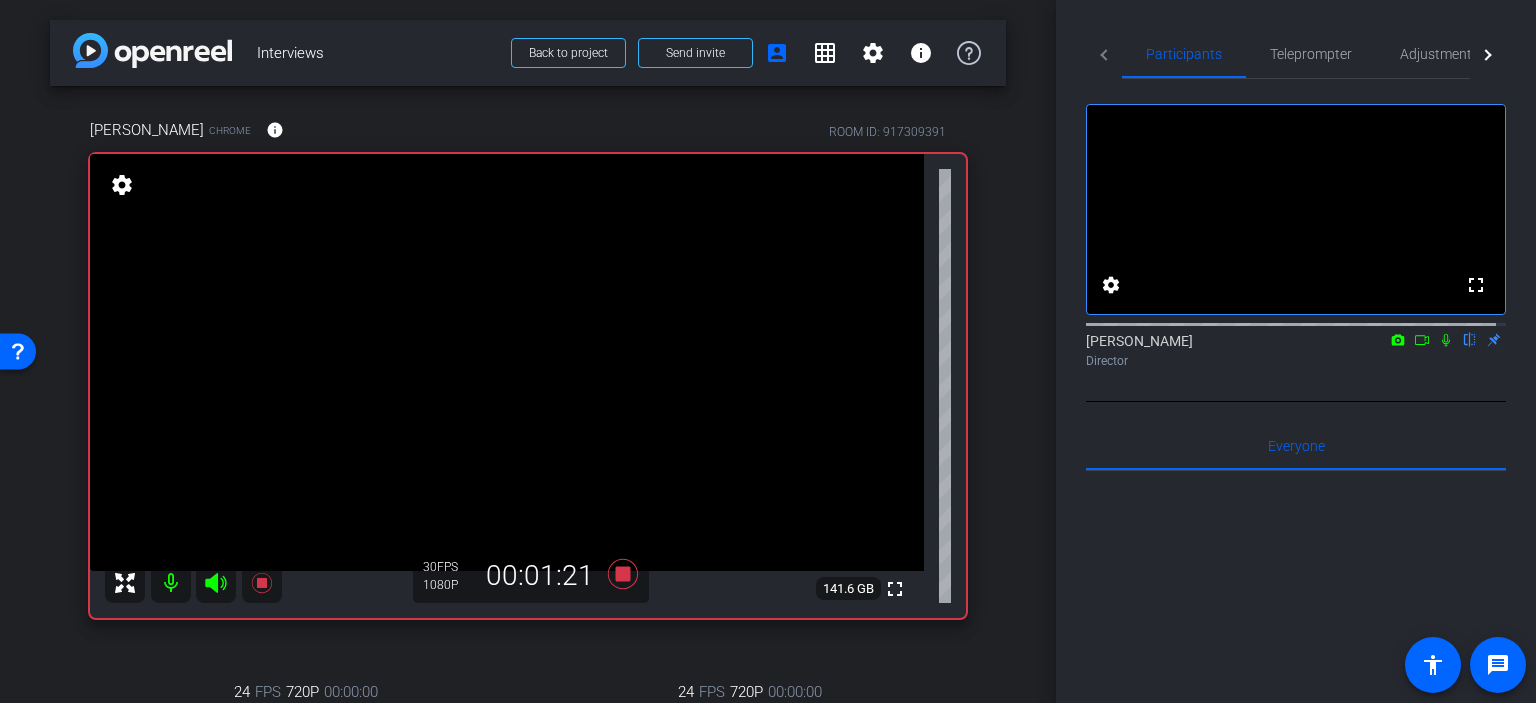 click on "arrow_back  Interviews   Back to project   Send invite  account_box grid_on settings info
Kelly Kunder Chrome info ROOM ID: 917309391 fullscreen settings  141.6 GB
30 FPS  1080P   00:01:21
24 FPS 720P  00:00:00  fullscreen
Melody Malone Bogan Subject   -  Chrome
settings 24 FPS 720P  00:00:00  fullscreen
Bruce Robertson Subject   -  Chrome
settings  Session Clips   cloud_upload" at bounding box center [528, 351] 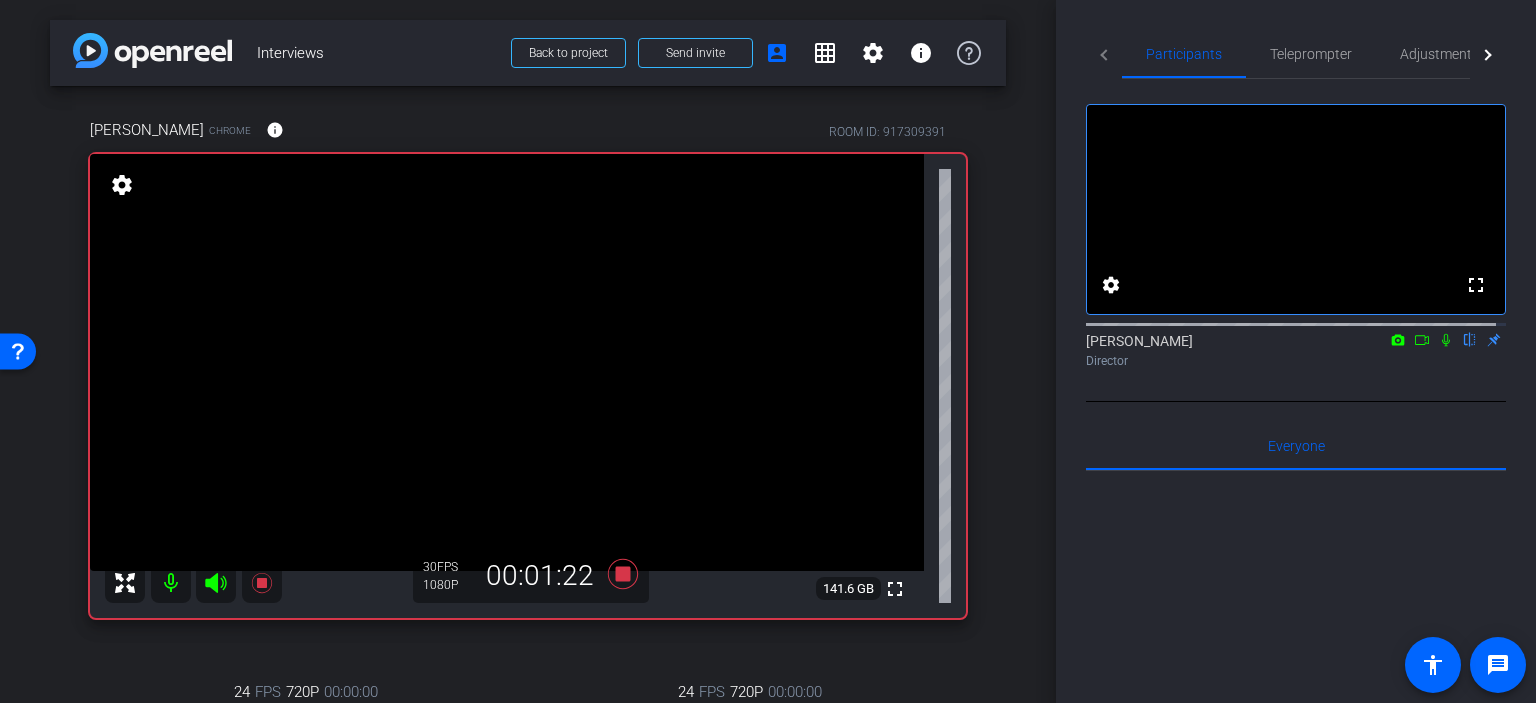 click on "Kelly Kunder Chrome info ROOM ID: 917309391 fullscreen settings  141.6 GB
30 FPS  1080P   00:01:22
24 FPS 720P  00:00:00  fullscreen
Melody Malone Bogan Subject   -  Chrome
settings 24 FPS 720P  00:00:00  fullscreen
Bruce Robertson Subject   -  Chrome
settings" at bounding box center [528, 577] 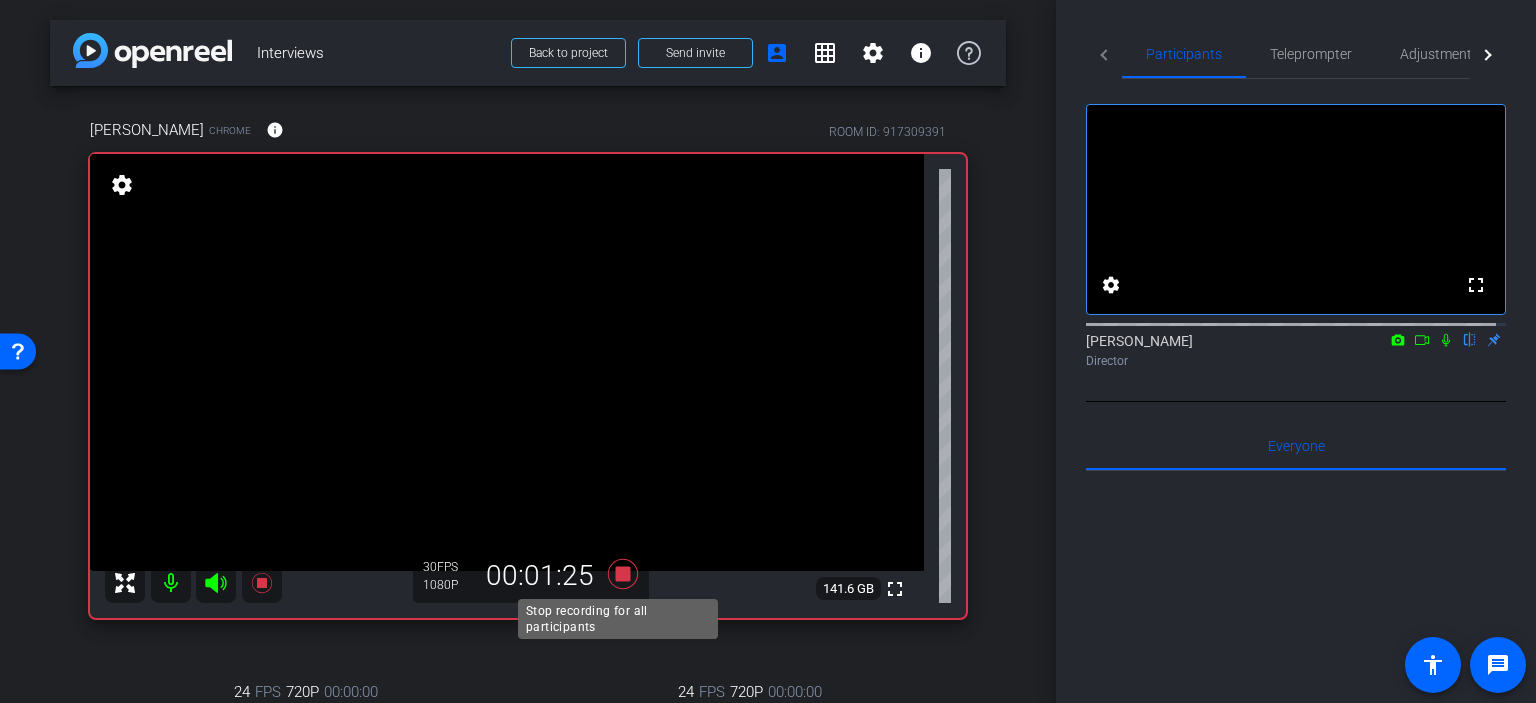 click 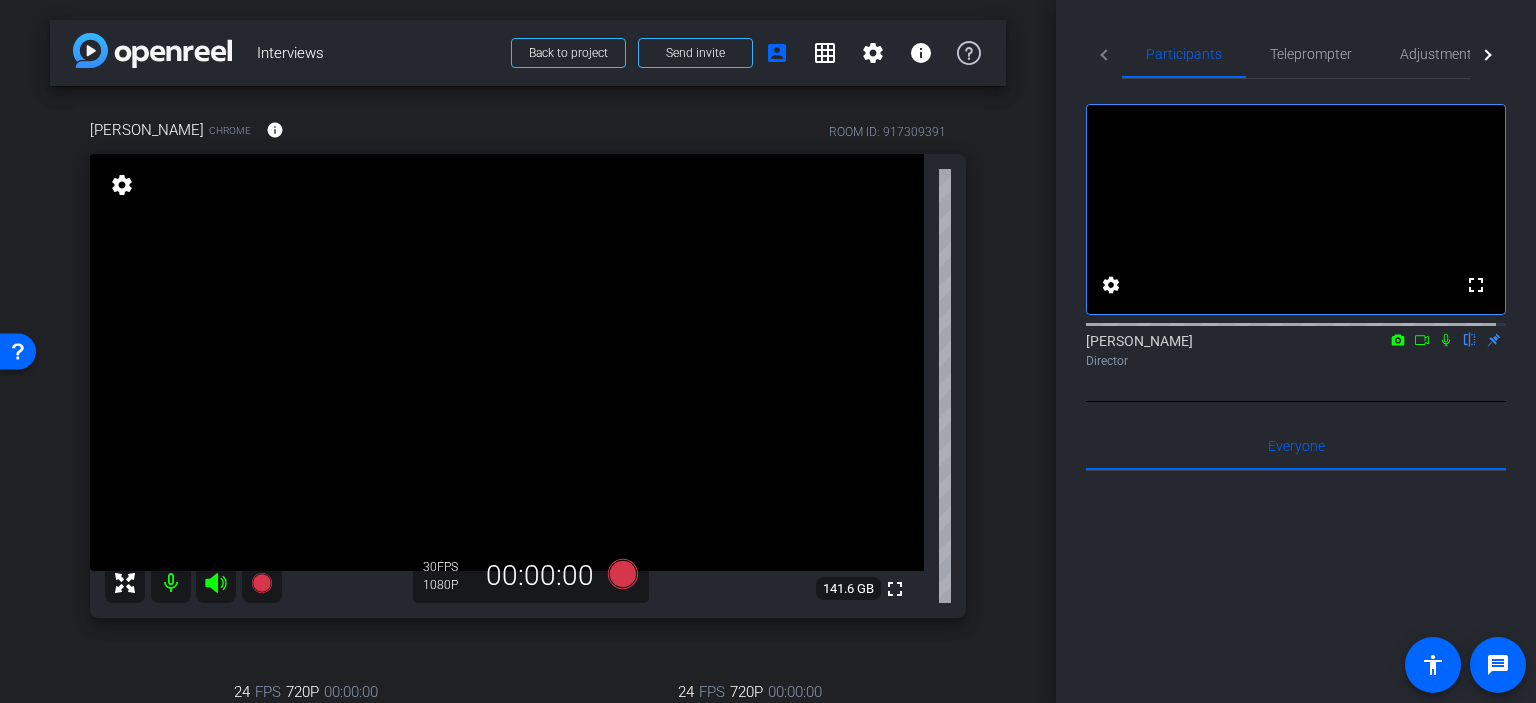click on "arrow_back  Interviews   Back to project   Send invite  account_box grid_on settings info
Kelly Kunder Chrome info ROOM ID: 917309391 fullscreen settings  141.6 GB
30 FPS  1080P   00:00:00
24 FPS 720P  00:00:00  fullscreen
Melody Malone Bogan Subject   -  Chrome
settings 24 FPS 720P  00:00:00  fullscreen
-" at bounding box center (528, 351) 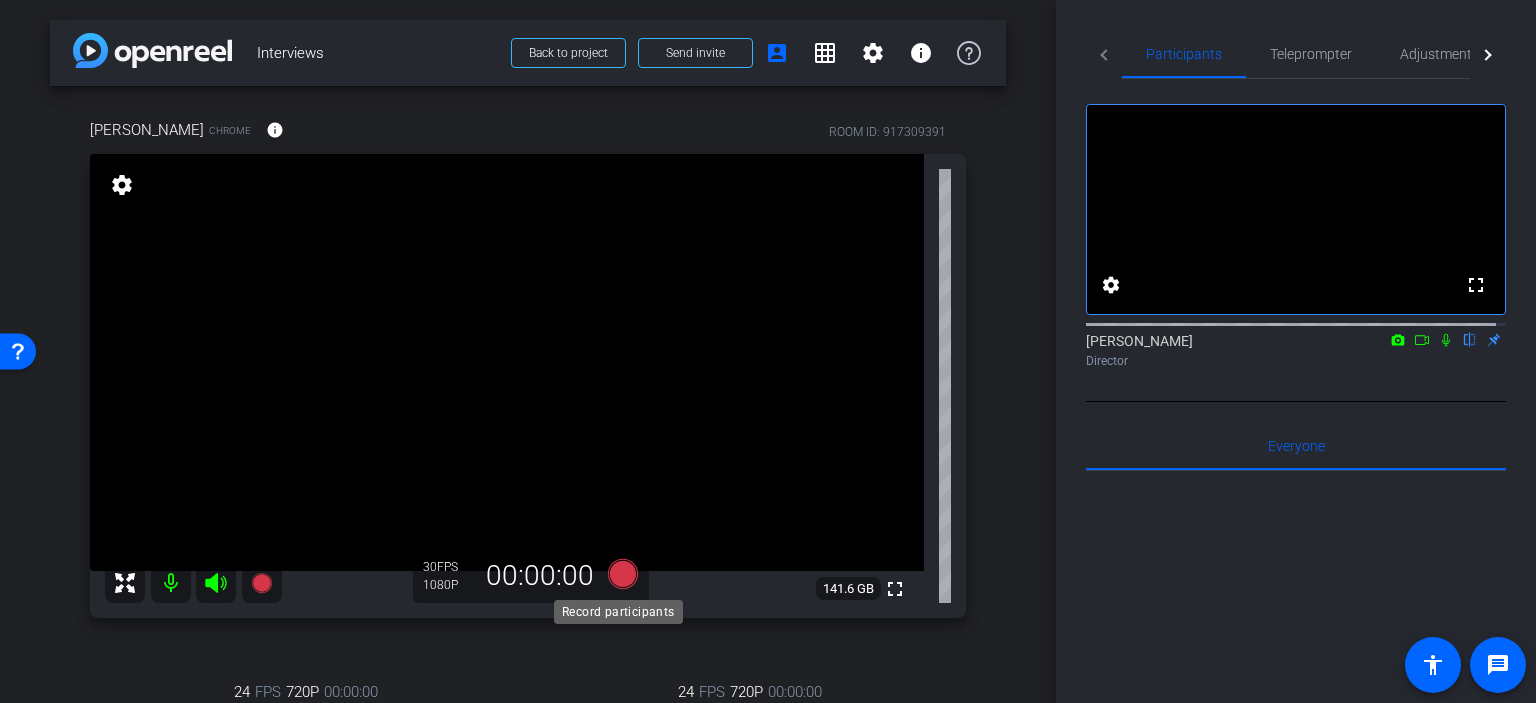 click 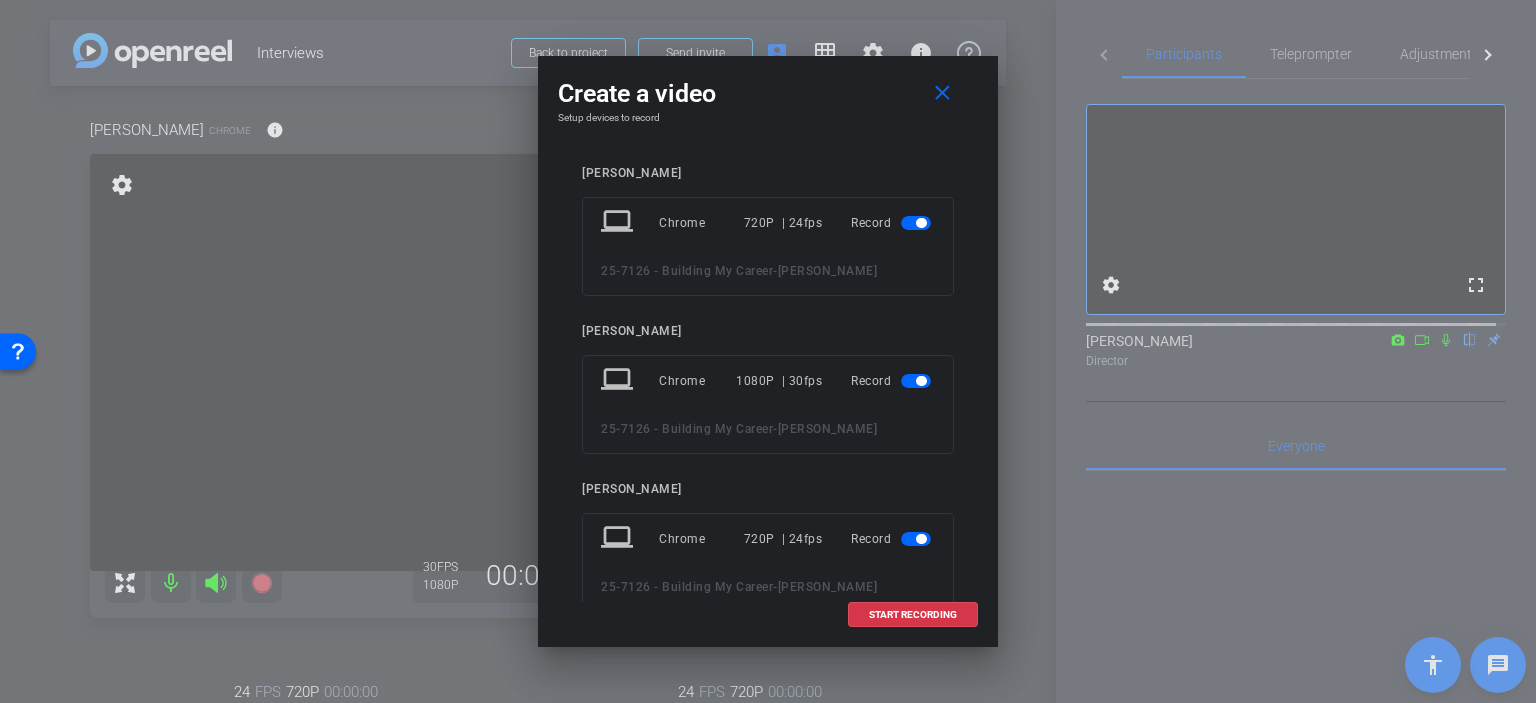 click at bounding box center [918, 381] 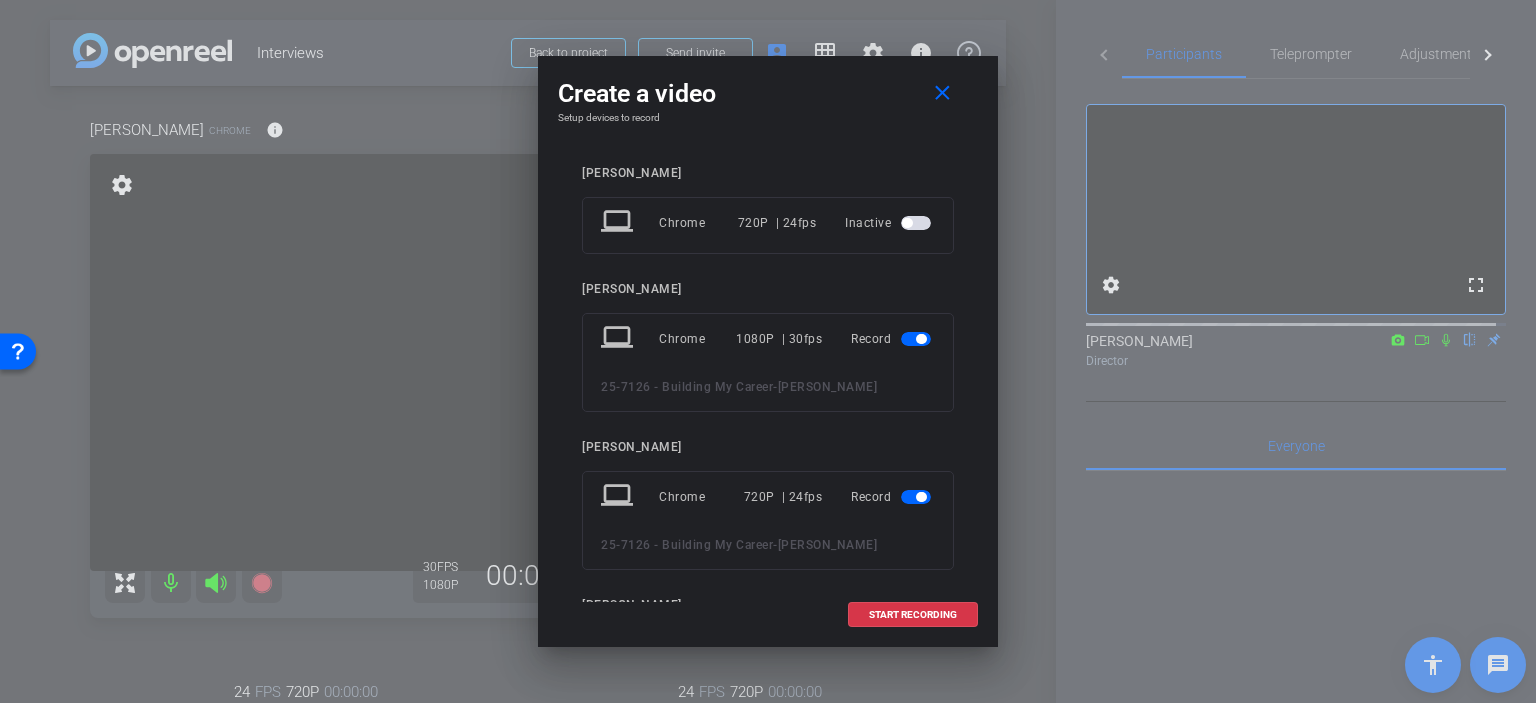 click at bounding box center [921, 497] 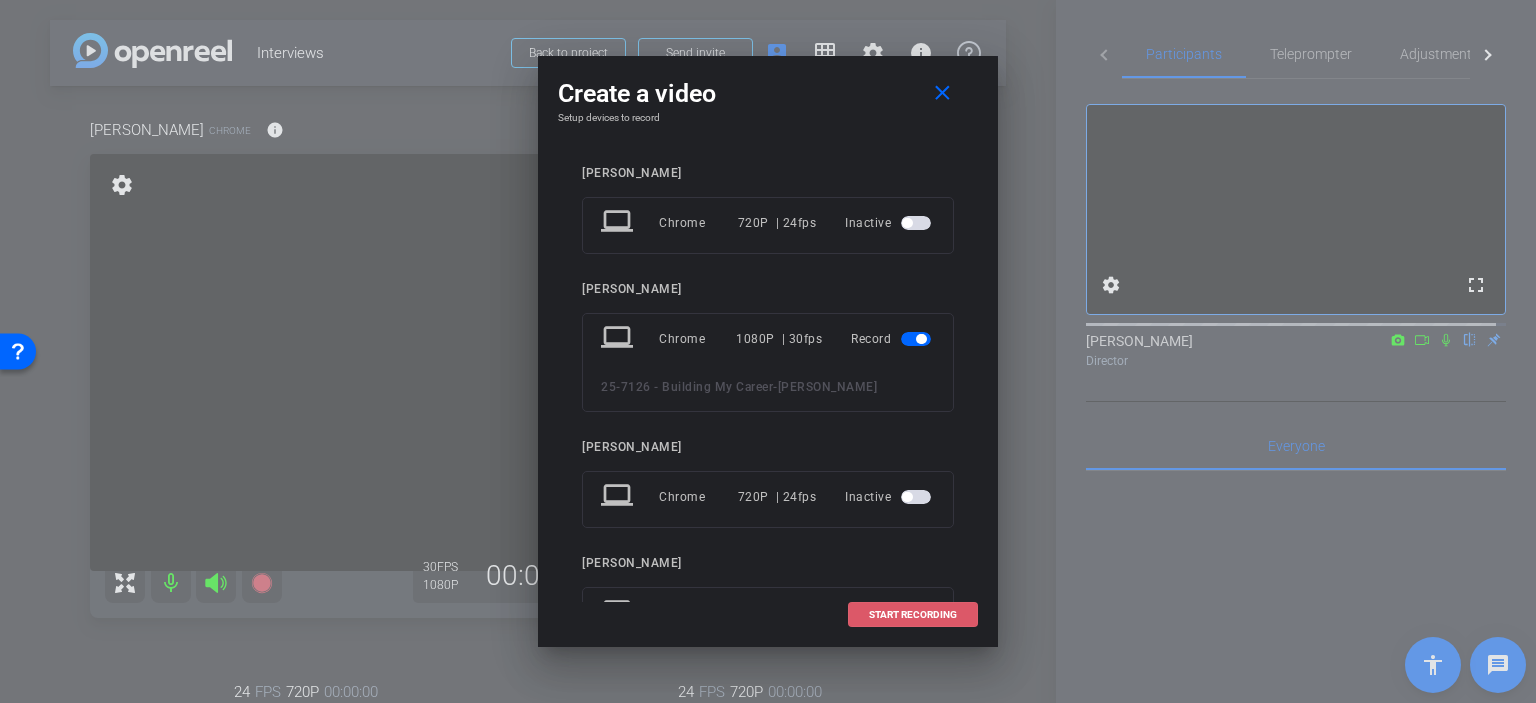 click at bounding box center (913, 615) 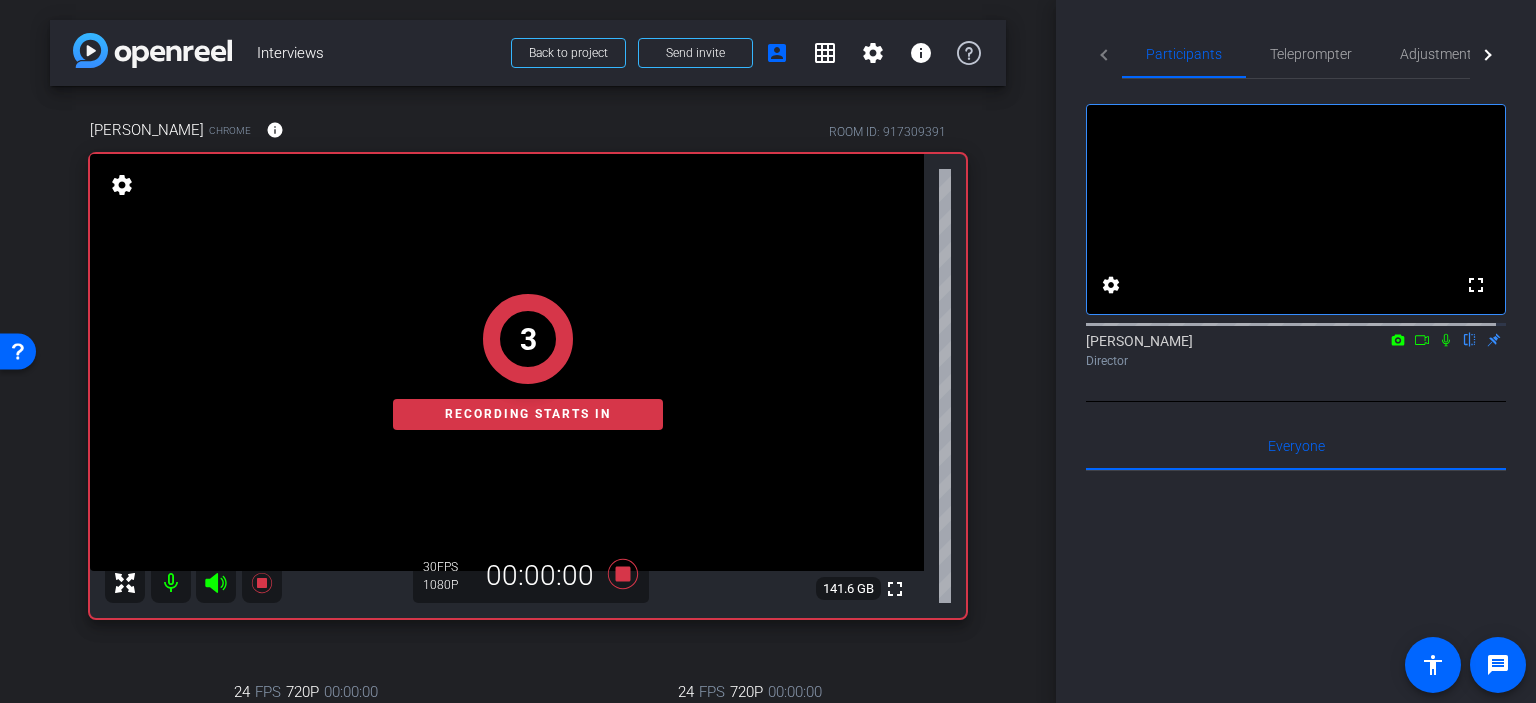 click on "arrow_back  Interviews   Back to project   Send invite  account_box grid_on settings info
Kelly Kunder Chrome info ROOM ID: 917309391 fullscreen settings  141.6 GB
30 FPS  1080P   00:00:00
3   Recording starts in  24 FPS 720P  00:00:00  fullscreen
Melody Malone Bogan Subject   -  Chrome
settings 24 FPS 720P  00:00:00  fullscreen
Bruce Robertson Subject   -  Chrome
settings  Session Clips" at bounding box center (528, 351) 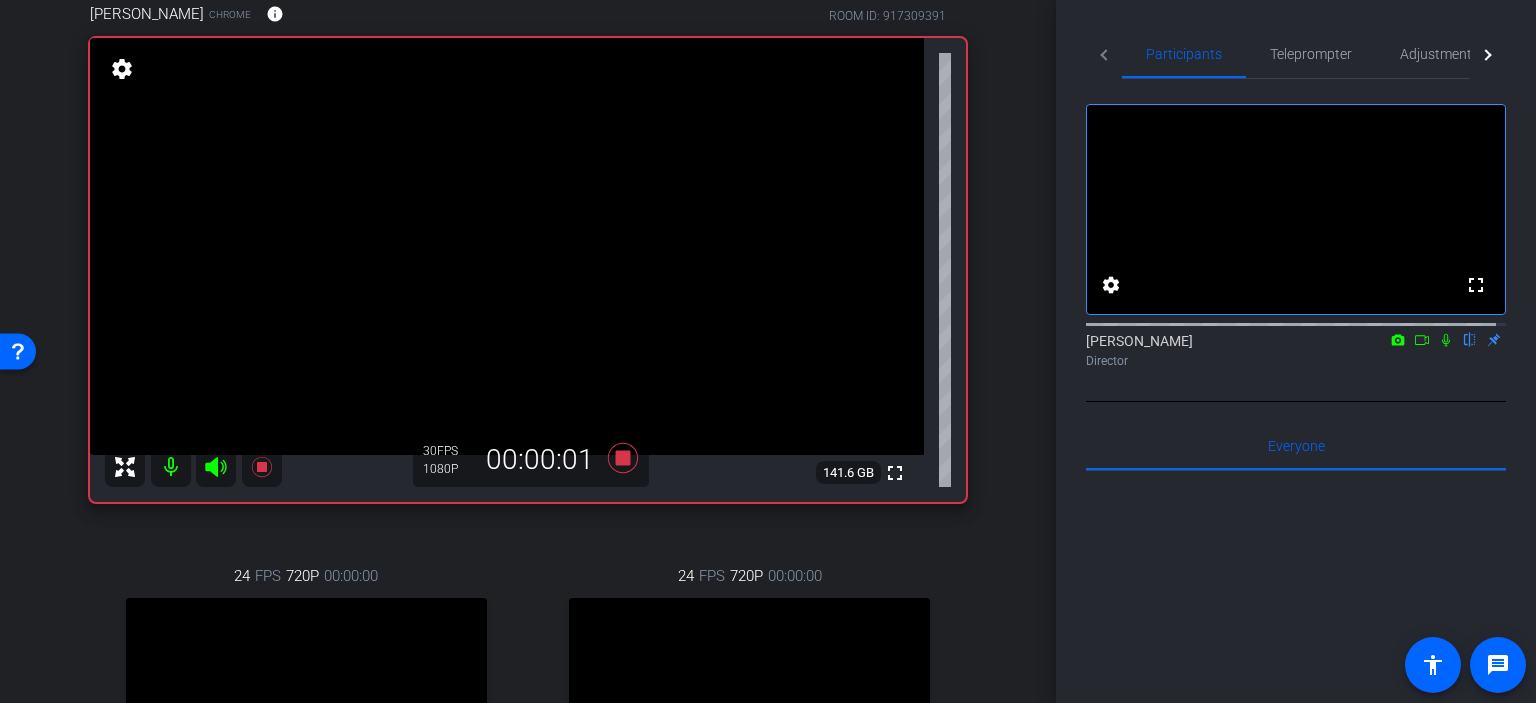 scroll, scrollTop: 100, scrollLeft: 0, axis: vertical 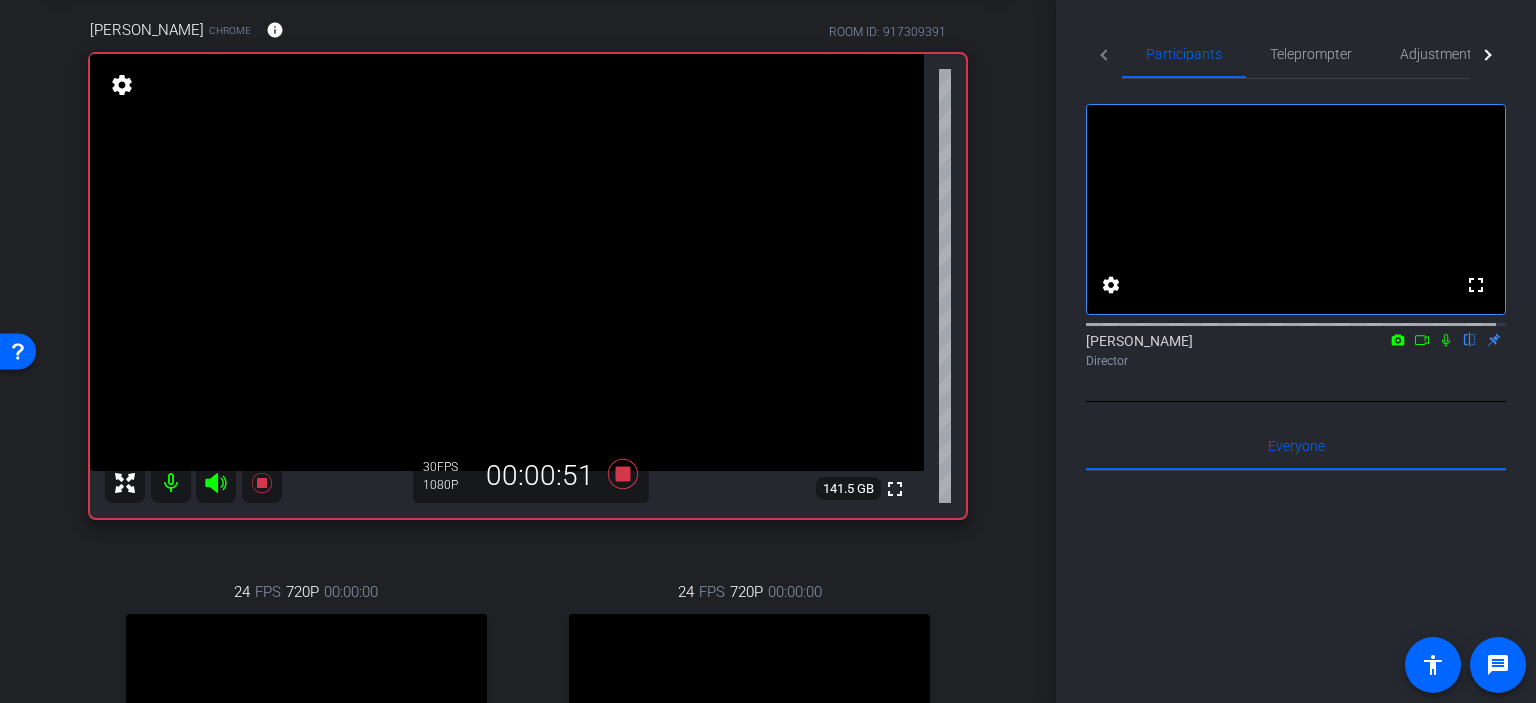 click on "arrow_back  Interviews   Back to project   Send invite  account_box grid_on settings info
Kelly Kunder Chrome info ROOM ID: 917309391 fullscreen settings  141.5 GB
30 FPS  1080P   00:00:51
24 FPS 720P  00:00:00  fullscreen
Melody Malone Bogan Subject   -  Chrome
settings 24 FPS 720P  00:00:00  fullscreen
Bruce Robertson Subject   -  Chrome
settings  Session Clips   cloud_upload" at bounding box center [528, 251] 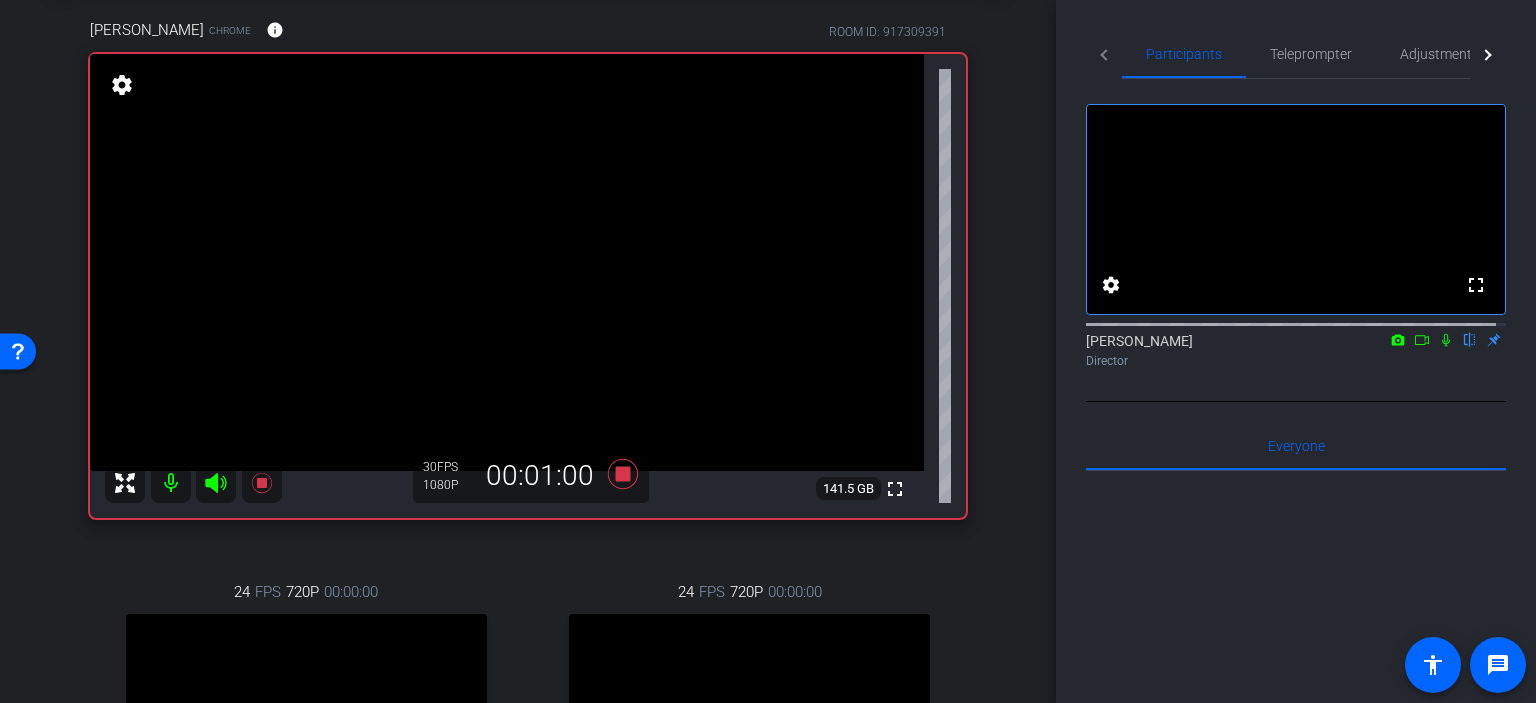 click on "arrow_back  Interviews   Back to project   Send invite  account_box grid_on settings info
Kelly Kunder Chrome info ROOM ID: 917309391 fullscreen settings  141.5 GB
30 FPS  1080P   00:01:00
24 FPS 720P  00:00:00  fullscreen
Melody Malone Bogan Subject   -  Chrome
settings 24 FPS 720P  00:00:00  fullscreen
Bruce Robertson Subject   -  Chrome
settings  Session Clips   cloud_upload" at bounding box center [528, 251] 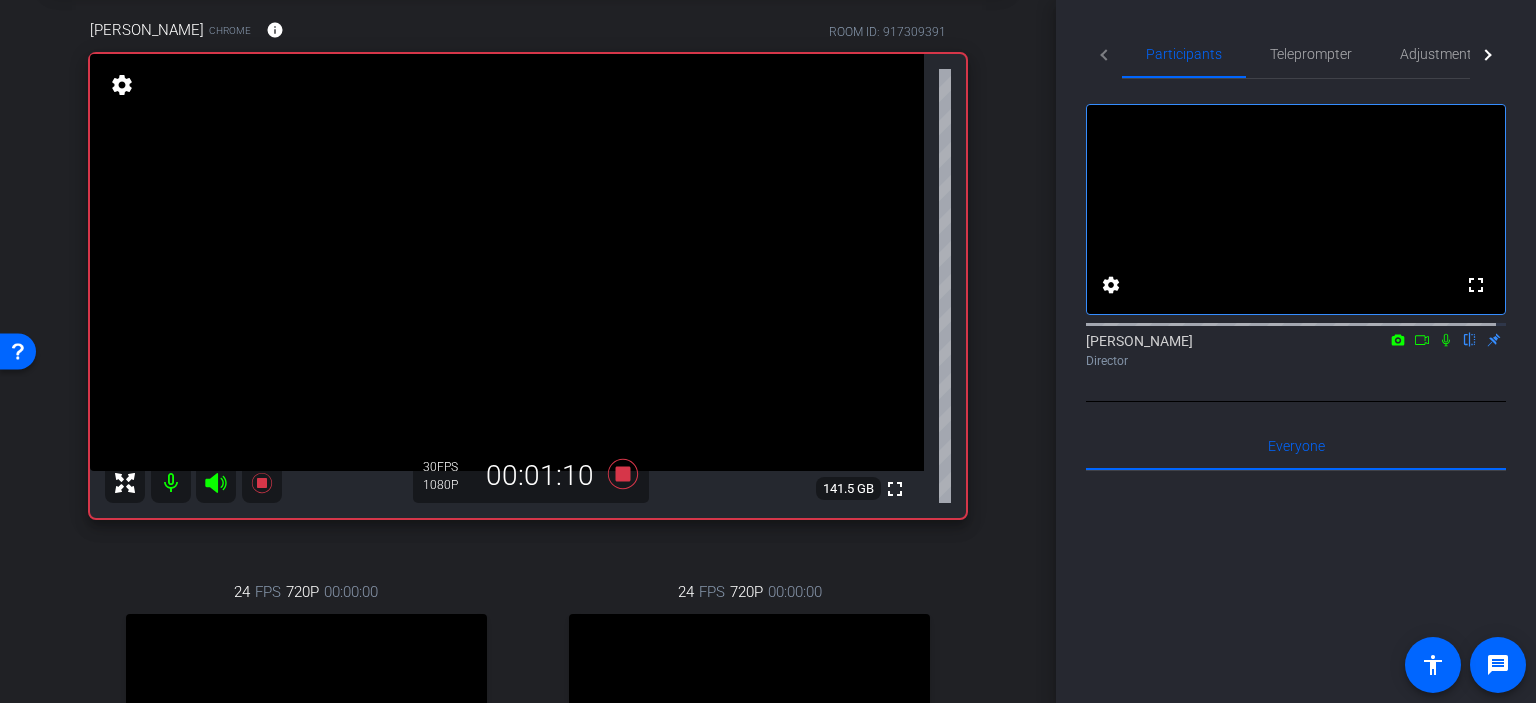 click on "Kelly Kunder Chrome info ROOM ID: 917309391 fullscreen settings  141.5 GB
30 FPS  1080P   00:01:10
24 FPS 720P  00:00:00  fullscreen
Melody Malone Bogan Subject   -  Chrome
settings 24 FPS 720P  00:00:00  fullscreen
Bruce Robertson Subject   -  Chrome
settings" at bounding box center (528, 477) 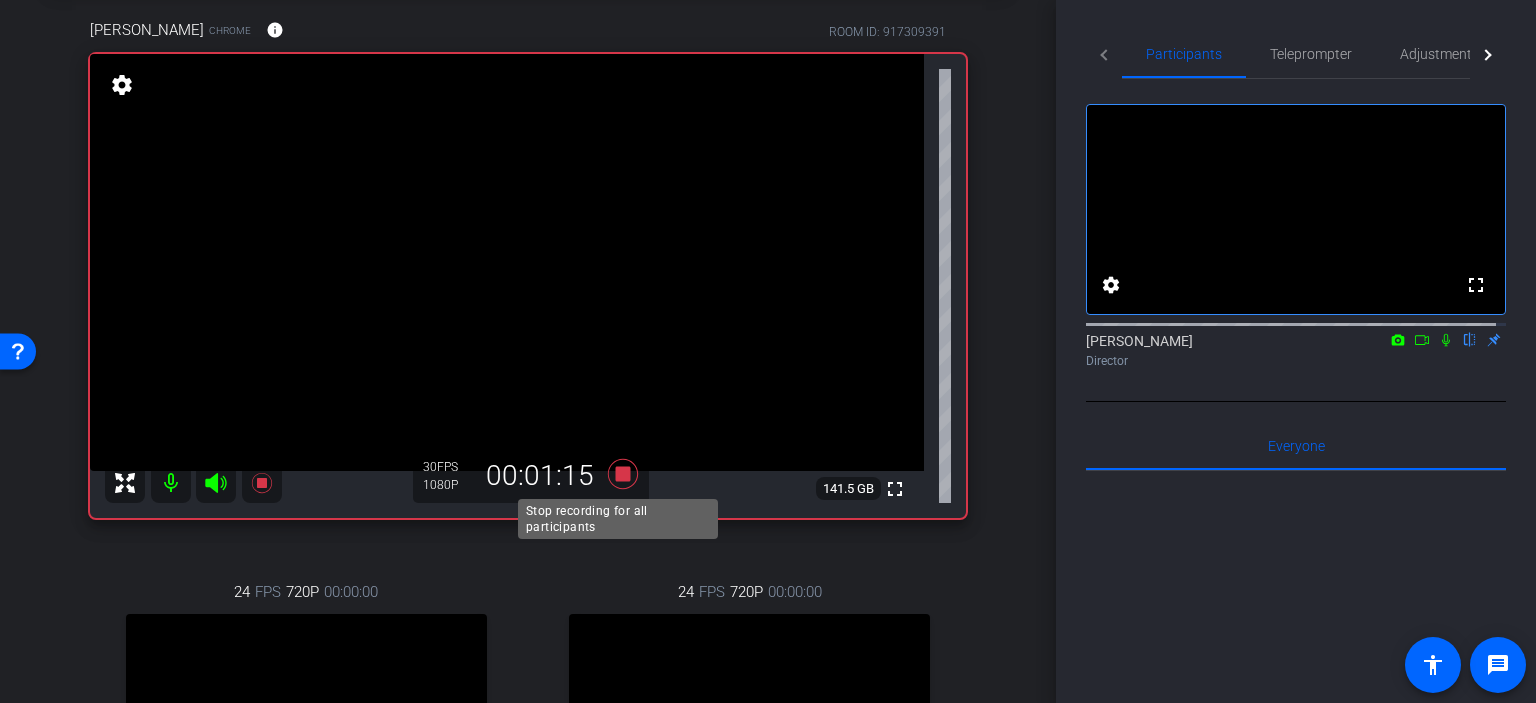 click 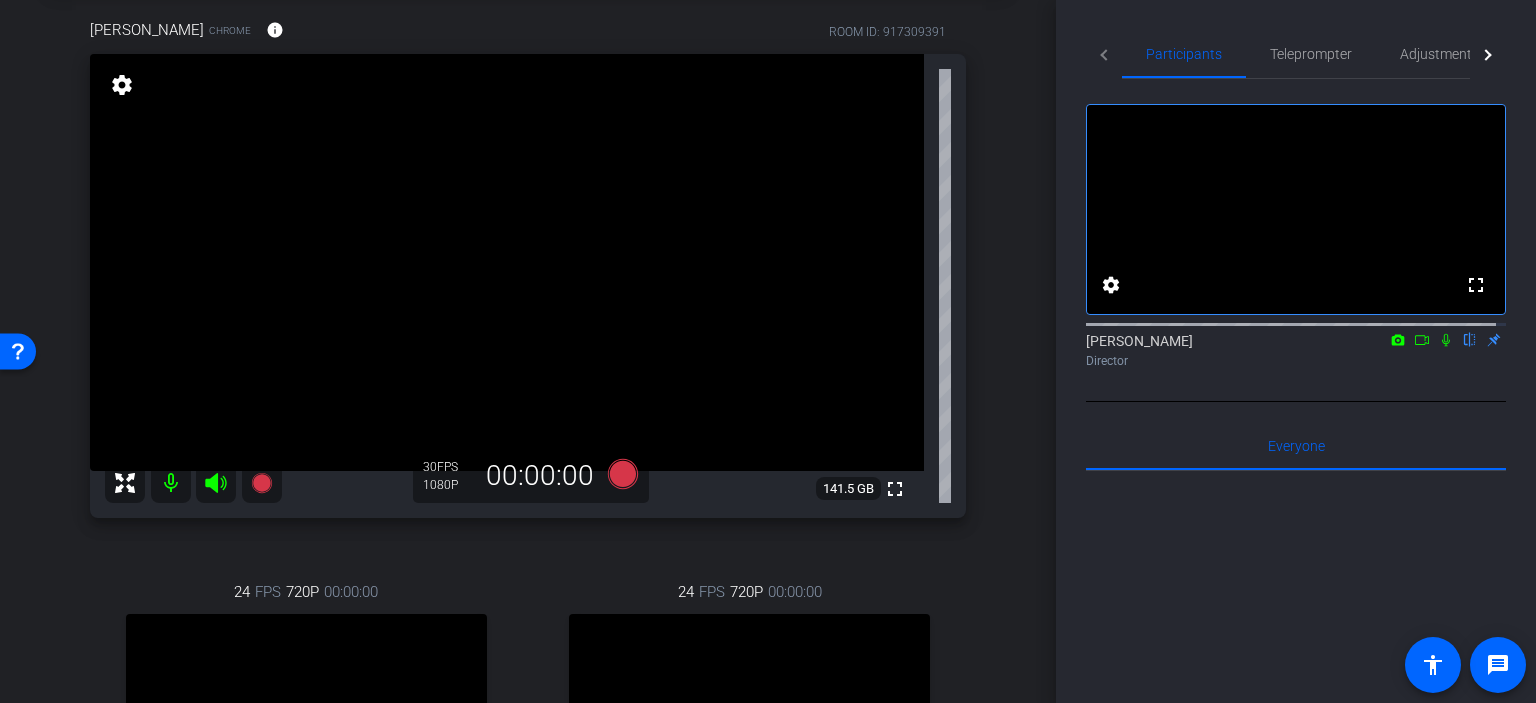 click on "arrow_back  Interviews   Back to project   Send invite  account_box grid_on settings info
Kelly Kunder Chrome info ROOM ID: 917309391 fullscreen settings  141.5 GB
30 FPS  1080P   00:00:00
24 FPS 720P  00:00:00  fullscreen
Melody Malone Bogan Subject   -  Chrome
settings 24 FPS 720P  00:00:00  fullscreen
-" at bounding box center (528, 251) 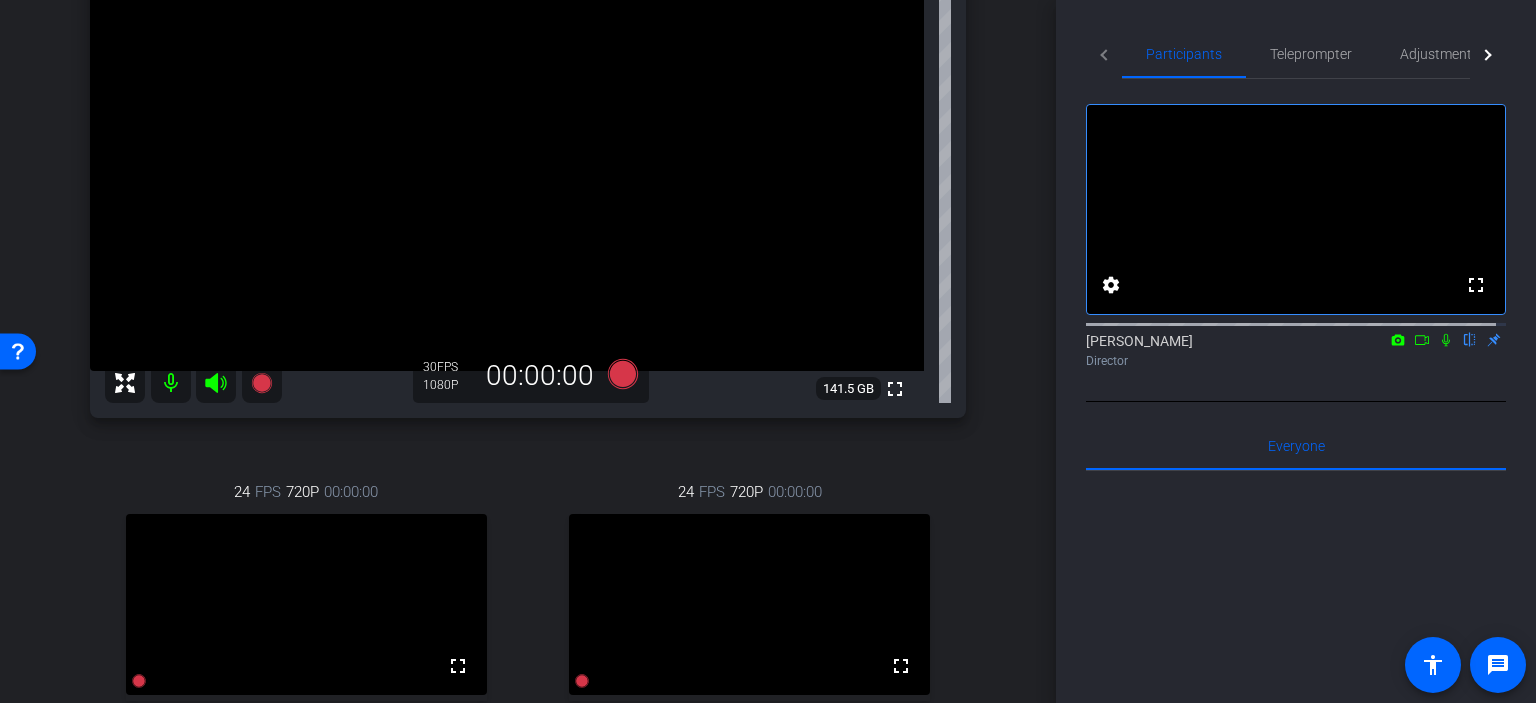 scroll, scrollTop: 100, scrollLeft: 0, axis: vertical 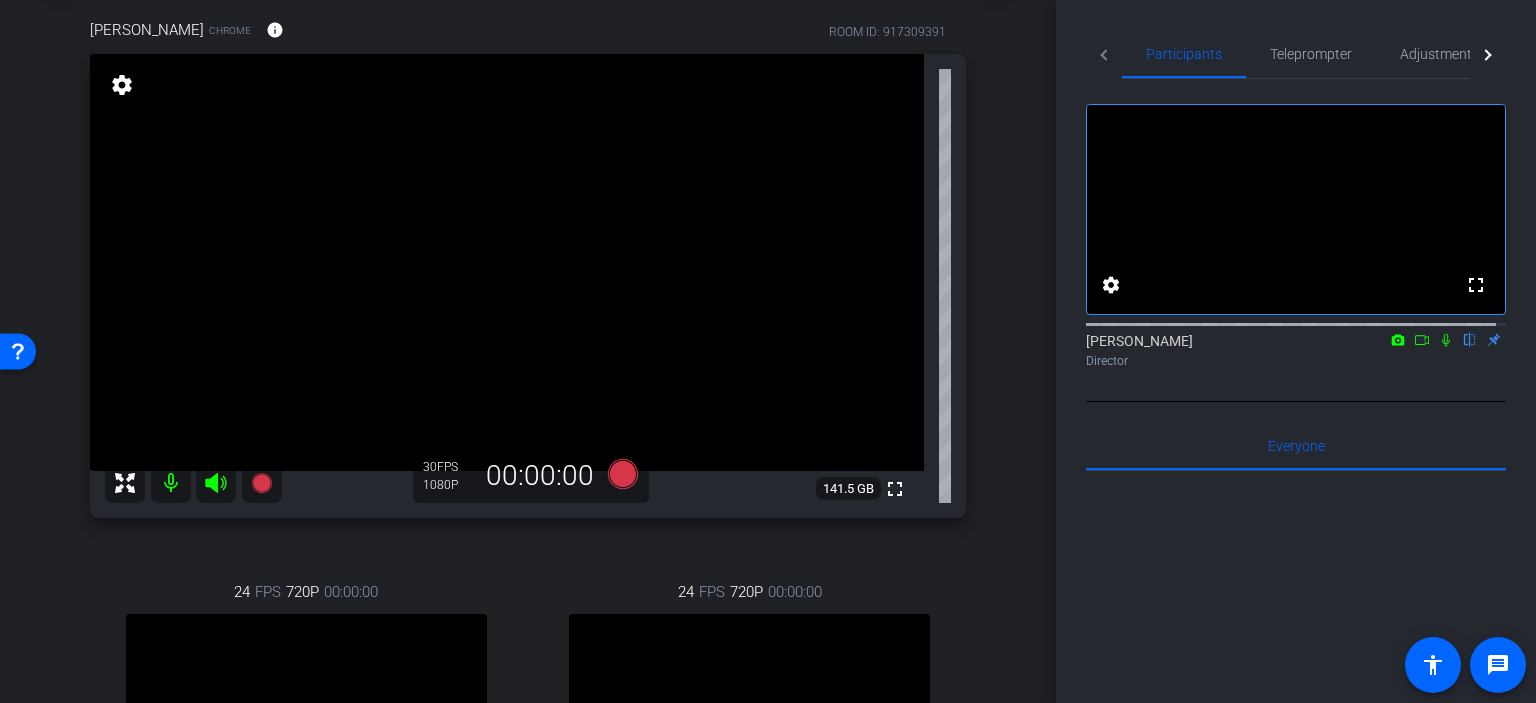 click on "Kelly Kunder Chrome info ROOM ID: 917309391 fullscreen settings  141.5 GB
30 FPS  1080P   00:00:00
24 FPS 720P  00:00:00  fullscreen
Melody Malone Bogan Subject   -  Chrome
settings 24 FPS 720P  00:00:00  fullscreen
Bruce Robertson Subject   -  Chrome" at bounding box center [528, 477] 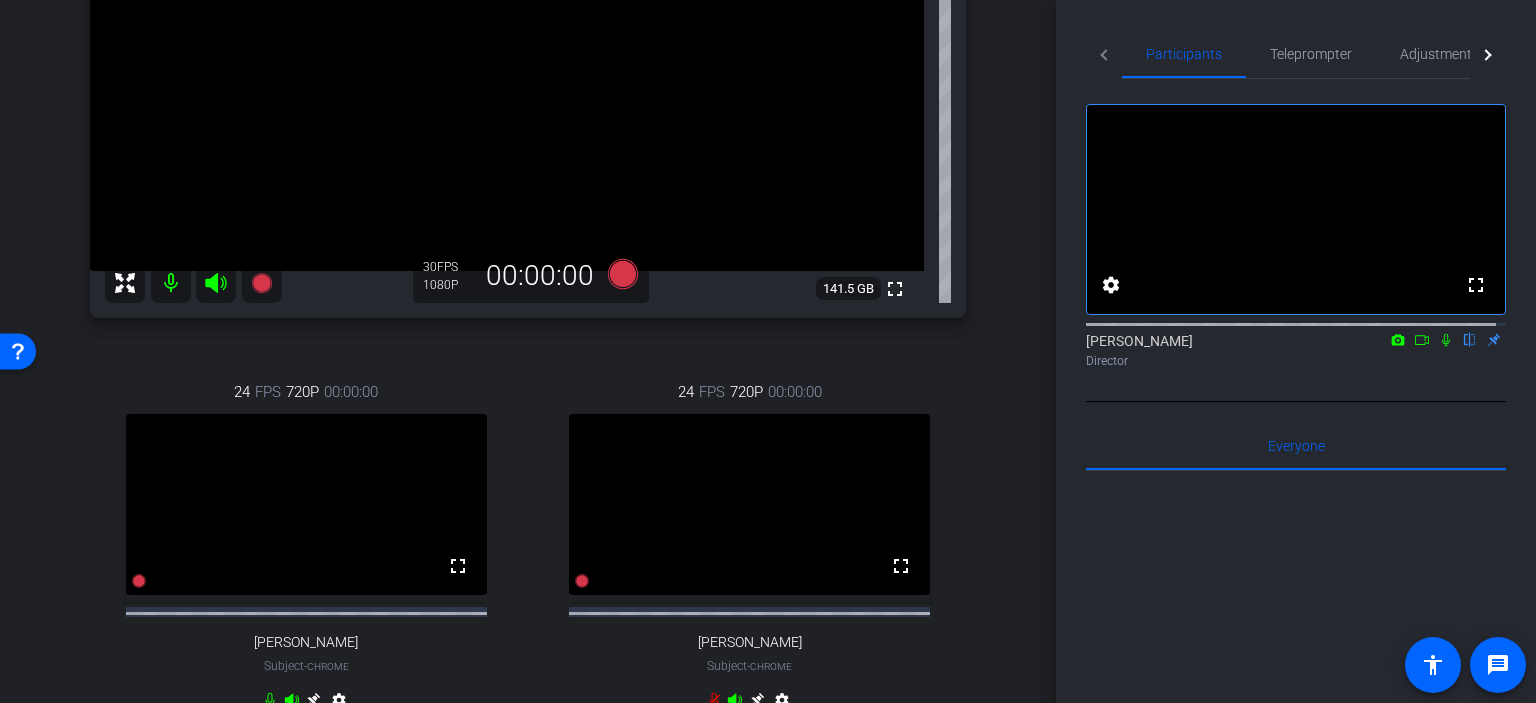 click on "24 FPS 720P  00:00:00  fullscreen
Melody Malone Bogan Subject   -  Chrome
settings" at bounding box center [306, 548] 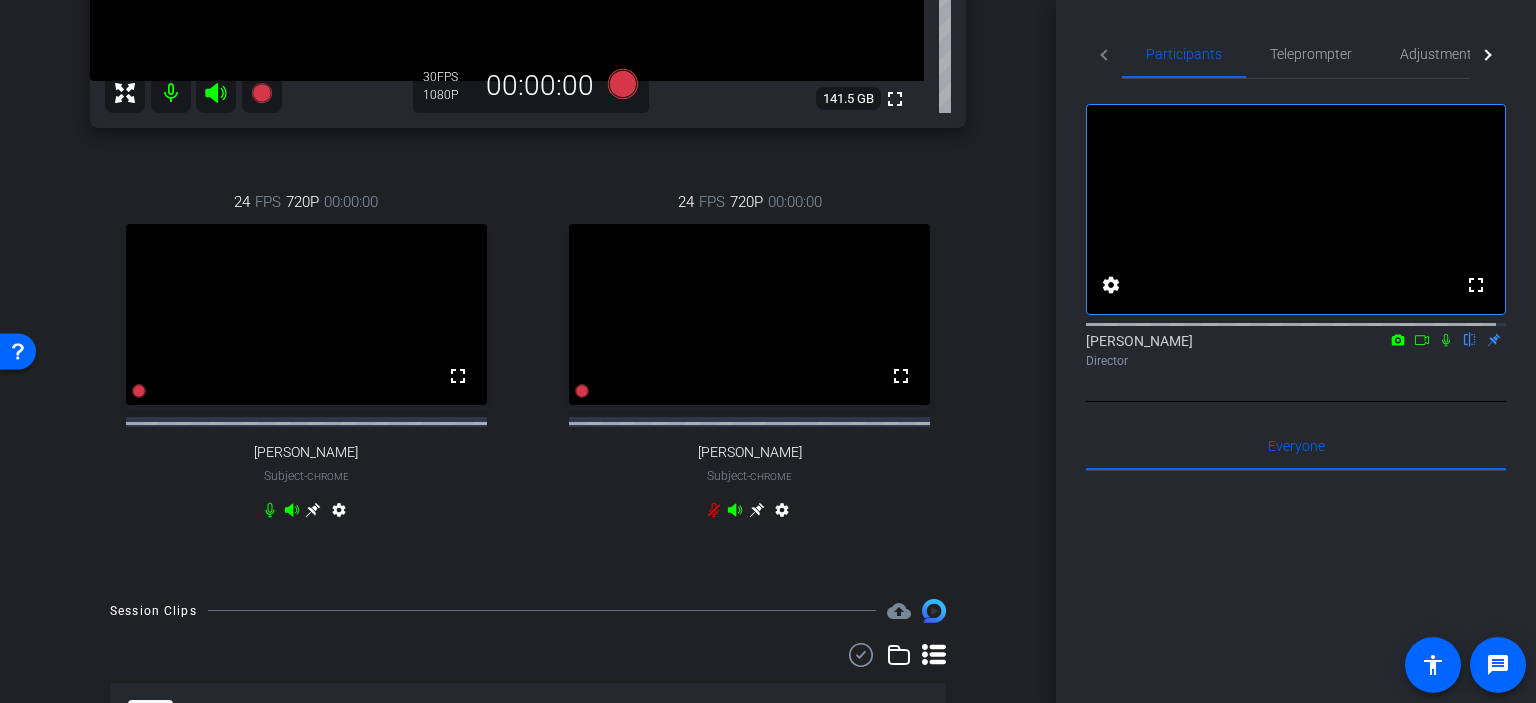 scroll, scrollTop: 600, scrollLeft: 0, axis: vertical 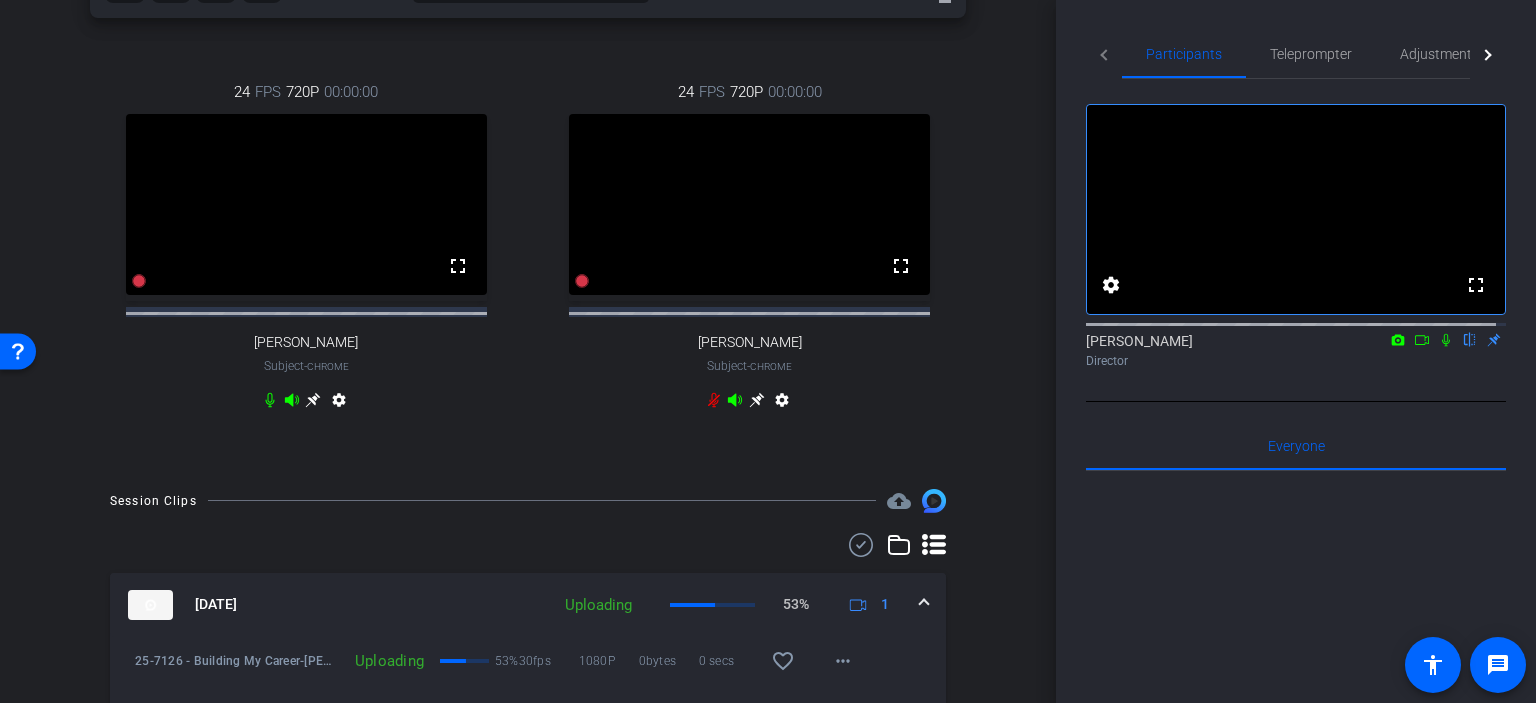 click 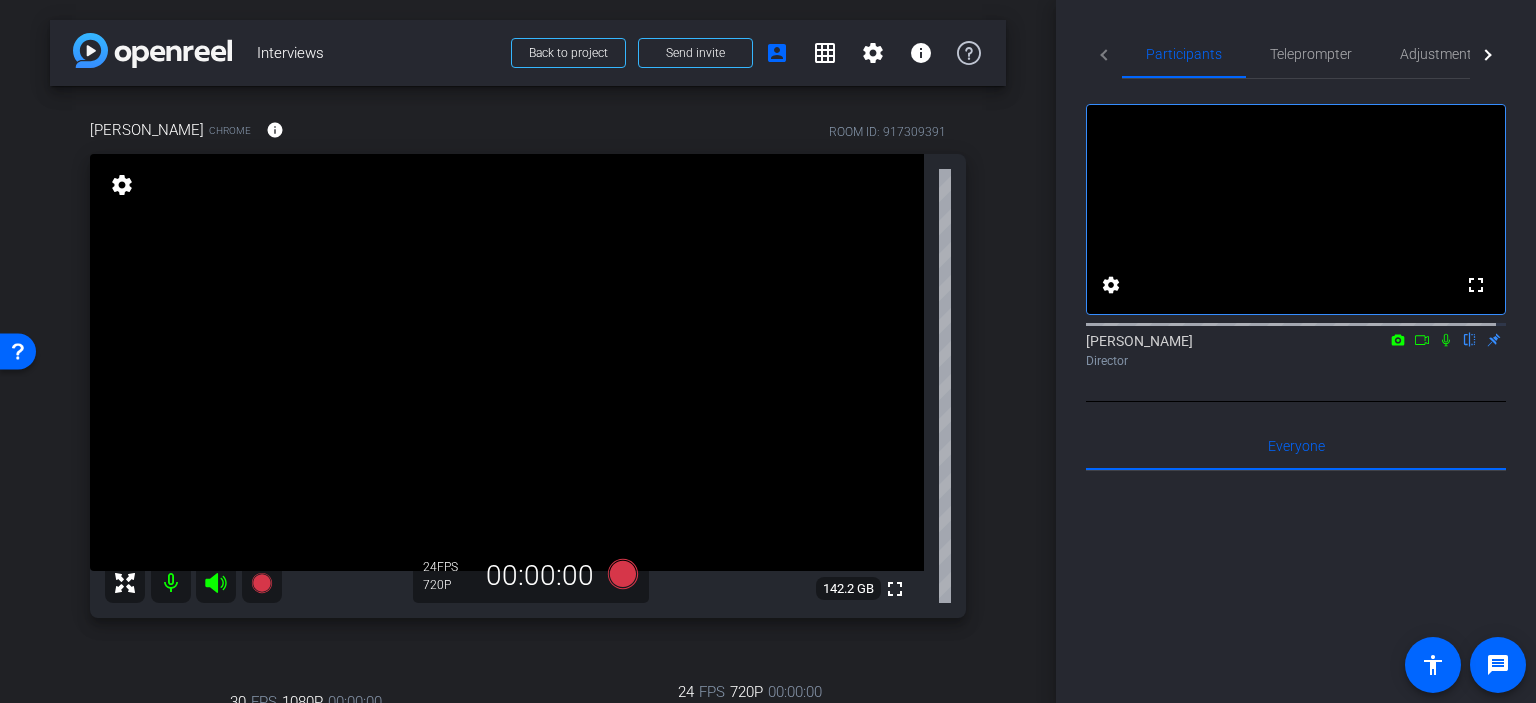 scroll, scrollTop: 100, scrollLeft: 0, axis: vertical 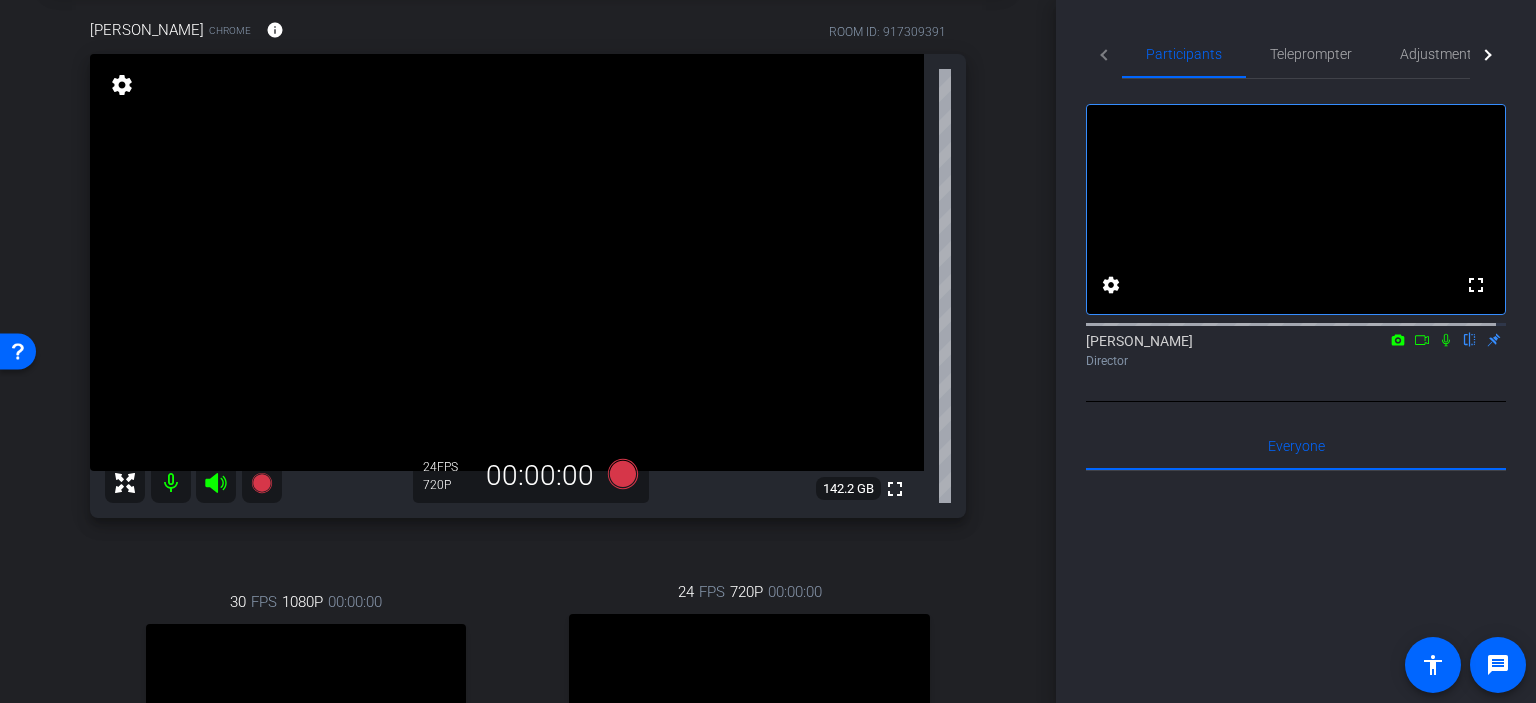 click 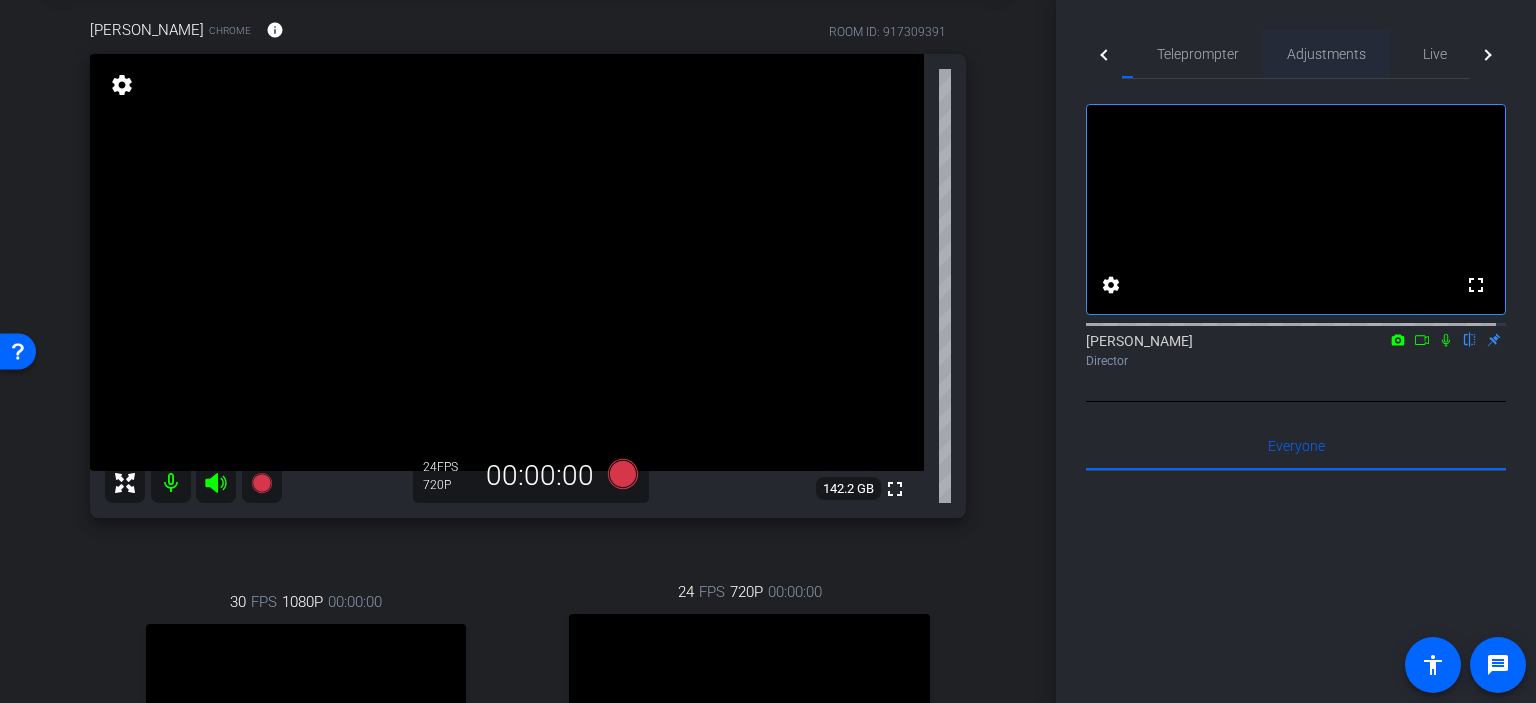 click on "Adjustments" at bounding box center (1326, 54) 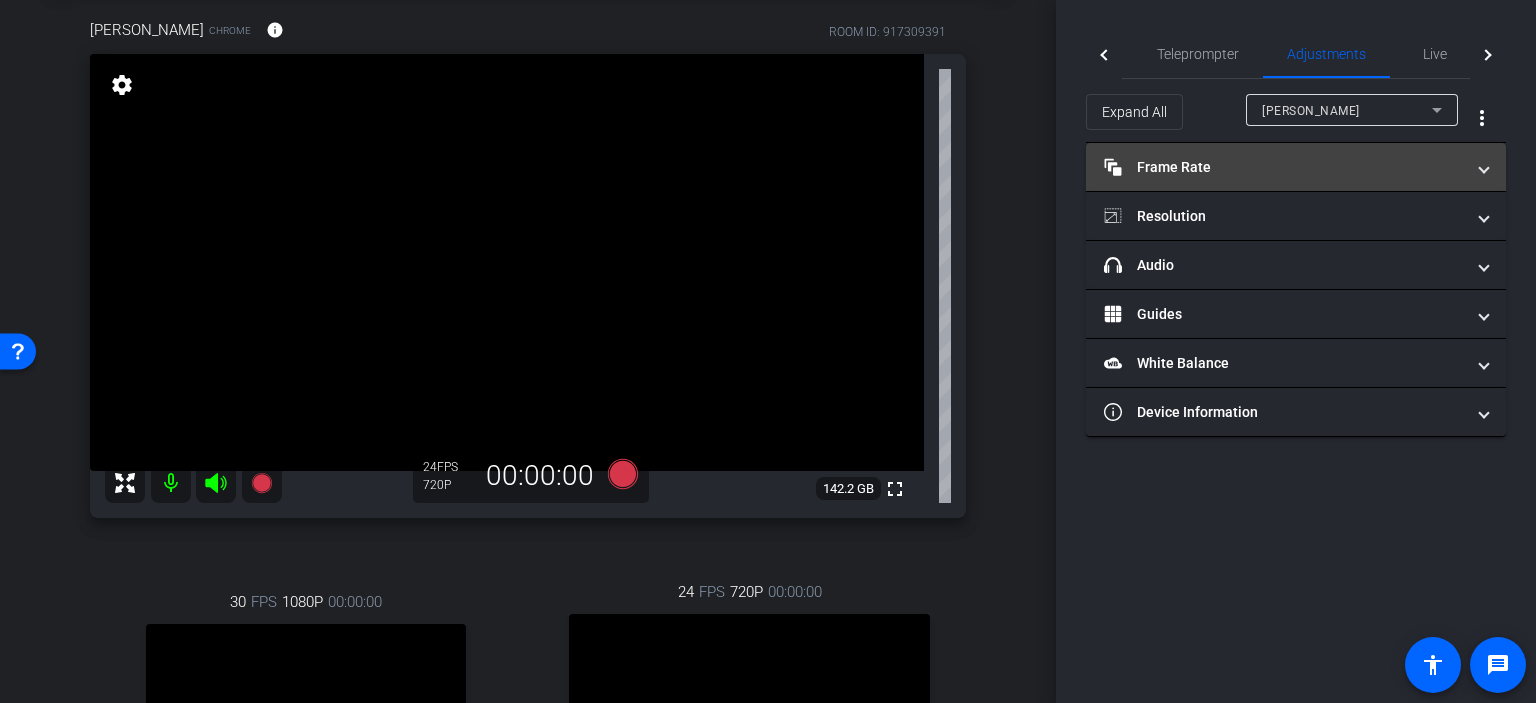 click on "Frame Rate
Frame Rate" at bounding box center [1284, 167] 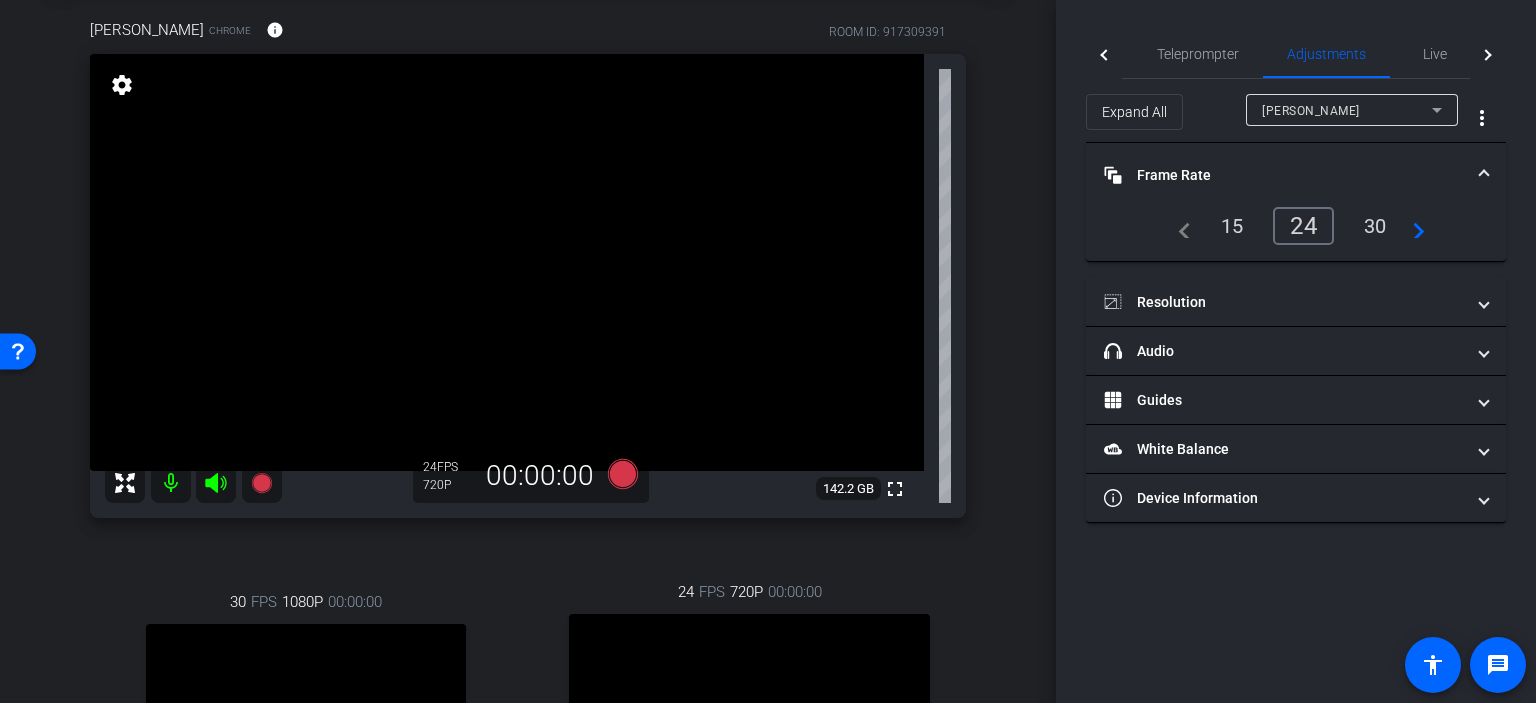 click on "30" at bounding box center [1375, 226] 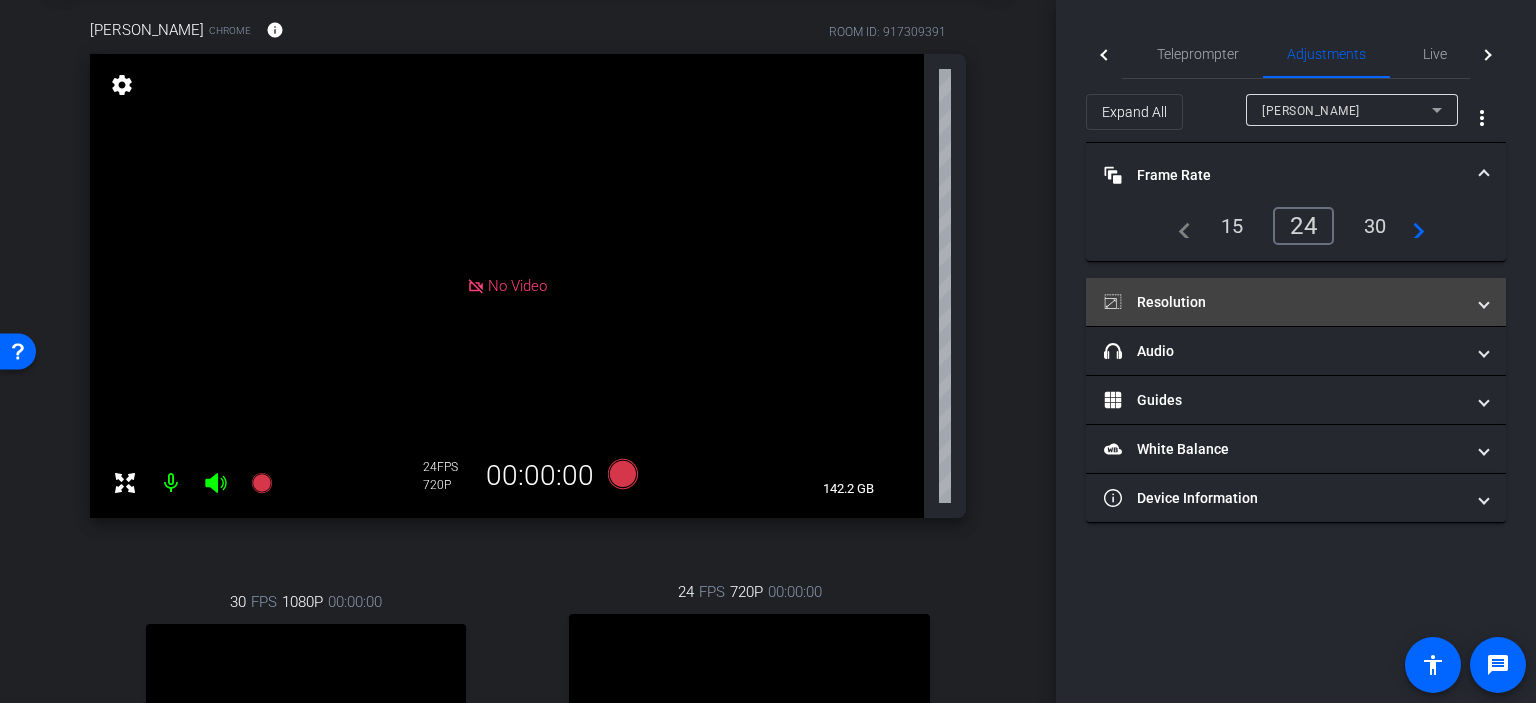 click on "Resolution" at bounding box center (1284, 302) 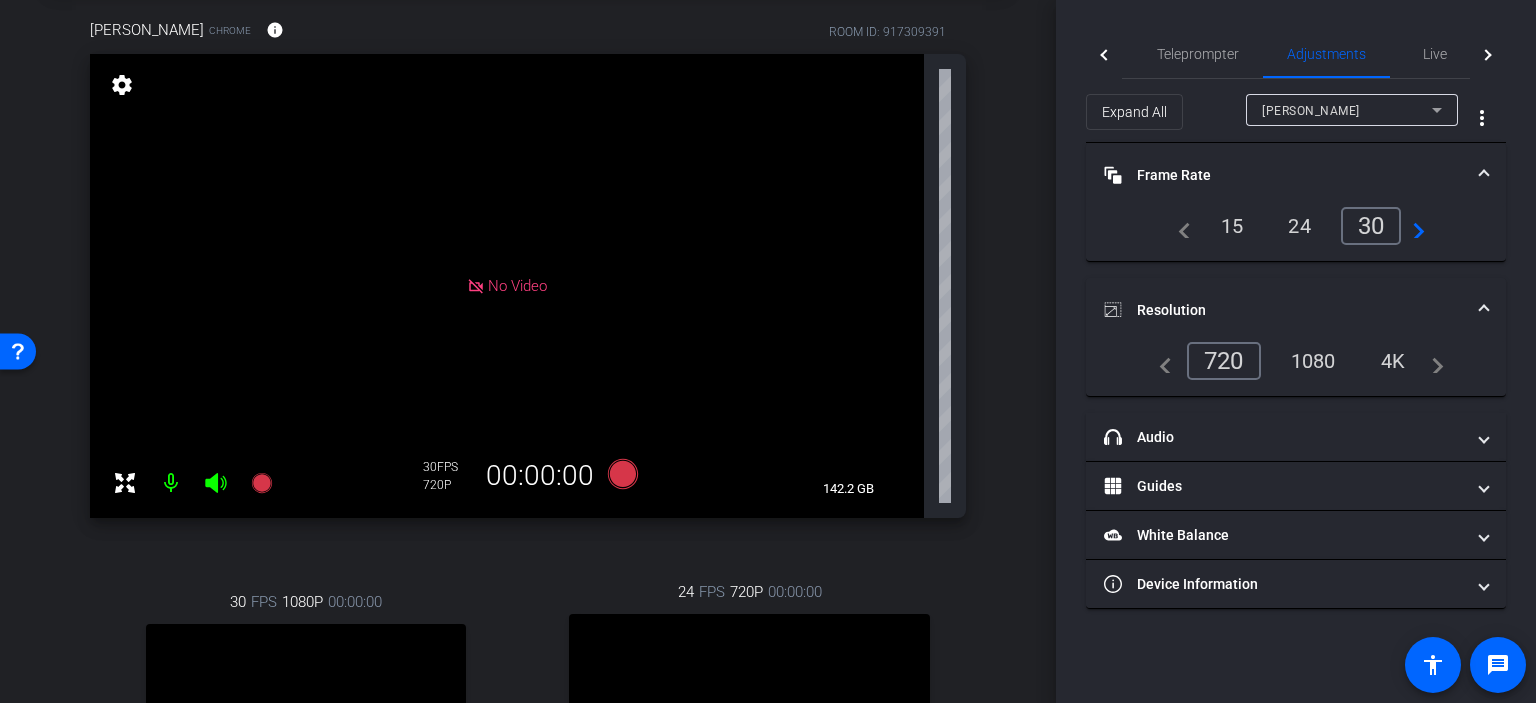 click on "1080" at bounding box center (1313, 361) 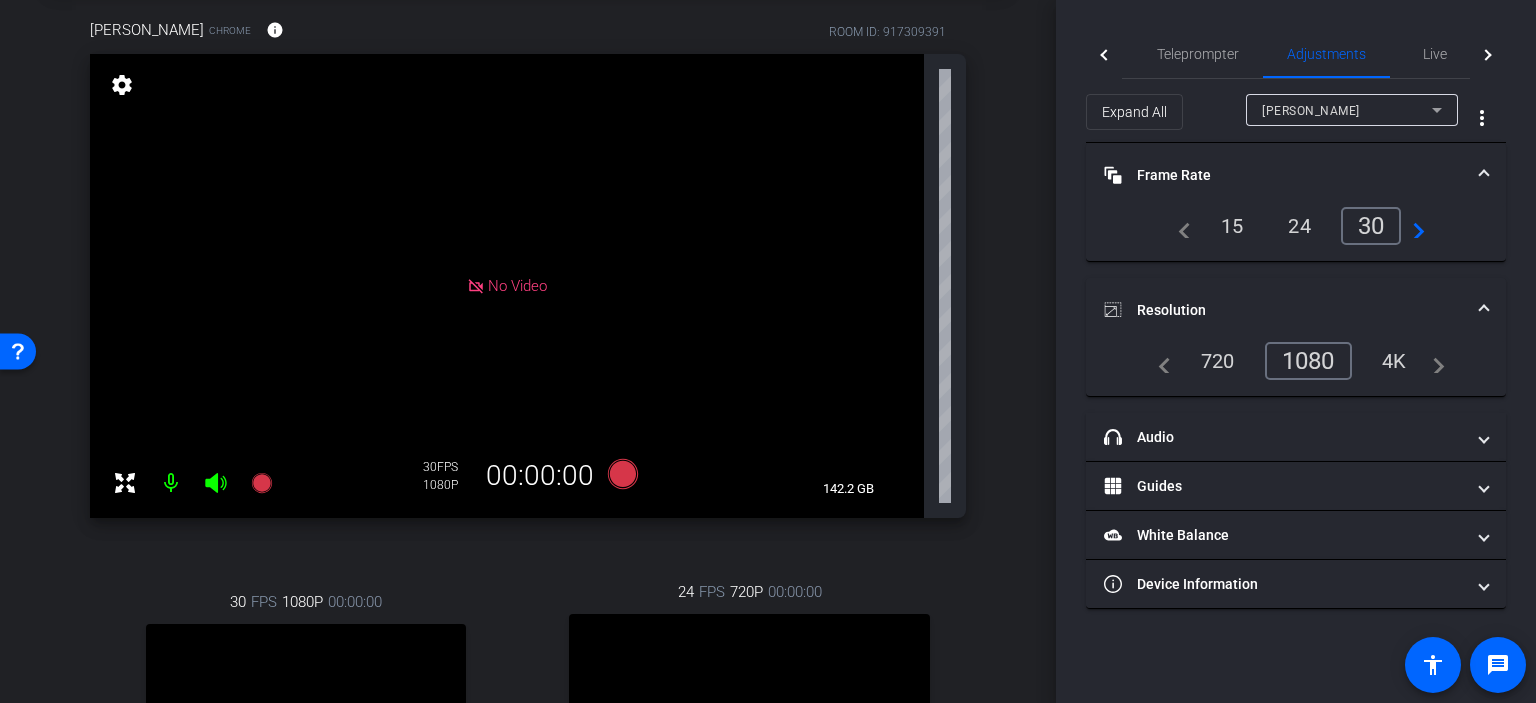 click on "arrow_back  Interviews   Back to project   Send invite  account_box grid_on settings info
Melody Malone Bogan Chrome info ROOM ID: 917309391  No Video settings  142.2 GB
30 FPS  1080P   00:00:00
30 FPS 1080P  00:00:00  fullscreen
Kelly Kunder Subject   -  Chrome
settings 24 FPS 720P  00:00:00  fullscreen
-" at bounding box center [528, 251] 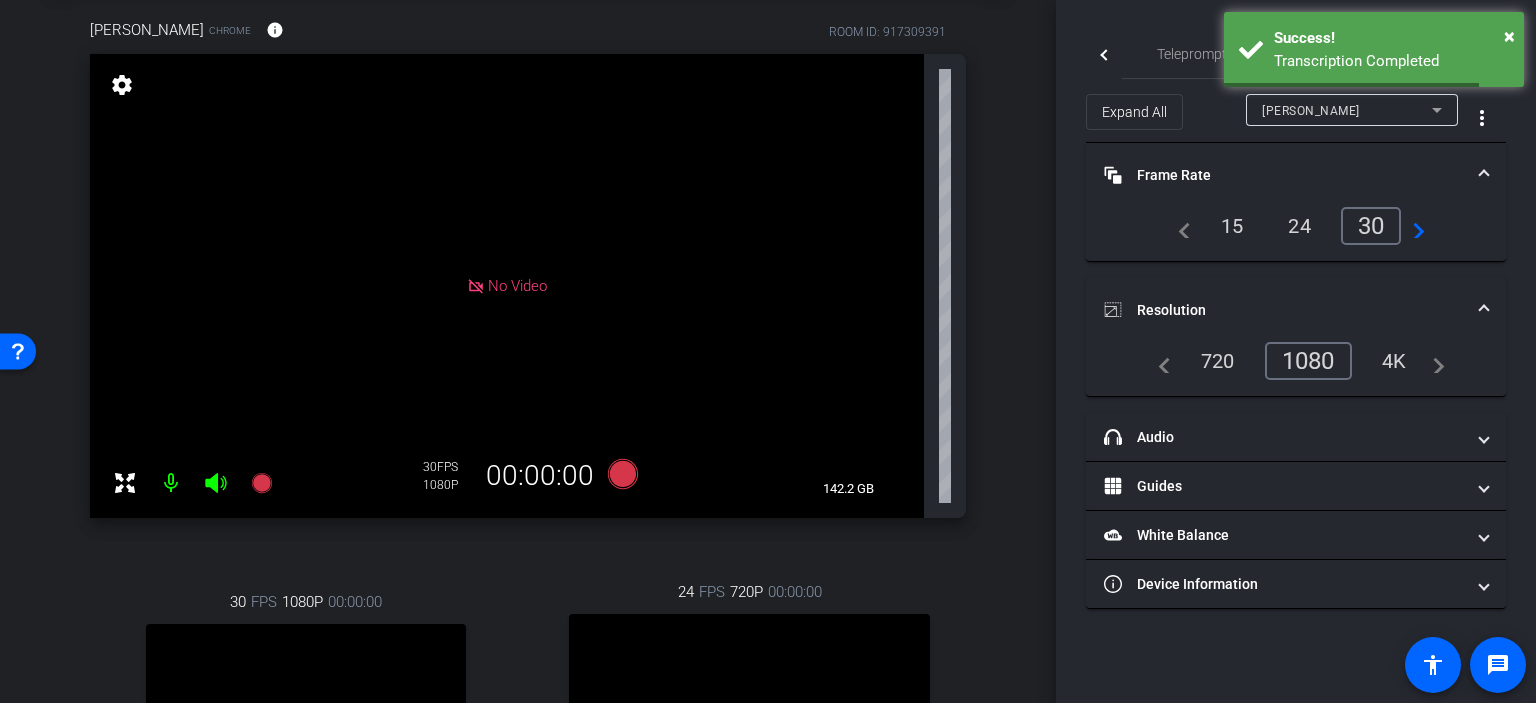 click on "Frame Rate
Frame Rate" at bounding box center [1292, 175] 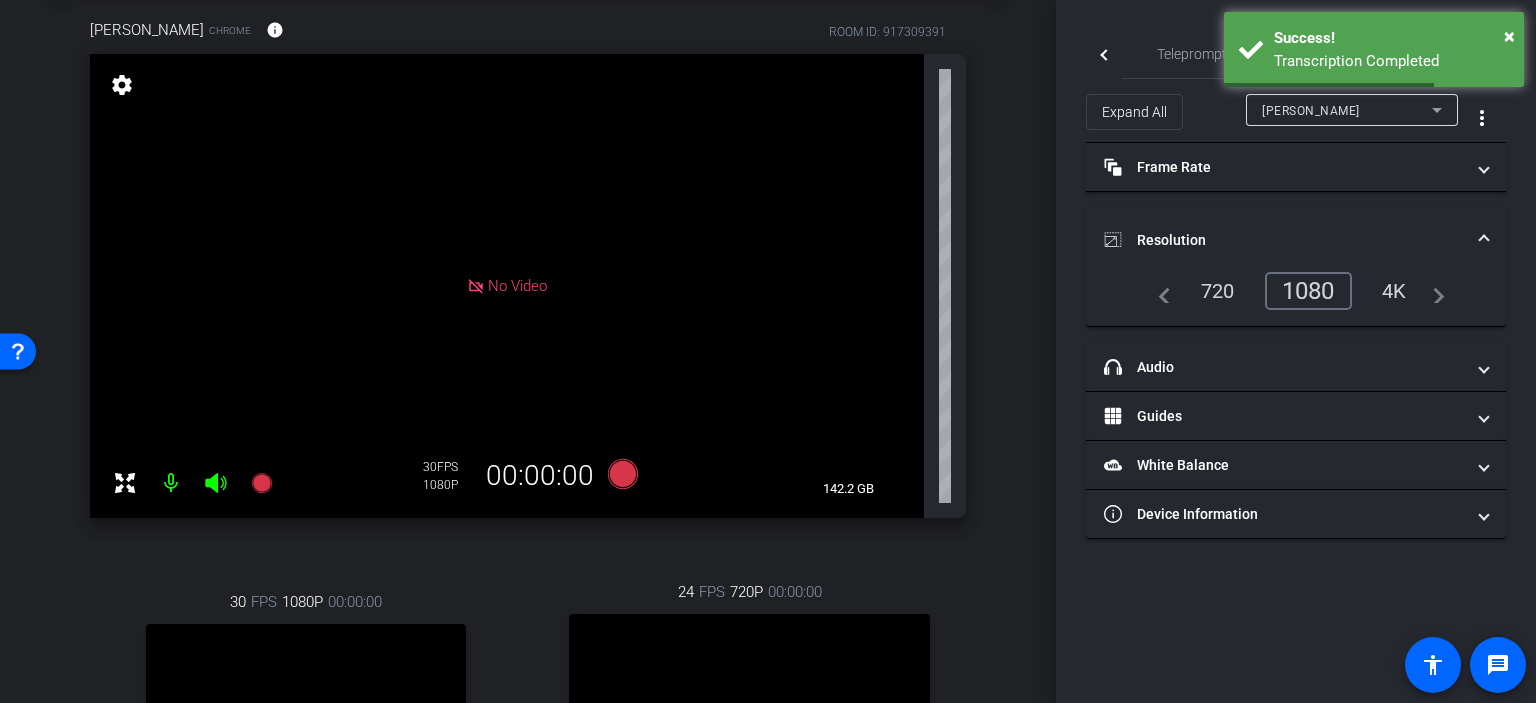 click at bounding box center [1484, 240] 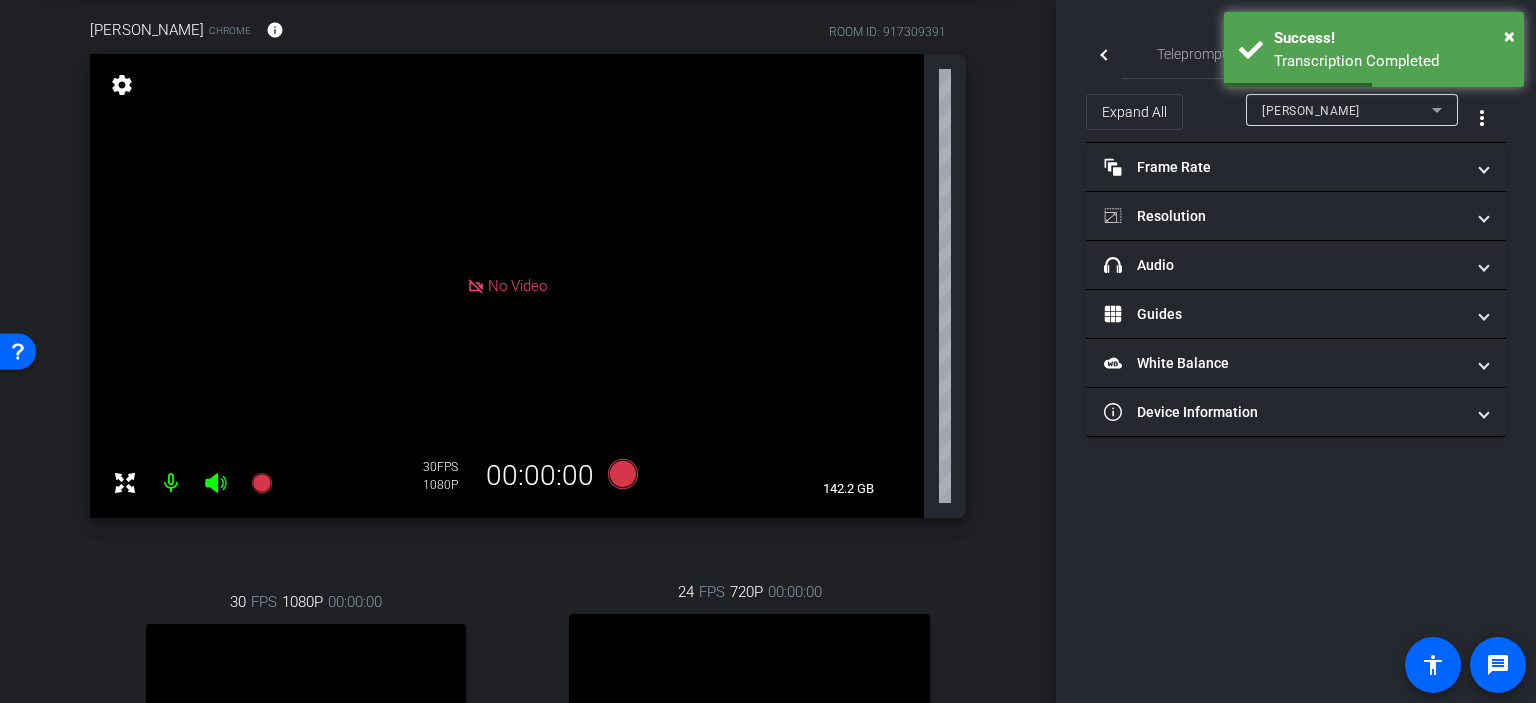 click on "arrow_back  Interviews   Back to project   Send invite  account_box grid_on settings info
Melody Malone Bogan Chrome info ROOM ID: 917309391  No Video settings  142.2 GB
30 FPS  1080P   00:00:00
30 FPS 1080P  00:00:00  fullscreen
Kelly Kunder Subject   -  Chrome
settings 24 FPS 720P  00:00:00  fullscreen
-" at bounding box center (528, 251) 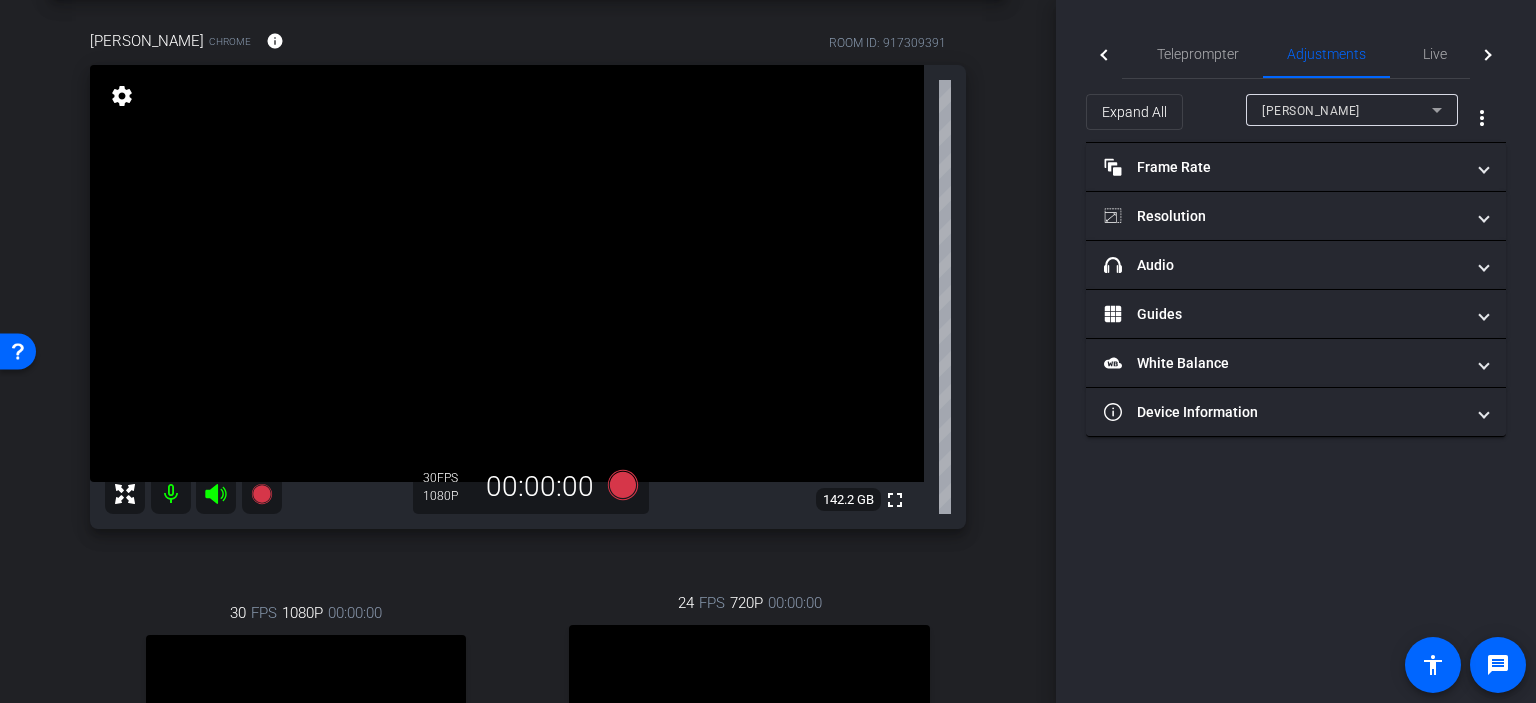 scroll, scrollTop: 111, scrollLeft: 0, axis: vertical 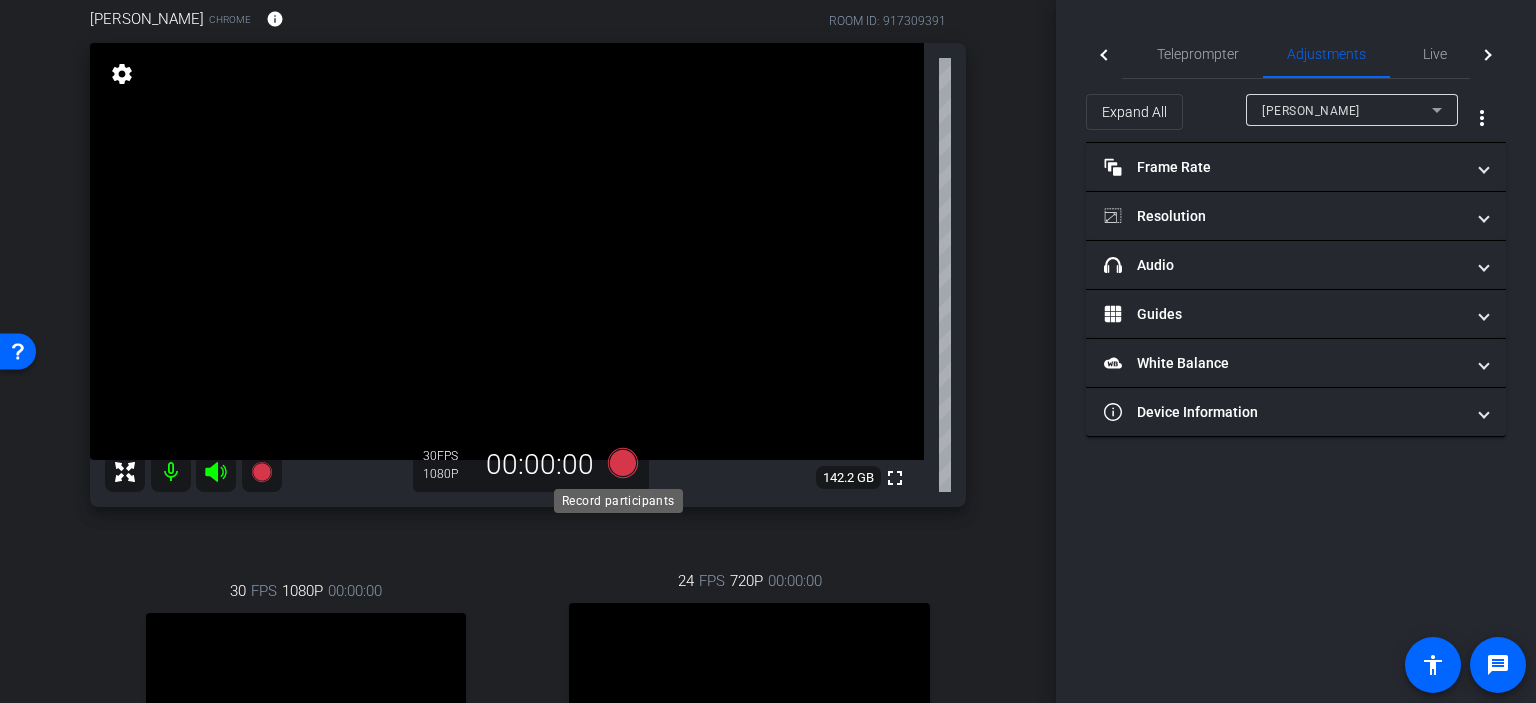 click 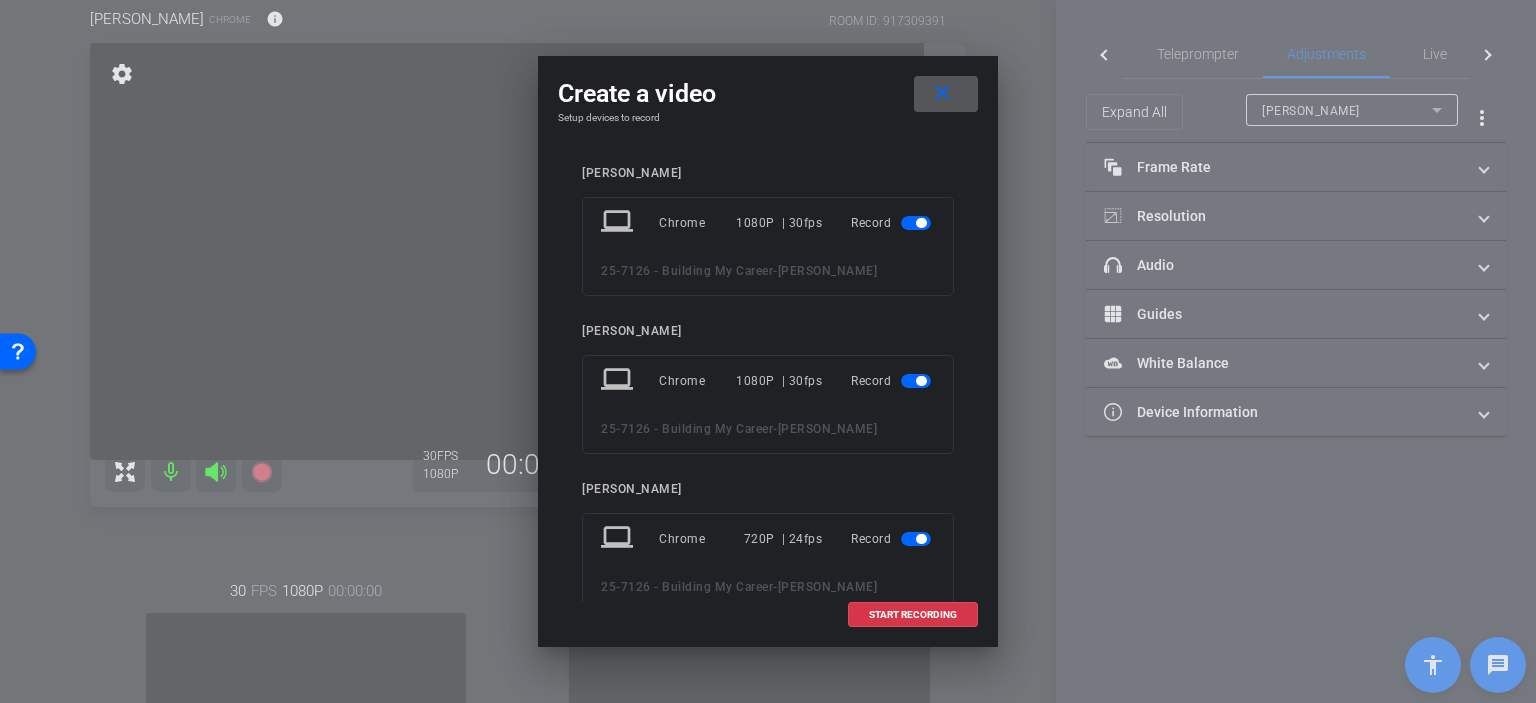 click at bounding box center [916, 539] 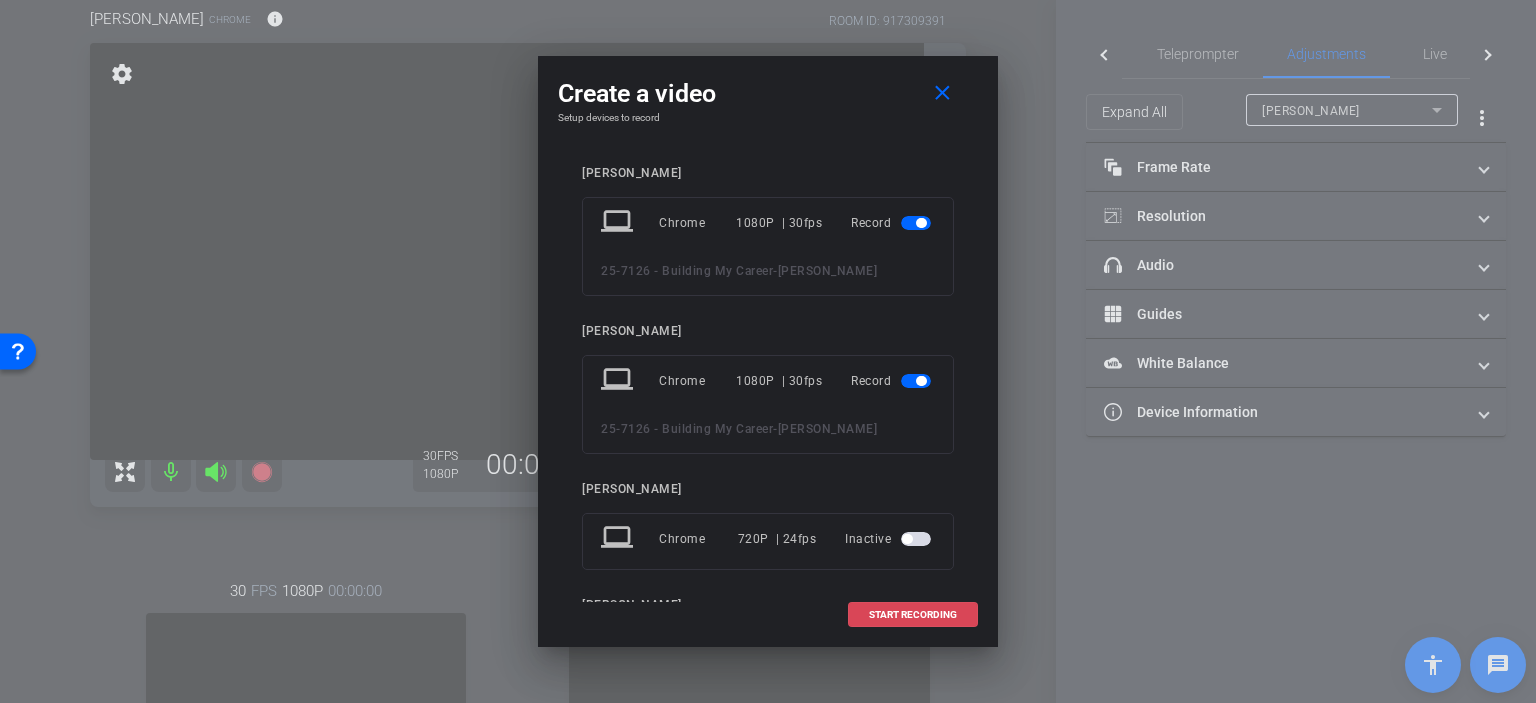 click on "START RECORDING" at bounding box center (913, 615) 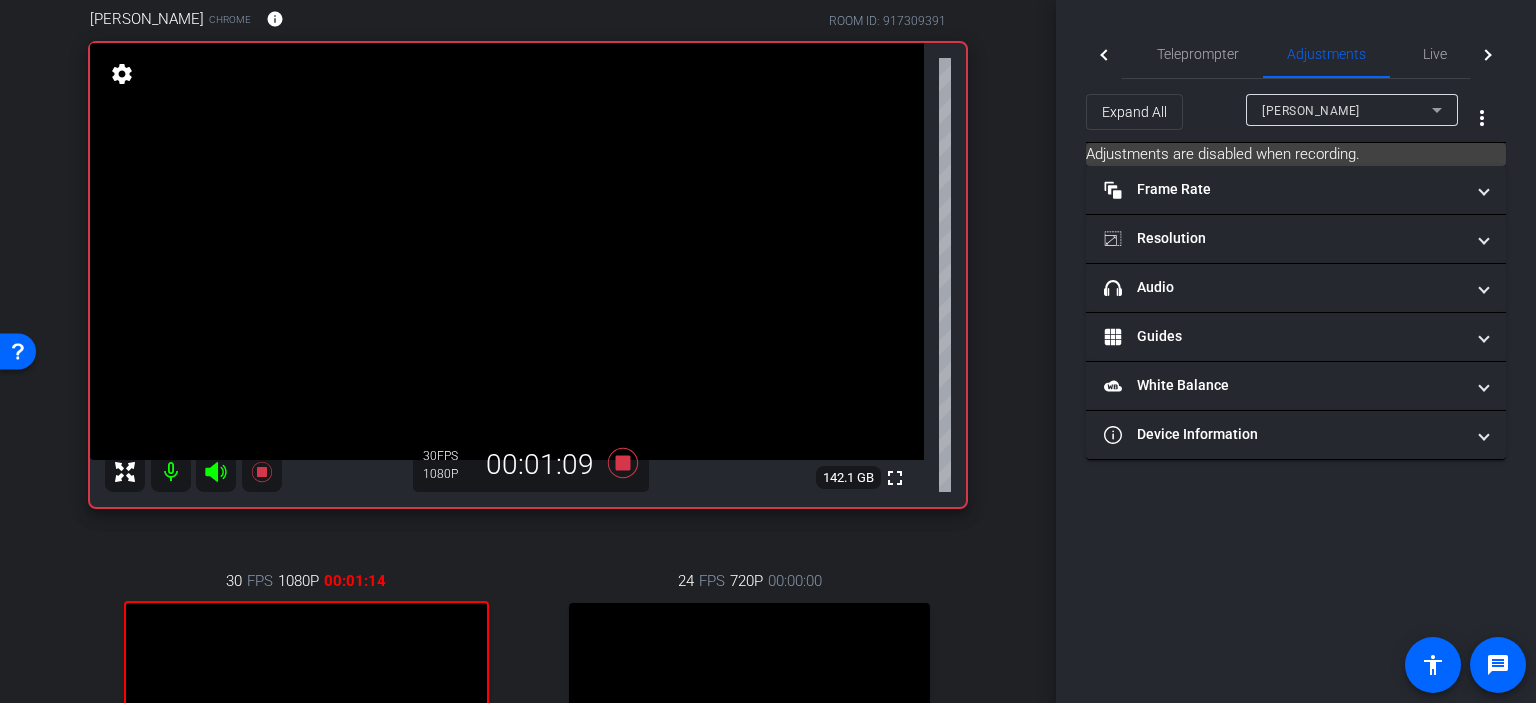 click on "Melody Malone Bogan Chrome info ROOM ID: 917309391 fullscreen settings  142.1 GB
30 FPS  1080P   00:01:09
30 FPS 1080P  00:01:14  fullscreen
Kelly Kunder Subject   -  Chrome
settings 24 FPS 720P  00:00:00  fullscreen
Bruce Robertson Subject   -  Chrome
settings" at bounding box center (528, 466) 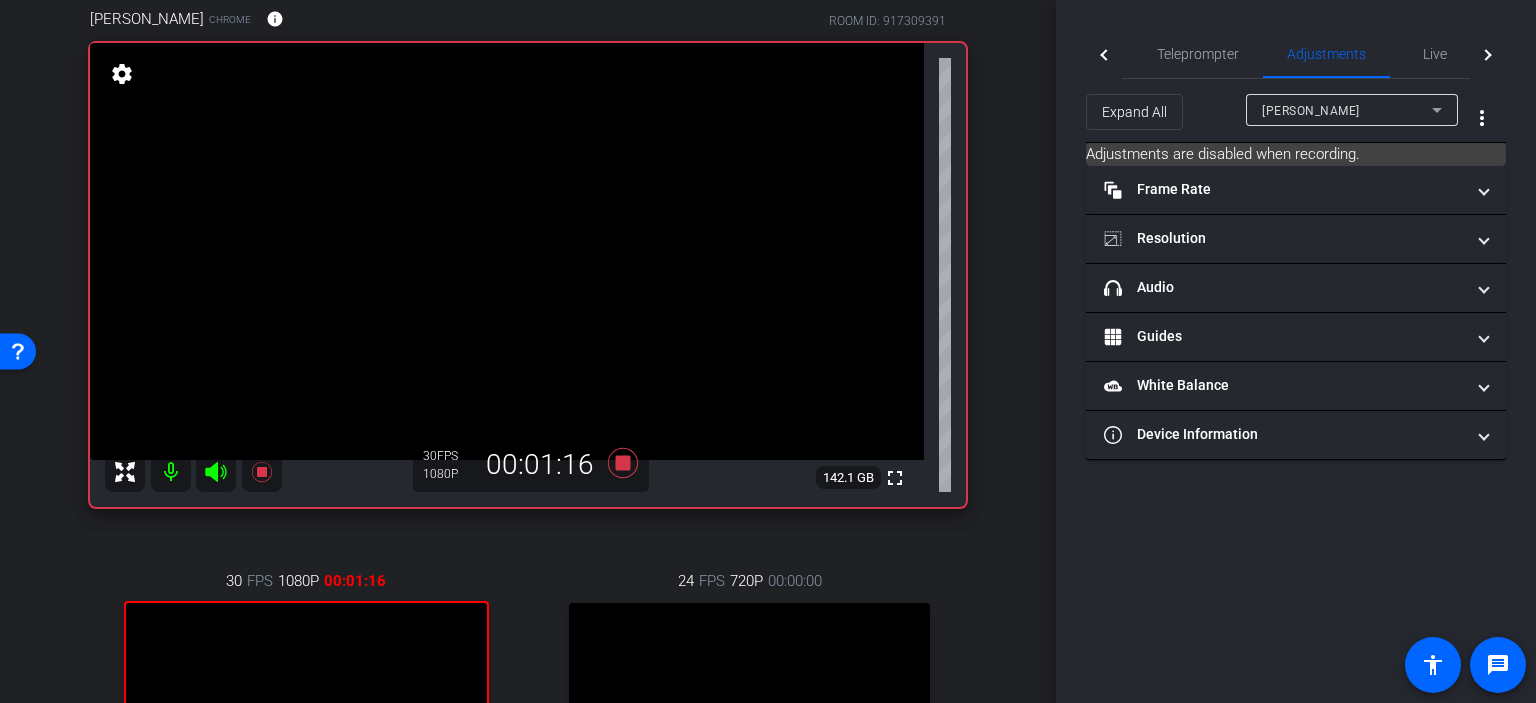 click on "Melody Malone Bogan Chrome info ROOM ID: 917309391 fullscreen settings  142.1 GB
30 FPS  1080P   00:01:16
30 FPS 1080P  00:01:16  fullscreen
Kelly Kunder Subject   -  Chrome
settings 24 FPS 720P  00:00:00  fullscreen
Bruce Robertson Subject   -  Chrome
settings" at bounding box center [528, 466] 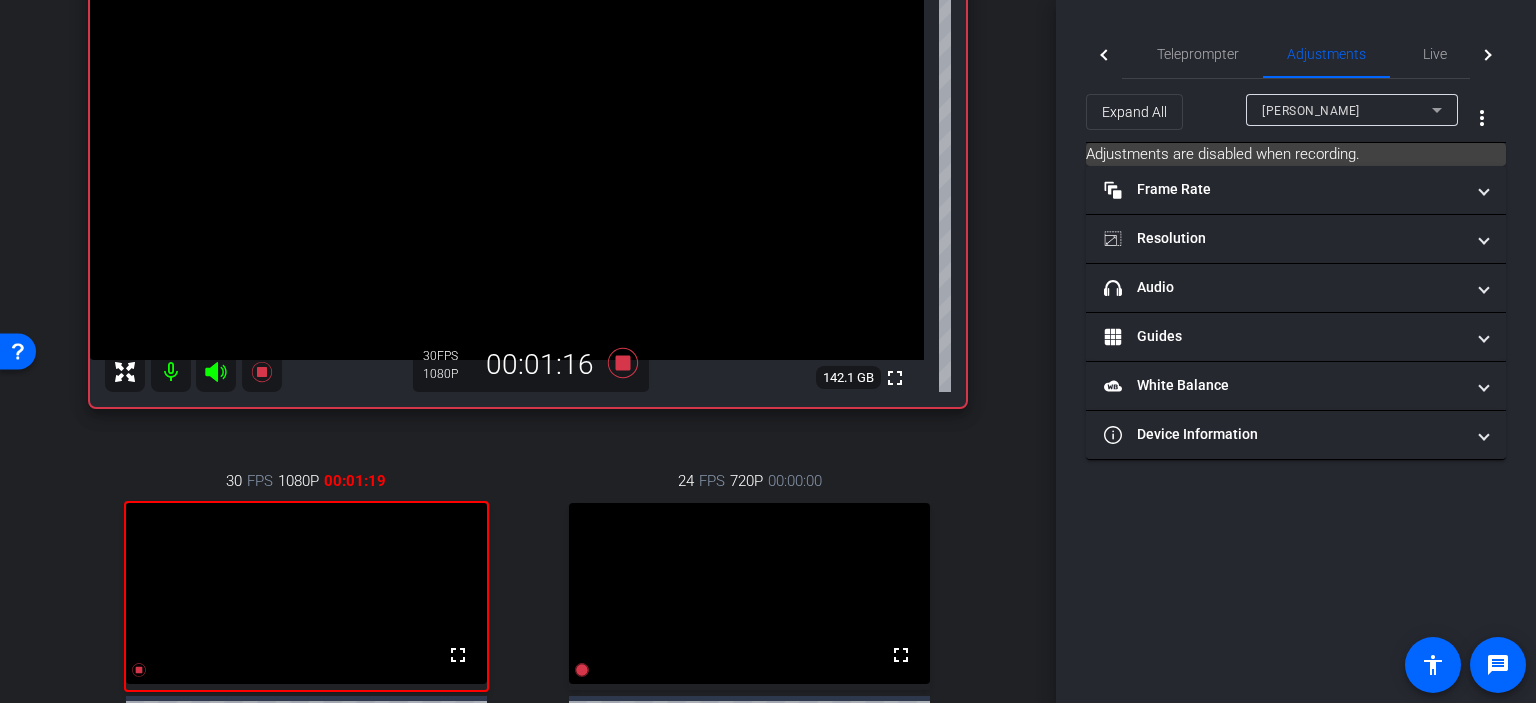 scroll, scrollTop: 111, scrollLeft: 0, axis: vertical 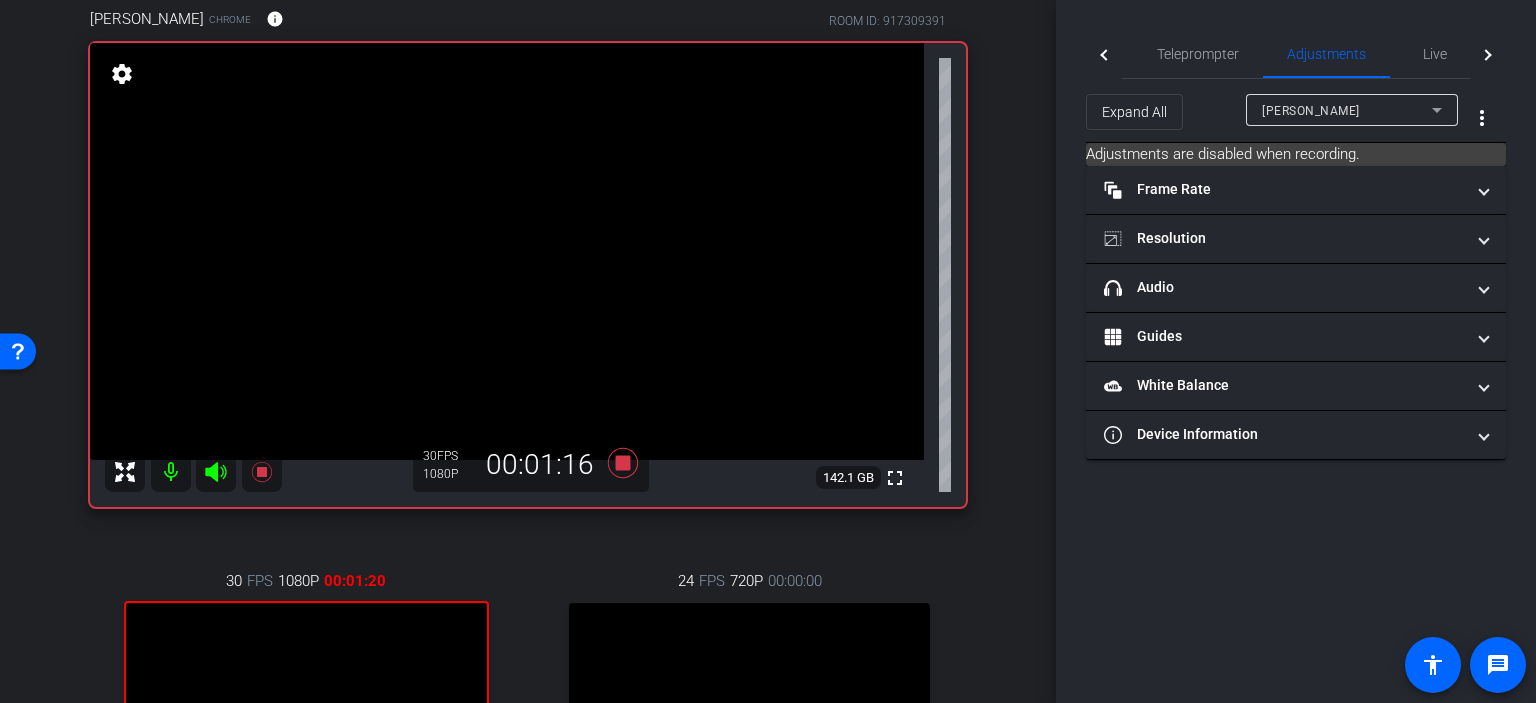 click on "Melody Malone Bogan Chrome info ROOM ID: 917309391 fullscreen settings  142.1 GB
30 FPS  1080P   00:01:16
30 FPS 1080P  00:01:20  fullscreen
Kelly Kunder Subject   -  Chrome
settings 24 FPS 720P  00:00:00  fullscreen
Bruce Robertson Subject   -  Chrome
settings" at bounding box center [528, 466] 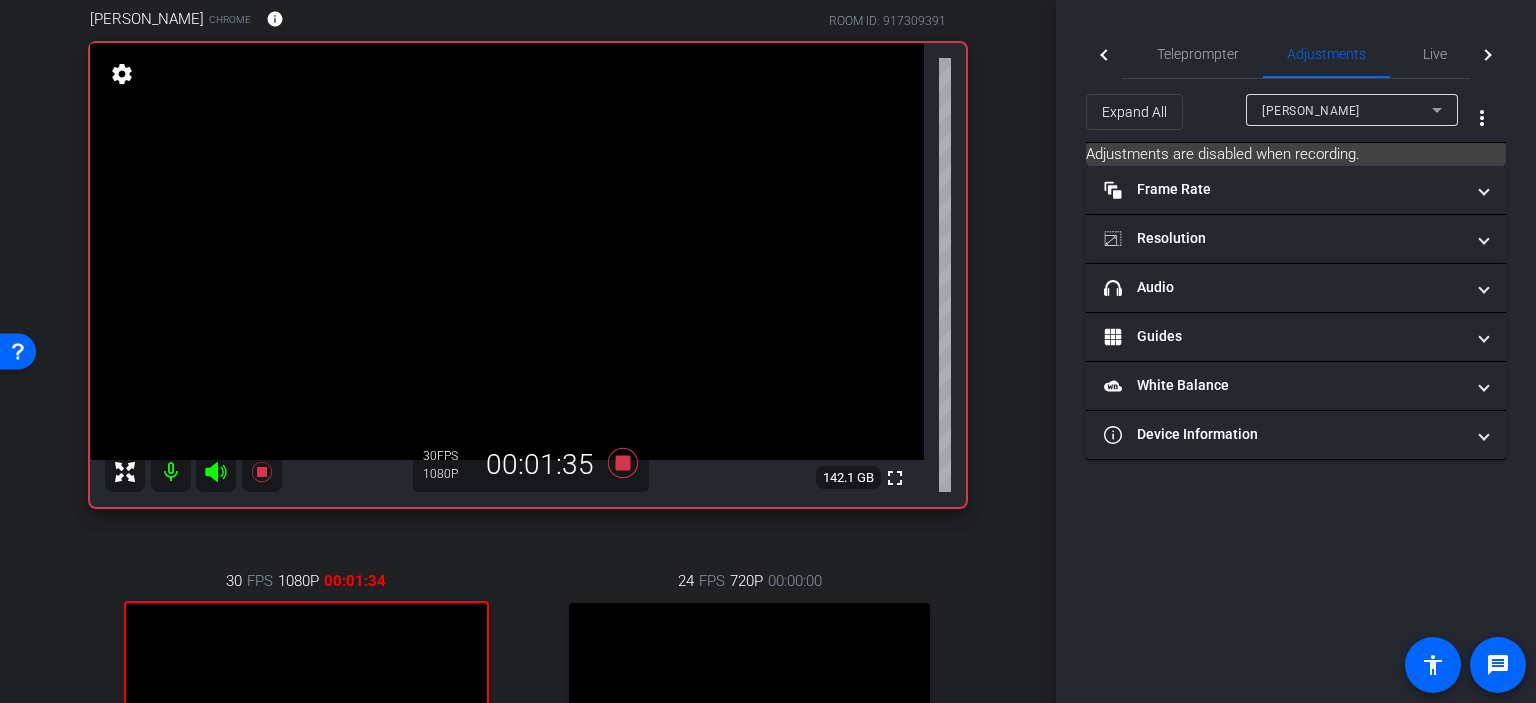 click on "Melody Malone Bogan Chrome info ROOM ID: 917309391 fullscreen settings  142.1 GB
30 FPS  1080P   00:01:35
30 FPS 1080P  00:01:34  fullscreen
Kelly Kunder Subject   -  Chrome
settings 24 FPS 720P  00:00:00  fullscreen
Bruce Robertson Subject   -  Chrome
settings" at bounding box center [528, 466] 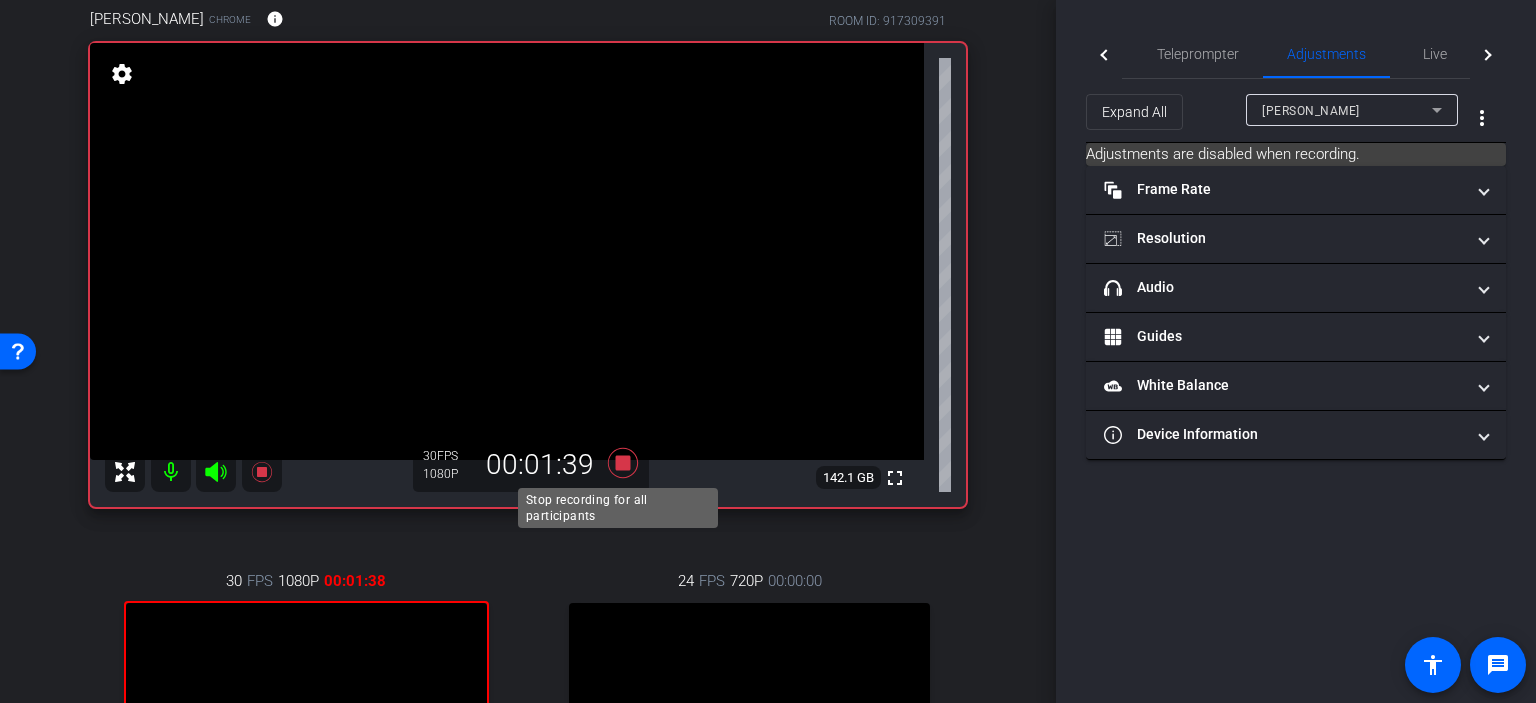 click 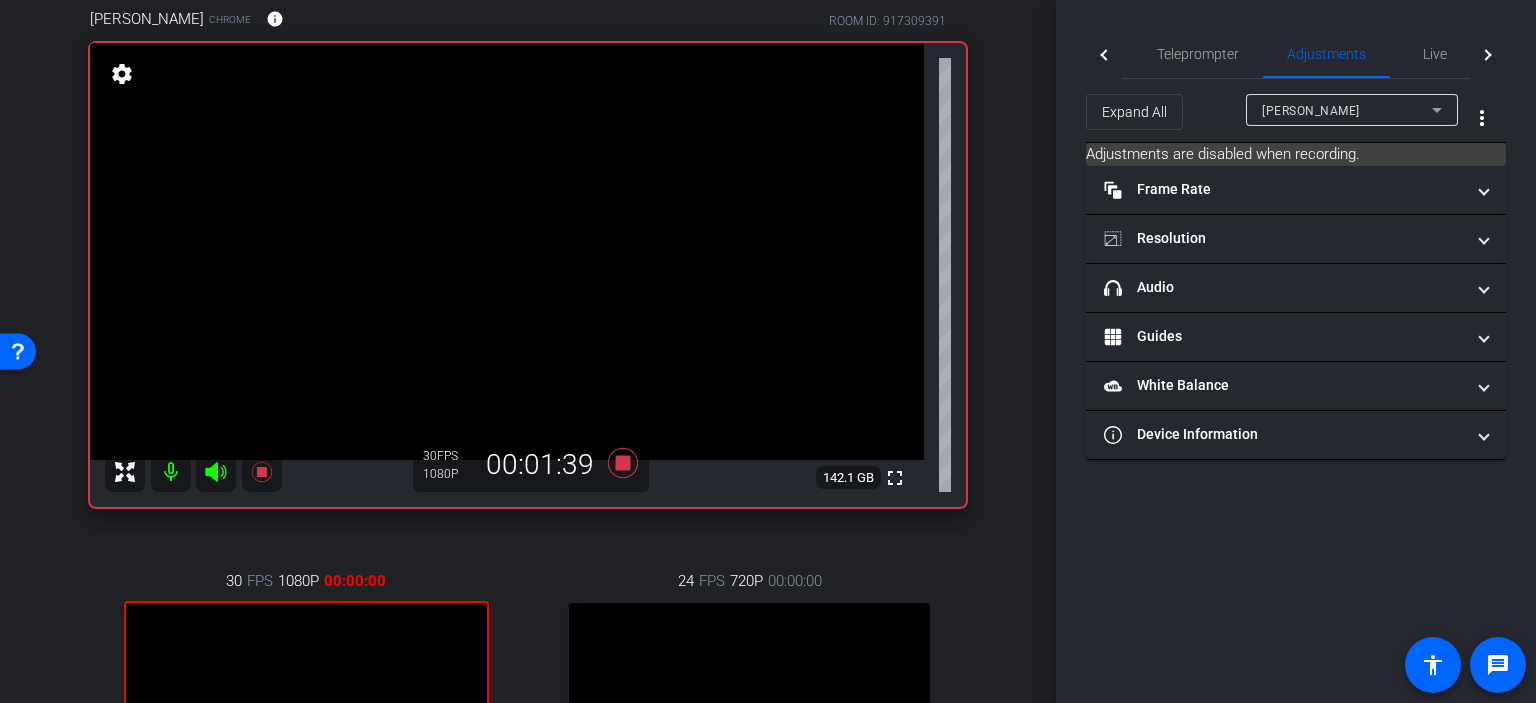 click on "arrow_back  Interviews   Back to project   Send invite  account_box grid_on settings info
Melody Malone Bogan Chrome info ROOM ID: 917309391 fullscreen settings  142.1 GB
30 FPS  1080P   00:01:39
30 FPS 1080P  00:00:00  fullscreen
Kelly Kunder Subject   -  Chrome
settings 24 FPS 720P  00:00:00  fullscreen
Bruce Robertson Subject   -  Chrome
settings  Session Clips   cloud_upload" at bounding box center [528, 240] 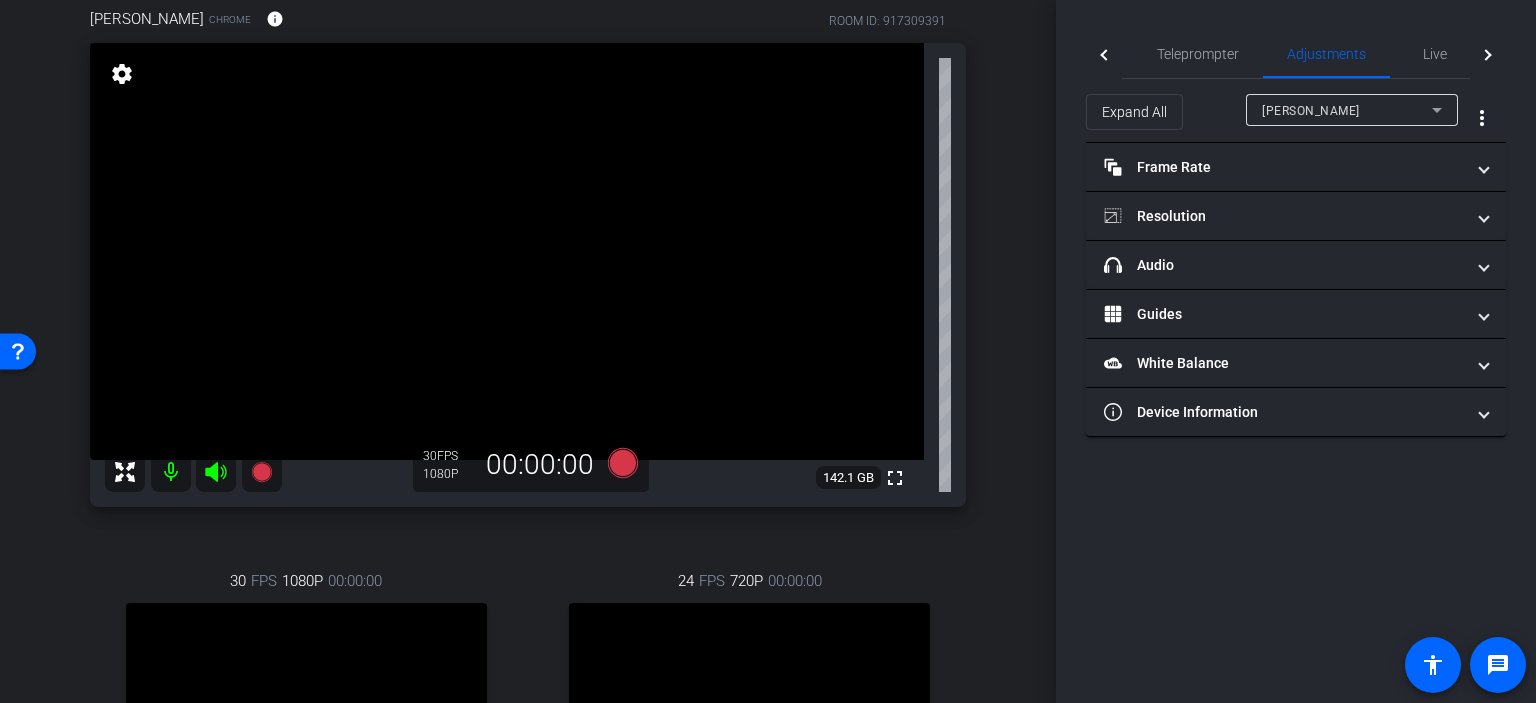 click on "Melody Malone Bogan Chrome info ROOM ID: 917309391 fullscreen settings  142.1 GB
30 FPS  1080P   00:00:00
30 FPS 1080P  00:00:00  fullscreen
Kelly Kunder Subject   -  Chrome
settings 24 FPS 720P  00:00:00  fullscreen
Bruce Robertson Subject   -  Chrome" at bounding box center (528, 466) 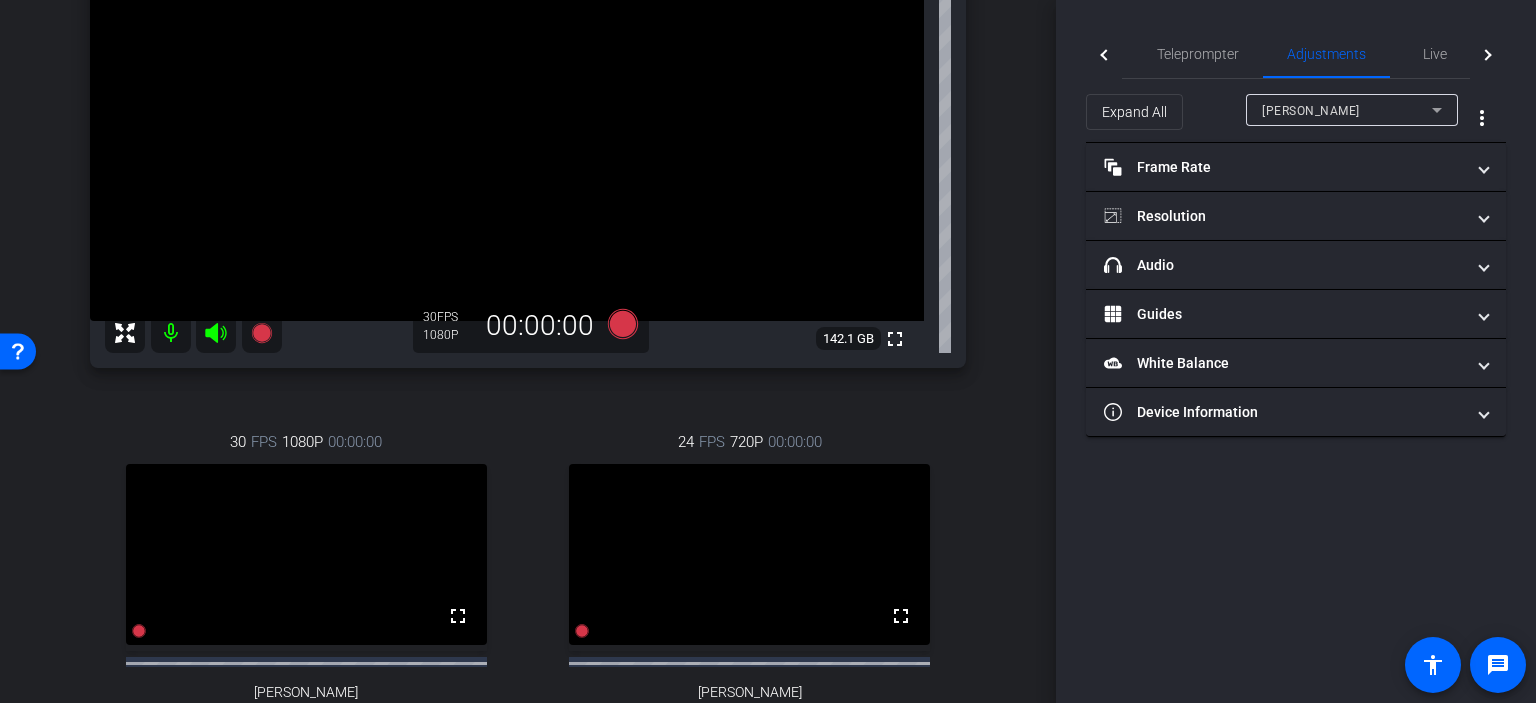 scroll, scrollTop: 311, scrollLeft: 0, axis: vertical 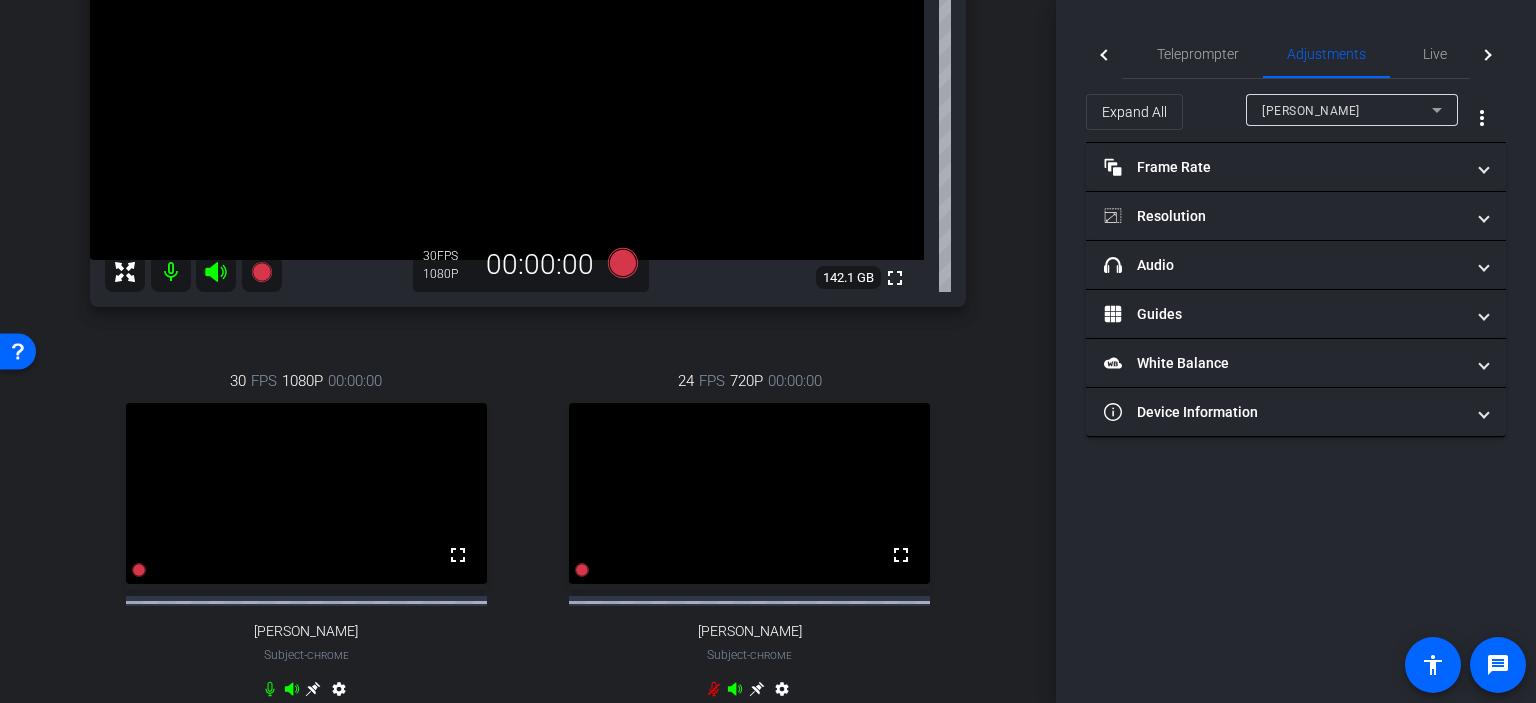 click on "Melody Malone Bogan Chrome info ROOM ID: 917309391 fullscreen settings  142.1 GB
30 FPS  1080P   00:00:00
30 FPS 1080P  00:00:00  fullscreen
Kelly Kunder Subject   -  Chrome
settings 24 FPS 720P  00:00:00  fullscreen
Bruce Robertson Subject   -  Chrome" at bounding box center (528, 266) 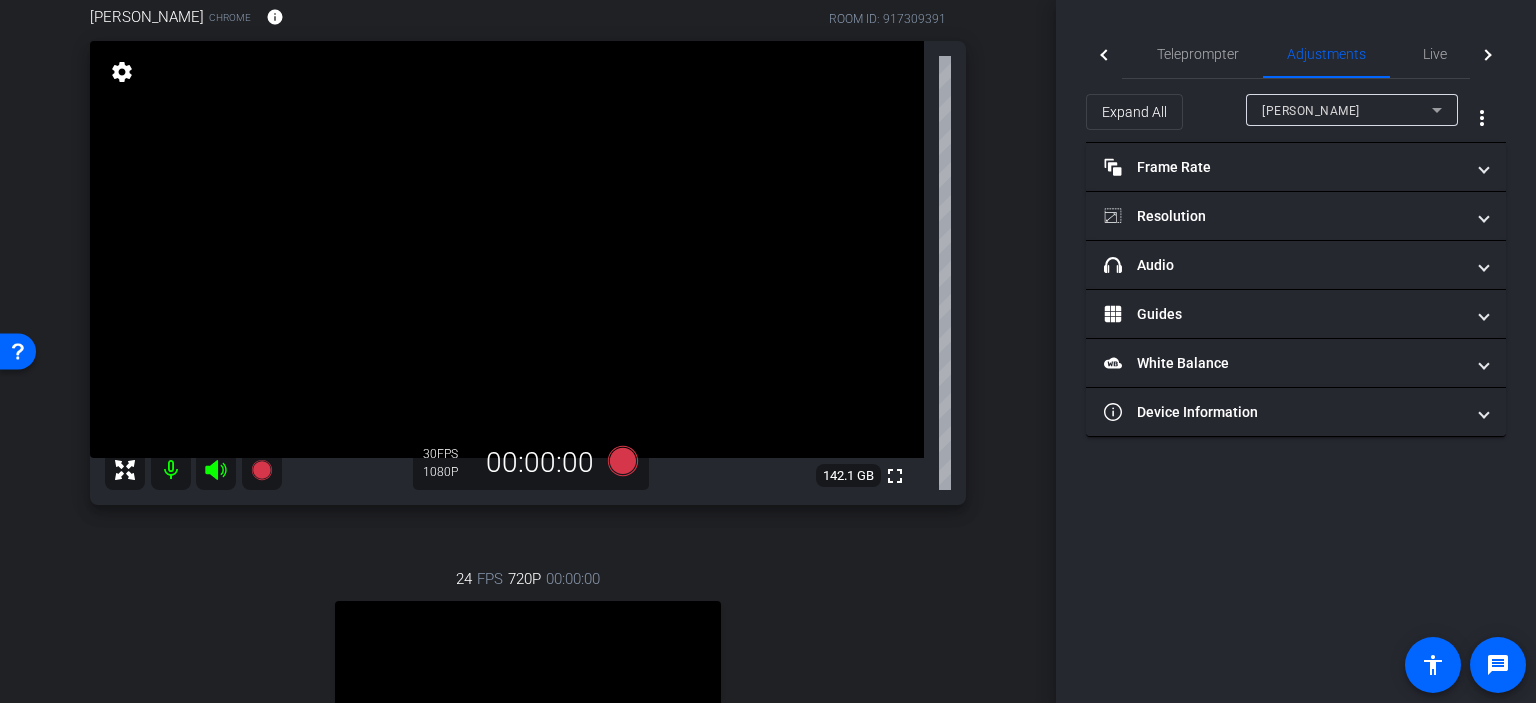 scroll, scrollTop: 111, scrollLeft: 0, axis: vertical 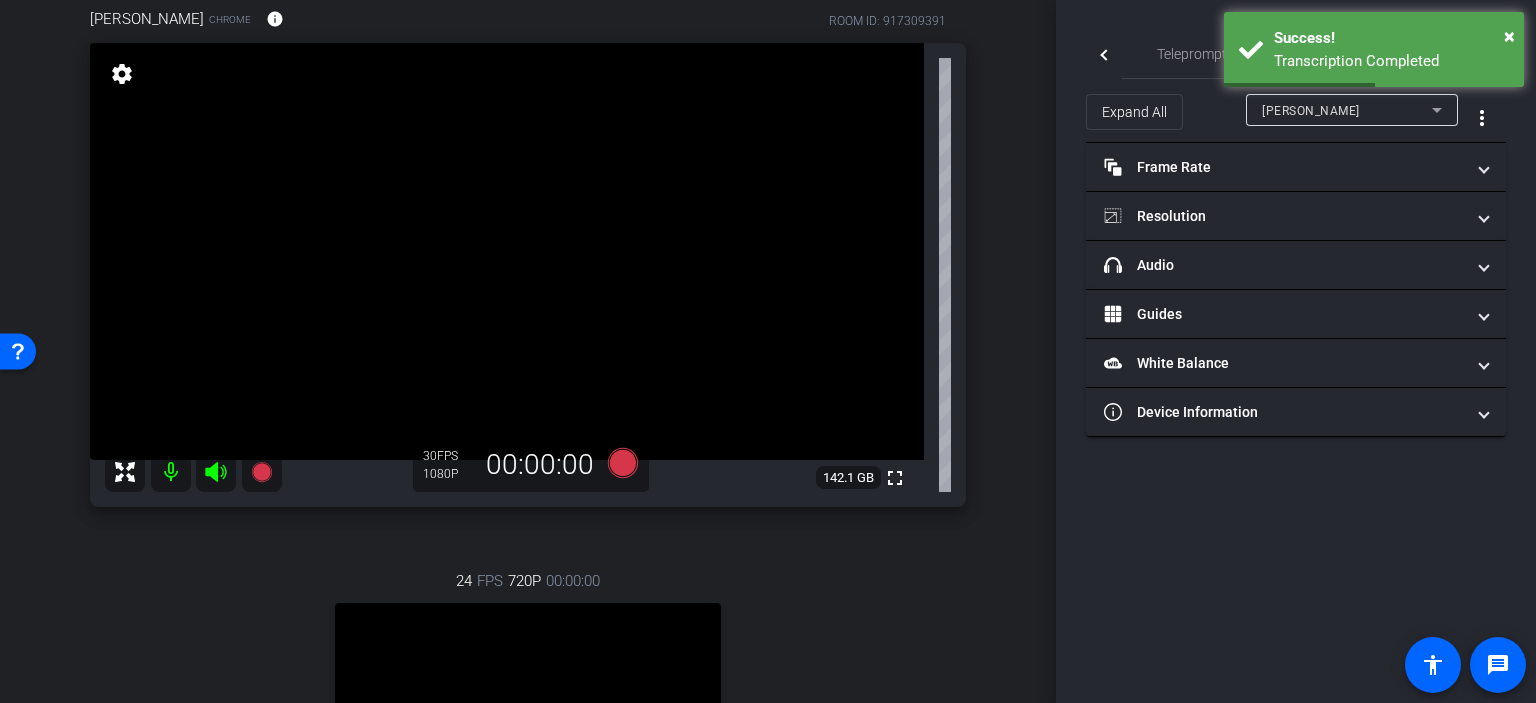 click on "arrow_back  Interviews   Back to project   Send invite  account_box grid_on settings info
Melody Malone Bogan Chrome info ROOM ID: 917309391 fullscreen settings  142.1 GB
30 FPS  1080P   00:00:00
24 FPS 720P  00:00:00  fullscreen
Bruce Robertson Subject   -  Chrome
settings  Session Clips   cloud_upload" at bounding box center [528, 240] 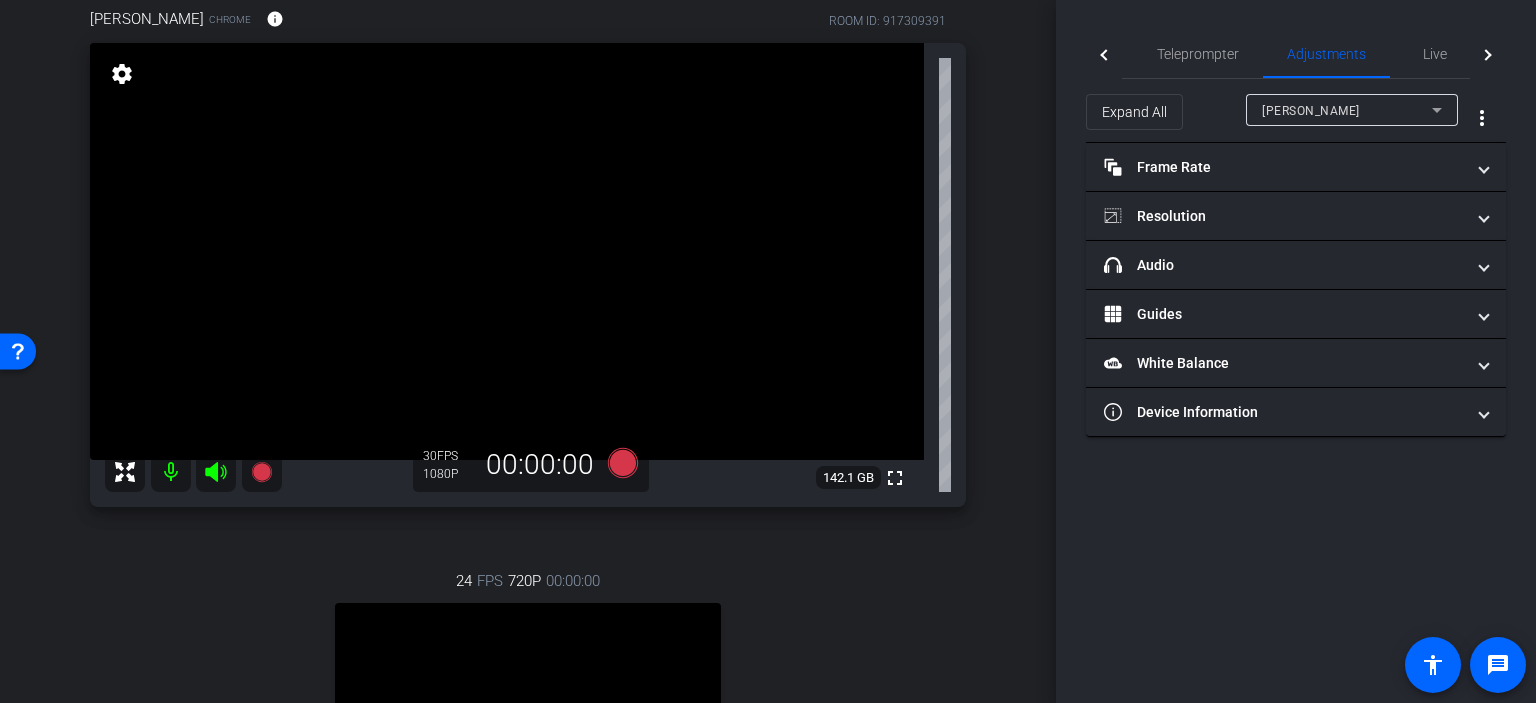 click on "arrow_back  Interviews   Back to project   Send invite  account_box grid_on settings info
Melody Malone Bogan Chrome info ROOM ID: 917309391 fullscreen settings  142.1 GB
30 FPS  1080P   00:00:00
24 FPS 720P  00:00:00  fullscreen
Bruce Robertson Subject   -  Chrome
settings  Session Clips   cloud_upload" at bounding box center (528, 240) 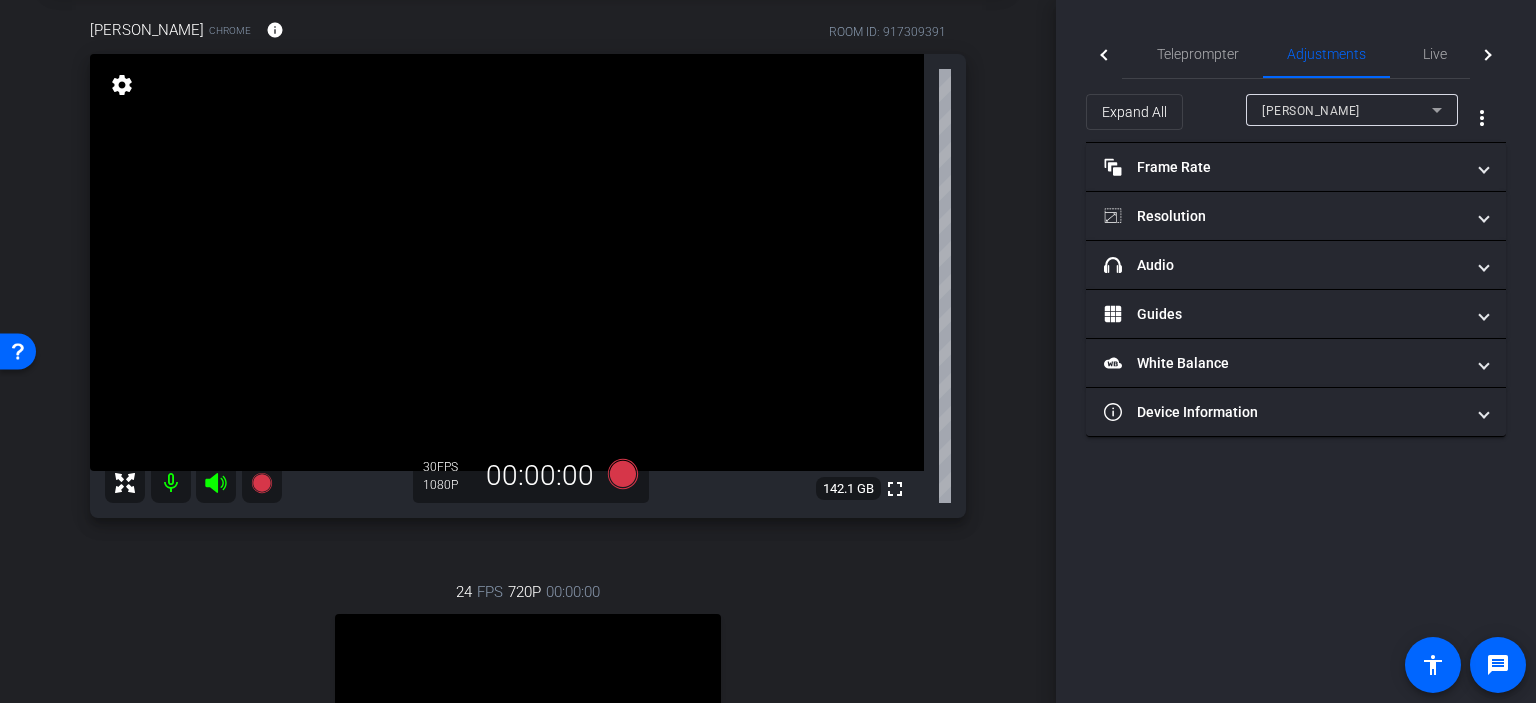 scroll, scrollTop: 0, scrollLeft: 0, axis: both 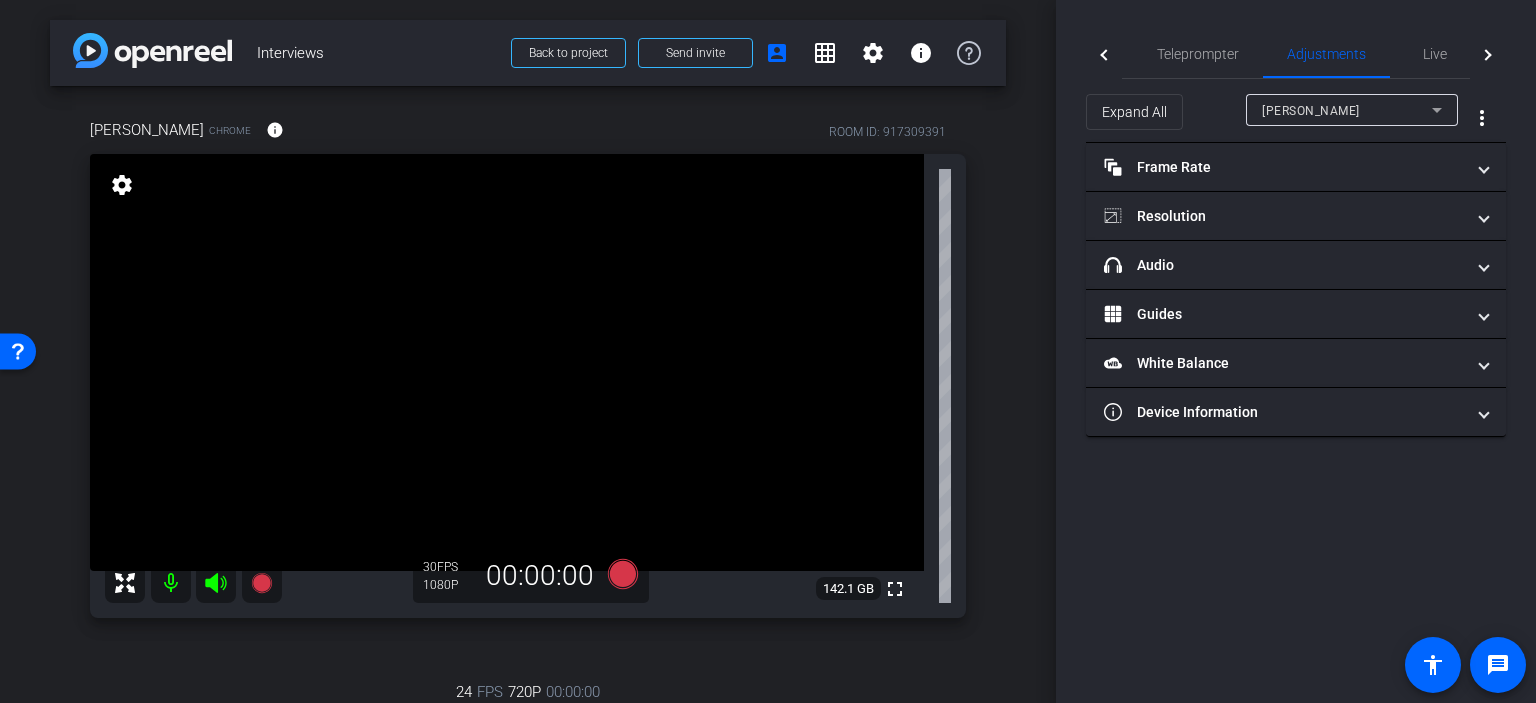 click on "Melody Malone Bogan Chrome info ROOM ID: 917309391 fullscreen settings  142.1 GB
30 FPS  1080P   00:00:00
24 FPS 720P  00:00:00  fullscreen
Bruce Robertson Subject   -  Chrome
settings" at bounding box center [528, 583] 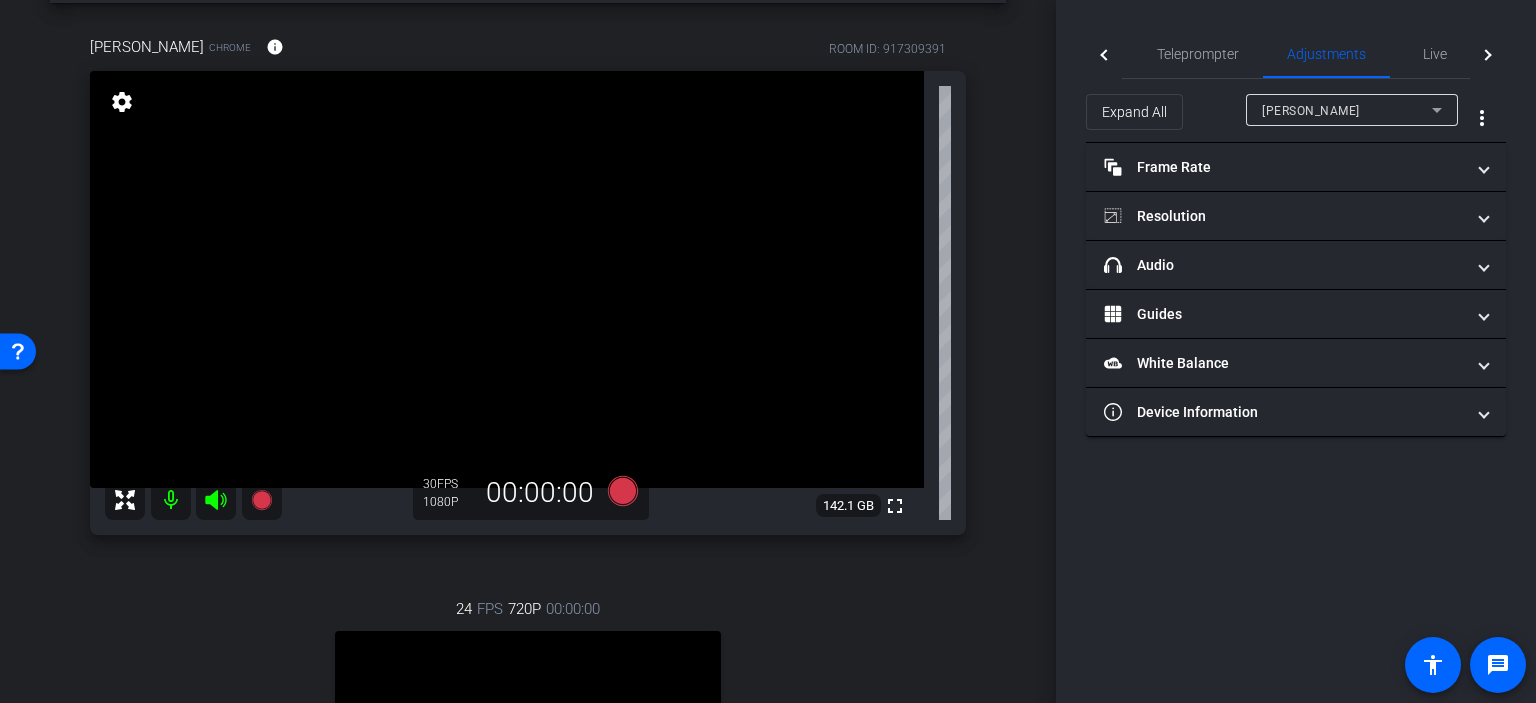 scroll, scrollTop: 0, scrollLeft: 0, axis: both 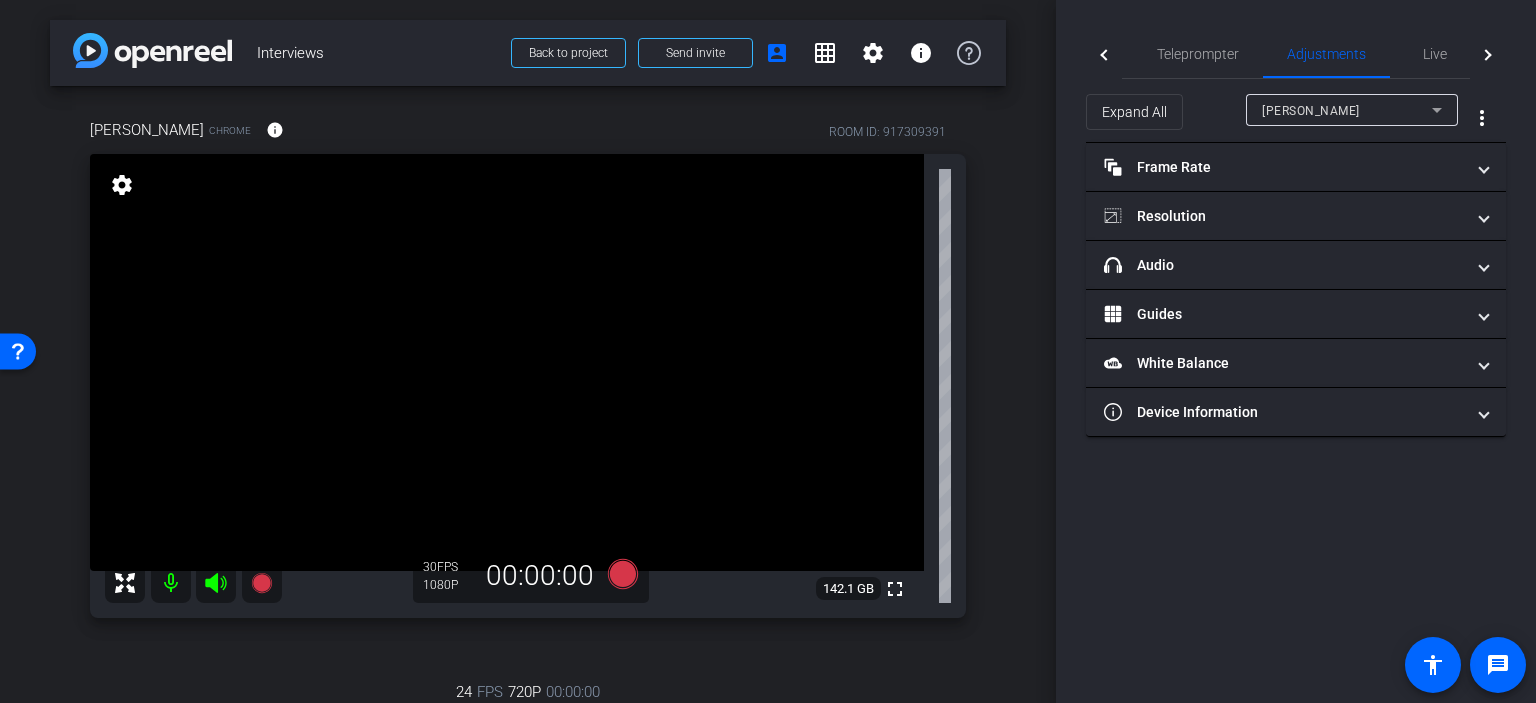 click on "Melody Malone Bogan Chrome info ROOM ID: 917309391" at bounding box center (528, 130) 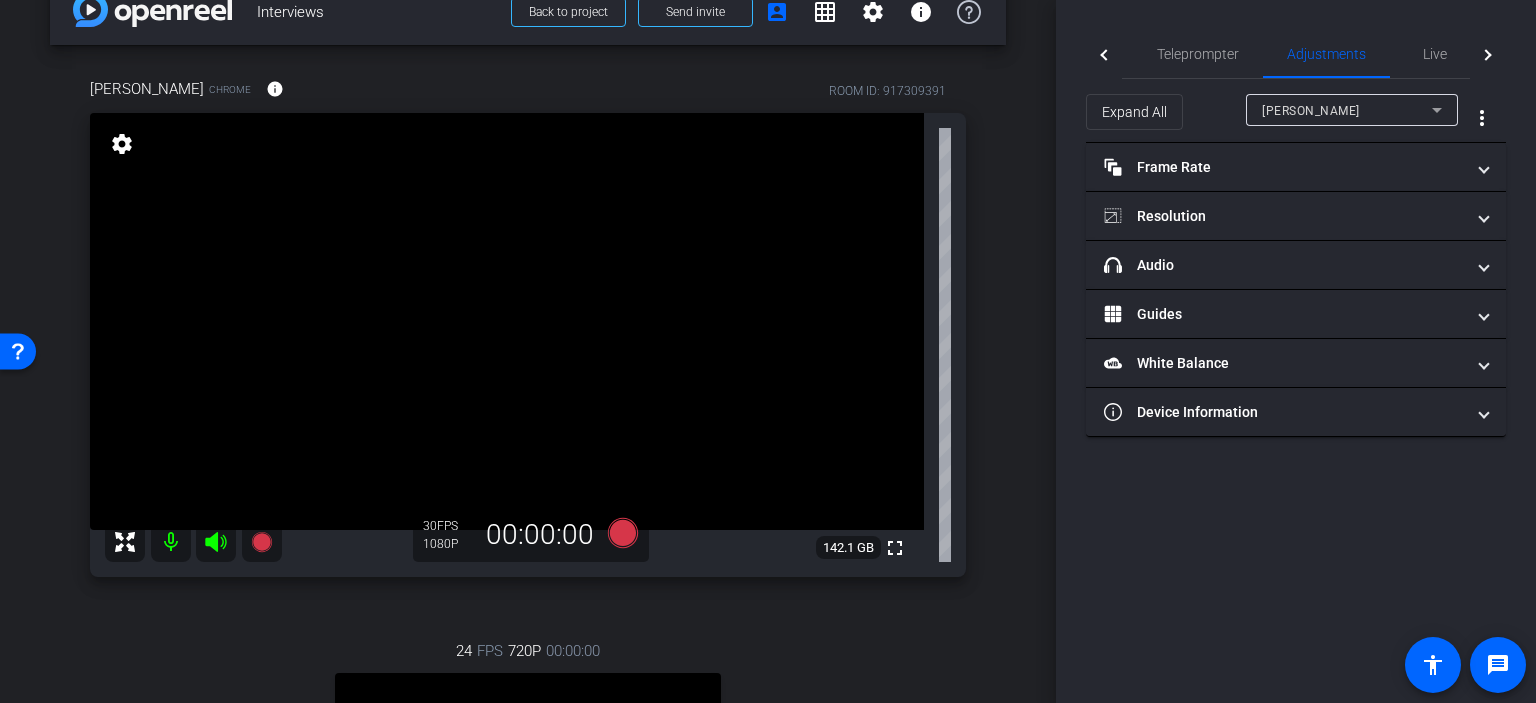 scroll, scrollTop: 0, scrollLeft: 0, axis: both 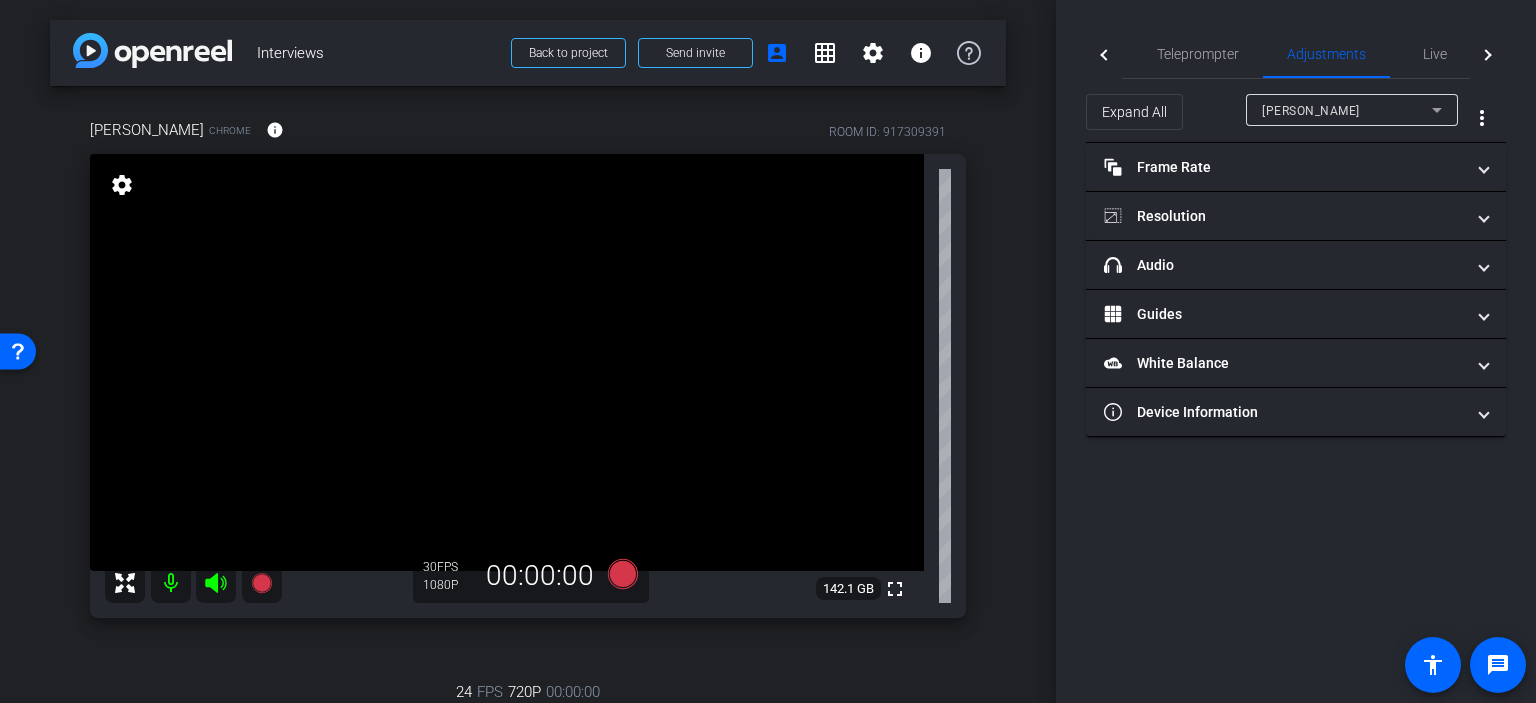 type on "11000" 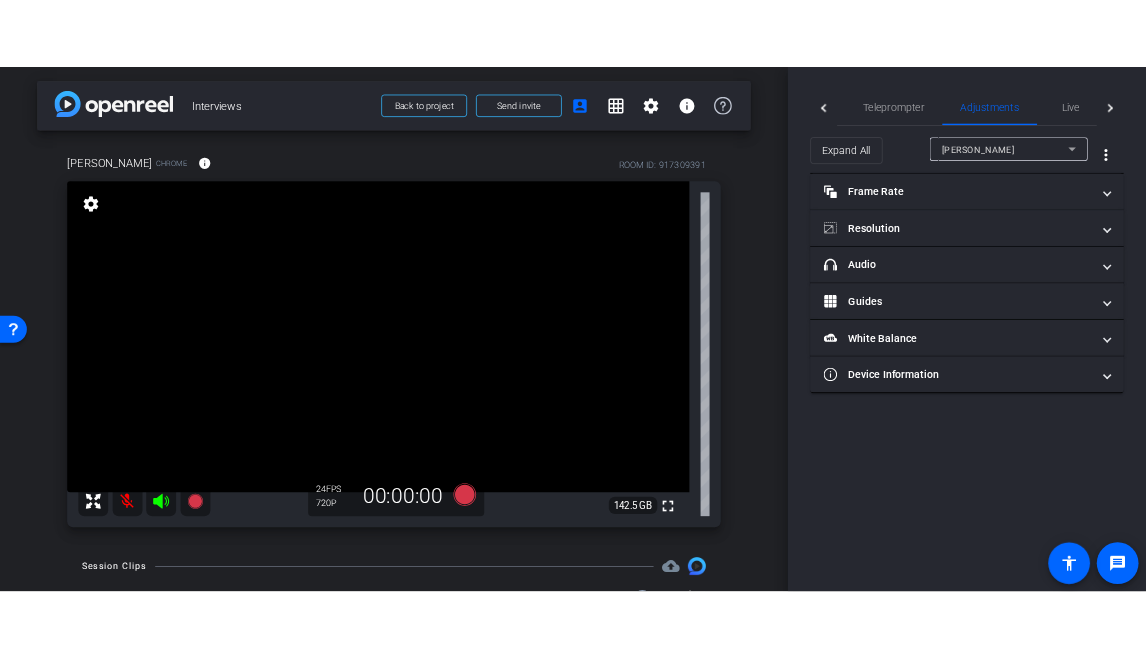 scroll, scrollTop: 0, scrollLeft: 0, axis: both 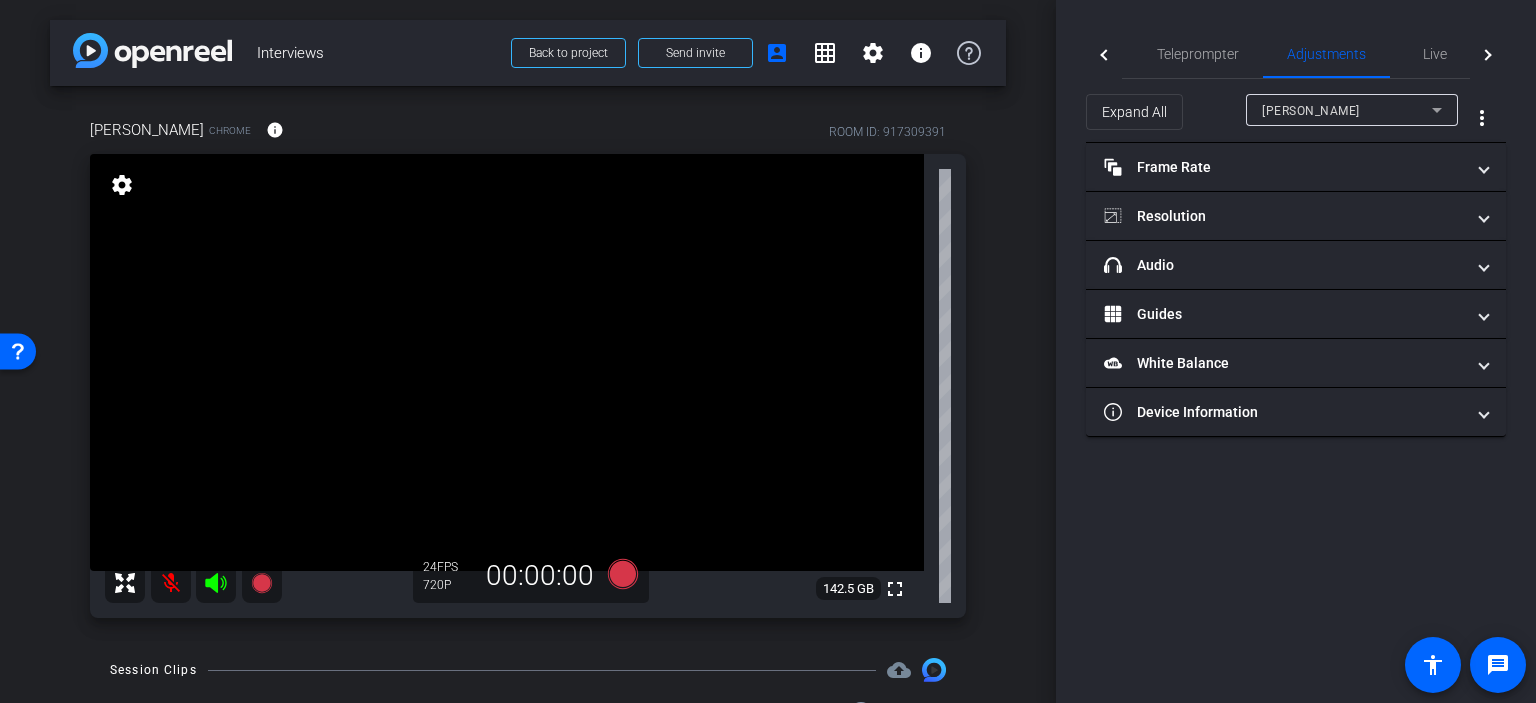 click on "arrow_back  Interviews   Back to project   Send invite  account_box grid_on settings info
Bruce Robertson Chrome info ROOM ID: 917309391 fullscreen settings  142.5 GB
24 FPS  720P   00:00:00
Session Clips   cloud_upload
Jul 10, 2025  Please Upload
2 25-7126 - Building My Career-Melody Malone Bogan-2025-07-10-11-12-34-776-0  Please Upload 30fps 1080P 0bytes 0 secs favorite_border" at bounding box center (528, 351) 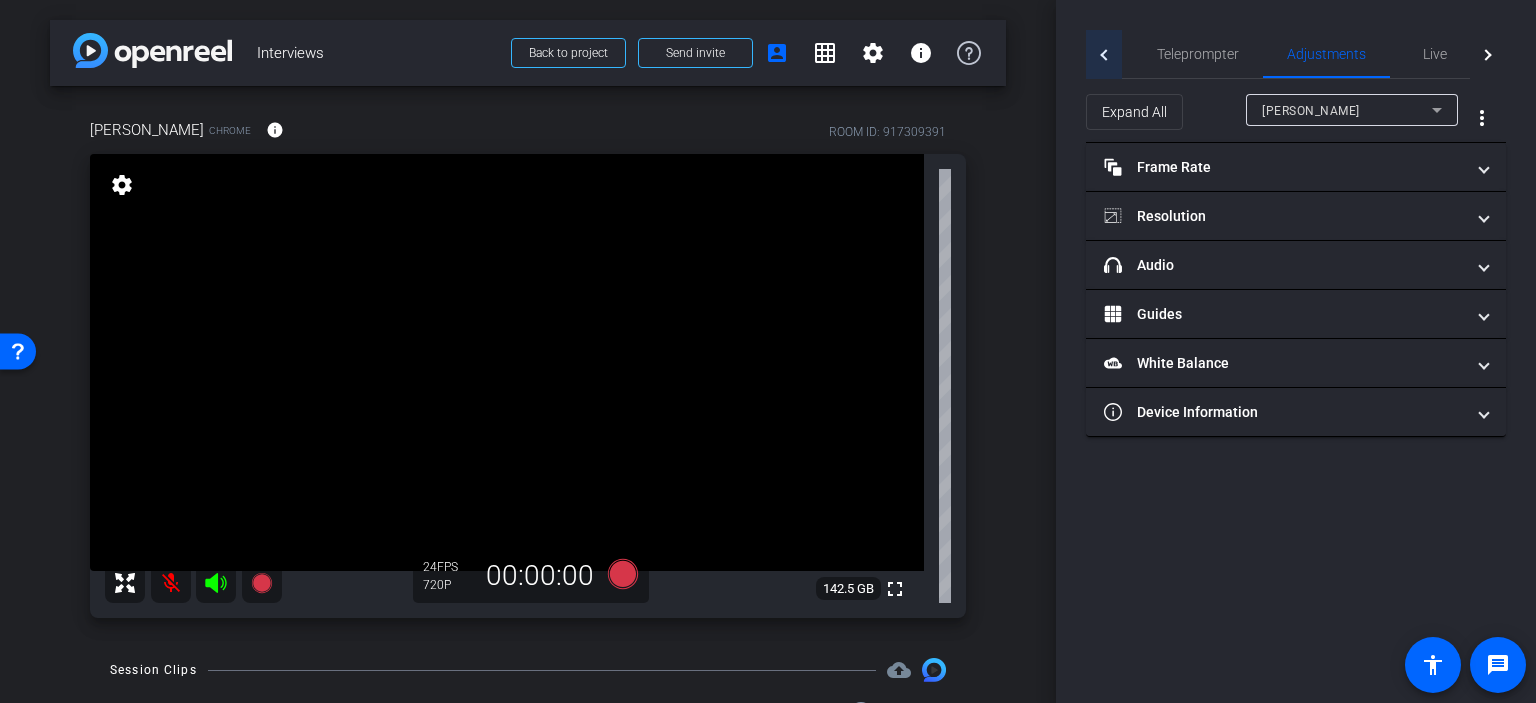 click 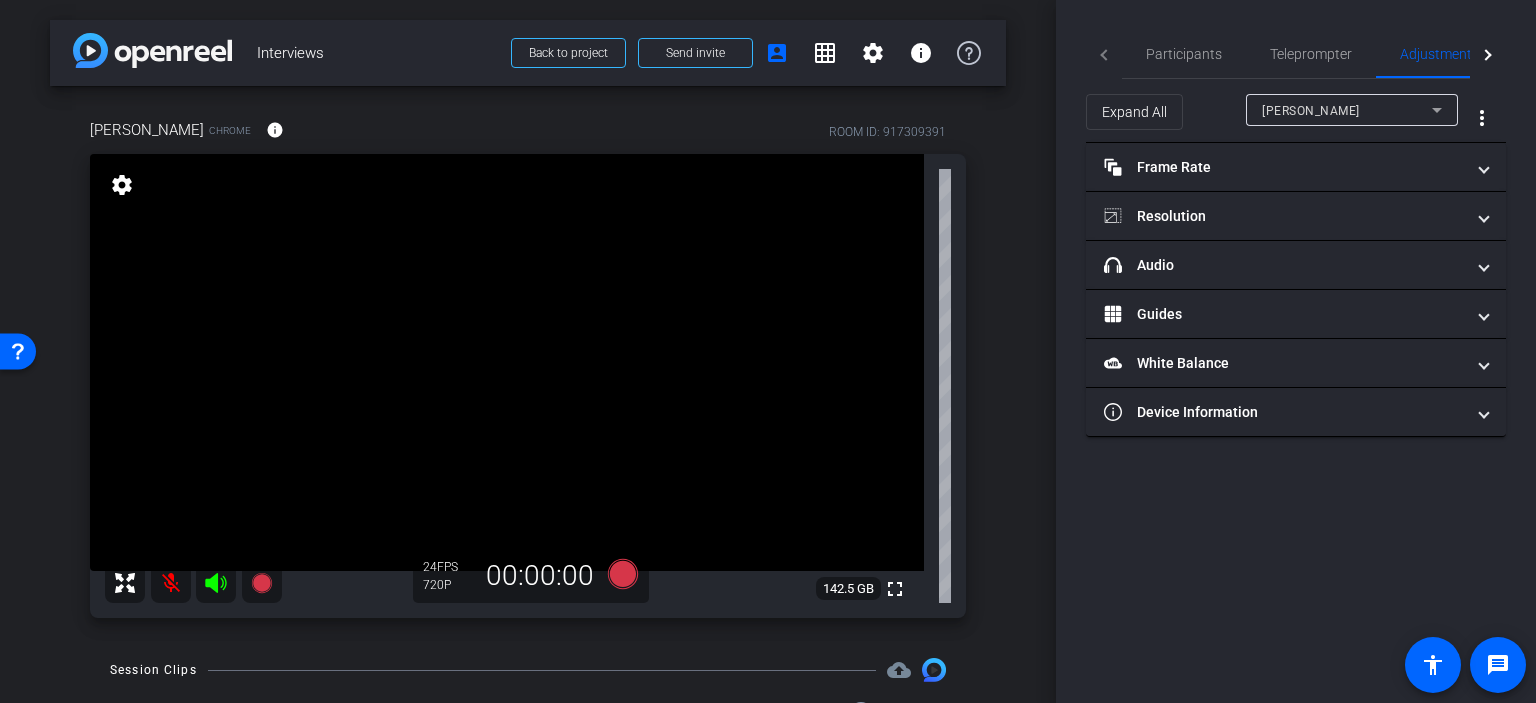 click on "Participants Teleprompter Adjustments Live" 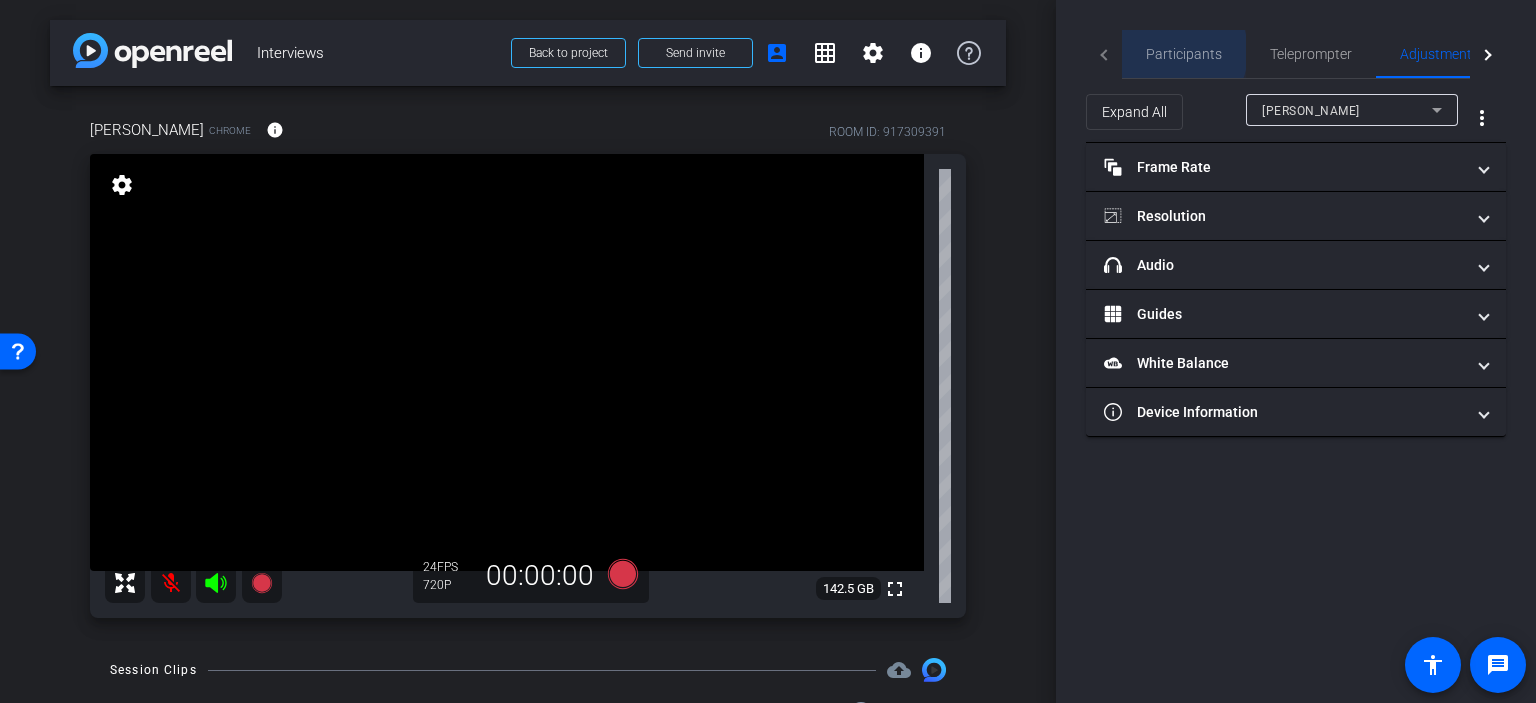 click on "Participants" at bounding box center (1184, 54) 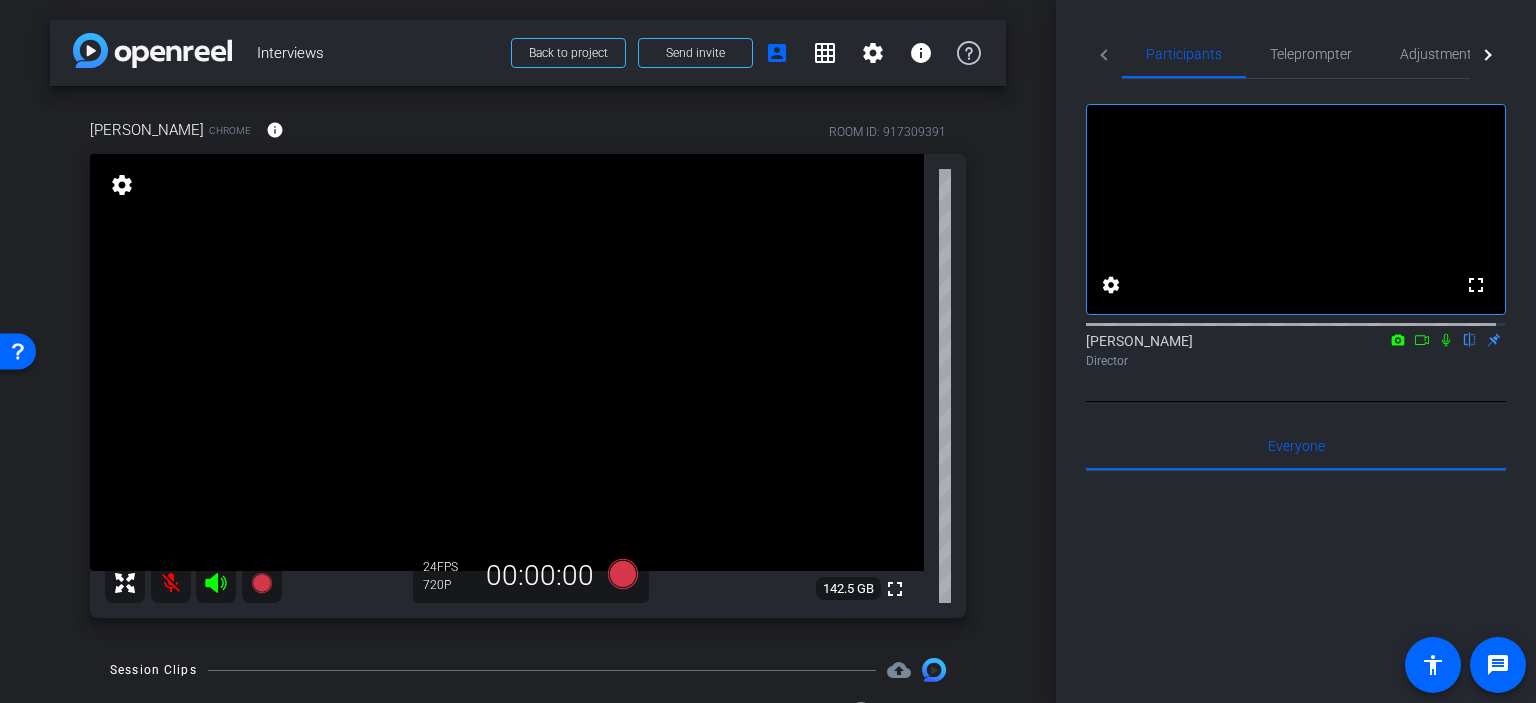 click 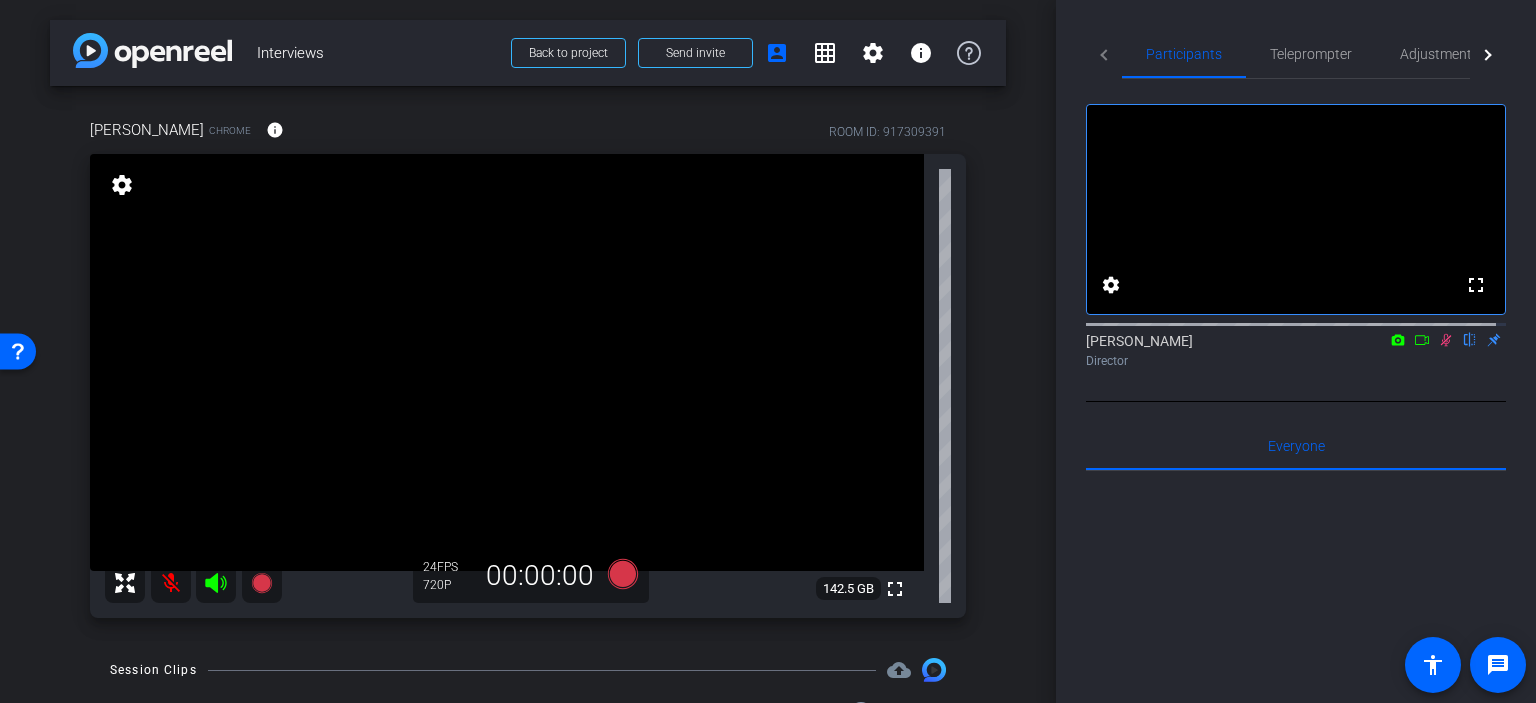click on "Participants Teleprompter Adjustments Live fullscreen settings  Jon Williams
flip
Director   Everyone  0 Mark all read To: Everyone Mark all read Select Source Teleprompter Speed 3X (130 words/minute) Font Size 30px Screen Setup Teleprompter Top Background White - text in black  Script  0 Words
Create new script               Play        Play from this location               Play Selected        Play and display the selected text only Bold Italic Enter script here...
Play
Restart" 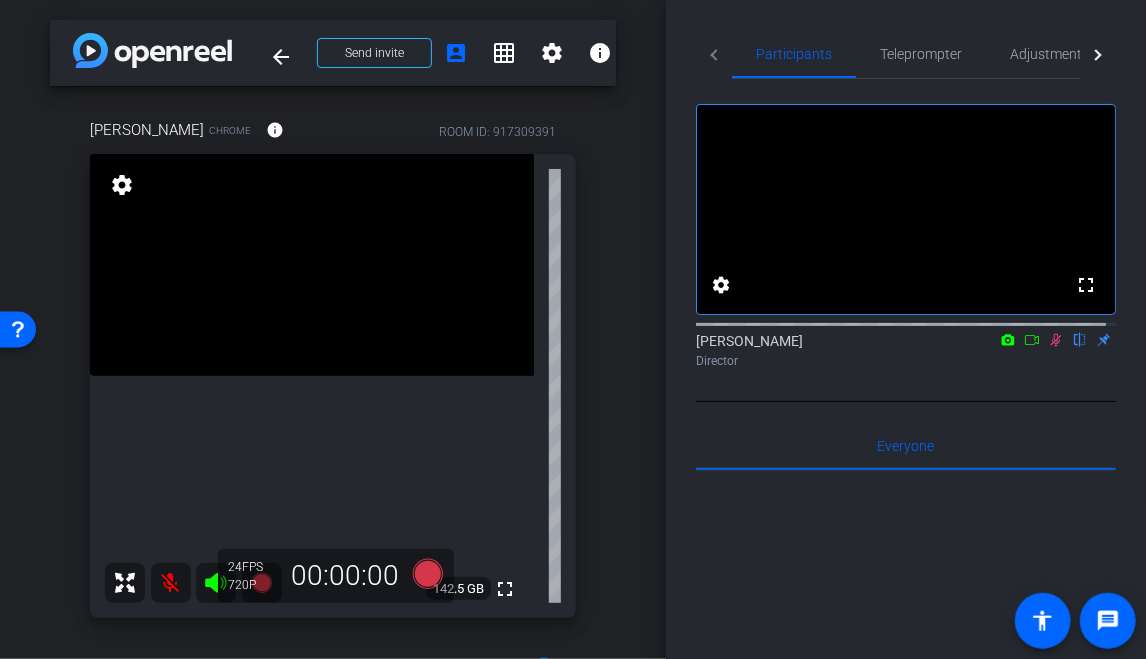 click on "arrow_back  Interviews   Back to project   Send invite  account_box grid_on settings info
Bruce Robertson Chrome info ROOM ID: 917309391 fullscreen settings  142.5 GB
24 FPS  720P   00:00:00
Session Clips   cloud_upload
Jul 10, 2025  Please Upload
2 25-7126 - Building My Career-Melody Malone Bogan-2025-07-10-11-12-34-776-0  Please Upload 30fps 1080P 0bytes 0 secs favorite_border" at bounding box center (333, 329) 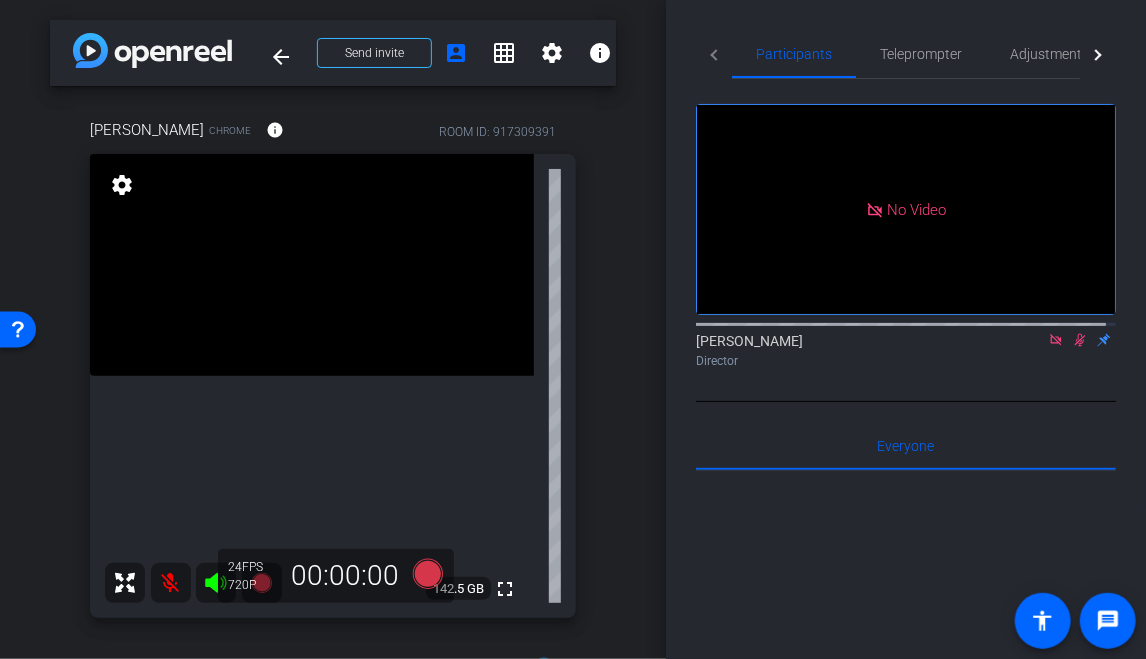 click on "Bruce Robertson Chrome info ROOM ID: 917309391 fullscreen settings  142.5 GB
24 FPS  720P   00:00:00" at bounding box center (333, 362) 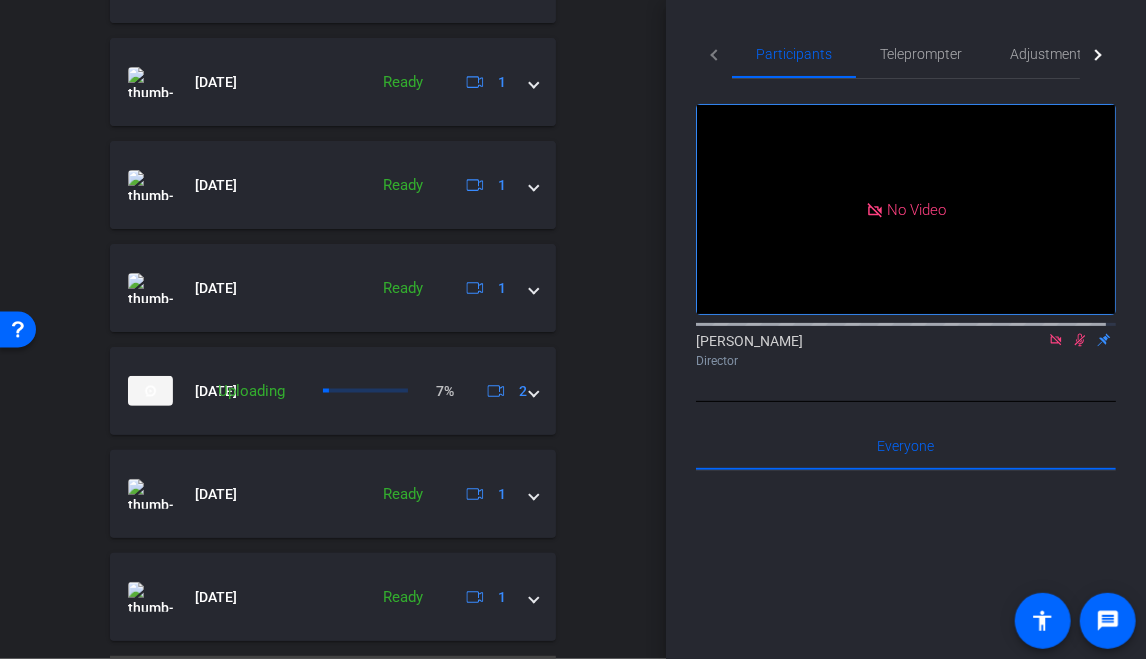 scroll, scrollTop: 1074, scrollLeft: 0, axis: vertical 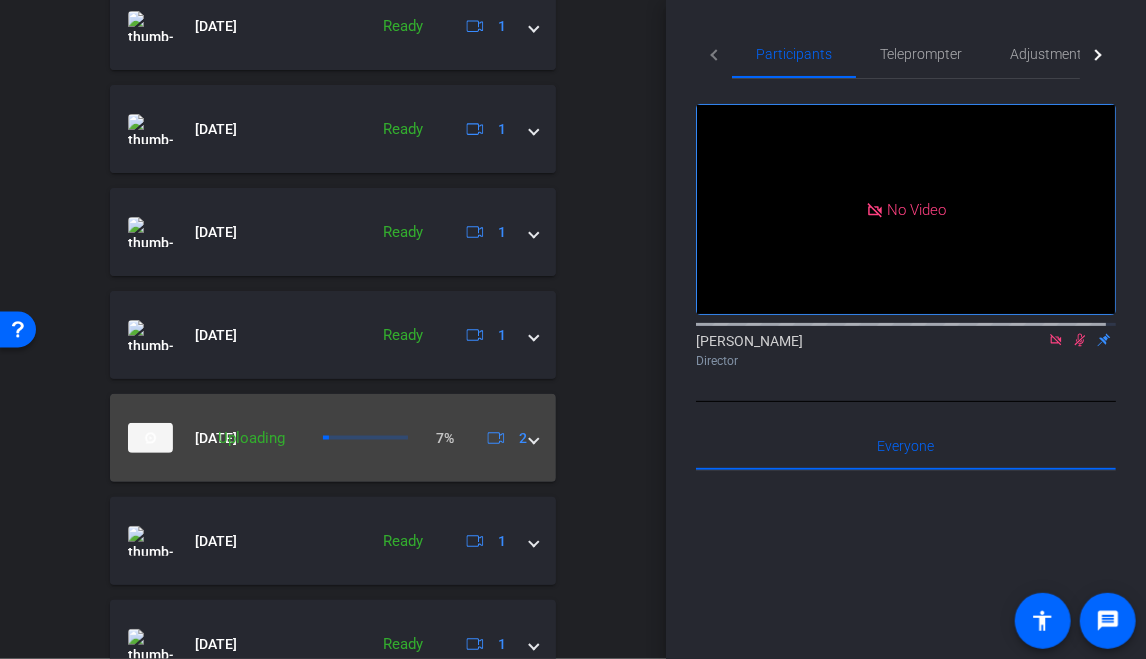 click at bounding box center [534, 438] 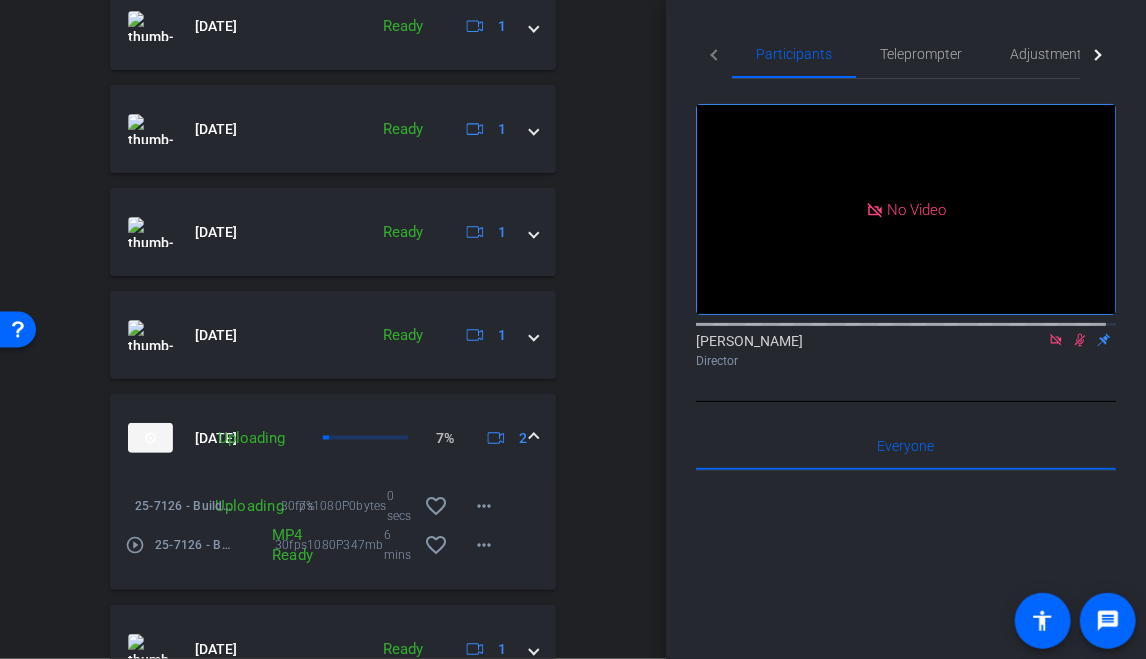 click at bounding box center [534, 438] 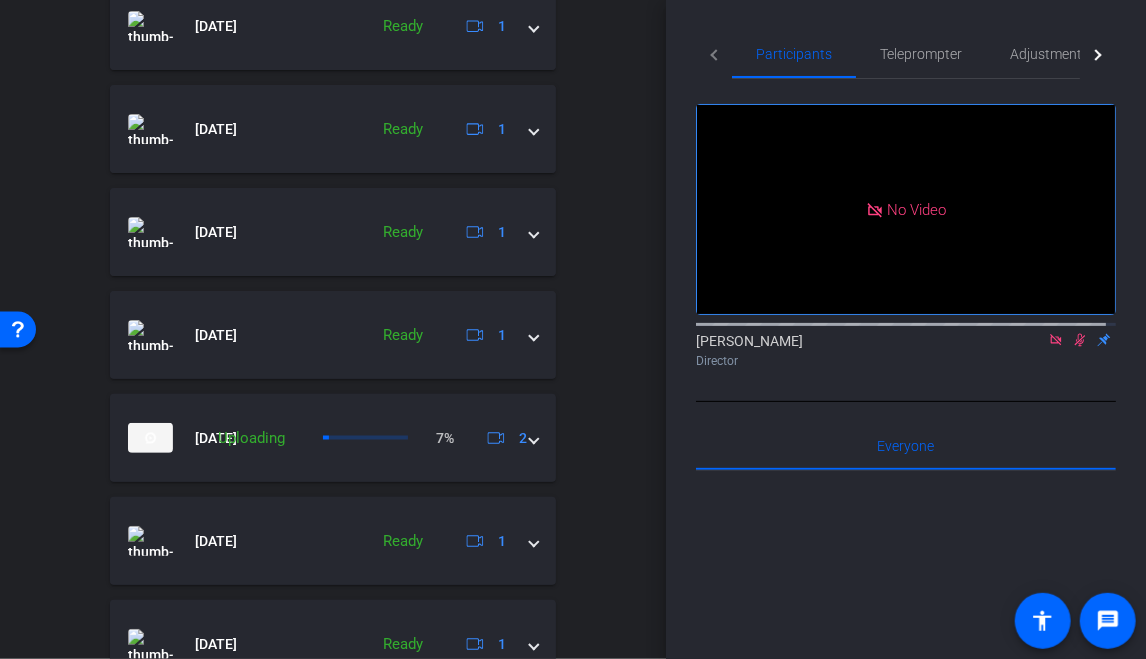 click on "Session Clips   cloud_upload
Jul 10, 2025  Please Upload
2 25-7126 - Building My Career-Melody Malone Bogan-2025-07-10-11-12-34-776-0  Please Upload 30fps 1080P 0bytes 0 secs favorite_border more_horiz play_circle_outline  25-7126 - Building My Career-Kelly Kunder-2025-07-10-11-12-34-776-1   MP4 Ready  30fps 1080P 99mb 2 mins favorite_border more_horiz   Jul 10, 2025   Ready
1   Jul 10, 2025   Ready
1   Jul 10, 2025   Ready
1   Jul 10, 2025   Ready
1   Jul 10, 2025   Ready
1   Jul 10, 2025  Uploading  7%
2 Uploading  7%  30fps 1080P 0bytes 0 secs" at bounding box center (333, 171) 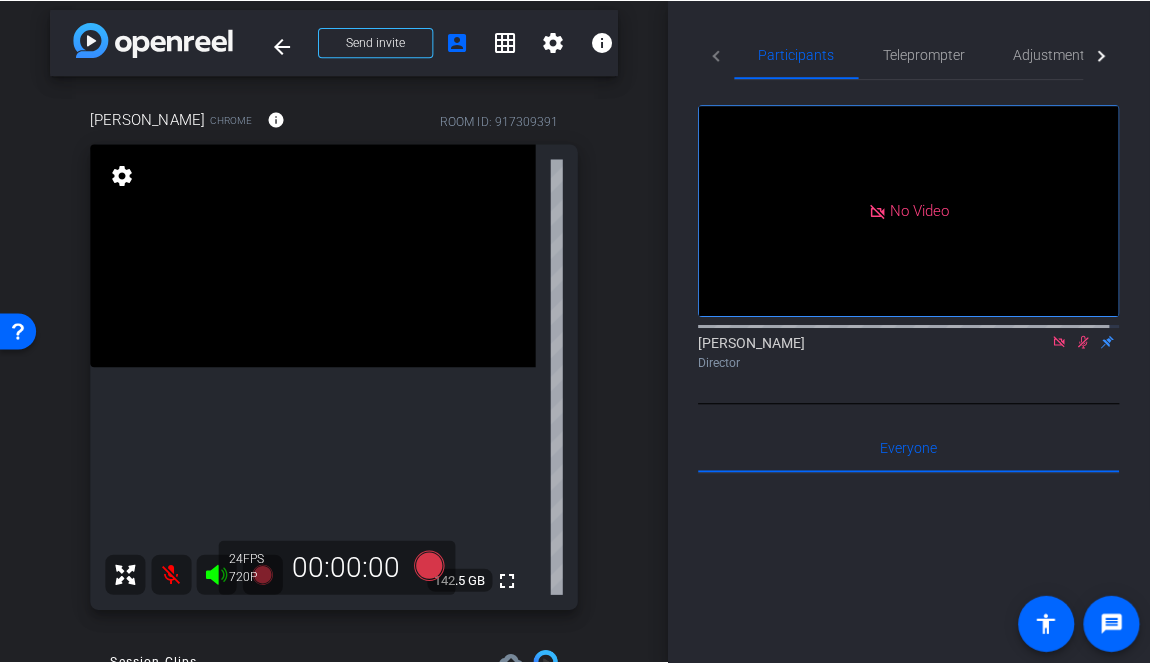 scroll, scrollTop: 0, scrollLeft: 0, axis: both 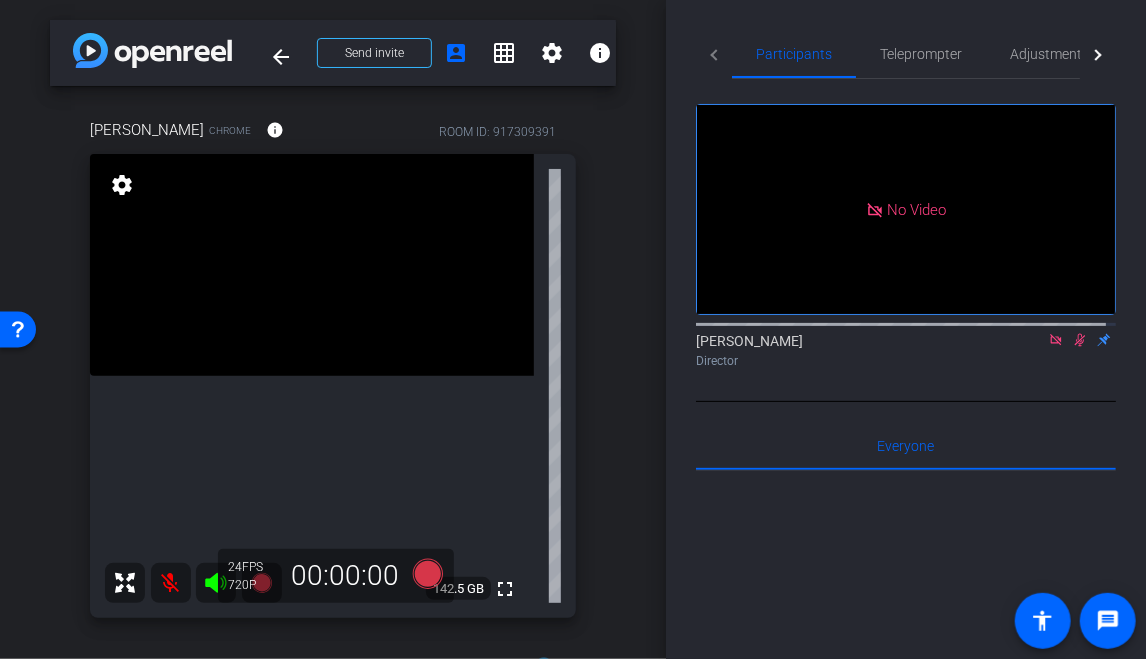 click on "Participants Teleprompter Adjustments Live  No Video  Jon Williams
Director   Everyone  0 Mark all read To: Everyone Mark all read Select Source Teleprompter Speed 3X (130 words/minute) Font Size 30px Screen Setup Teleprompter Top Background White - text in black  Script  0 Words
Create new script               Play        Play from this location               Play Selected        Play and display the selected text only Bold Italic Enter script here...
Play
Restart
Stop" 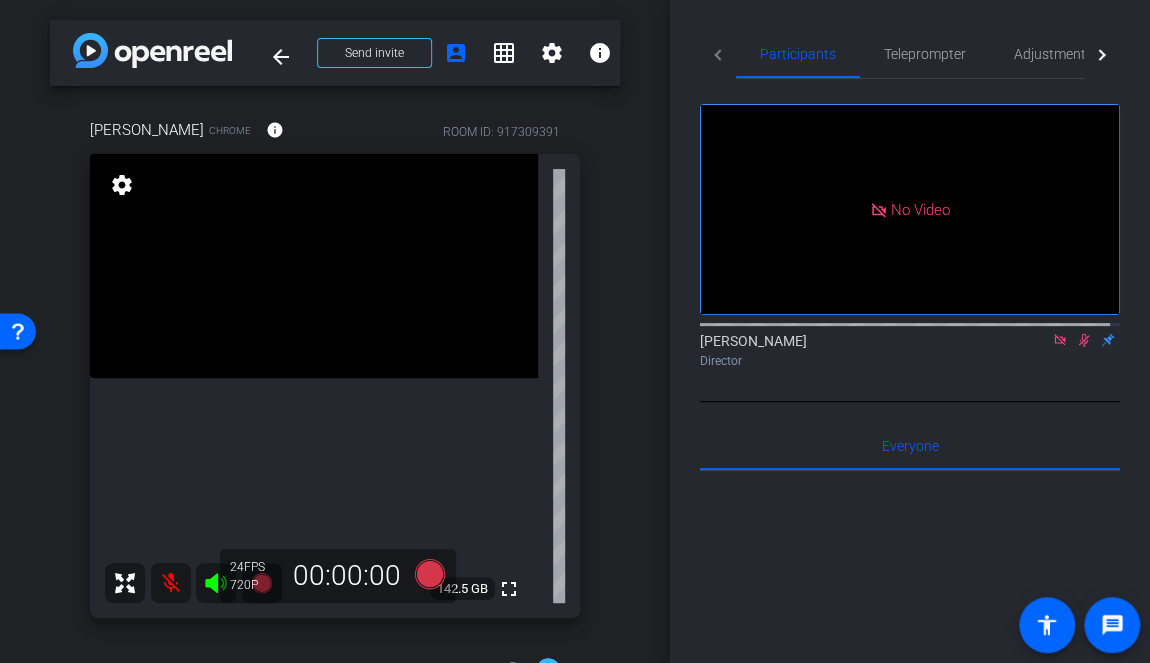 scroll, scrollTop: 0, scrollLeft: 0, axis: both 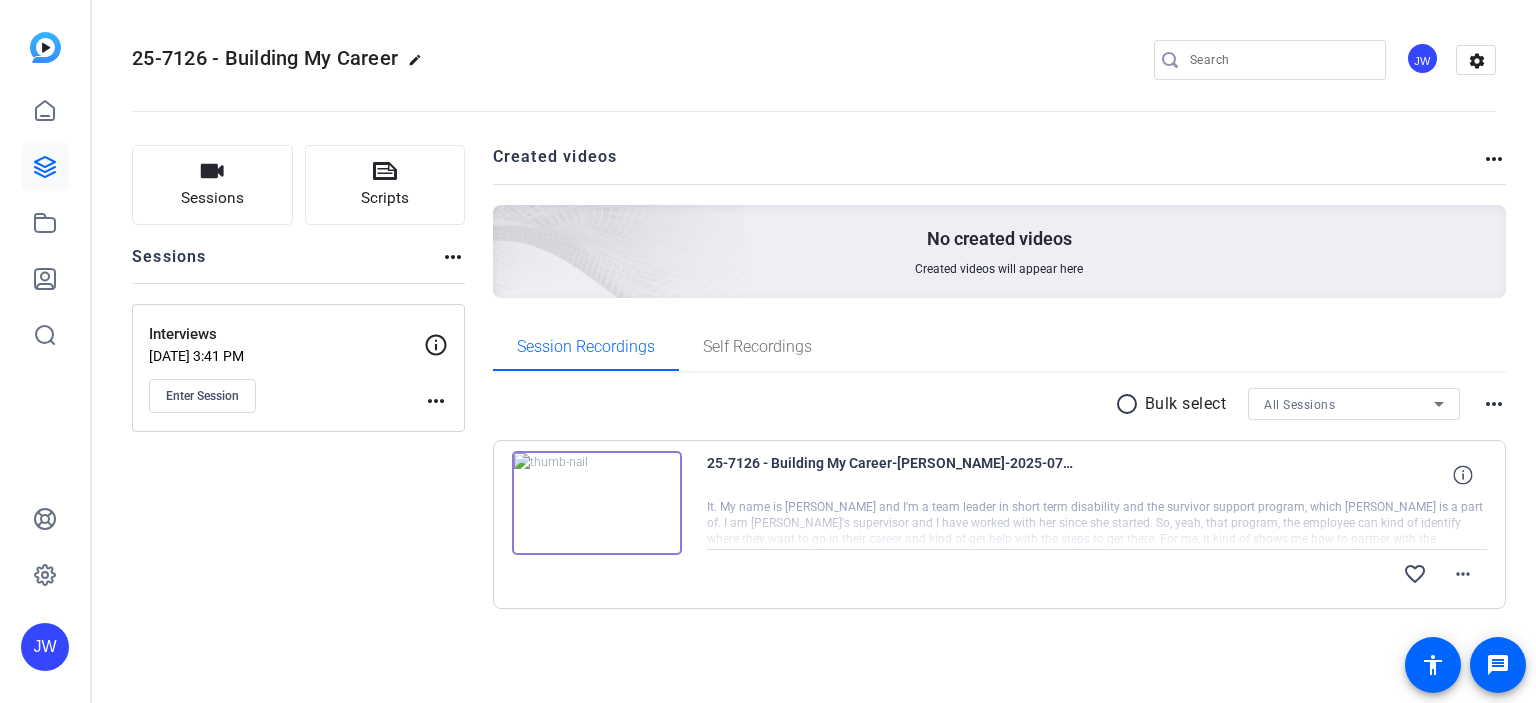 click at bounding box center (597, 503) 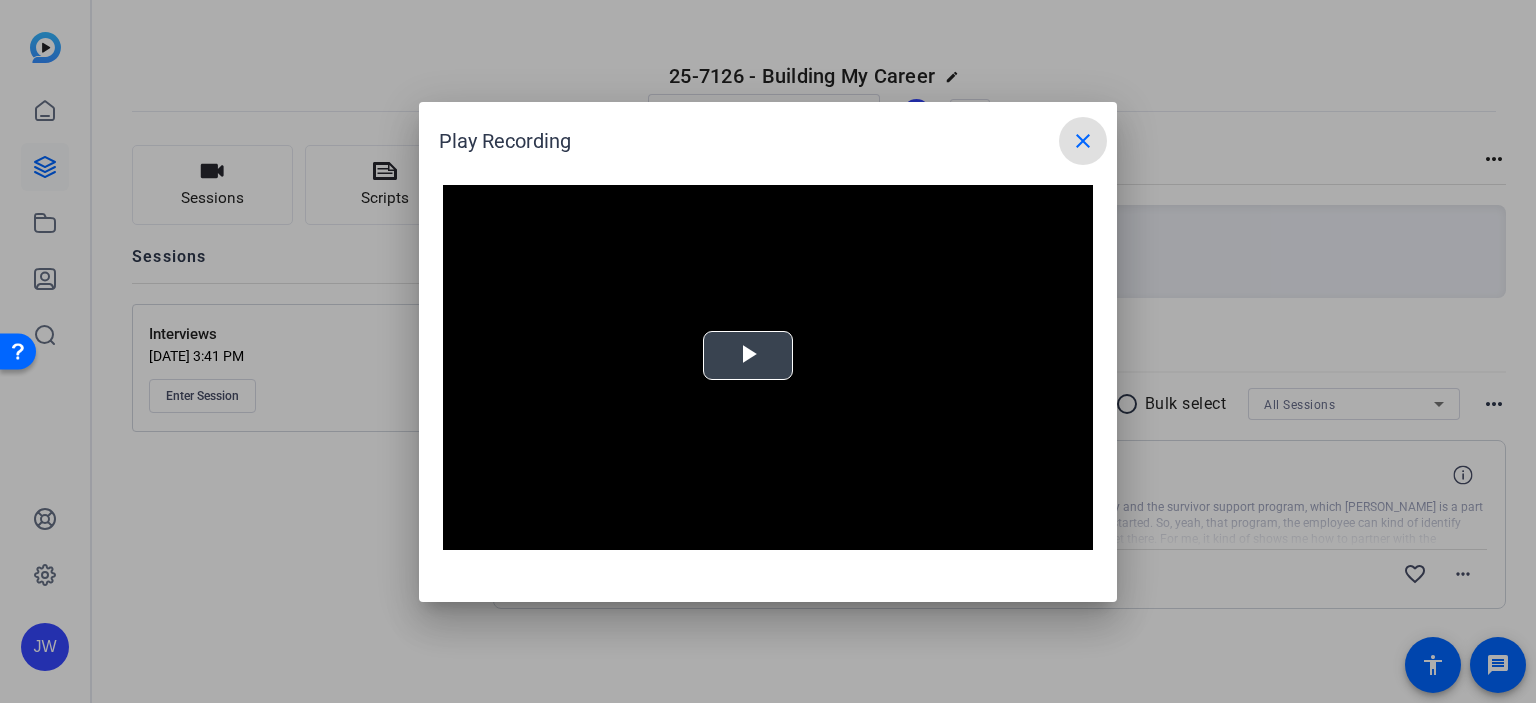 click at bounding box center [748, 355] 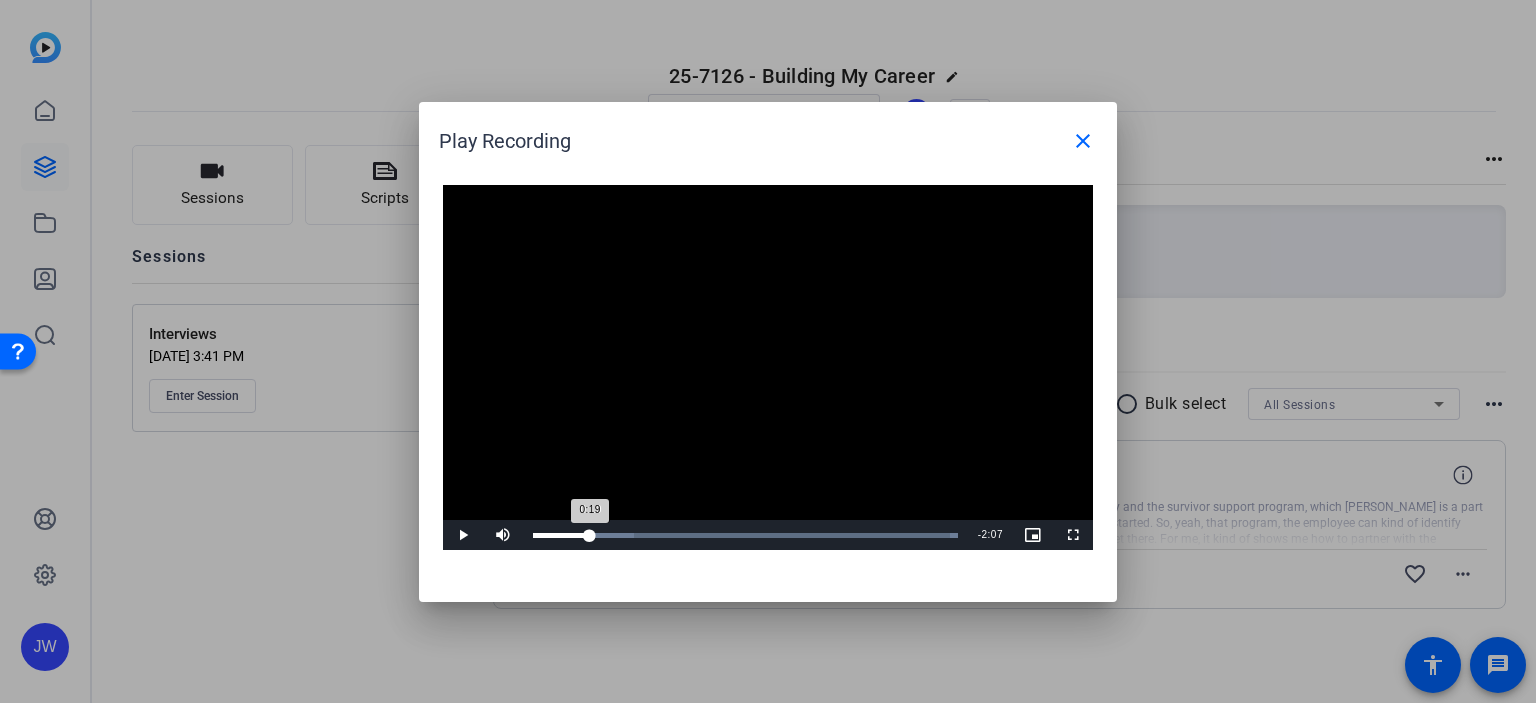 click on "Loaded :  100.00% 0:19 0:19" at bounding box center (745, 535) 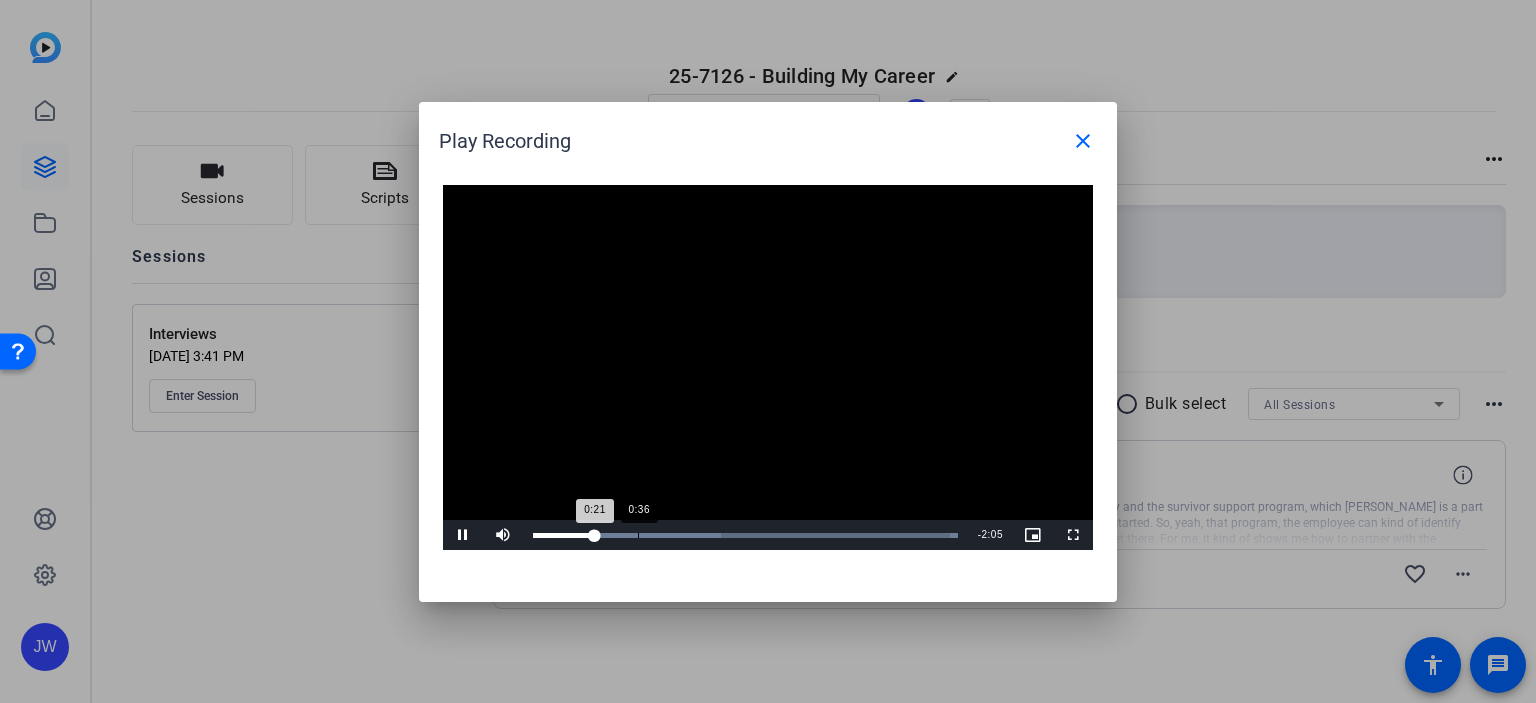 click on "Loaded :  100.00% 0:36 0:21" at bounding box center (745, 535) 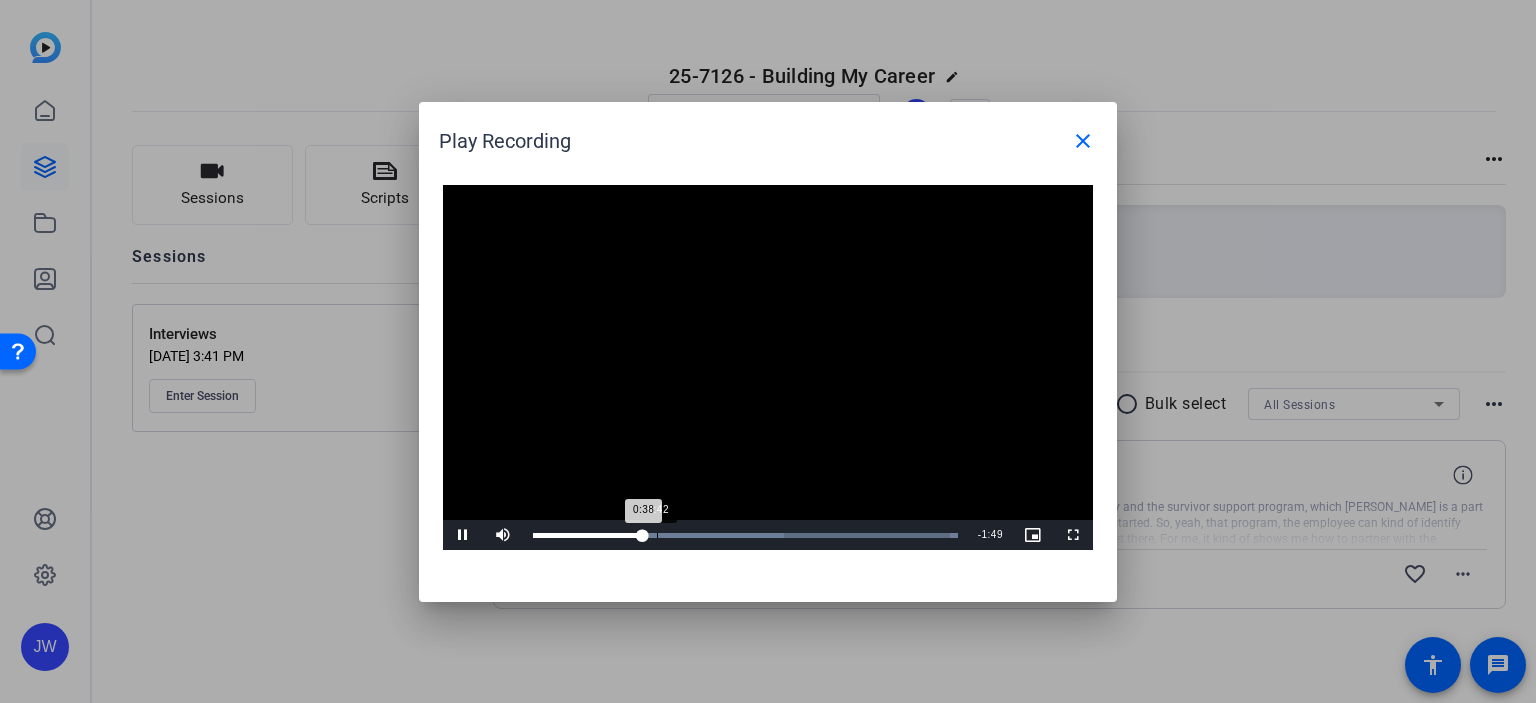 click on "Loaded :  100.00% 0:42 0:38" at bounding box center (745, 535) 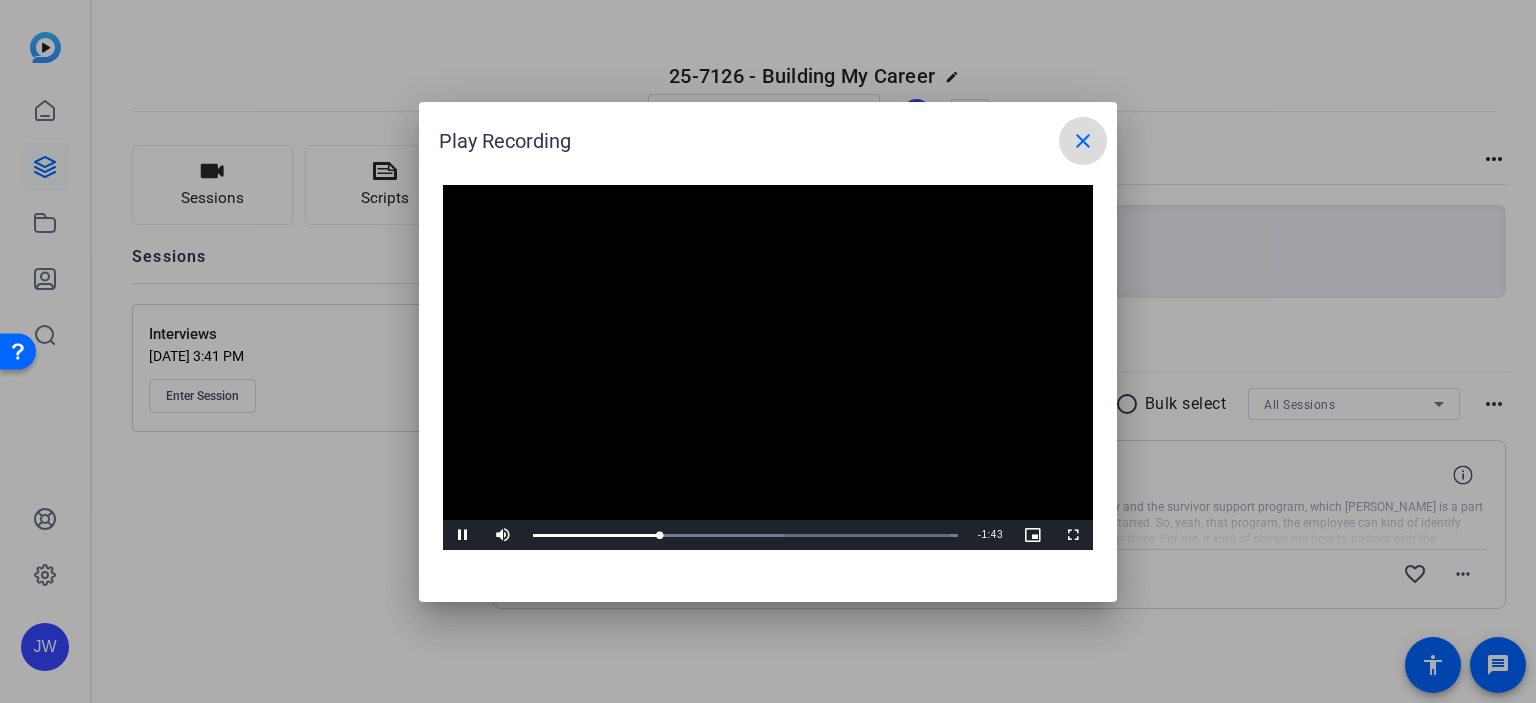 click on "close" at bounding box center [1083, 141] 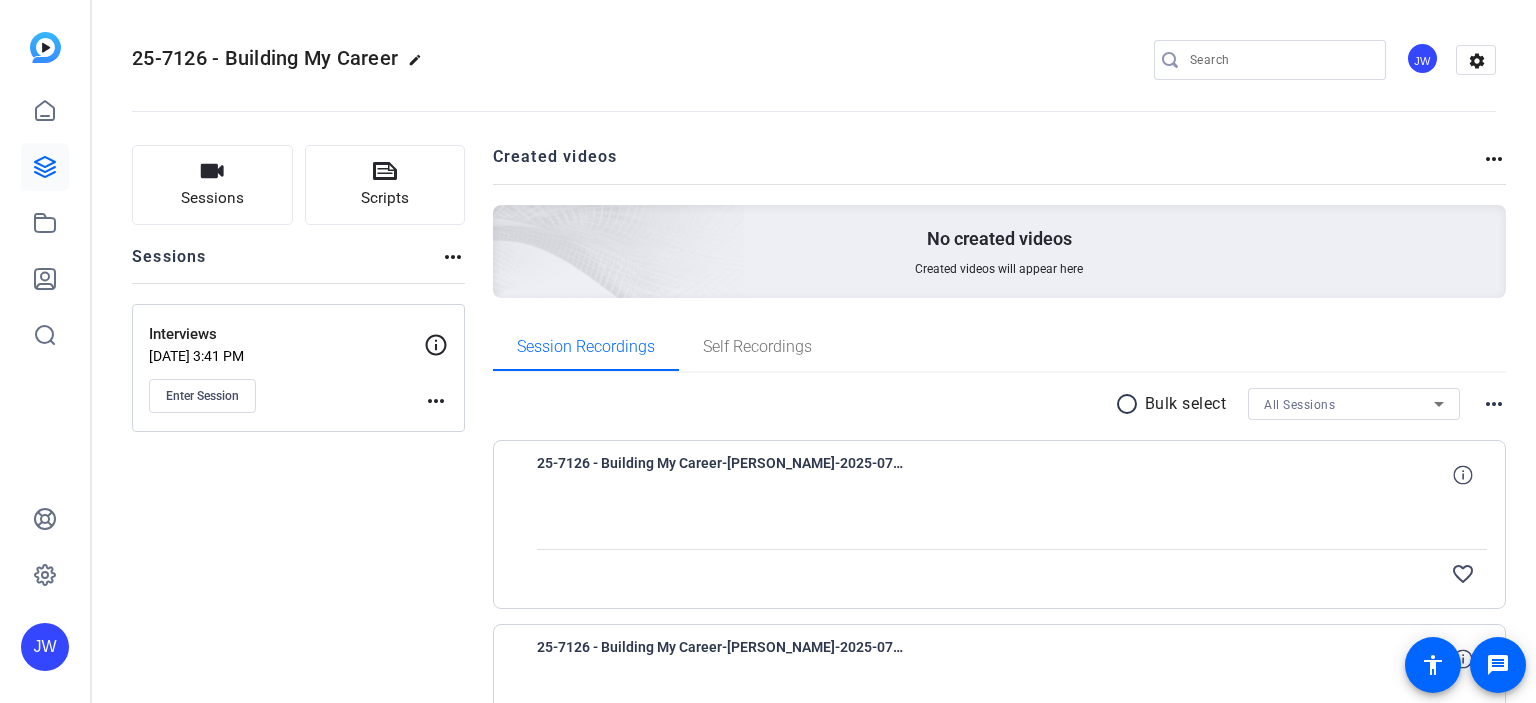 scroll, scrollTop: 0, scrollLeft: 0, axis: both 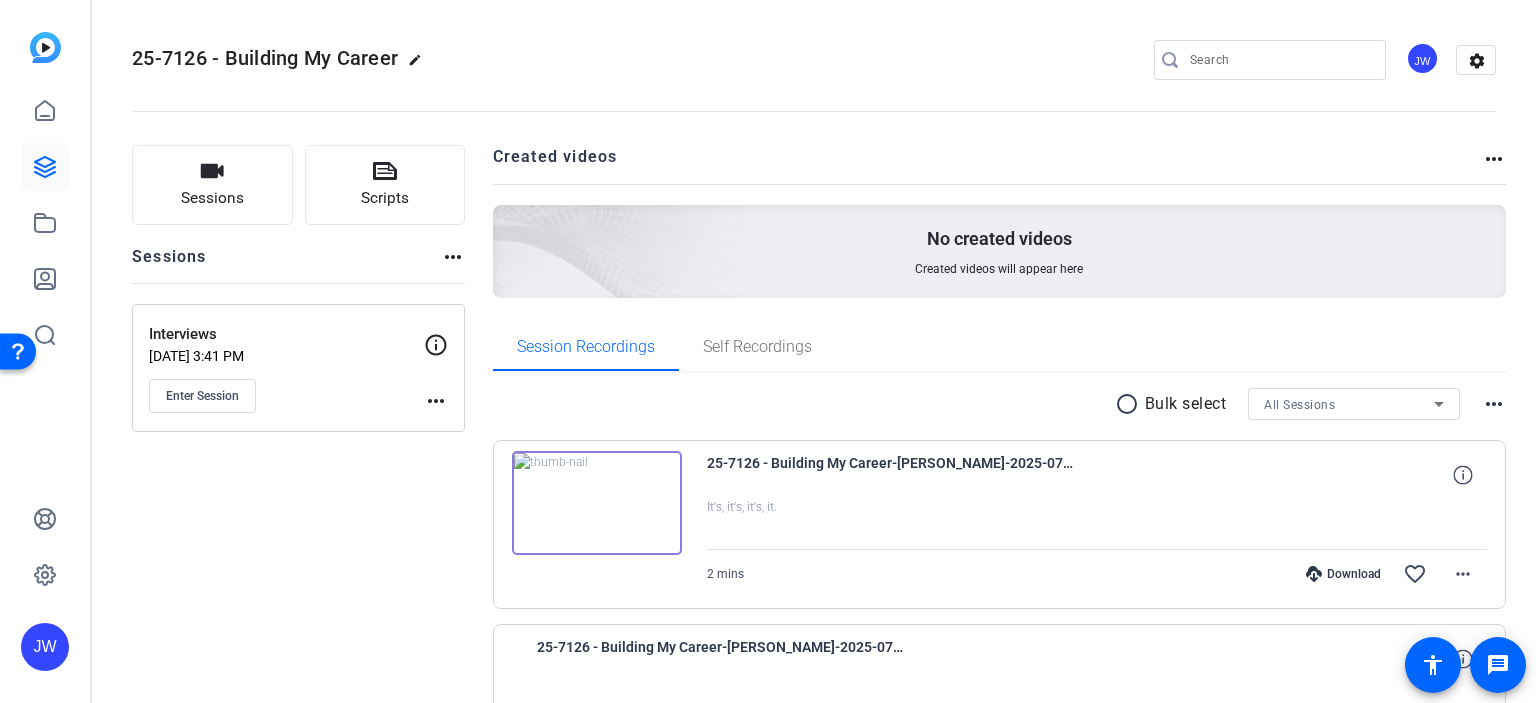 click on "more_horiz" 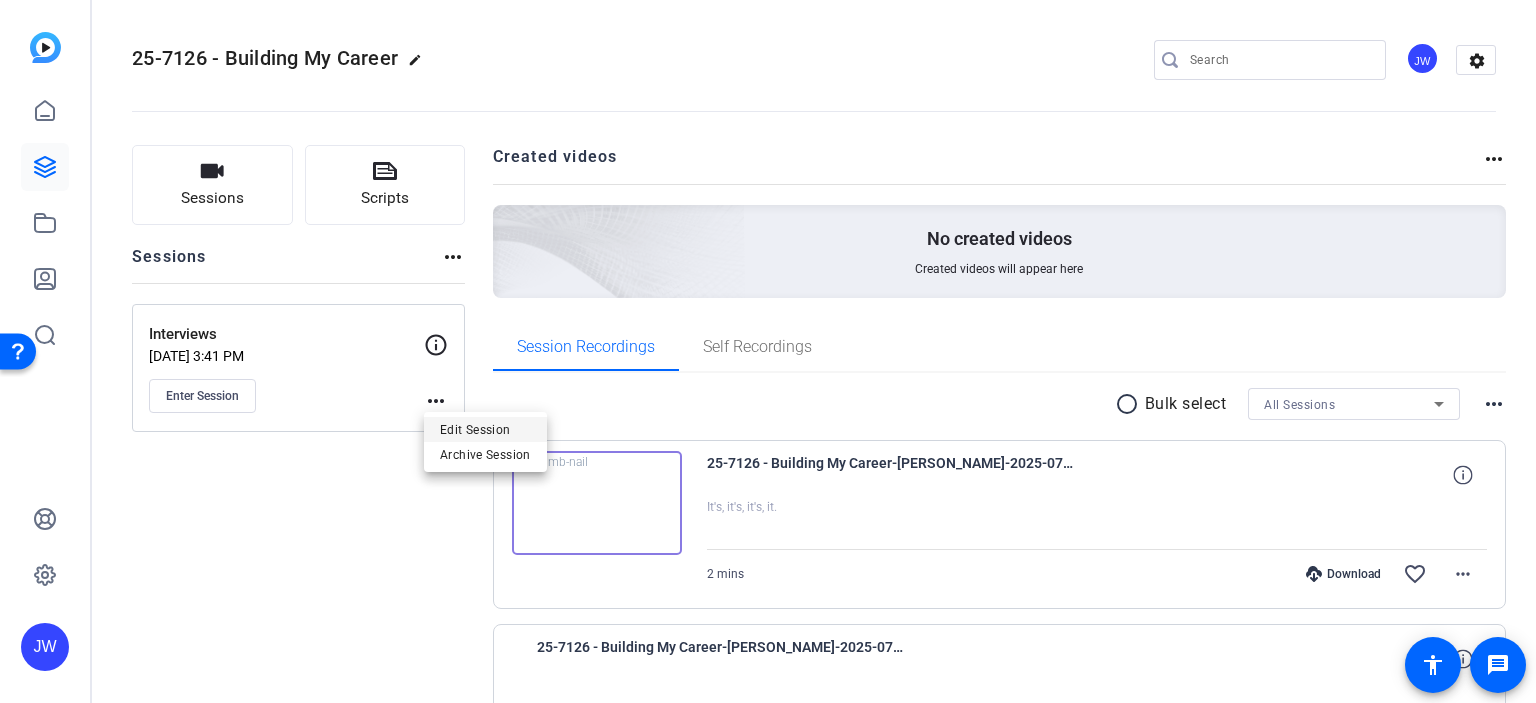 click on "Edit Session" at bounding box center (485, 429) 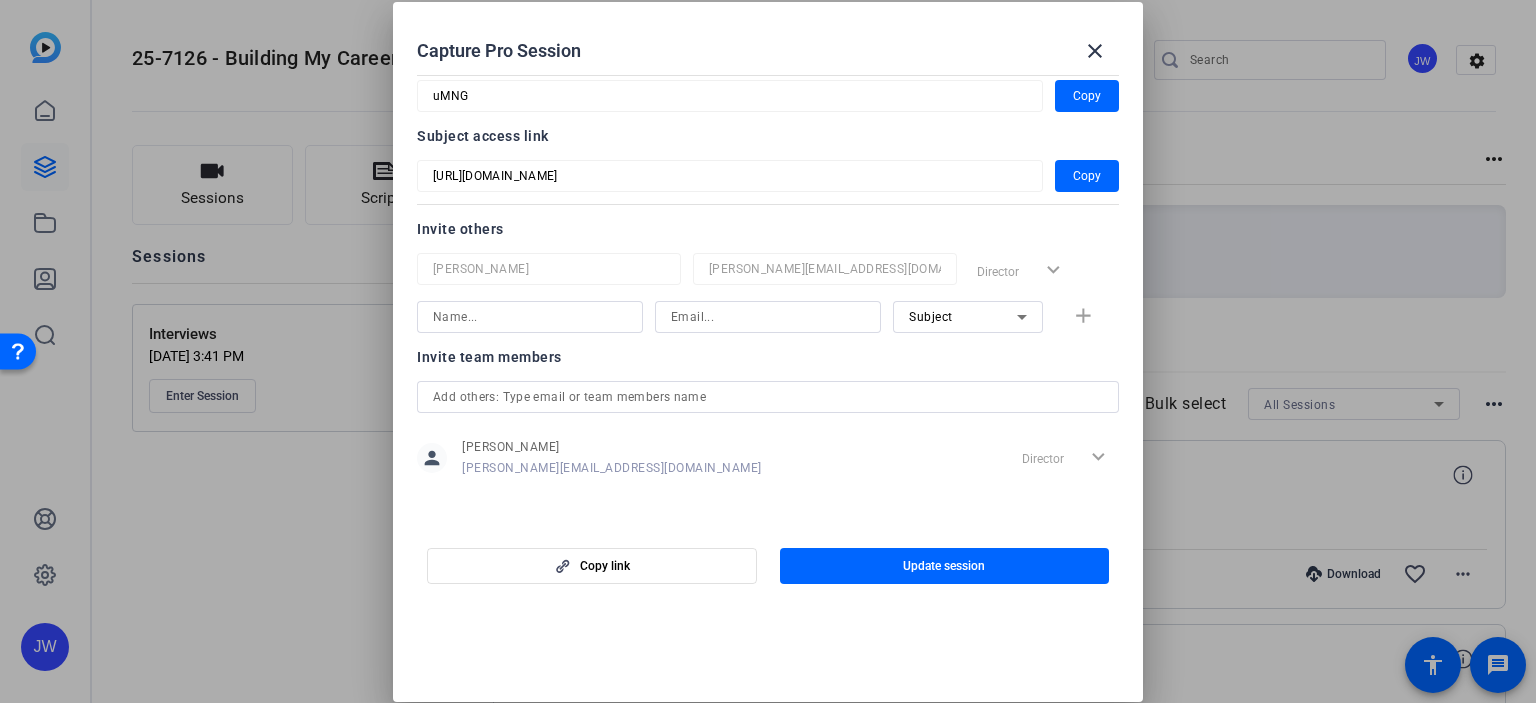 scroll, scrollTop: 0, scrollLeft: 0, axis: both 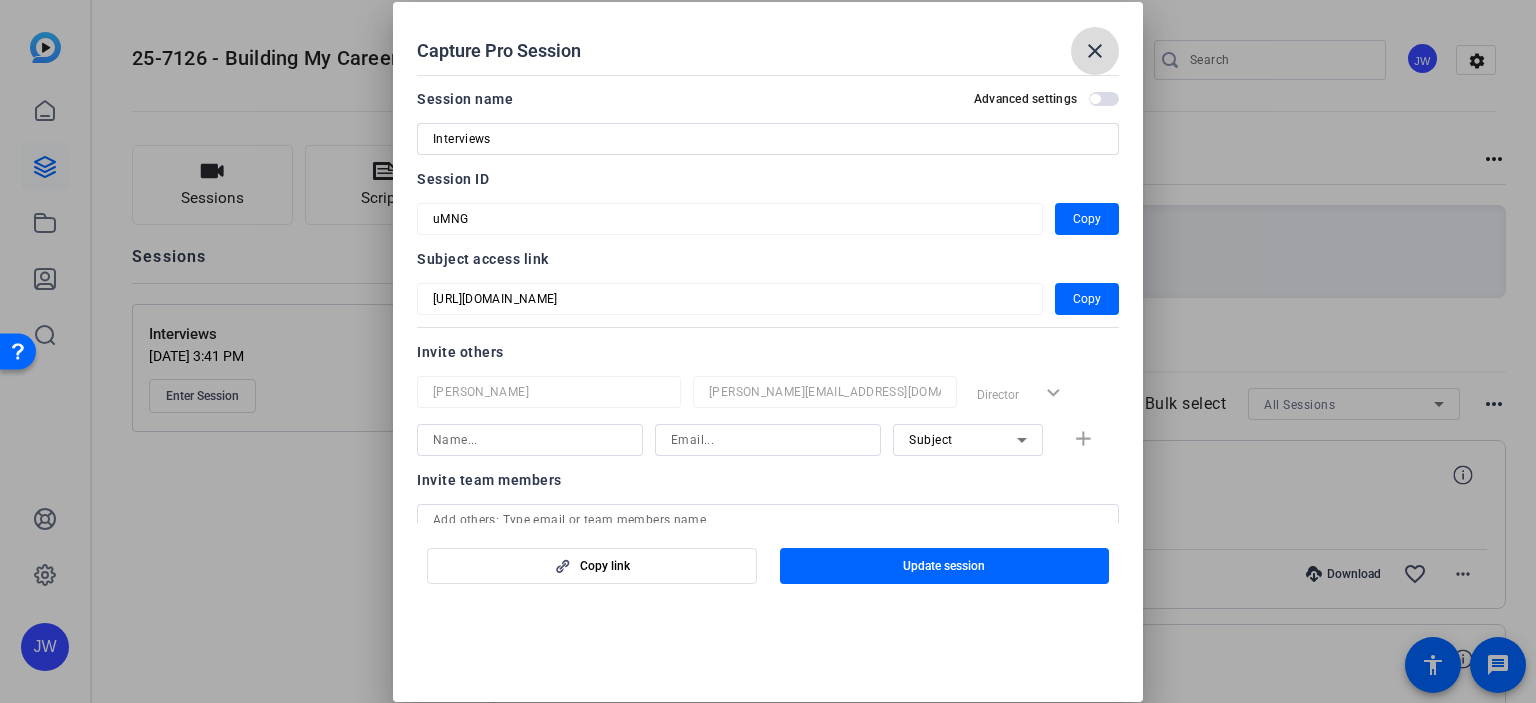 click on "close" at bounding box center (1095, 51) 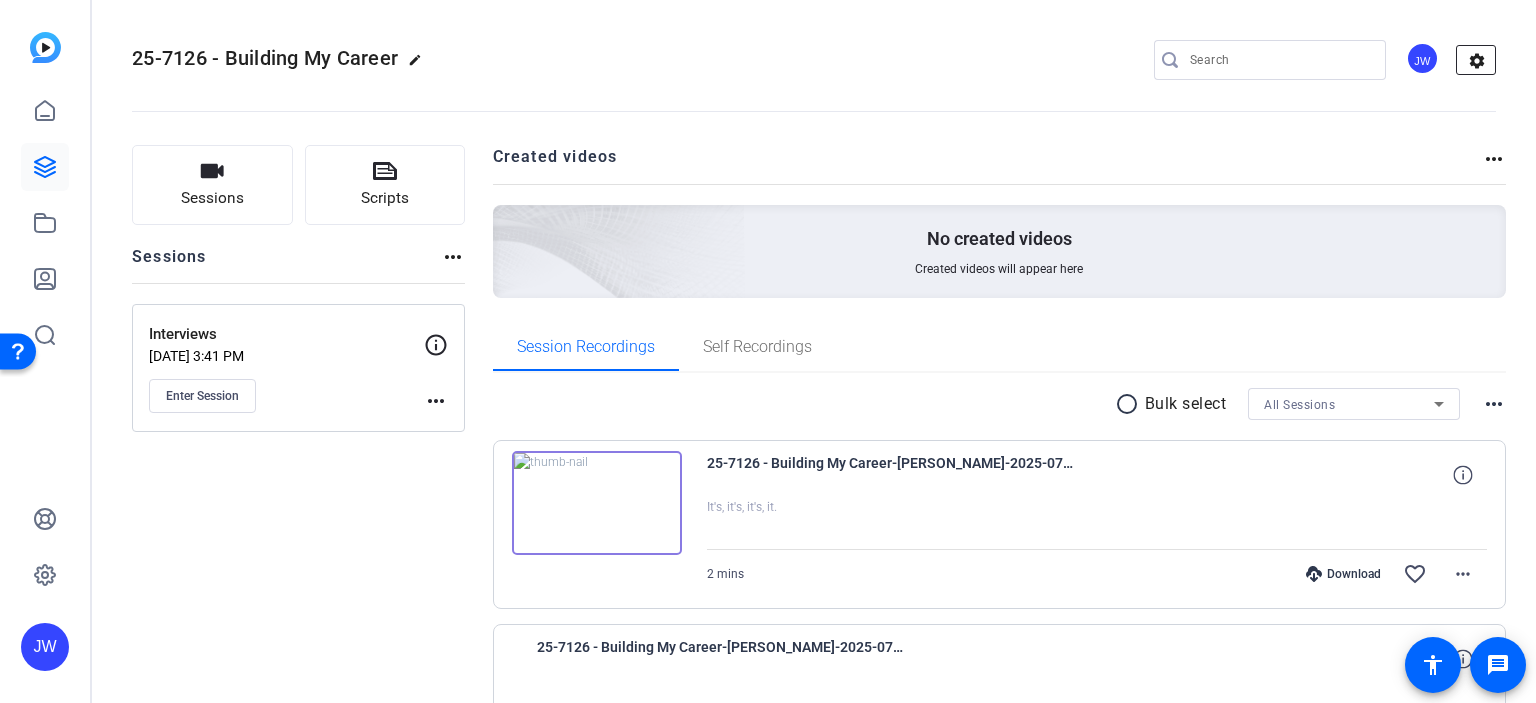 click on "settings" 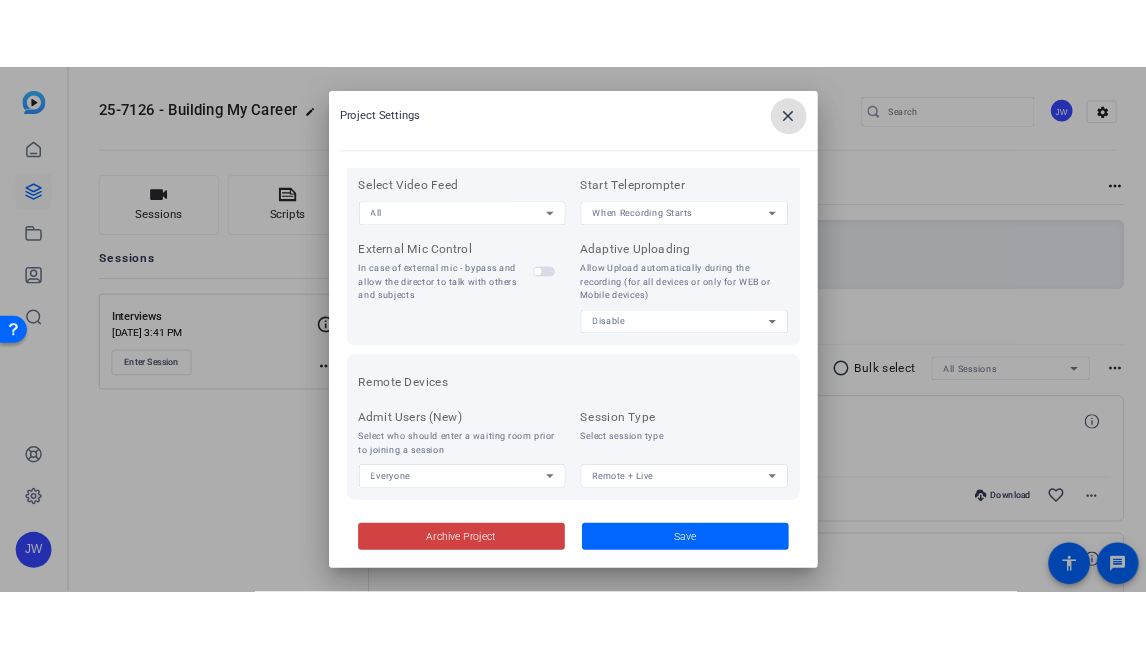 scroll, scrollTop: 455, scrollLeft: 0, axis: vertical 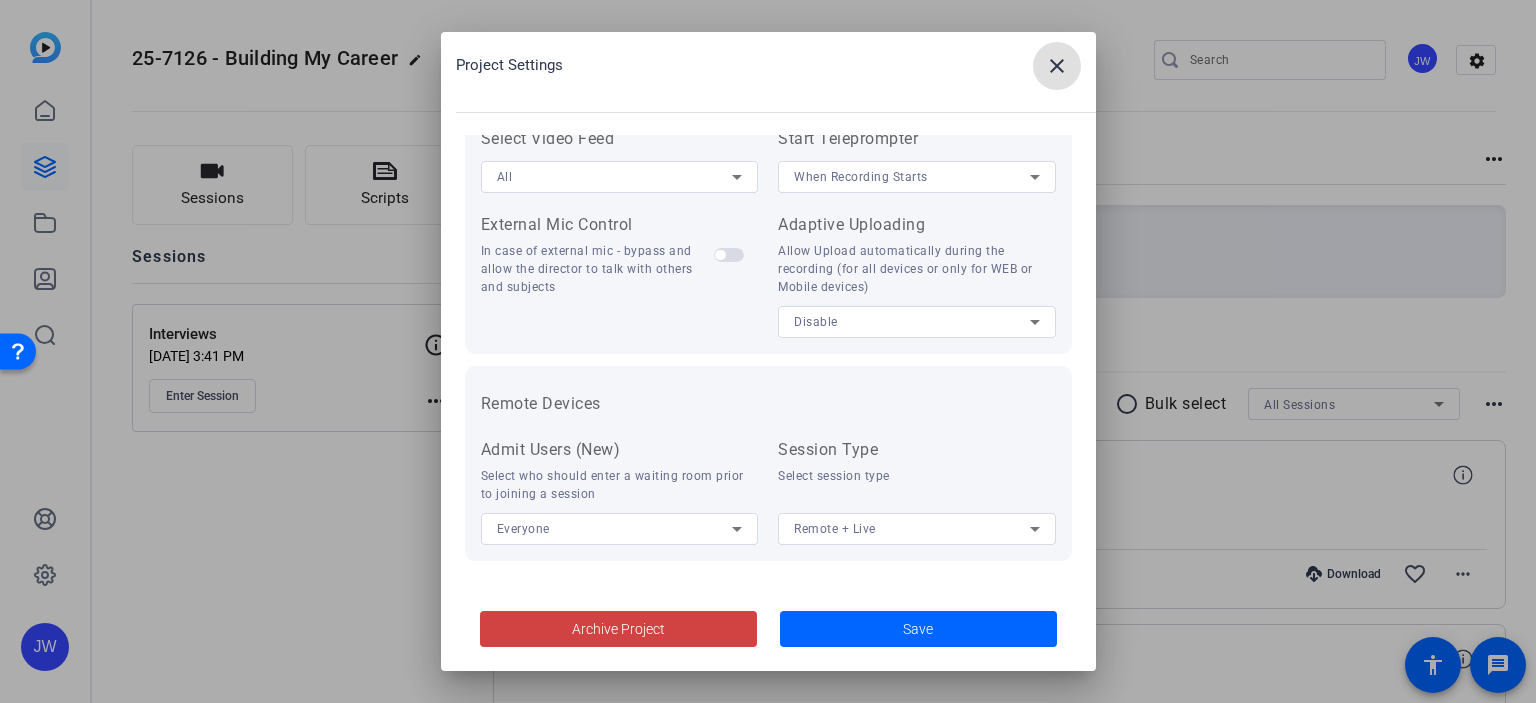click on "Allow Upload automatically during the recording (for all devices or only for WEB or Mobile devices)" at bounding box center [917, 269] 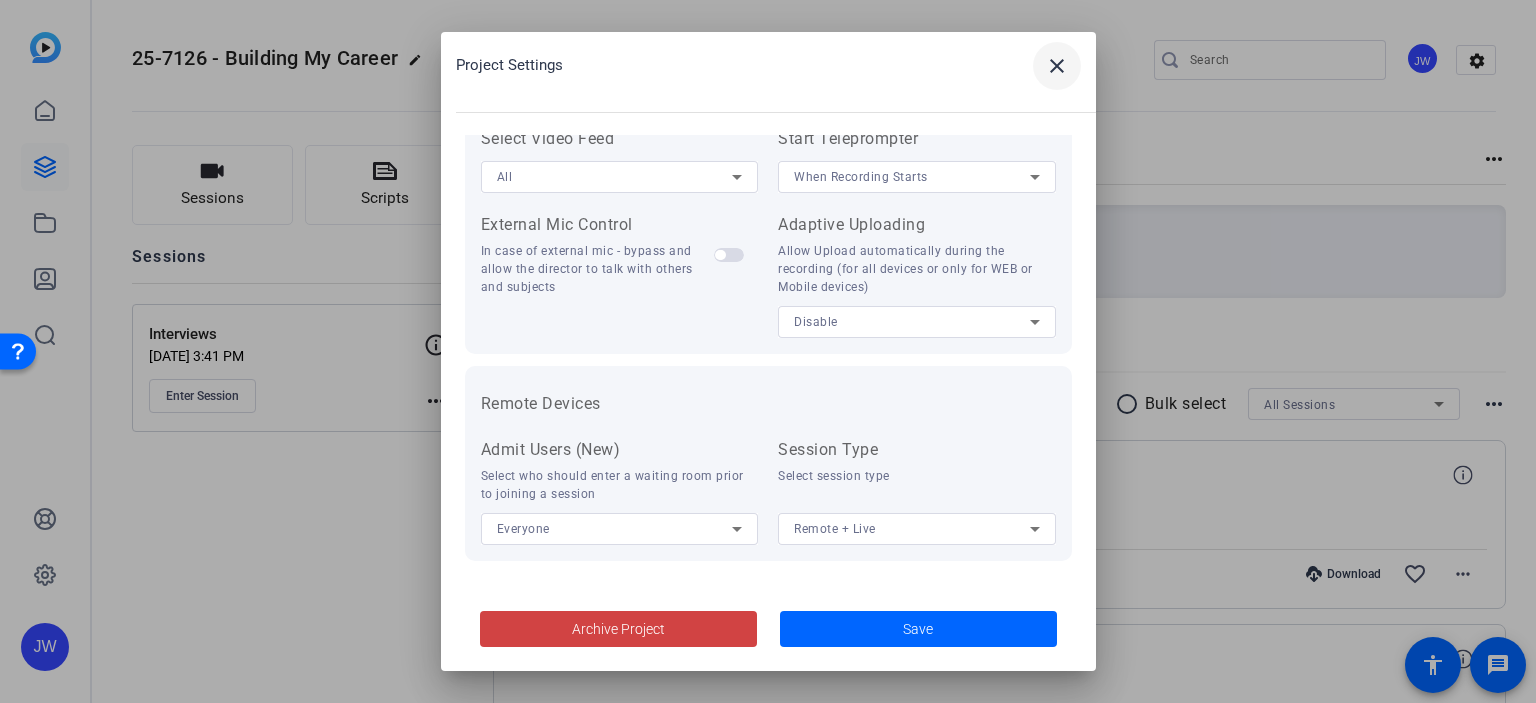 click on "close" at bounding box center [1057, 66] 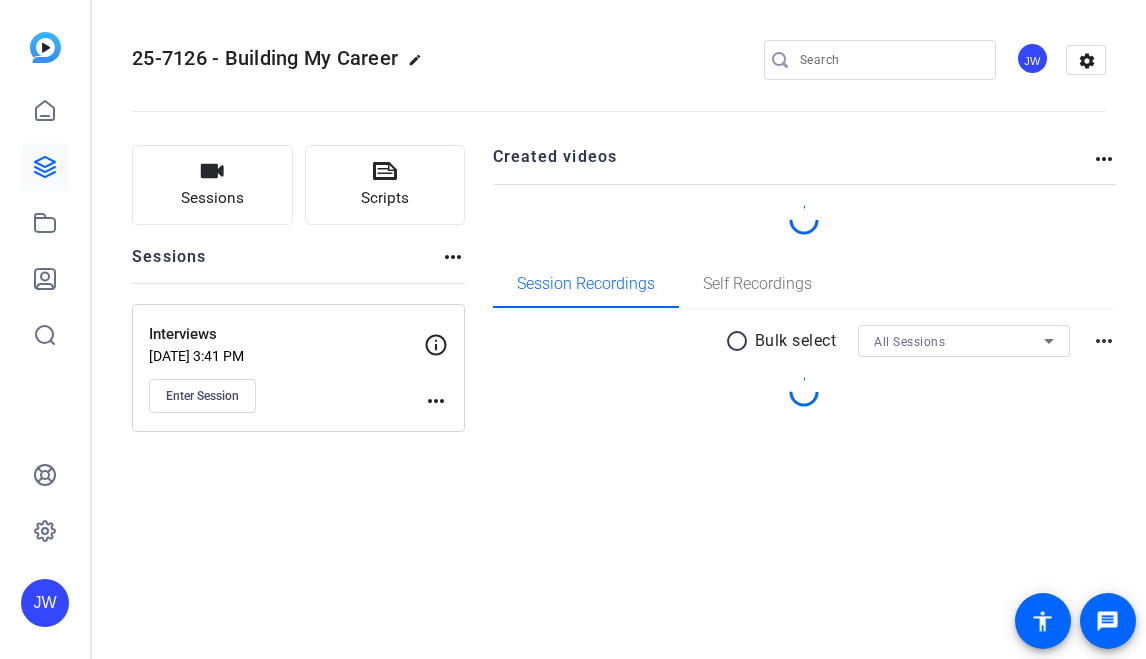 scroll, scrollTop: 0, scrollLeft: 0, axis: both 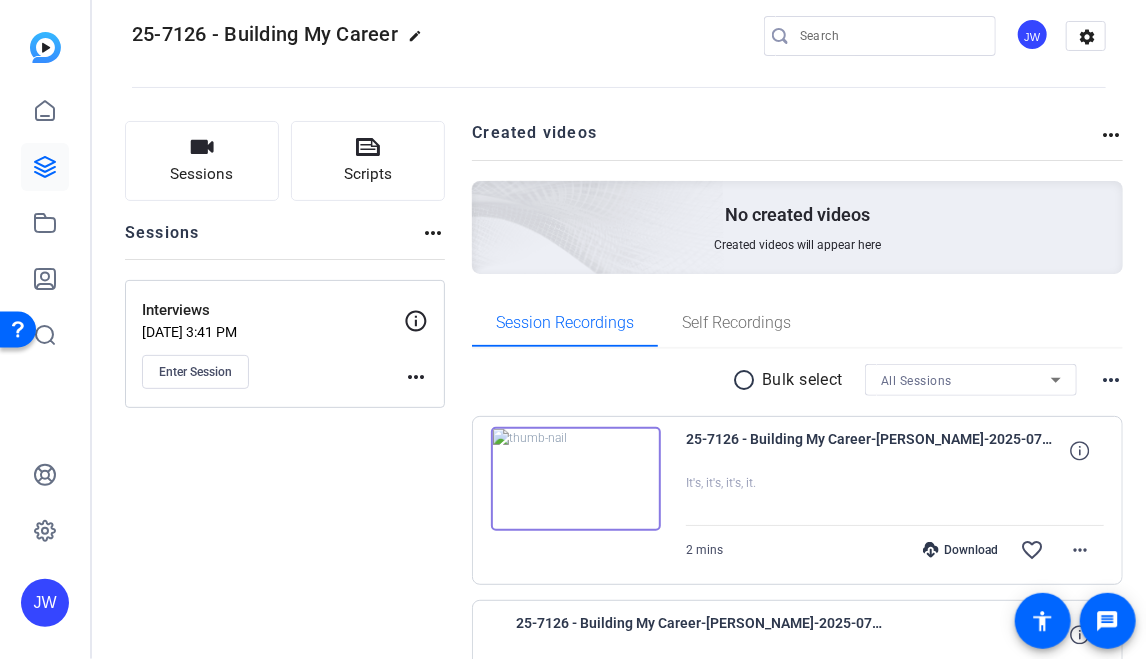 click on "Created videos" 